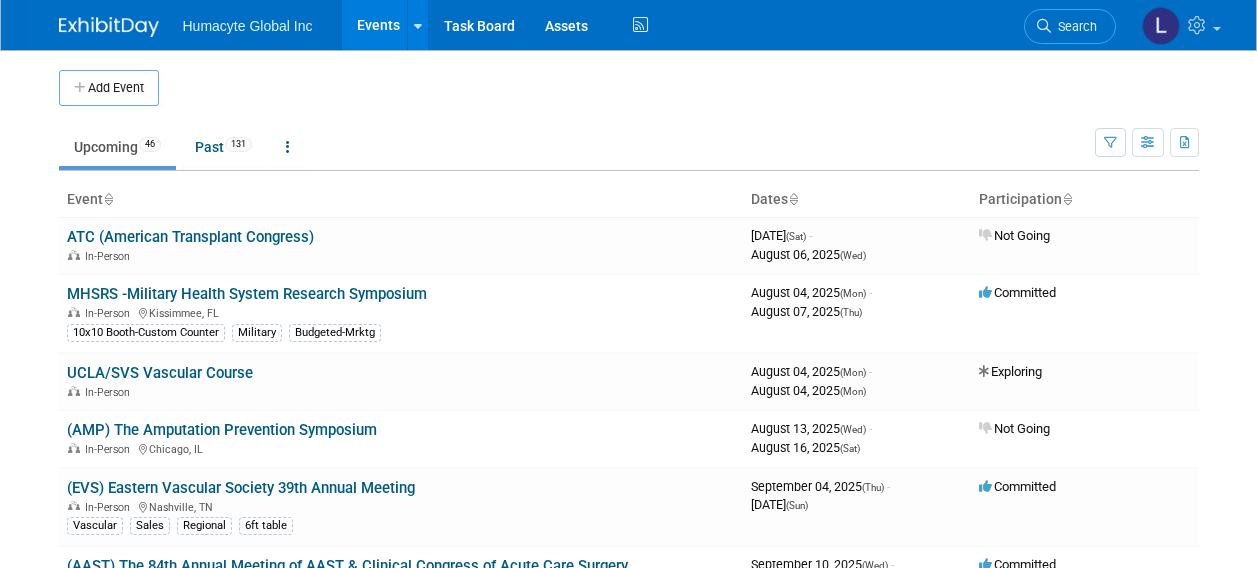 scroll, scrollTop: 0, scrollLeft: 0, axis: both 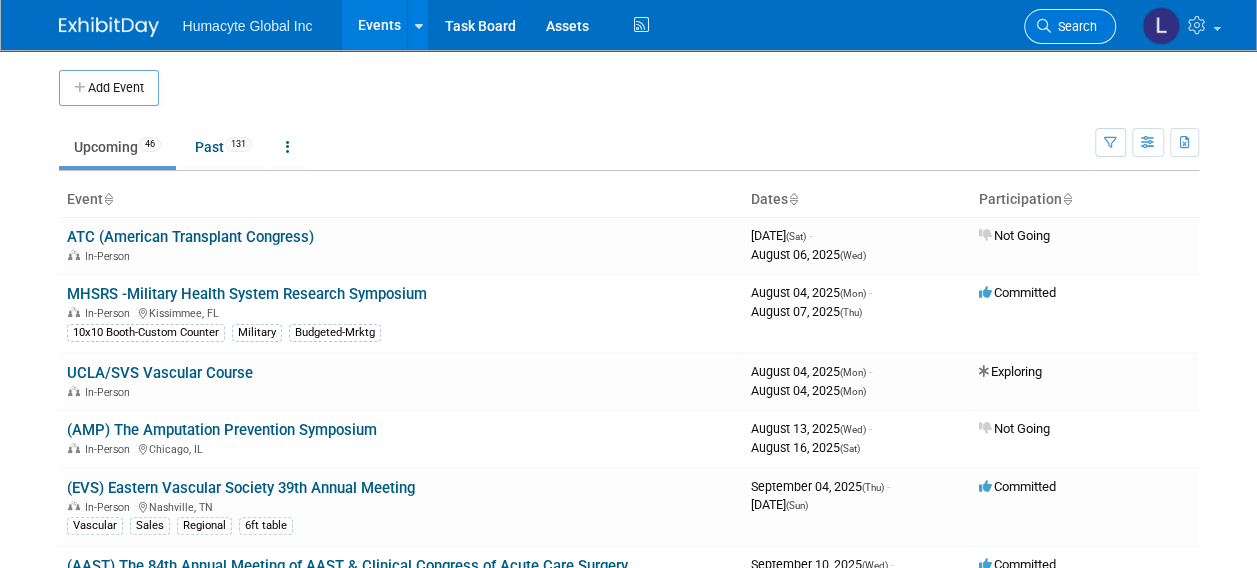 click at bounding box center [1044, 26] 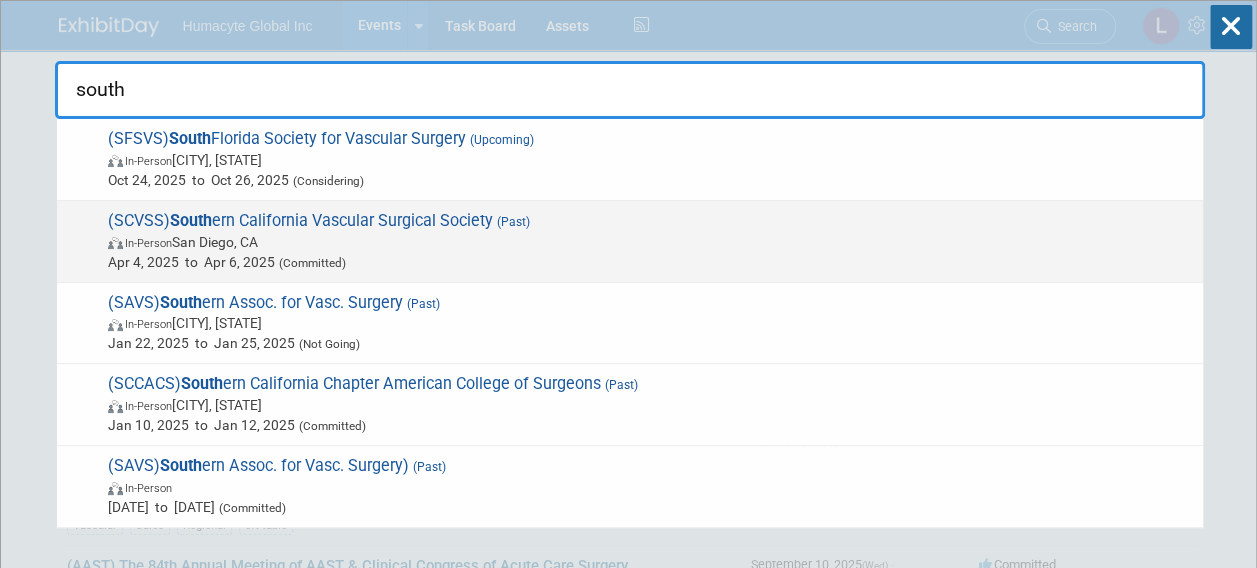 click on "(SCVSS)  South ern California Vascular Surgical Society  (Past)  In-Person     San Diego, CA Apr 4, 2025  to  Apr 6, 2025  (Committed)" at bounding box center [647, 241] 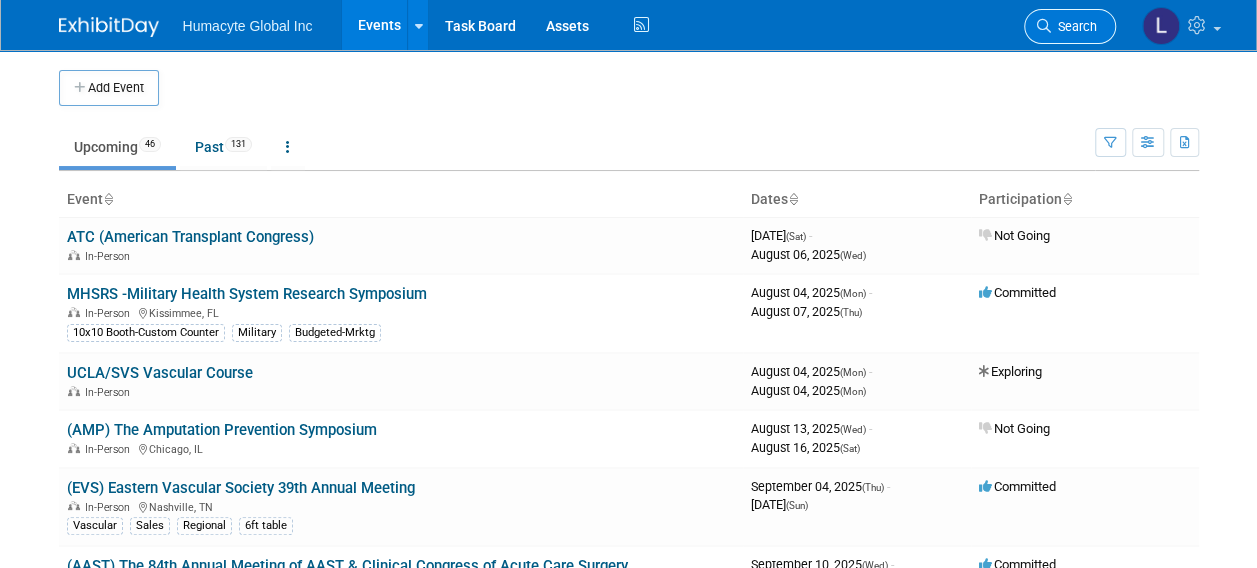 click on "Search" at bounding box center [1074, 26] 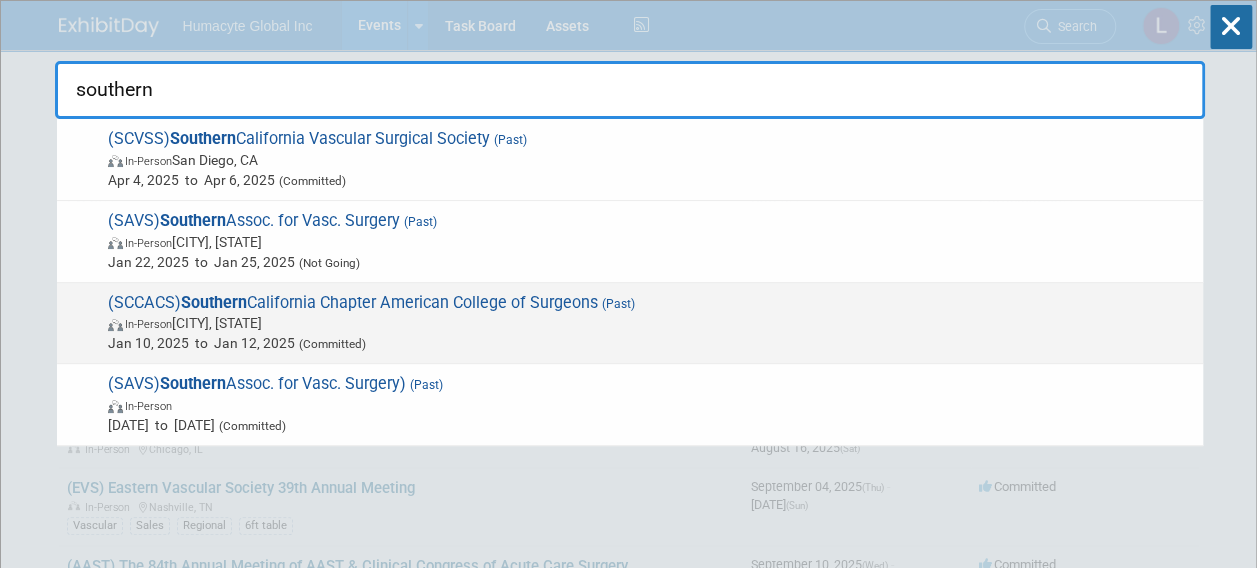 type on "southern" 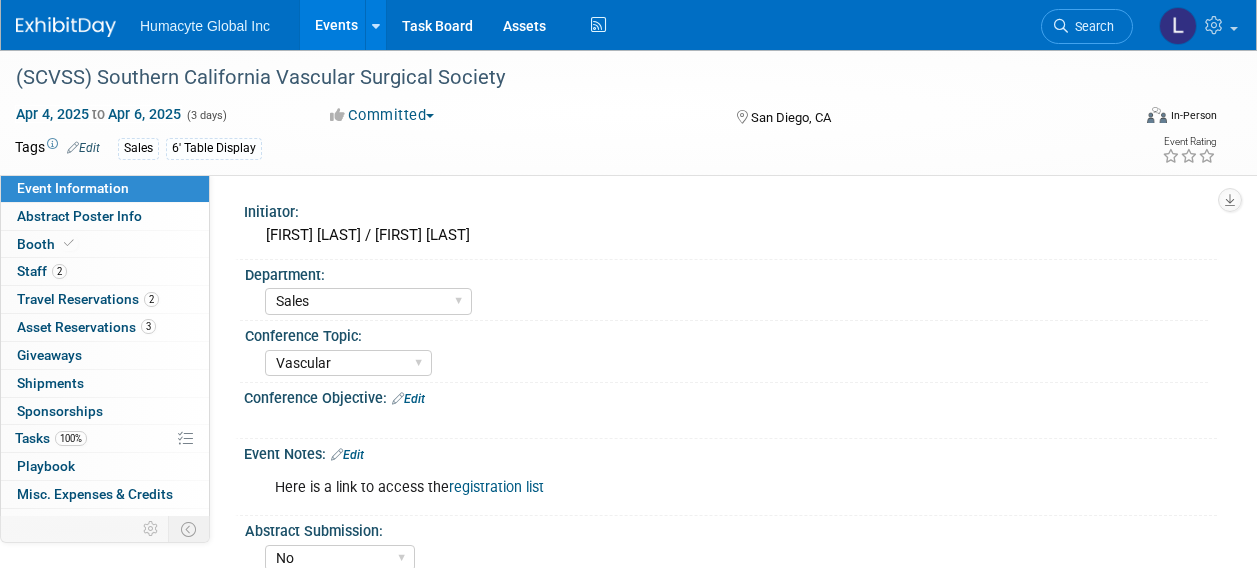 select on "Sales" 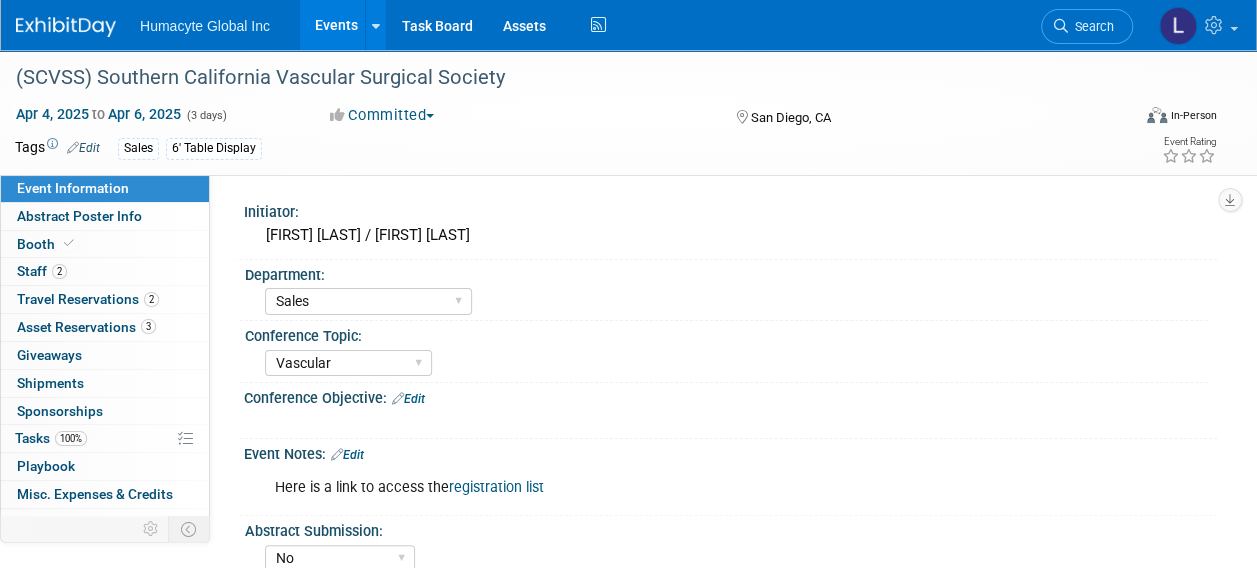 scroll, scrollTop: 0, scrollLeft: 0, axis: both 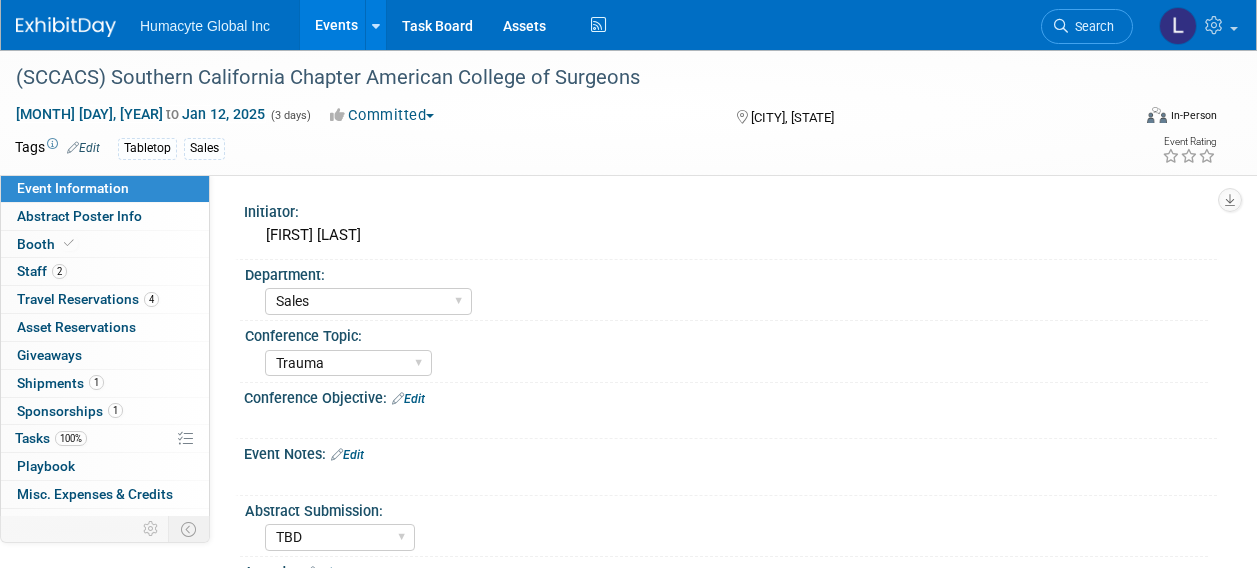 select on "Sales" 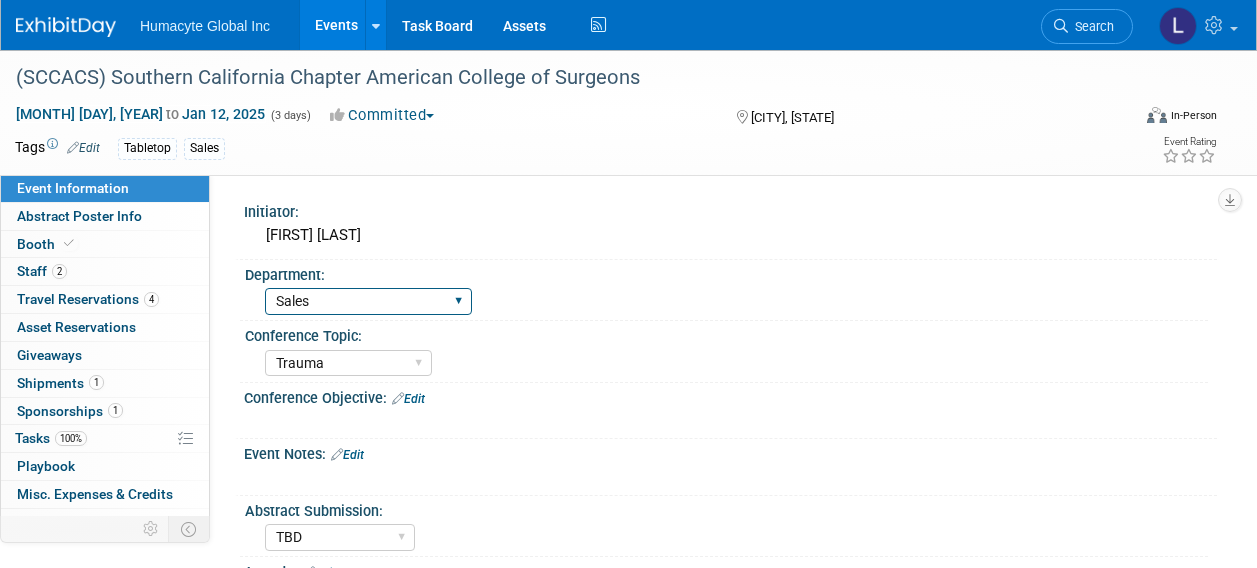 scroll, scrollTop: 0, scrollLeft: 0, axis: both 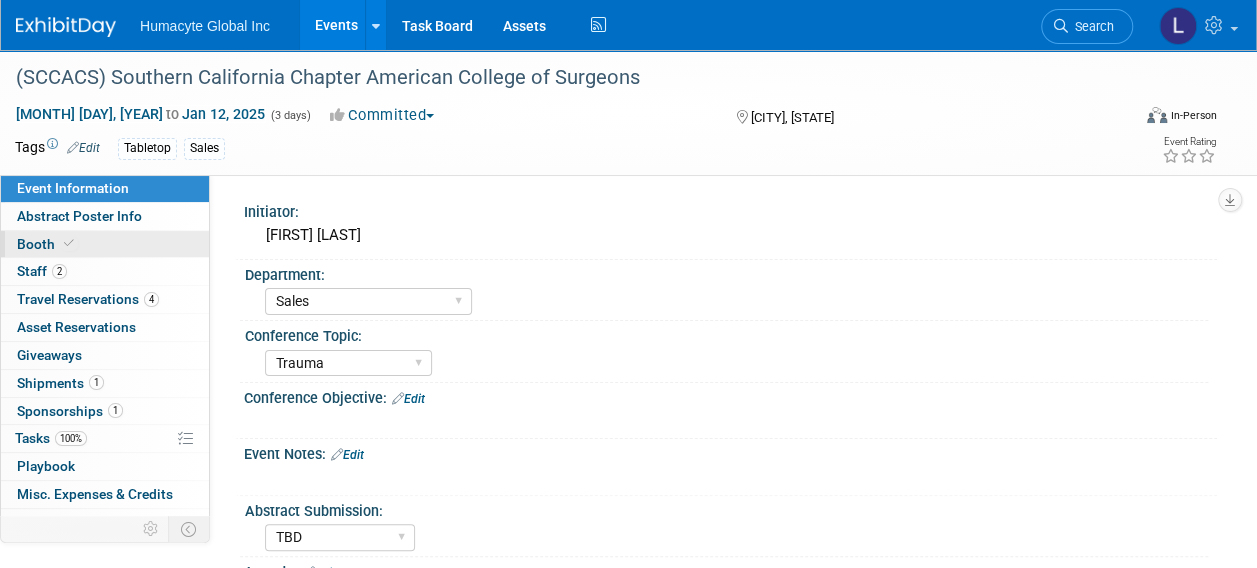 click on "Booth" at bounding box center (47, 244) 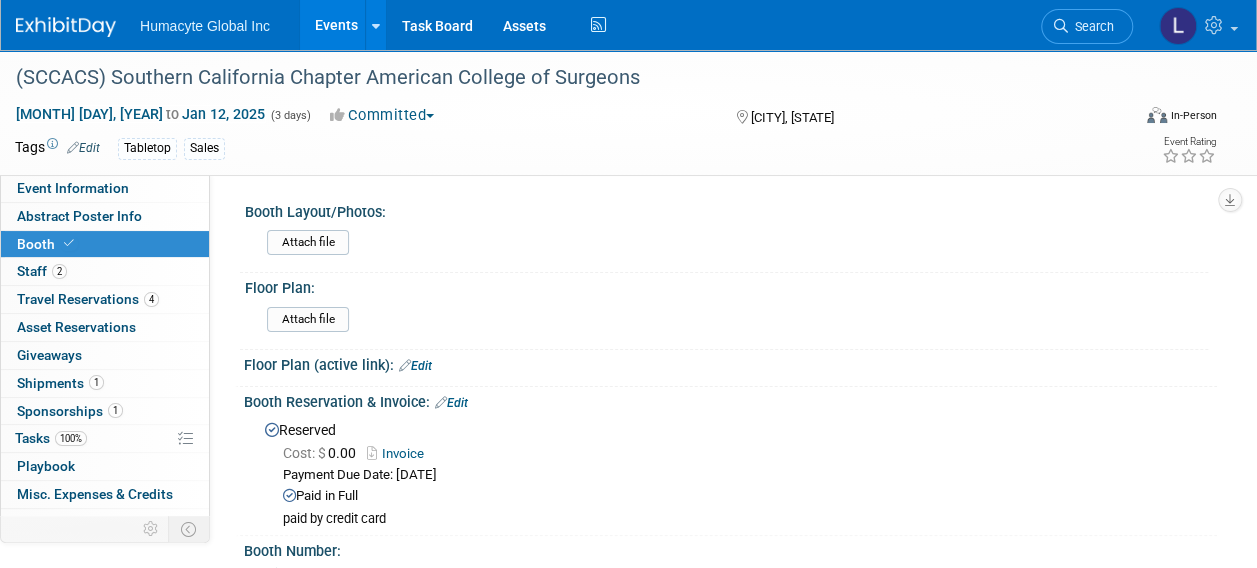 click on "Invoice" at bounding box center (400, 453) 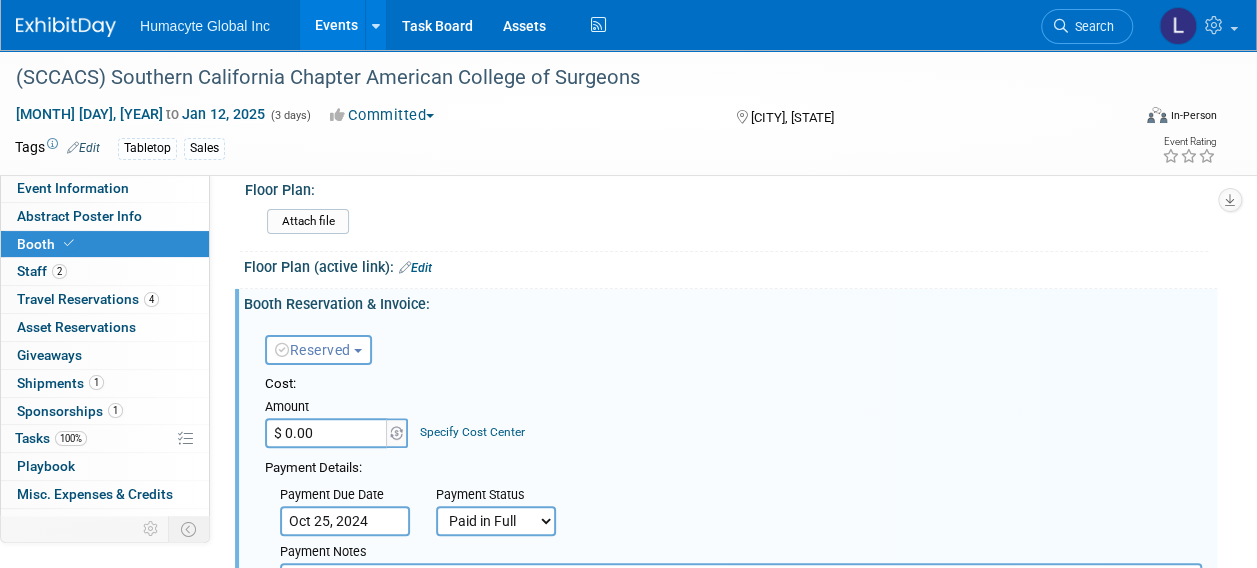 scroll, scrollTop: 300, scrollLeft: 0, axis: vertical 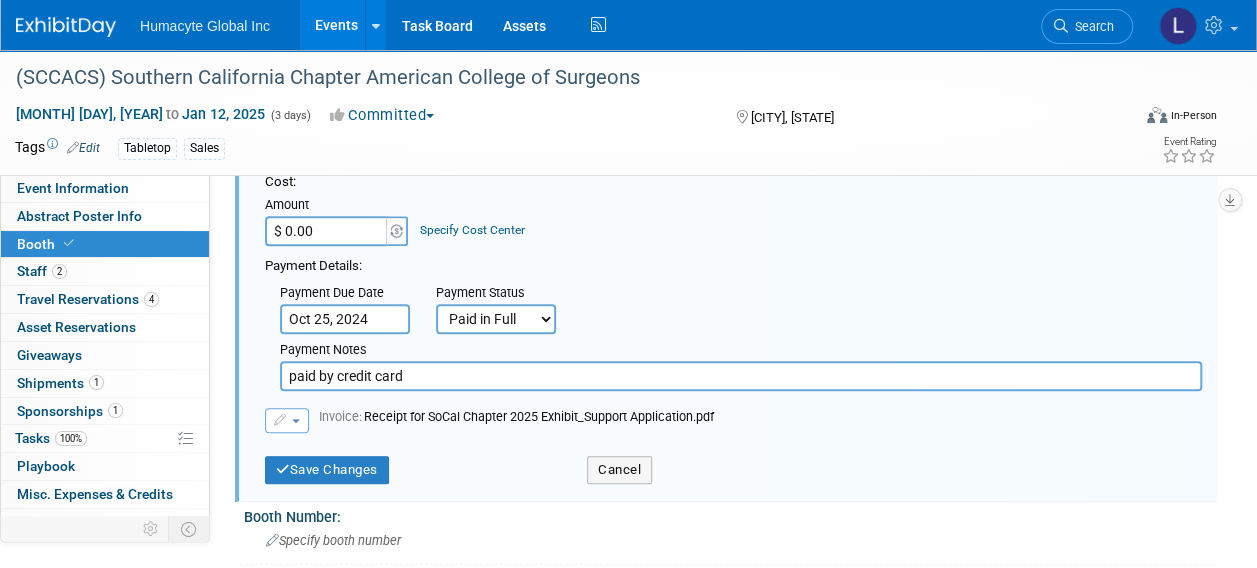 click on "$ 0.00" at bounding box center [327, 231] 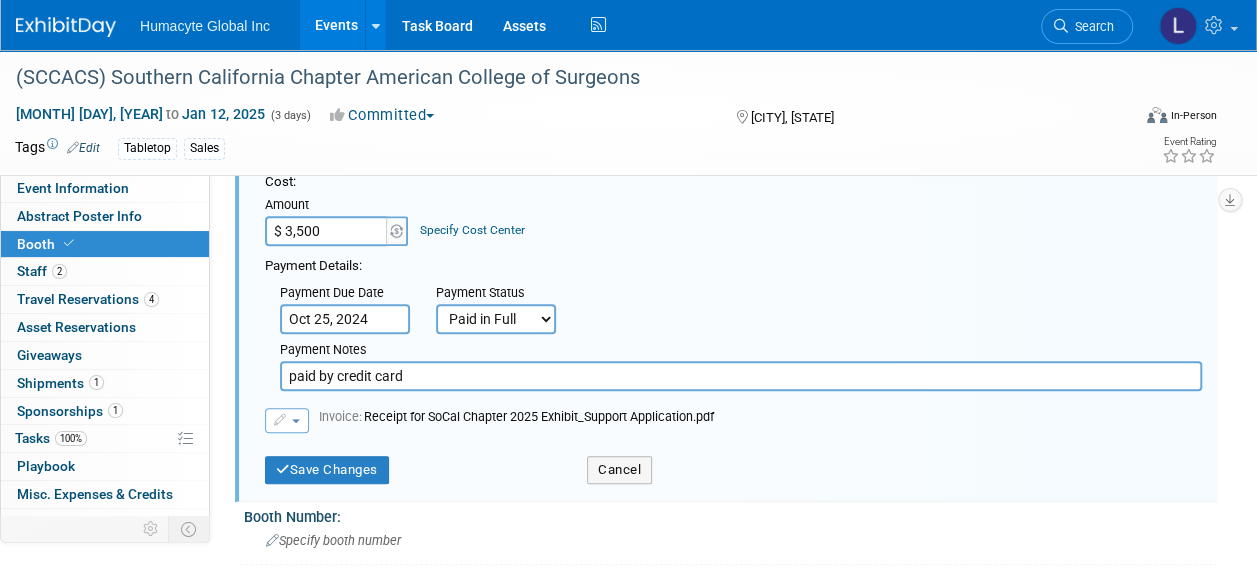 type on "$ 3,500.00" 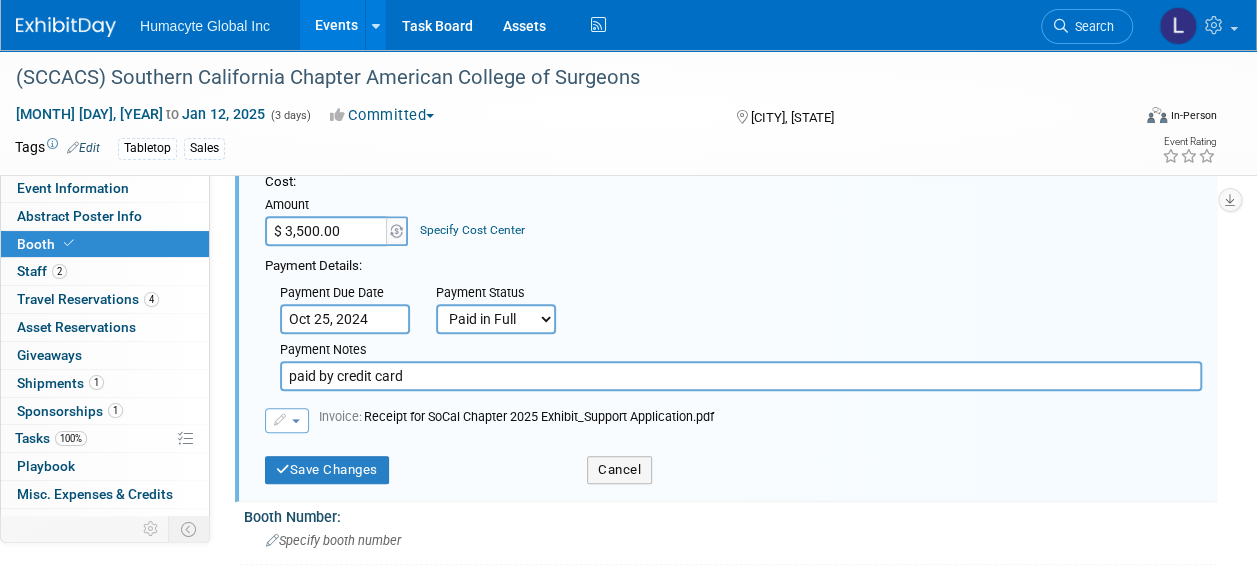click on "Specify Cost Center" at bounding box center (472, 230) 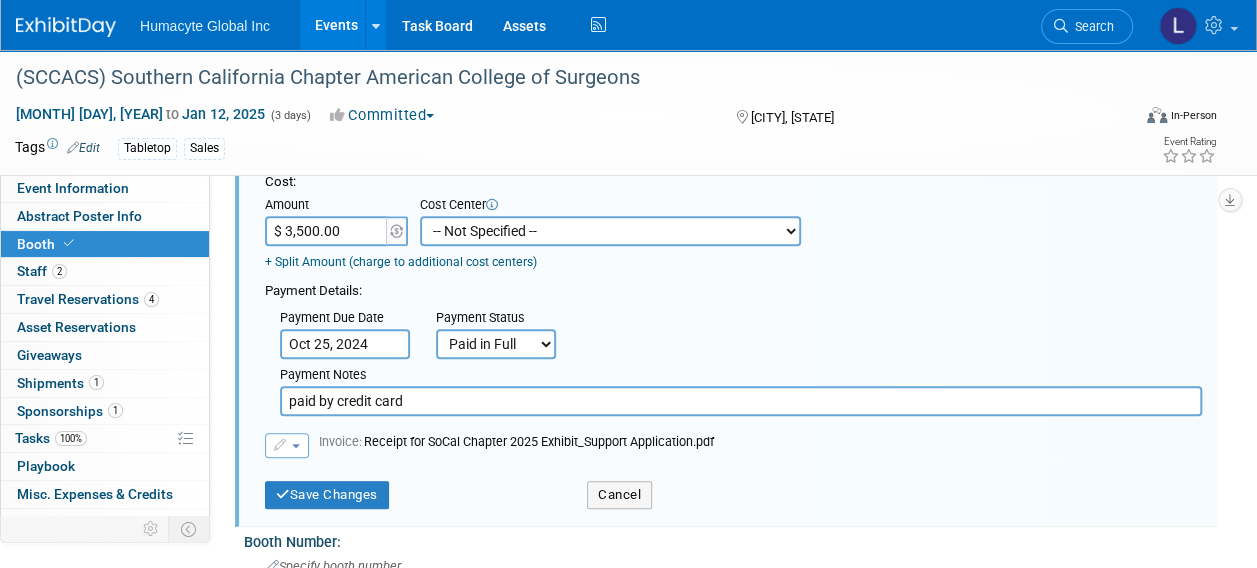 click on "-- Not Specified --
Dept 10 - Clinical
Dept 11 - Clinical Ops
Dept 12 - Medical Affairs
Dept 20 - Product Development
Dept 21 - QC Assay Lab
Dept 22 - Process Development
Dept 23 - New Product Development
Dept 24 - Scientific Program Management
Dept 25 - Discovery
Dept 26 - BioMaterials
Dept 30 - General & Administrative
Dept 31 - Finance
Dept 32 - Human Resources
Dept 40 - Manufacturing
Dept 41 - Bioprocessing
Dept 42 - MSAT
Dept 43 - Logistics
Dept 44 - Automation
Dept 45 - Allosource Dept 46 - Tissue" at bounding box center (610, 231) 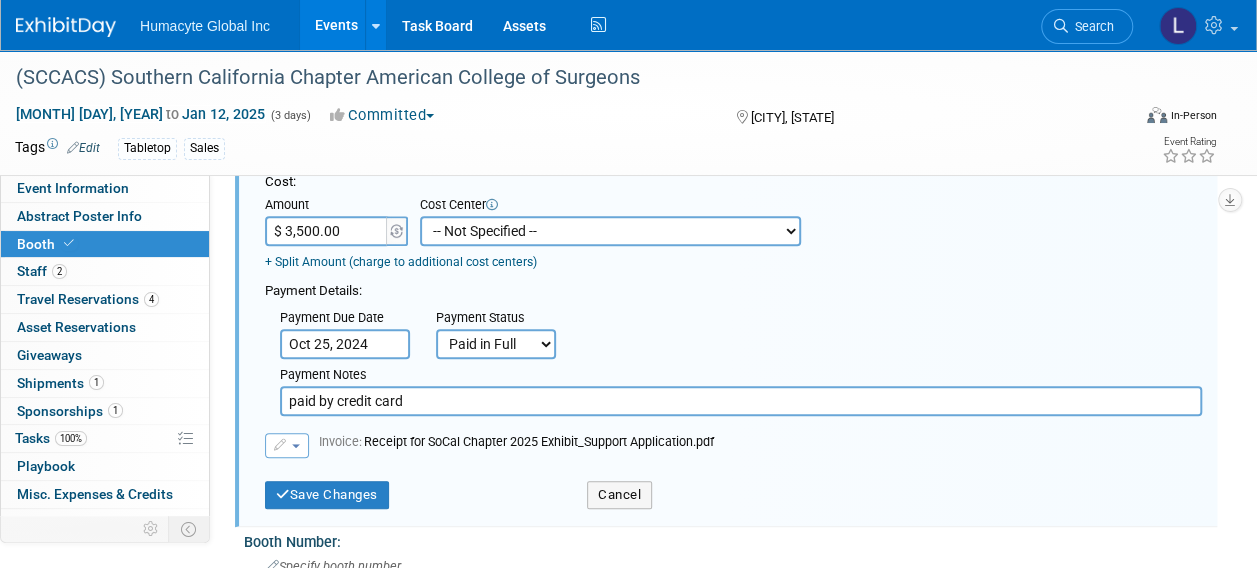 select on "18966166" 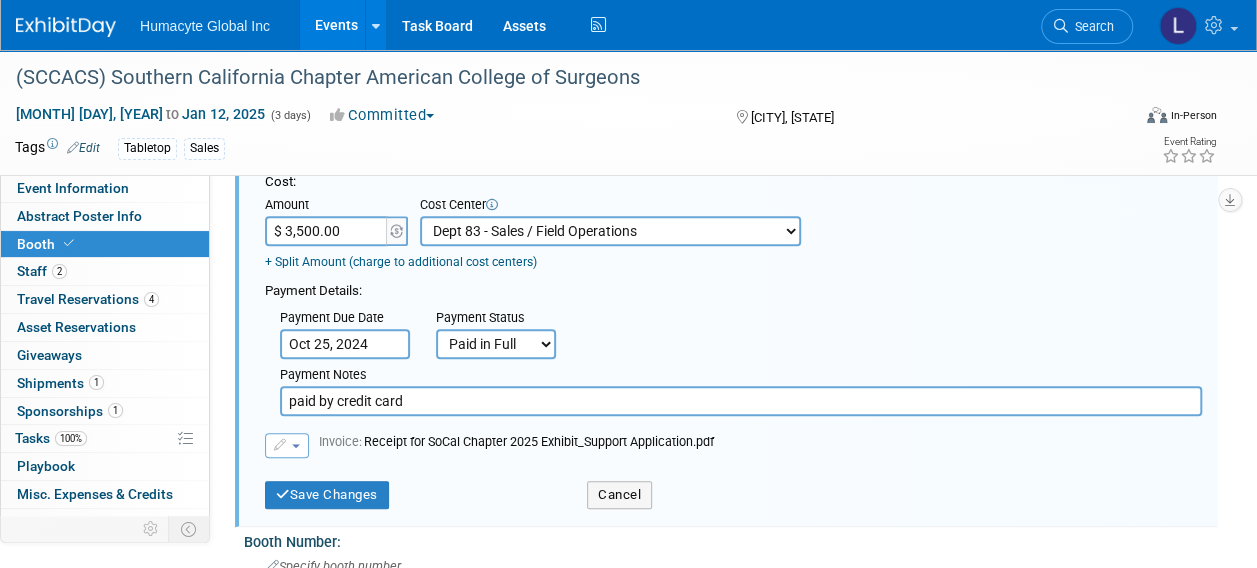 click on "-- Not Specified --
Dept 10 - Clinical
Dept 11 - Clinical Ops
Dept 12 - Medical Affairs
Dept 20 - Product Development
Dept 21 - QC Assay Lab
Dept 22 - Process Development
Dept 23 - New Product Development
Dept 24 - Scientific Program Management
Dept 25 - Discovery
Dept 26 - BioMaterials
Dept 30 - General & Administrative
Dept 31 - Finance
Dept 32 - Human Resources
Dept 40 - Manufacturing
Dept 41 - Bioprocessing
Dept 42 - MSAT
Dept 43 - Logistics
Dept 44 - Automation
Dept 45 - Allosource Dept 46 - Tissue" at bounding box center (610, 231) 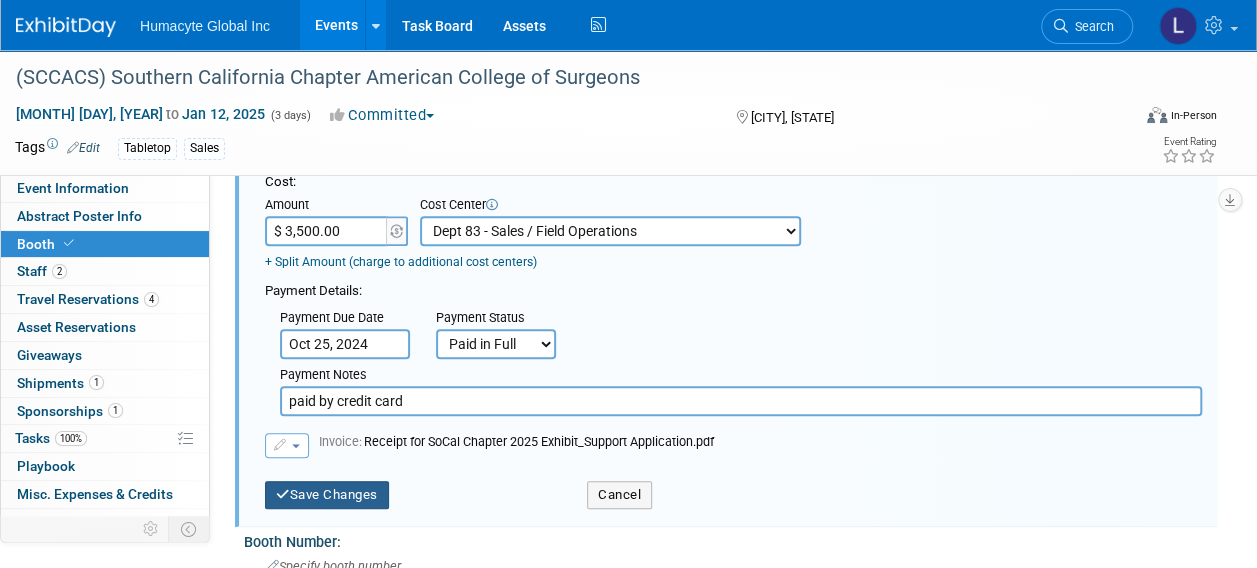 click on "Save Changes" at bounding box center (327, 495) 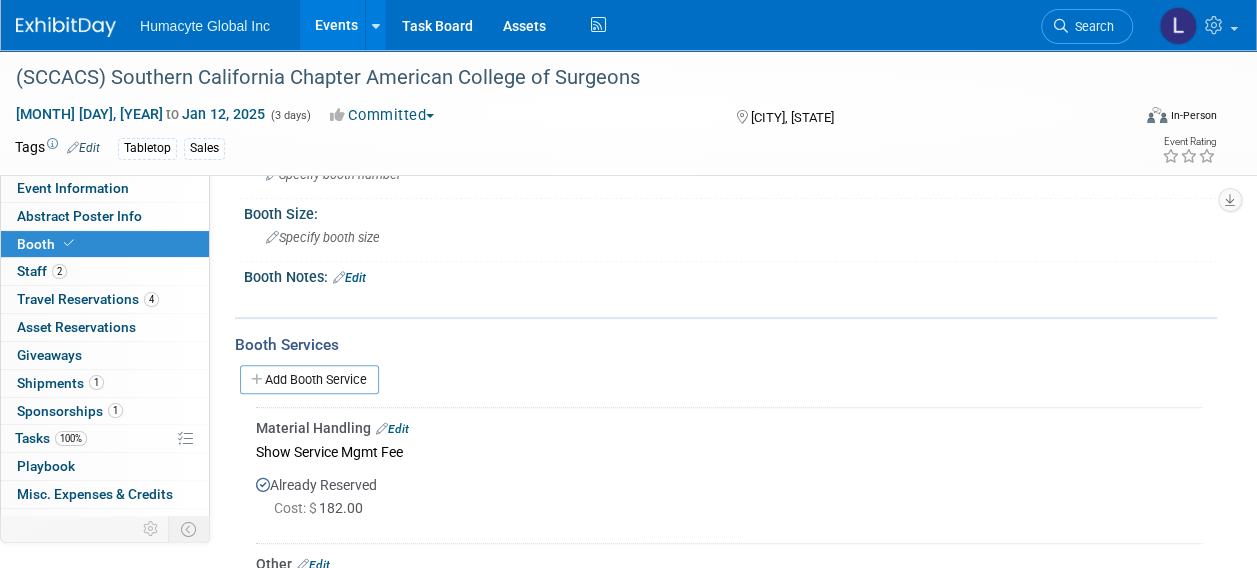 scroll, scrollTop: 500, scrollLeft: 0, axis: vertical 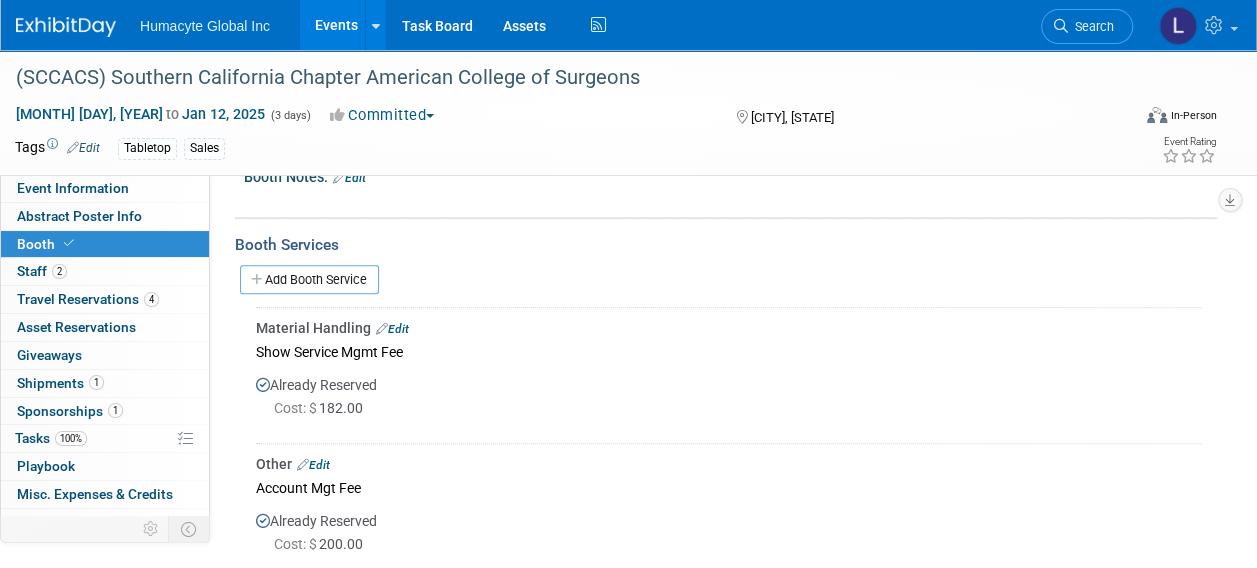 click on "Edit" at bounding box center (392, 329) 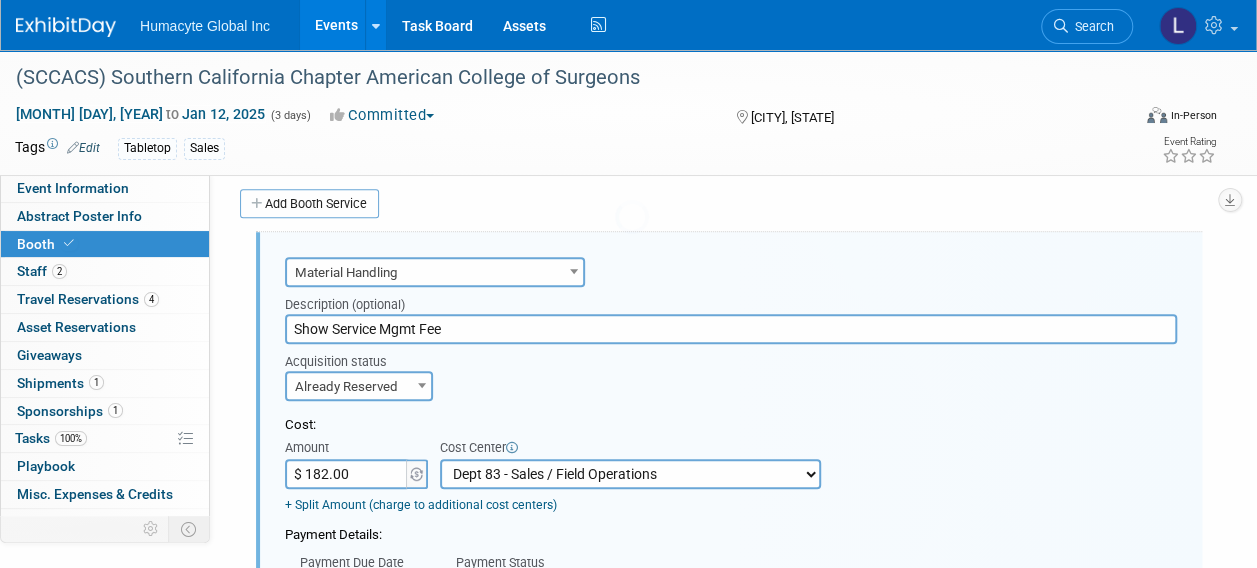 scroll, scrollTop: 0, scrollLeft: 0, axis: both 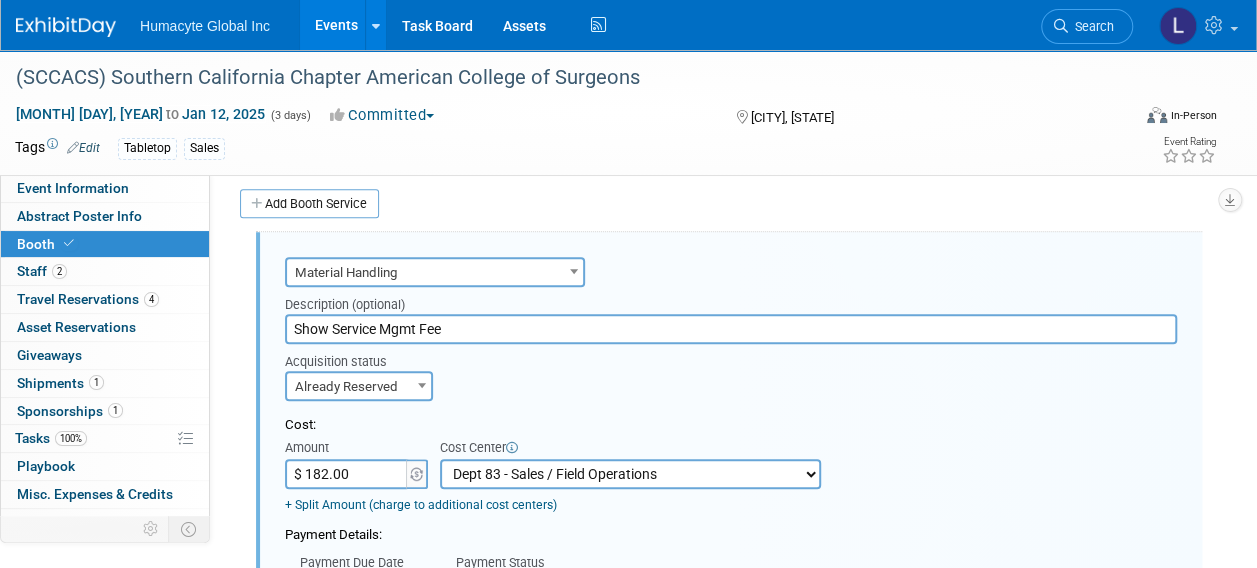 click on "Booth" at bounding box center (105, 244) 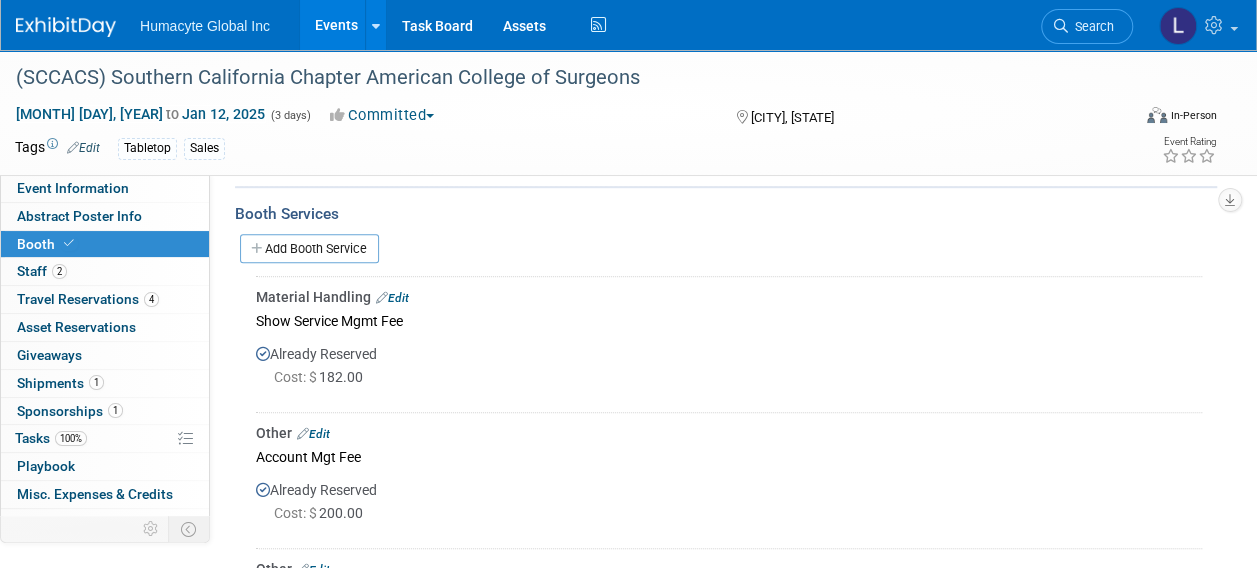 scroll, scrollTop: 500, scrollLeft: 0, axis: vertical 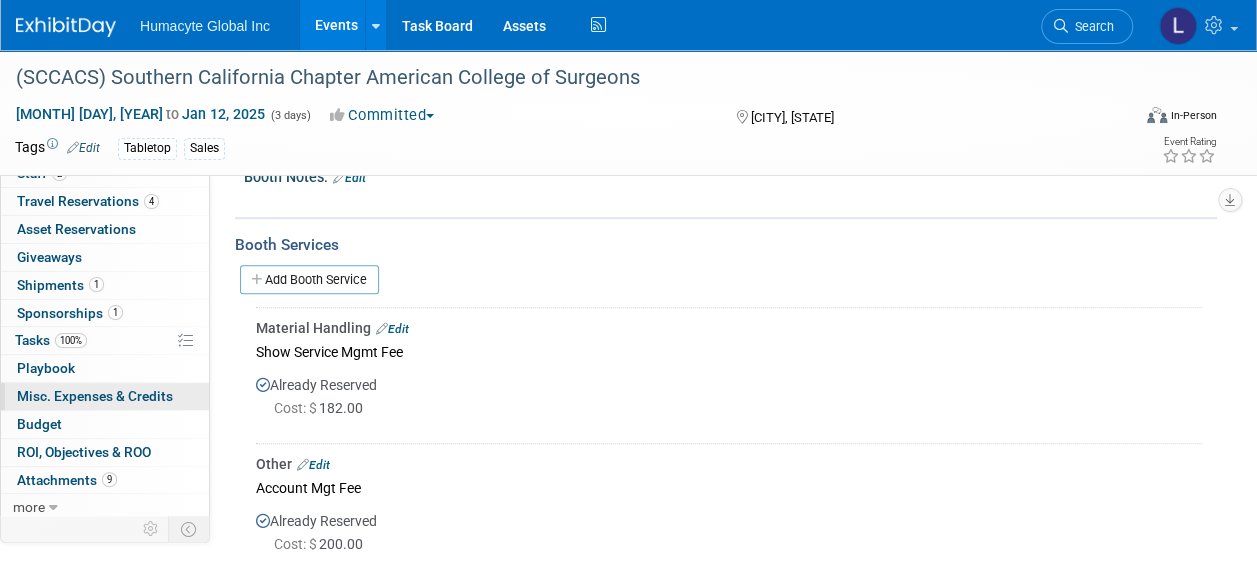 click on "Misc. Expenses & Credits 0" at bounding box center (95, 396) 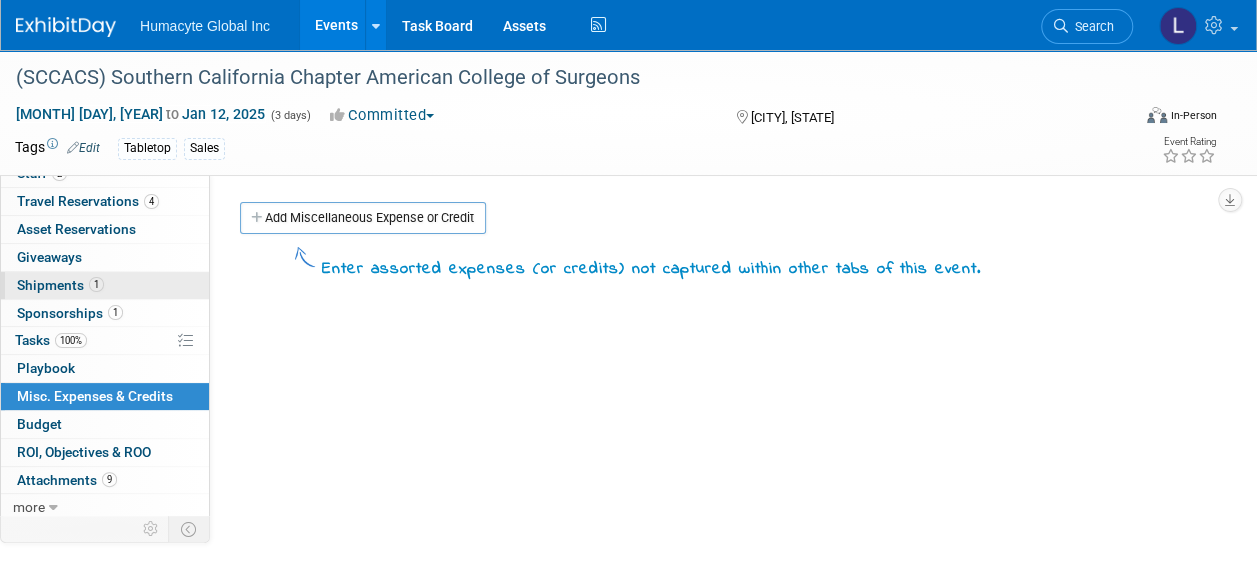 click on "Shipments 1" at bounding box center (60, 285) 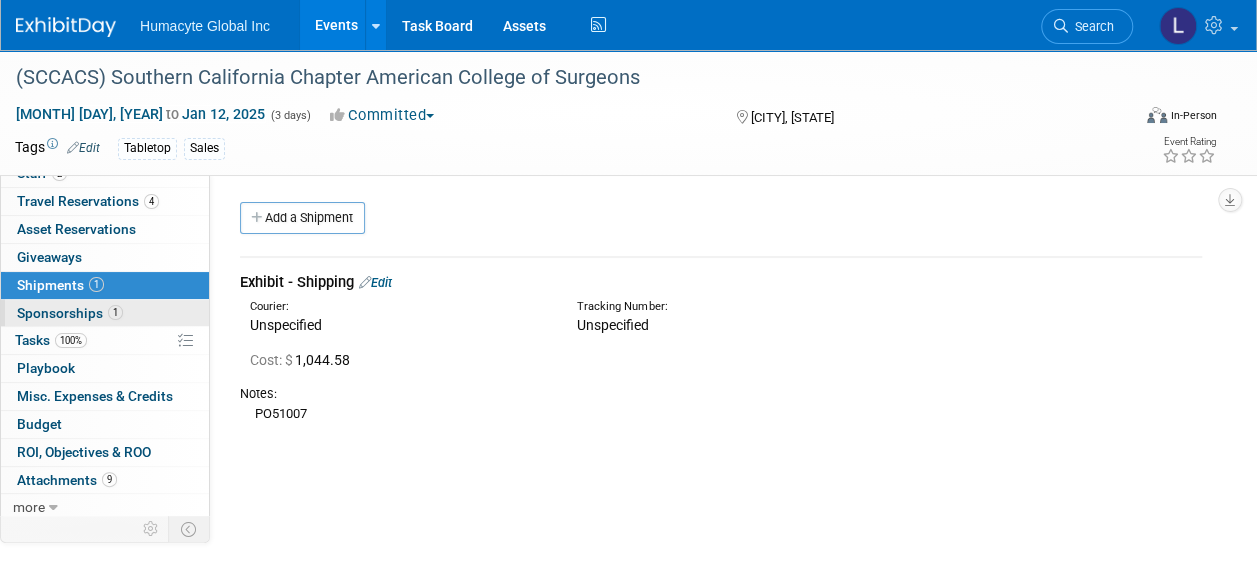 click on "Sponsorships 1" at bounding box center (70, 313) 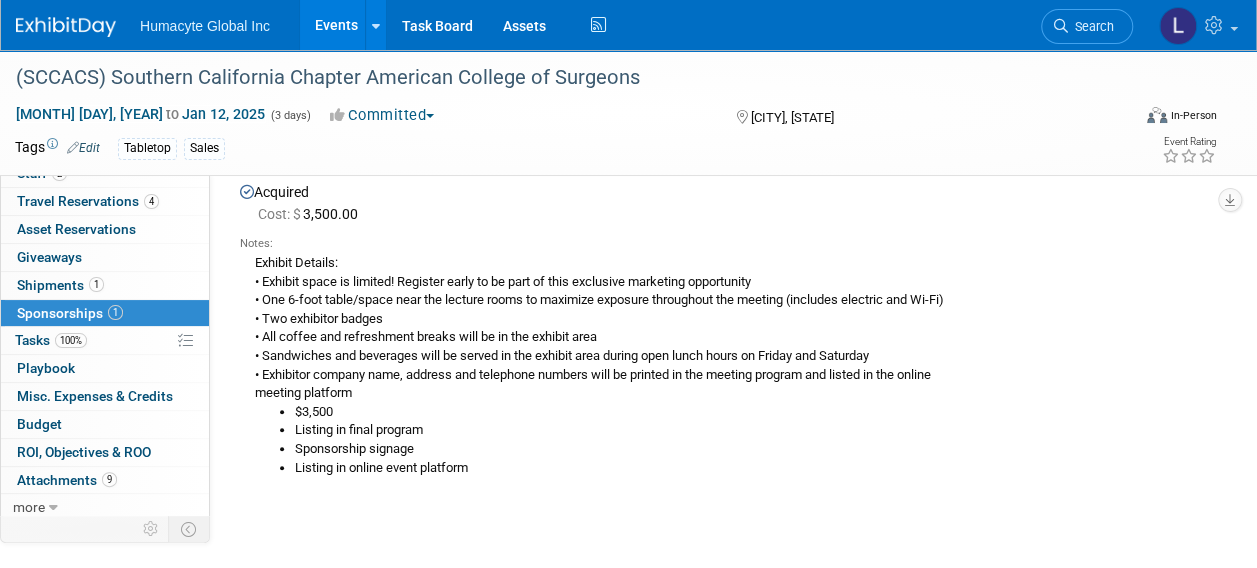 scroll, scrollTop: 74, scrollLeft: 0, axis: vertical 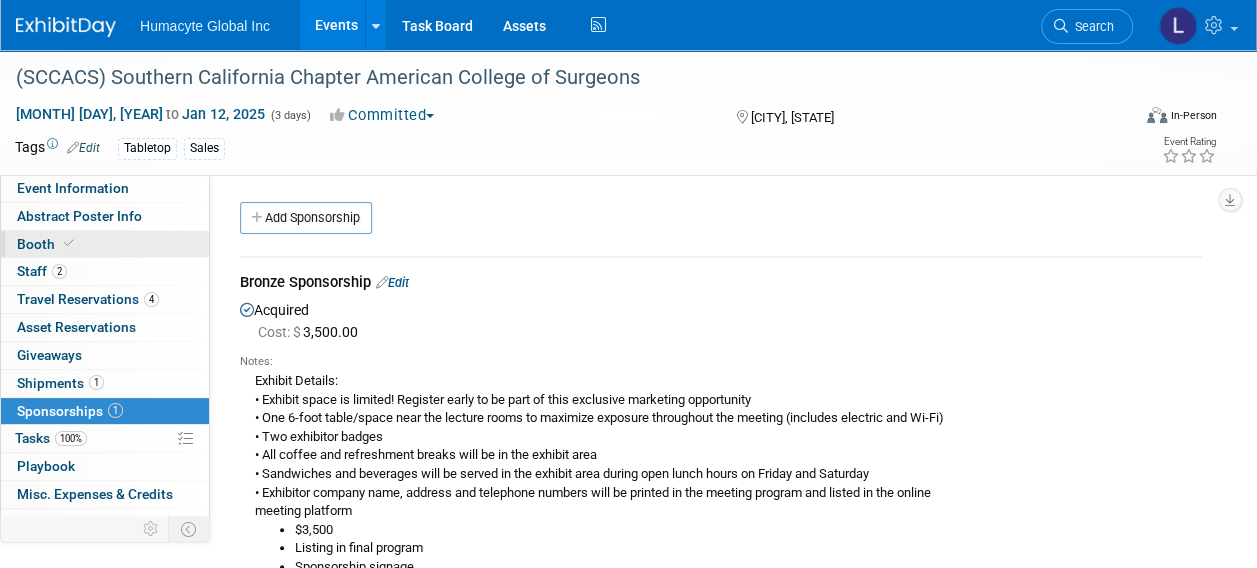 click on "Booth" at bounding box center (47, 244) 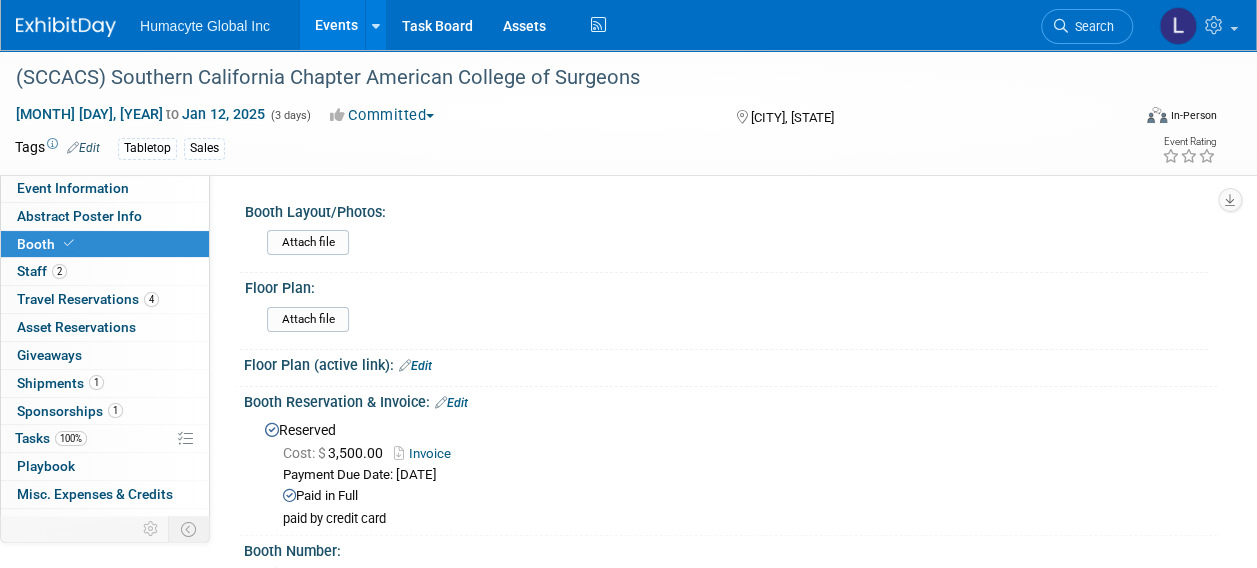 click on "Invoice" at bounding box center (427, 453) 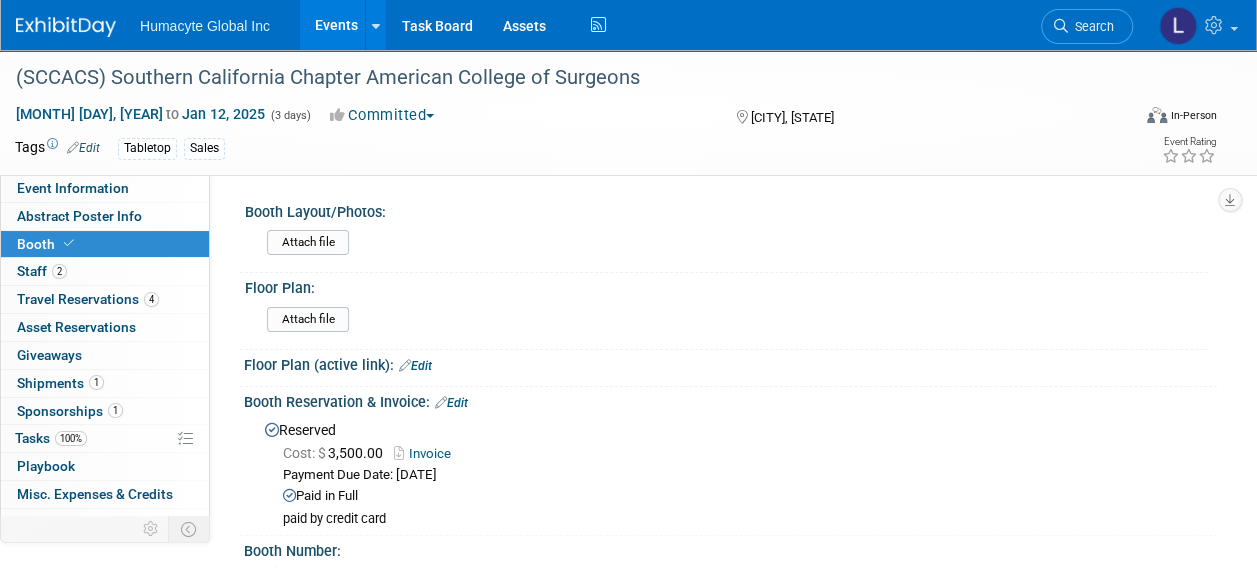 click on "Edit" at bounding box center (451, 403) 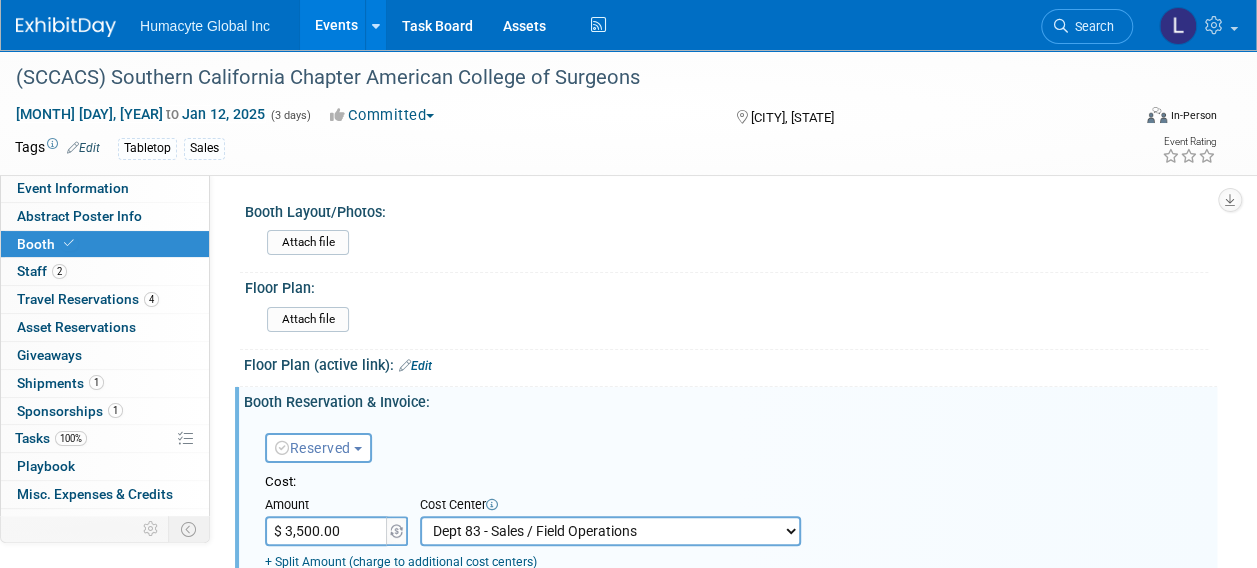 click on "$ 3,500.00" at bounding box center (327, 531) 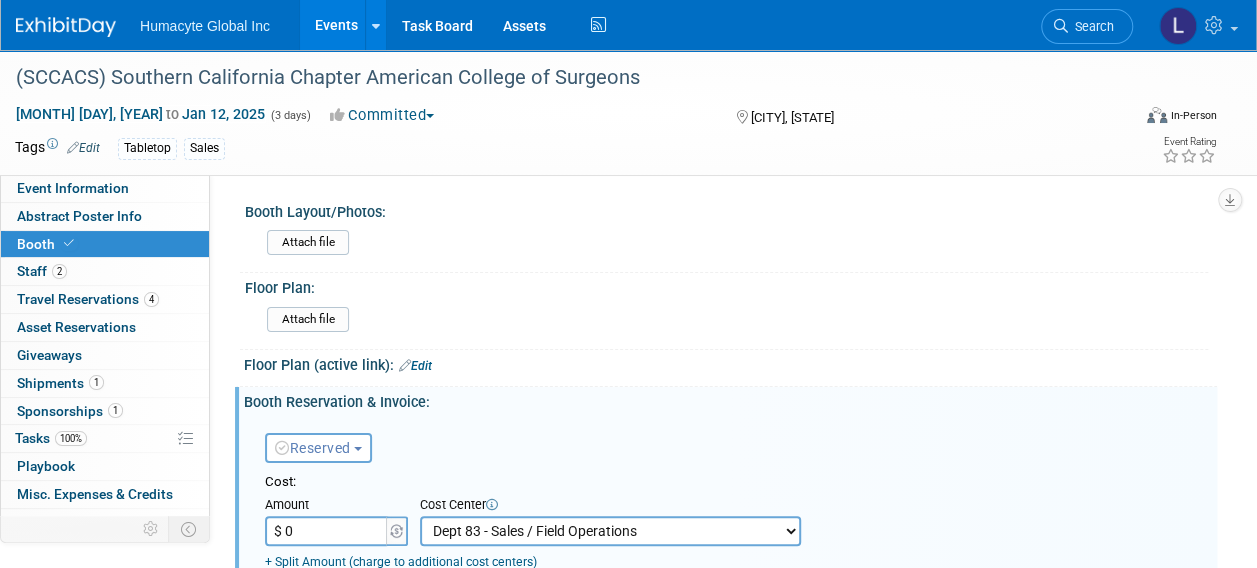 type on "$ 0.00" 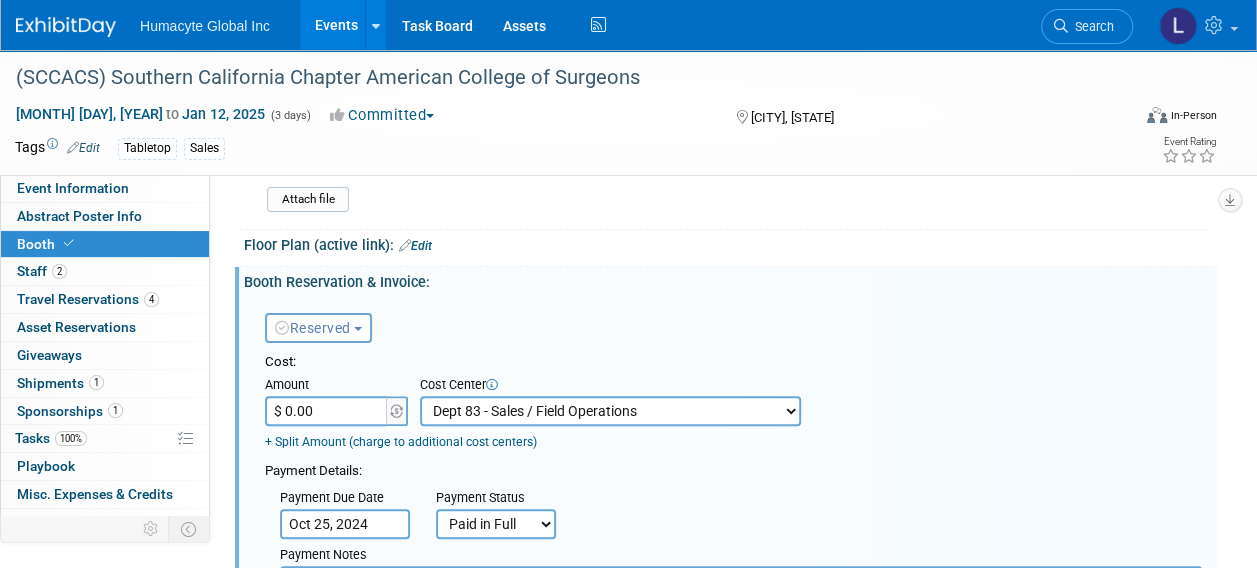 scroll, scrollTop: 300, scrollLeft: 0, axis: vertical 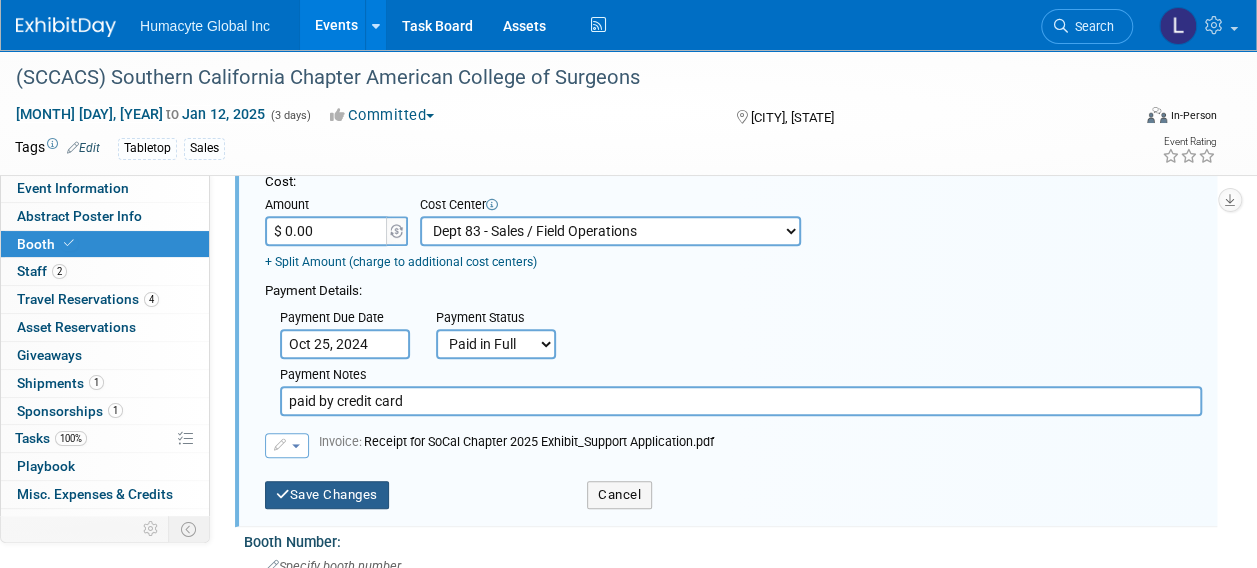 click on "Save Changes" at bounding box center (327, 495) 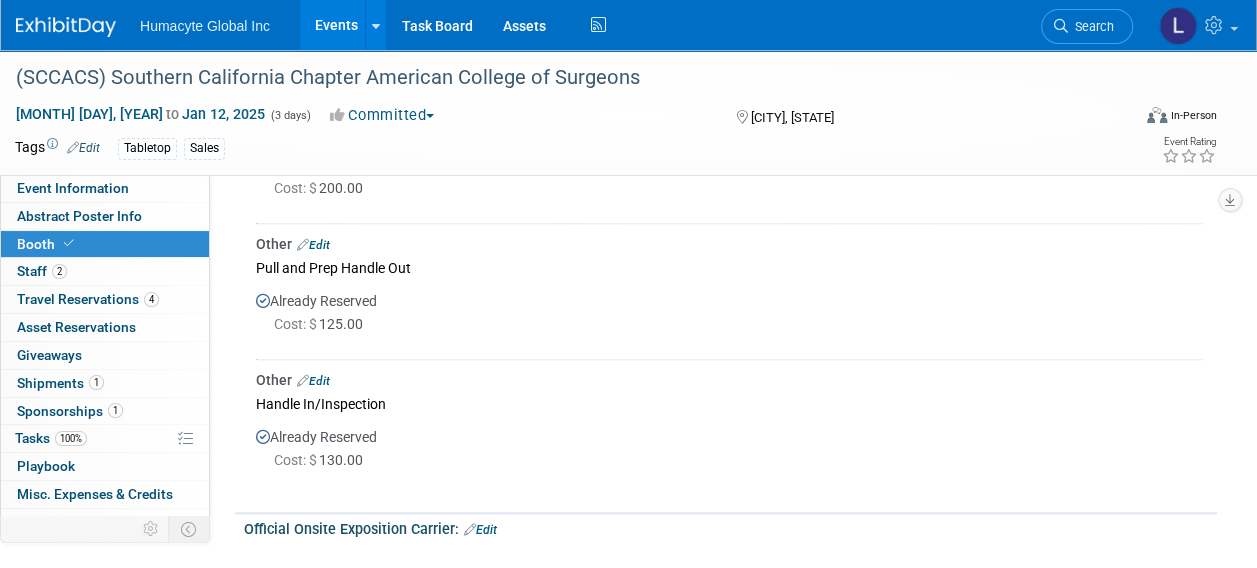 scroll, scrollTop: 900, scrollLeft: 0, axis: vertical 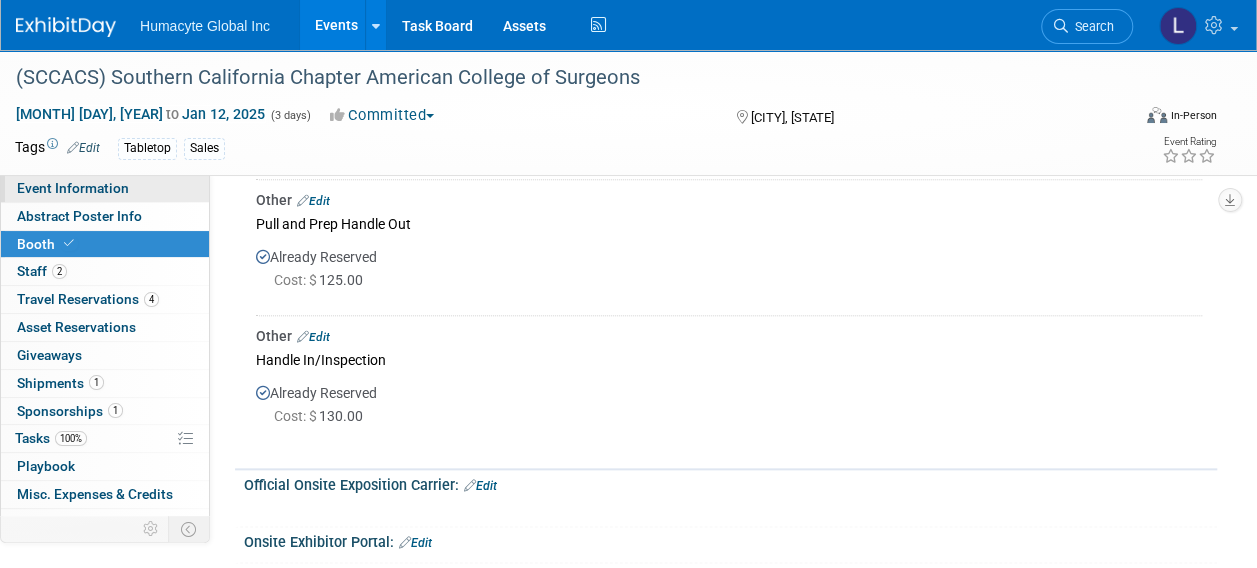click on "Event Information" at bounding box center (73, 188) 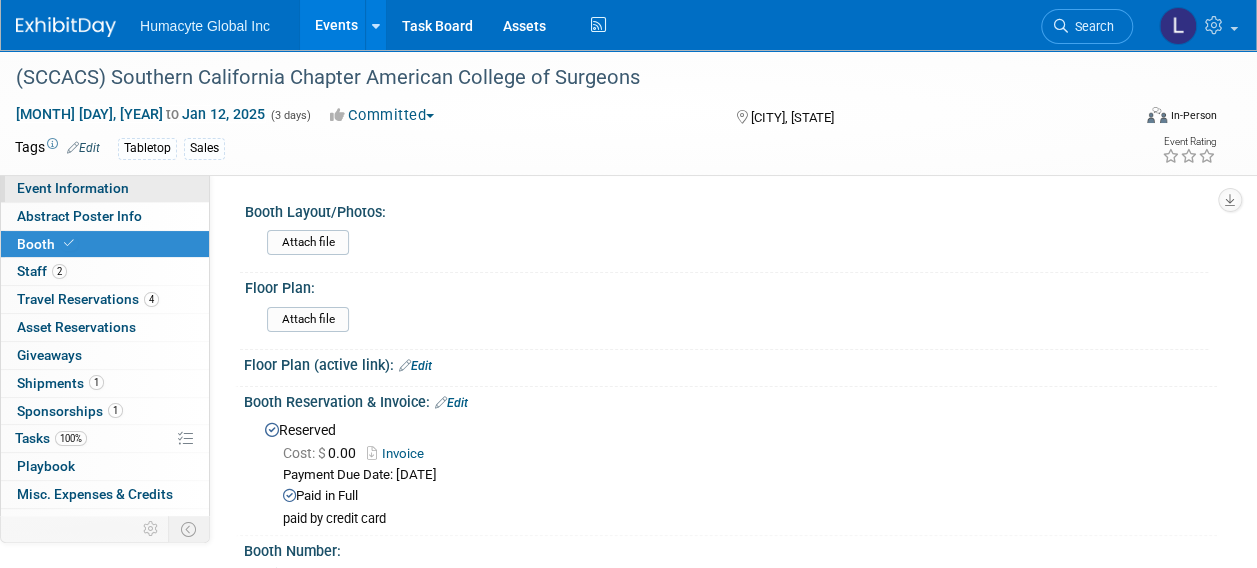 select on "Sales" 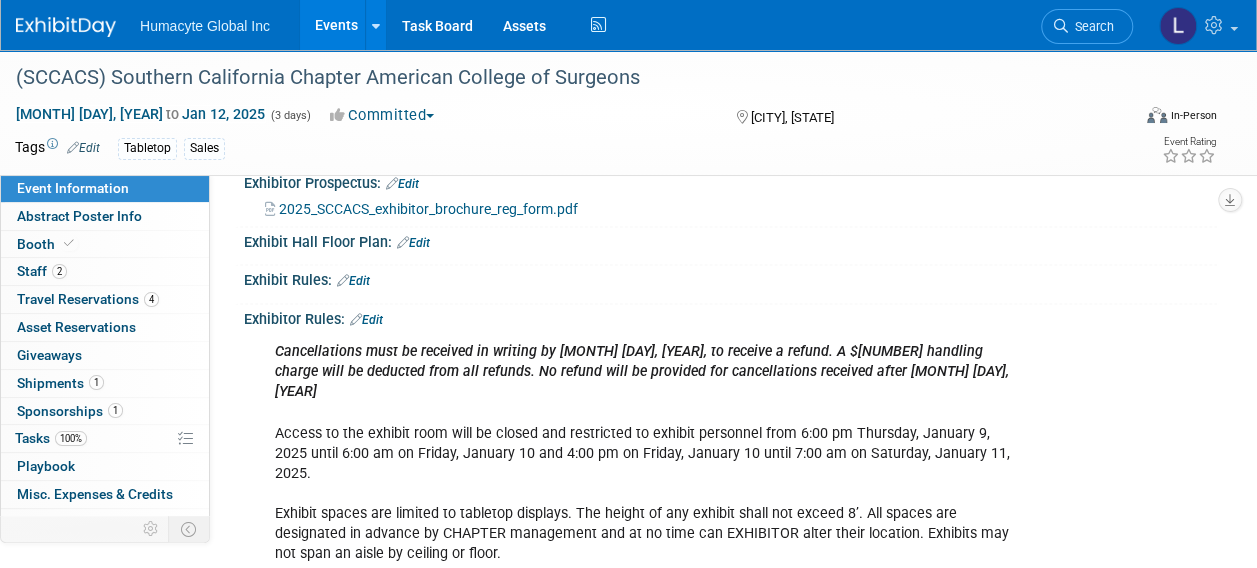 scroll, scrollTop: 1500, scrollLeft: 0, axis: vertical 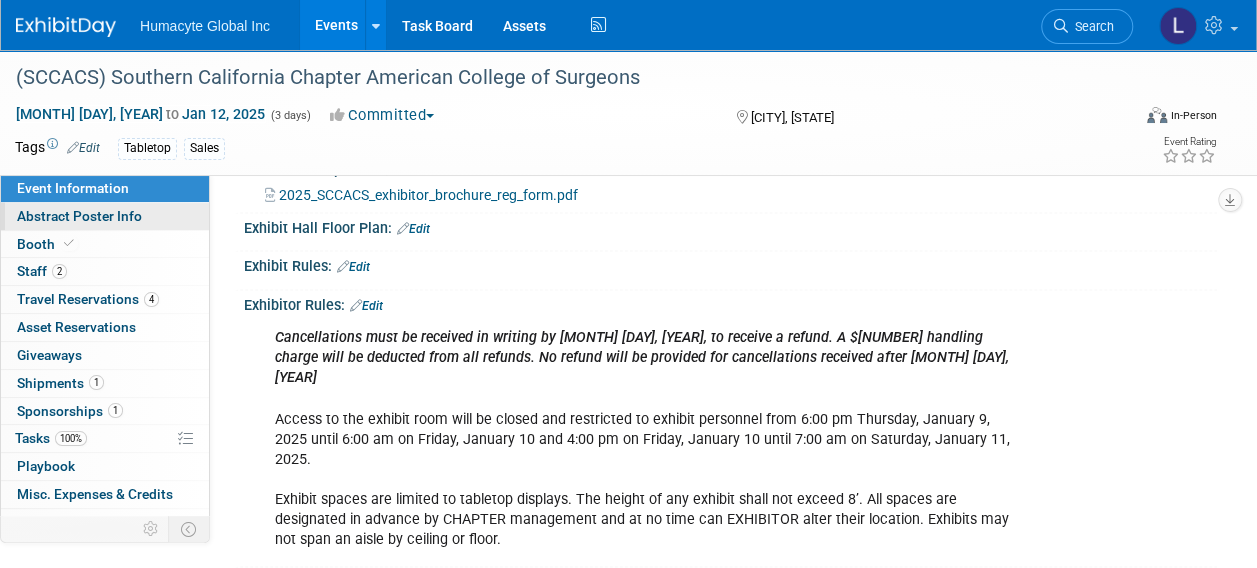 click on "Abstract Poster Info" at bounding box center (79, 216) 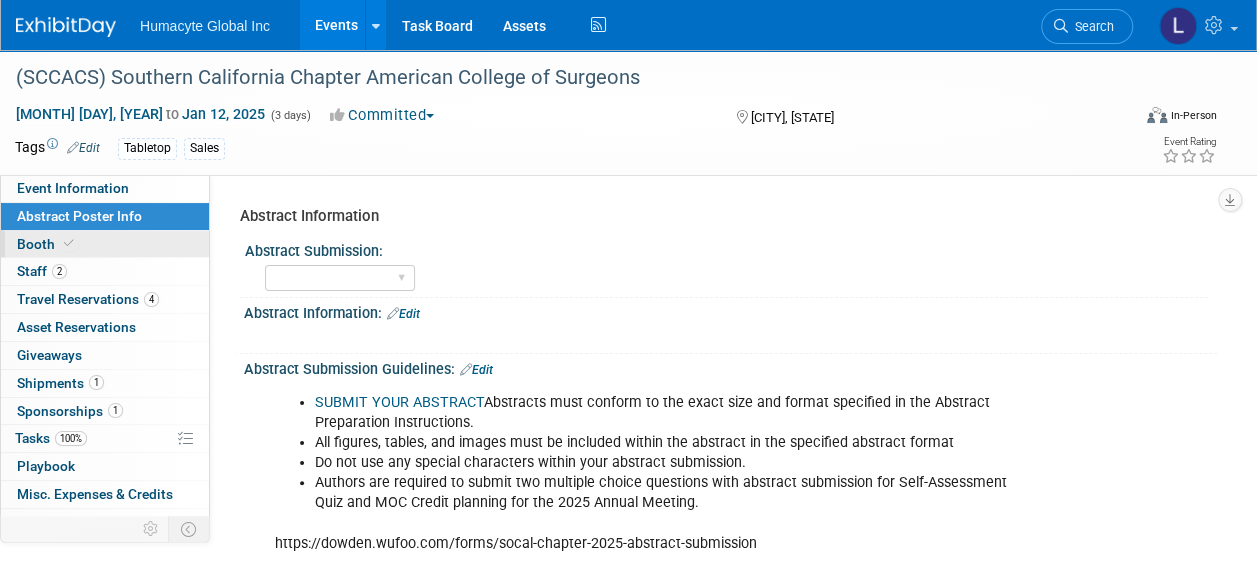 click on "Booth" at bounding box center [47, 244] 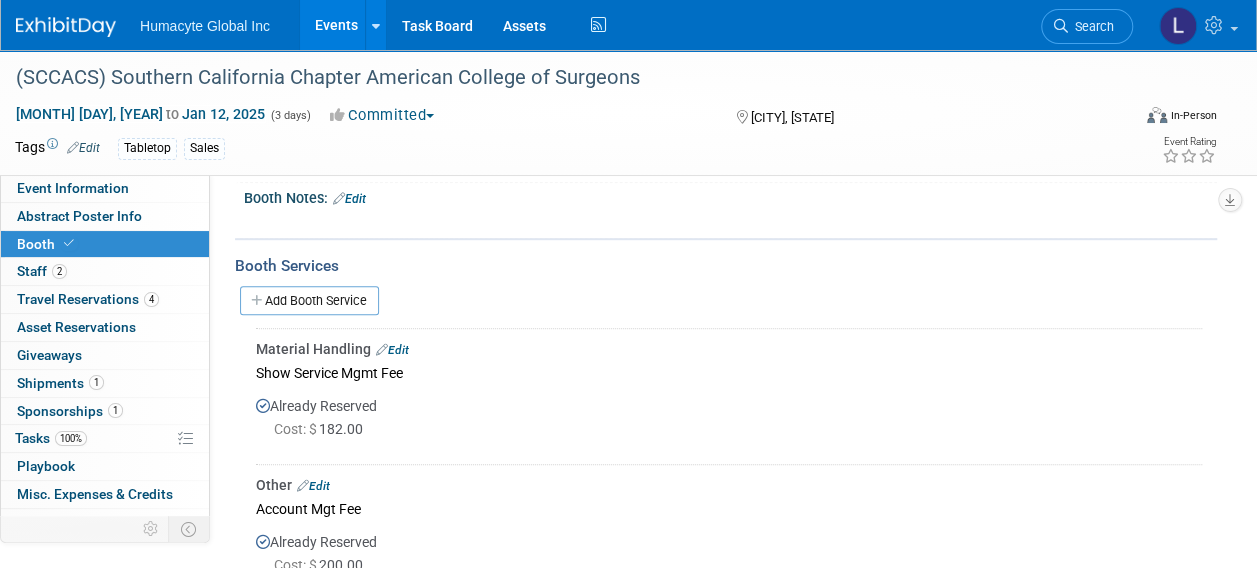 scroll, scrollTop: 400, scrollLeft: 0, axis: vertical 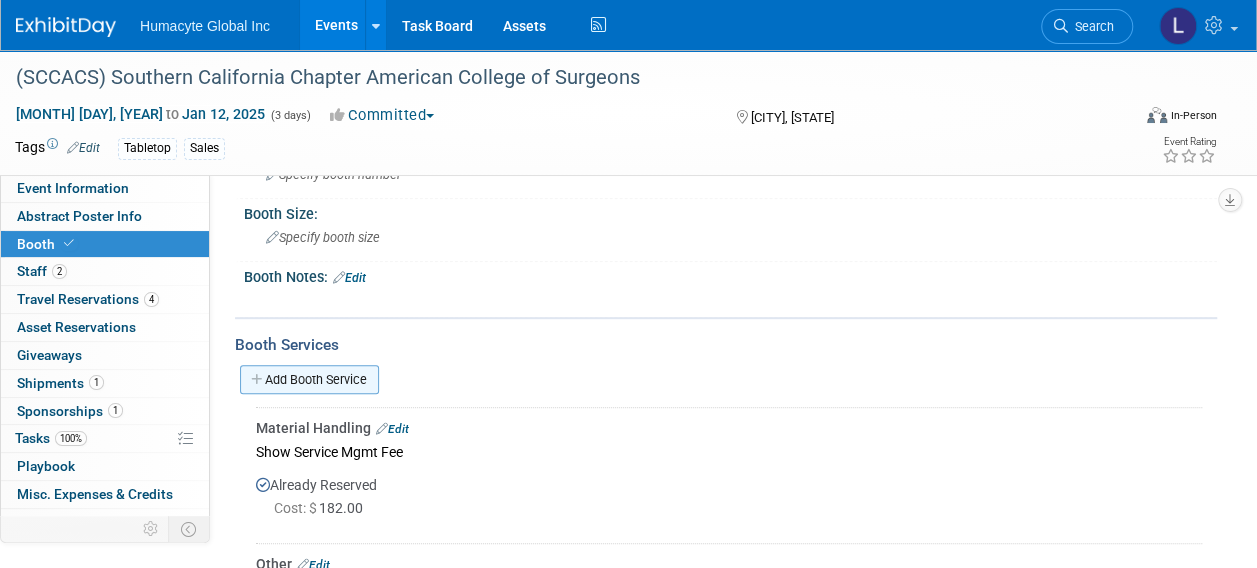 click on "Add Booth Service" at bounding box center (309, 379) 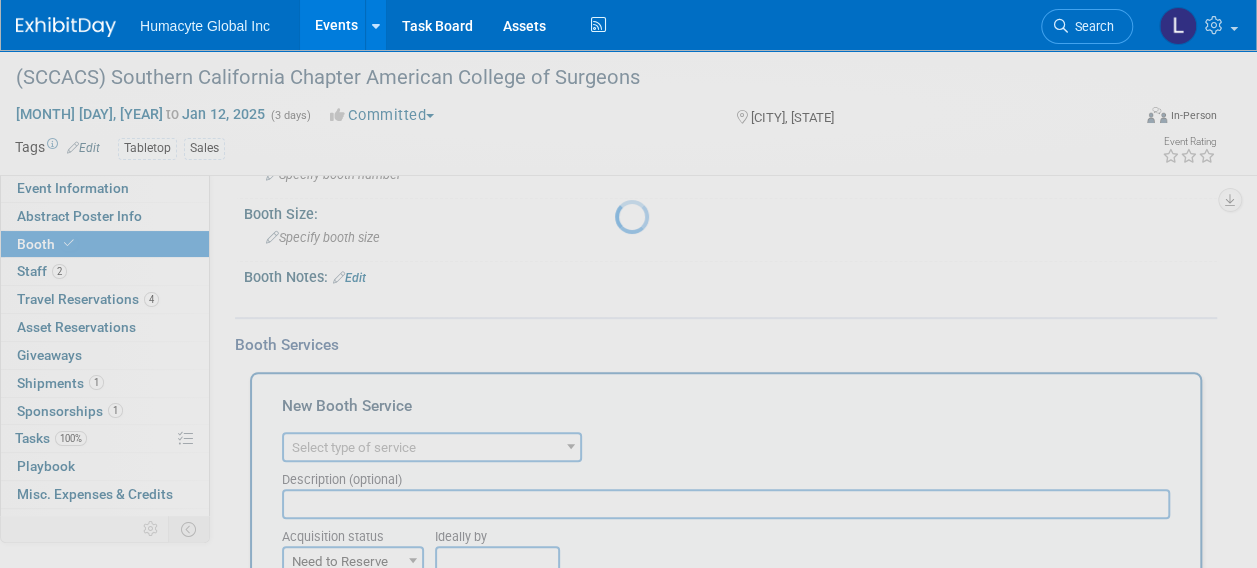 scroll, scrollTop: 0, scrollLeft: 0, axis: both 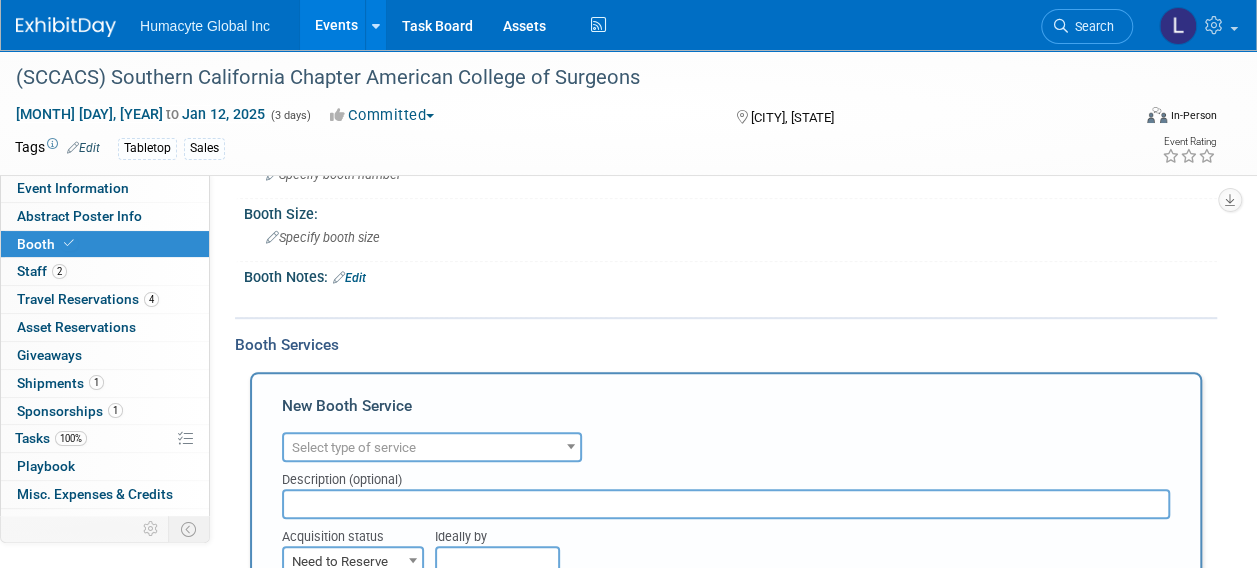 click on "Select type of service" at bounding box center [354, 447] 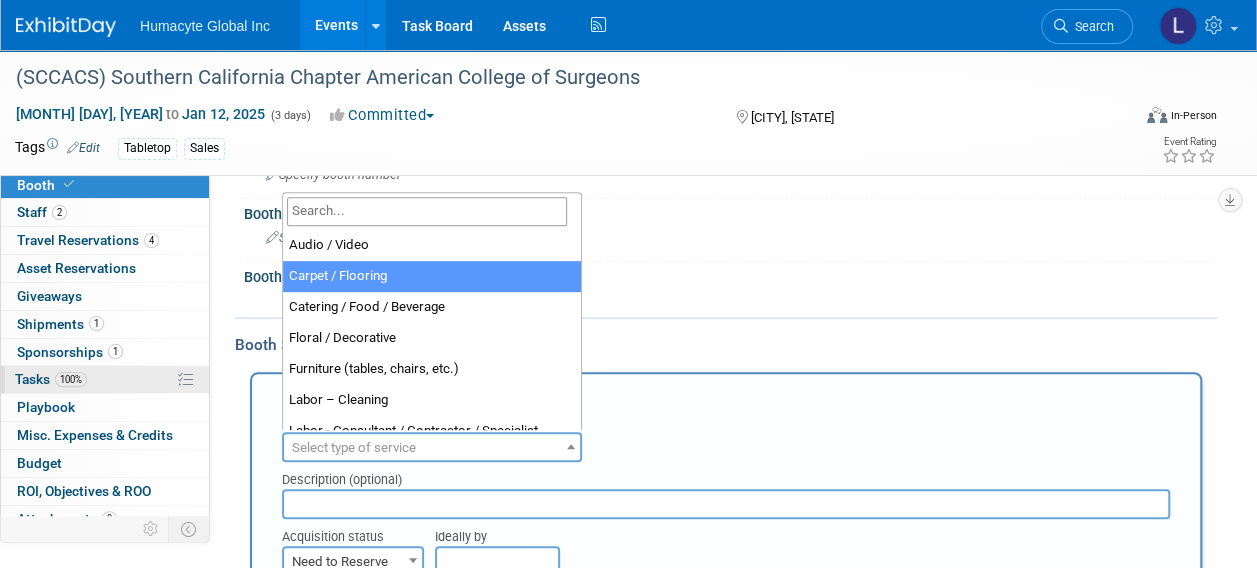 scroll, scrollTop: 98, scrollLeft: 0, axis: vertical 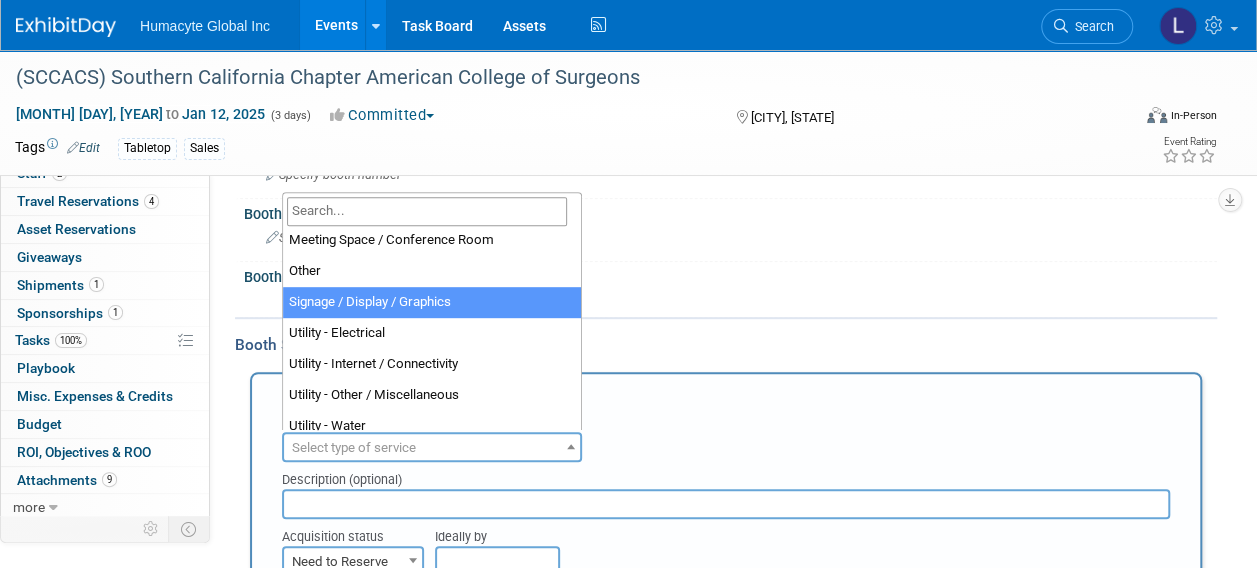 select on "3" 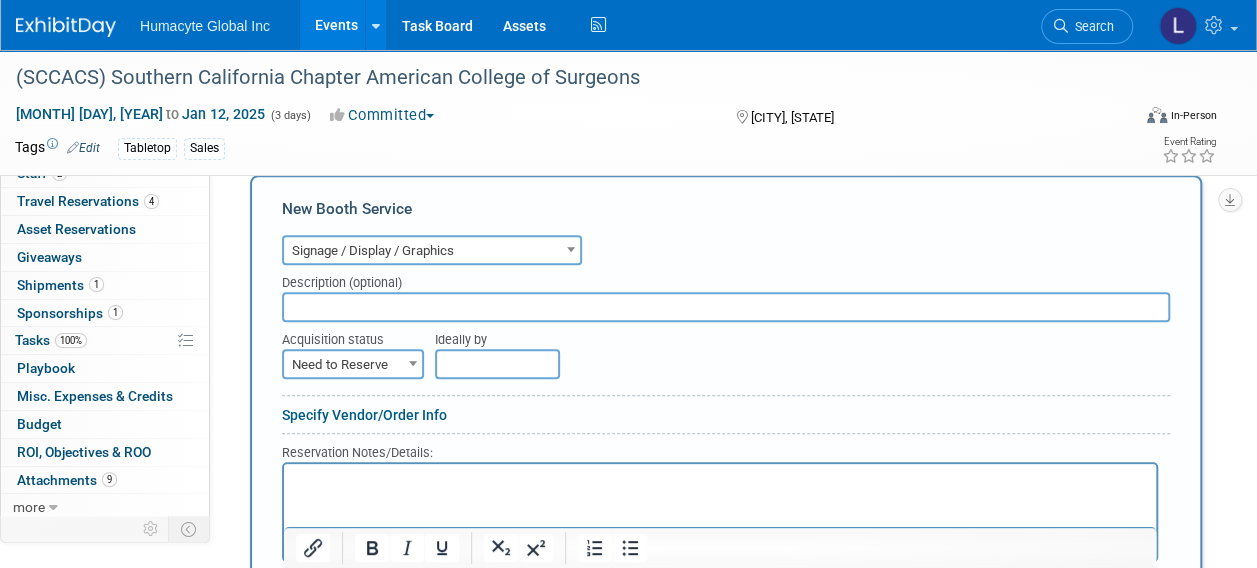 scroll, scrollTop: 600, scrollLeft: 0, axis: vertical 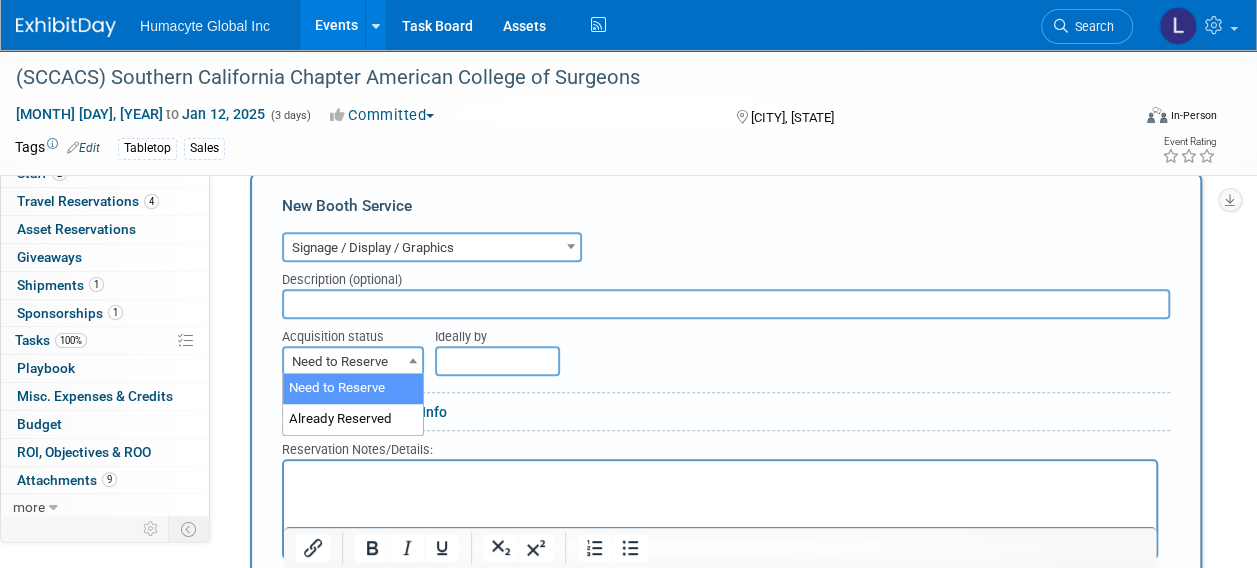 click on "Need to Reserve" at bounding box center (353, 362) 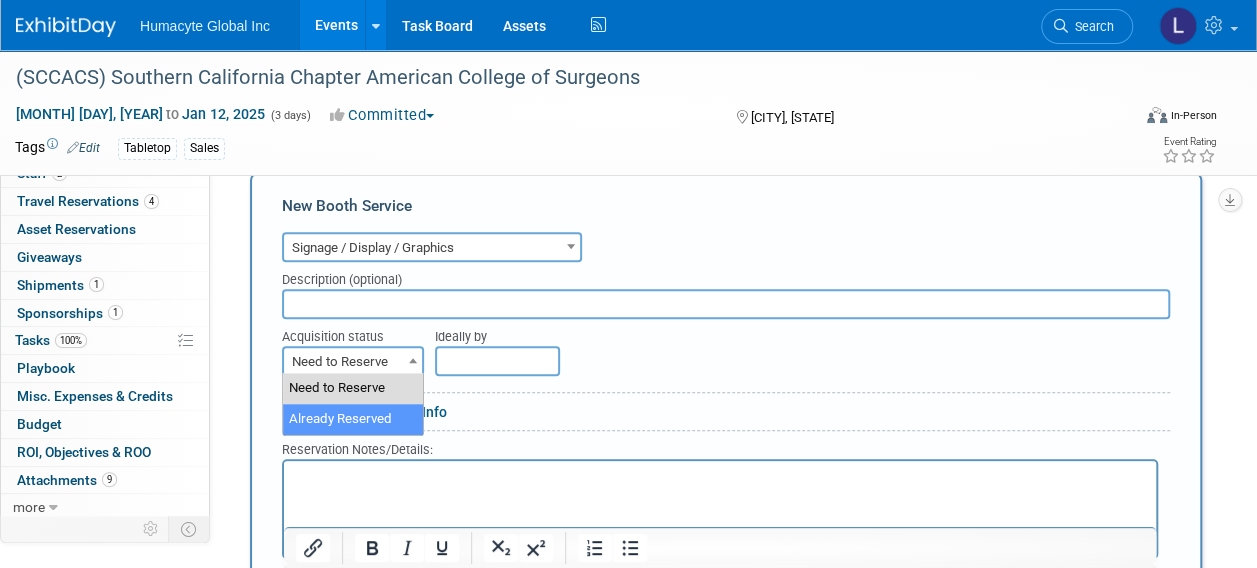 select on "2" 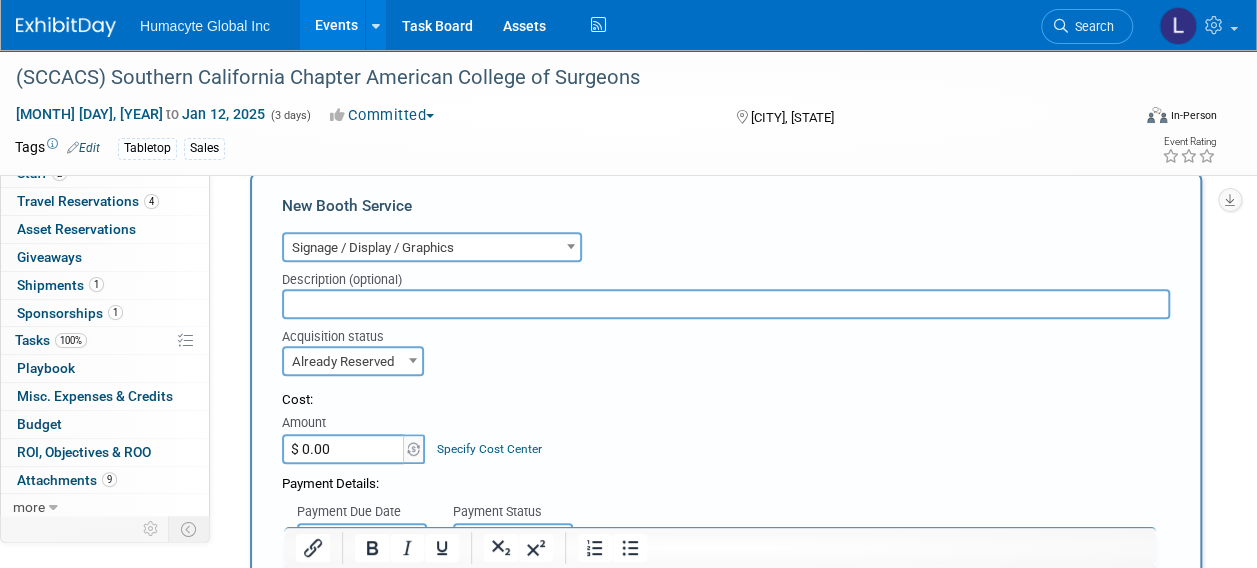 click on "$ 0.00" at bounding box center [344, 449] 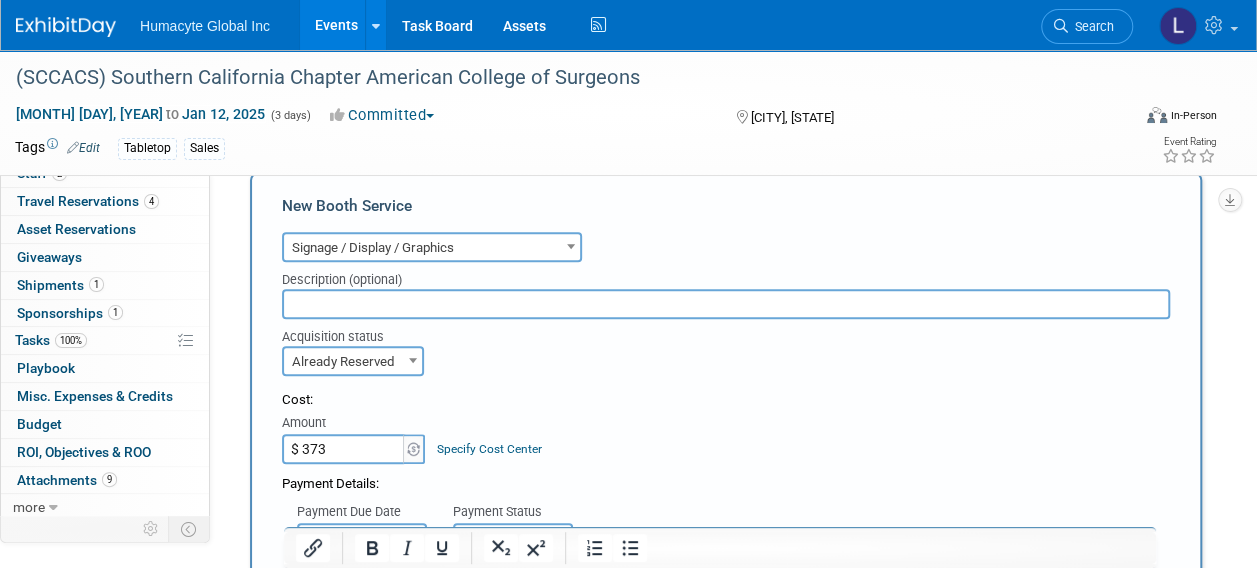 type on "$ 373.00" 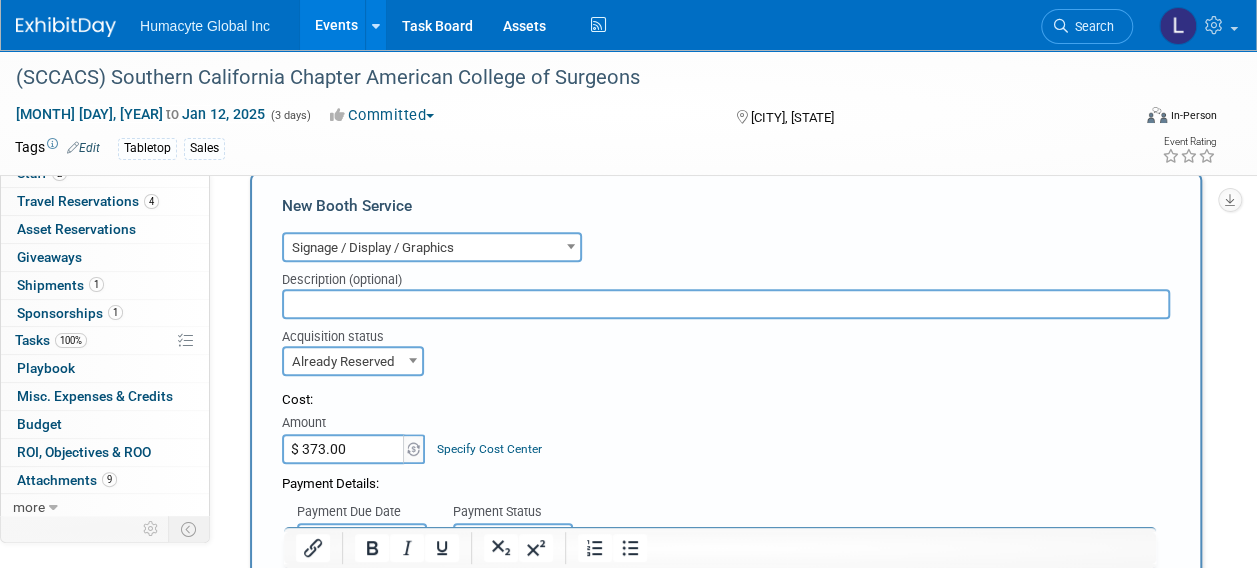 click on "Specify Cost Center" at bounding box center (489, 449) 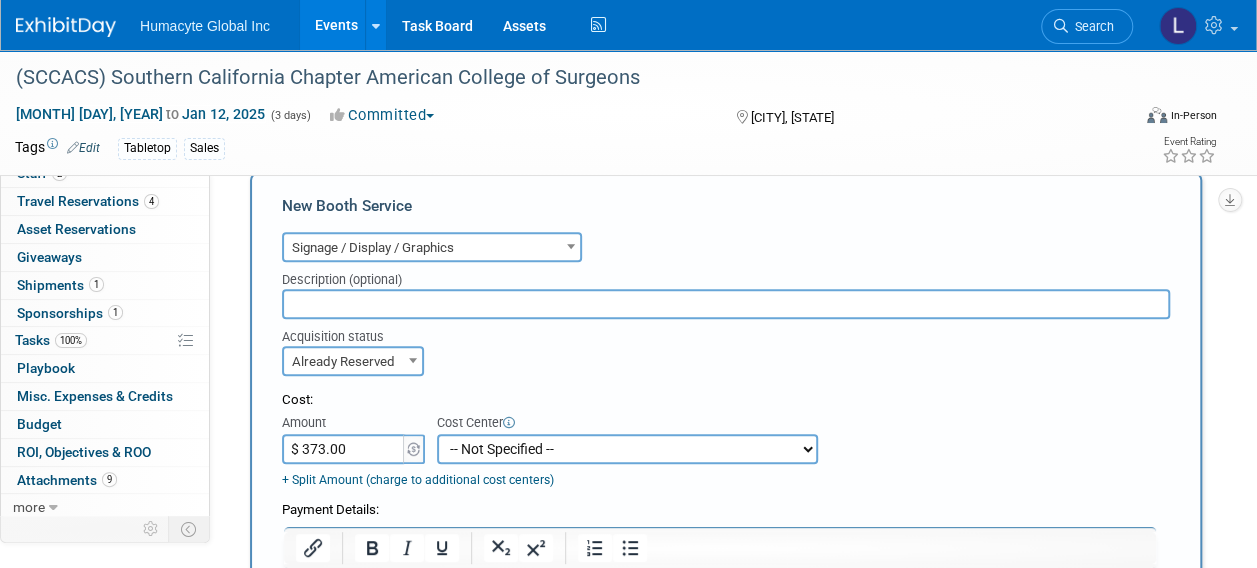 click on "-- Not Specified --
Dept 10 - Clinical
Dept 11 - Clinical Ops
Dept 12 - Medical Affairs
Dept 20 - Product Development
Dept 21 - QC Assay Lab
Dept 22 - Process Development
Dept 23 - New Product Development
Dept 24 - Scientific Program Management
Dept 25 - Discovery
Dept 26 - BioMaterials
Dept 30 - General & Administrative
Dept 31 - Finance
Dept 32 - Human Resources
Dept 40 - Manufacturing
Dept 41 - Bioprocessing
Dept 42 - MSAT
Dept 43 - Logistics
Dept 44 - Automation
Dept 45 - Allosource Dept 46 - Tissue" at bounding box center [627, 449] 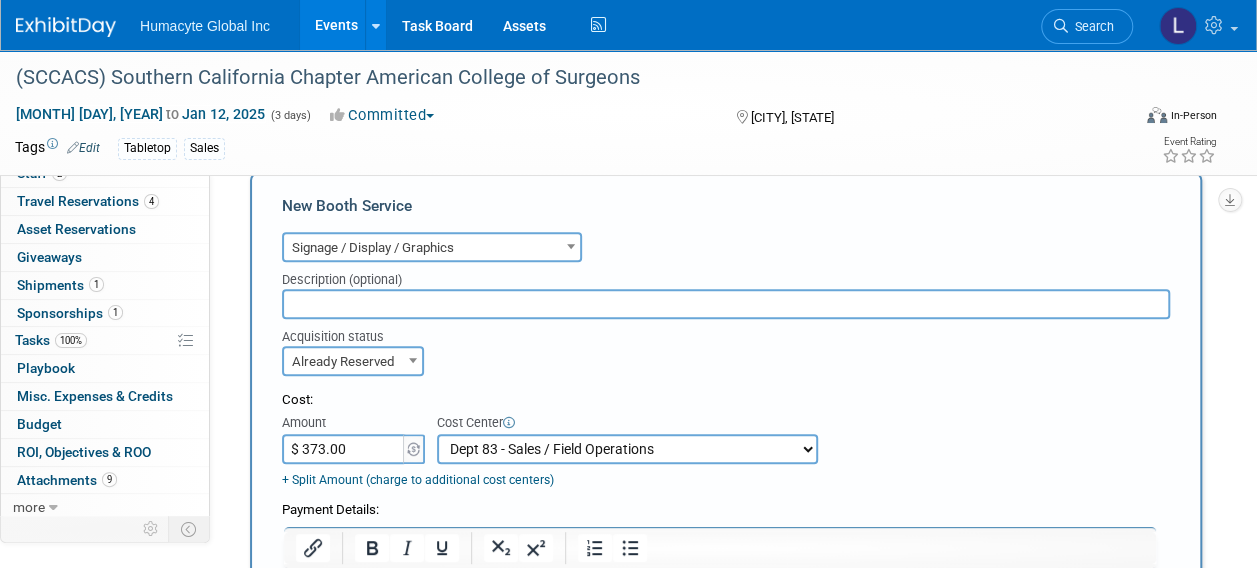 click on "-- Not Specified --
Dept 10 - Clinical
Dept 11 - Clinical Ops
Dept 12 - Medical Affairs
Dept 20 - Product Development
Dept 21 - QC Assay Lab
Dept 22 - Process Development
Dept 23 - New Product Development
Dept 24 - Scientific Program Management
Dept 25 - Discovery
Dept 26 - BioMaterials
Dept 30 - General & Administrative
Dept 31 - Finance
Dept 32 - Human Resources
Dept 40 - Manufacturing
Dept 41 - Bioprocessing
Dept 42 - MSAT
Dept 43 - Logistics
Dept 44 - Automation
Dept 45 - Allosource Dept 46 - Tissue" at bounding box center (627, 449) 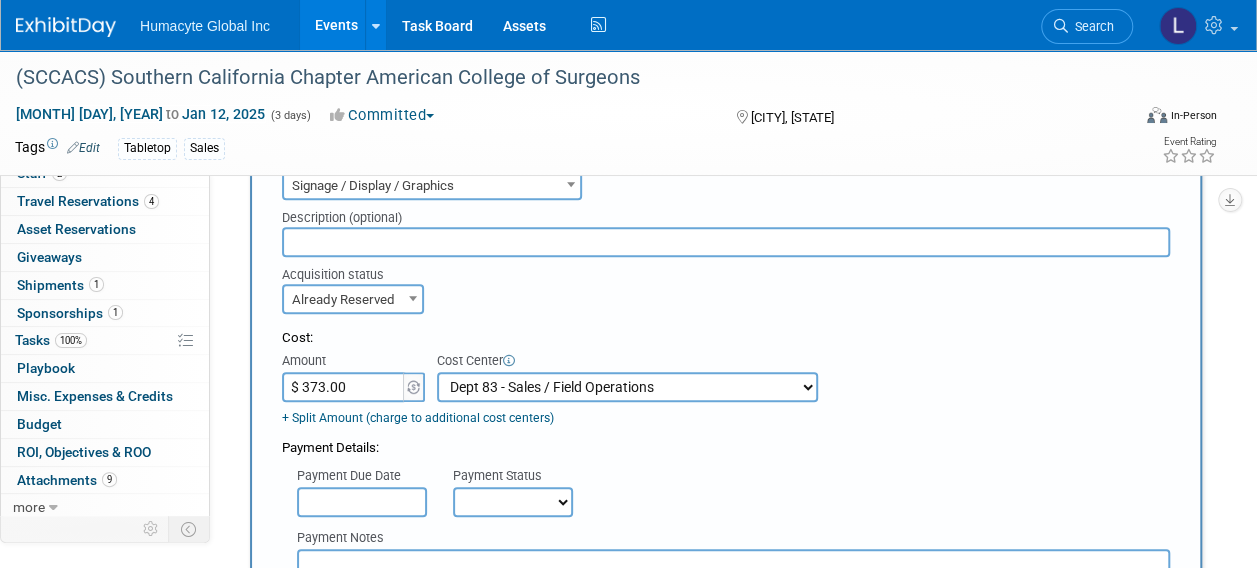 scroll, scrollTop: 800, scrollLeft: 0, axis: vertical 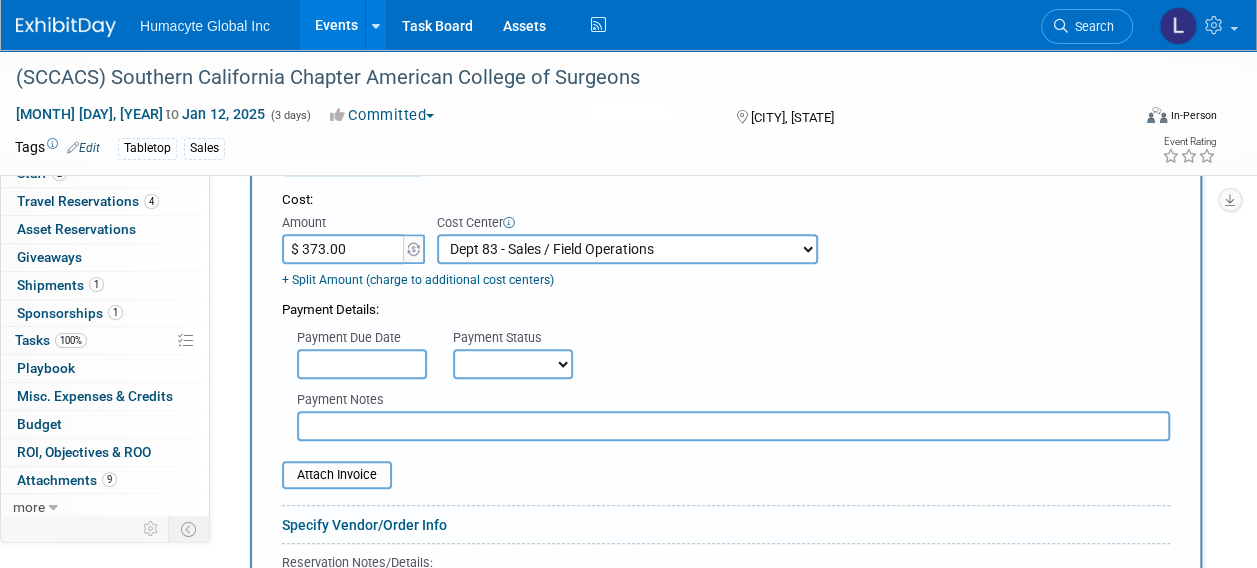 click on "Not Paid Yet
Partially Paid
Paid in Full" at bounding box center [513, 364] 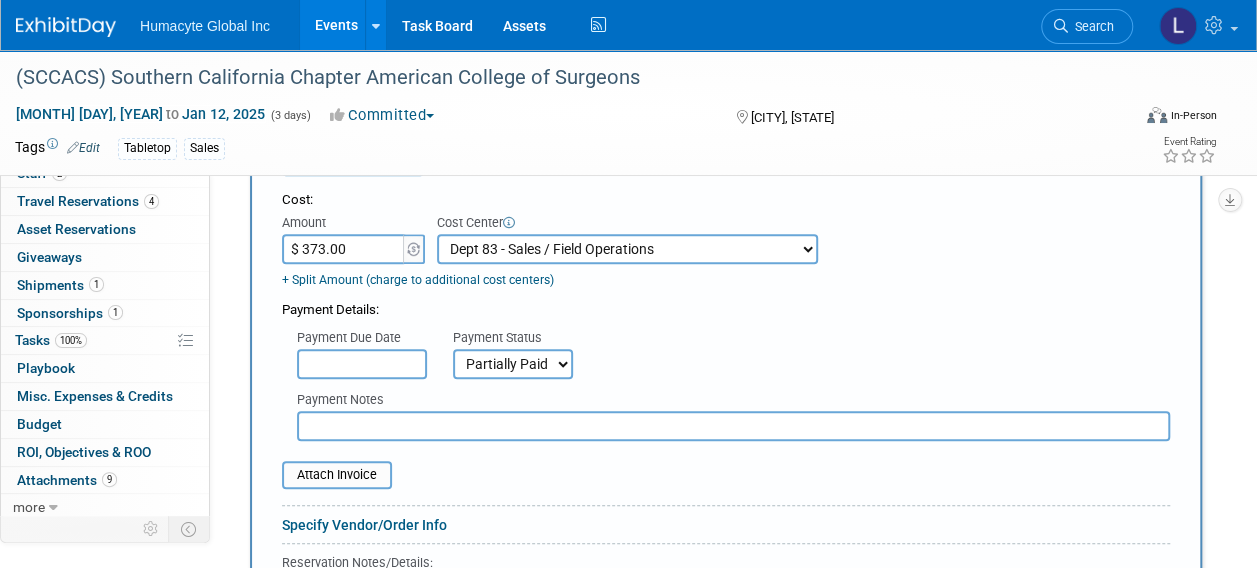 click on "Not Paid Yet
Partially Paid
Paid in Full" at bounding box center [513, 364] 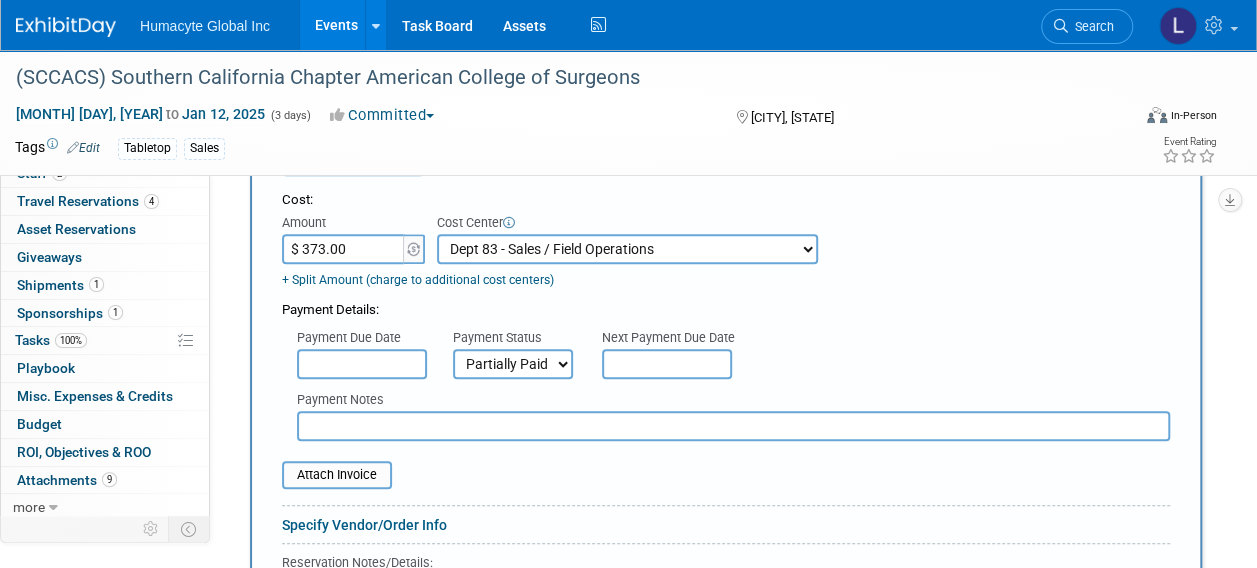 click on "Not Paid Yet
Partially Paid
Paid in Full" at bounding box center [513, 364] 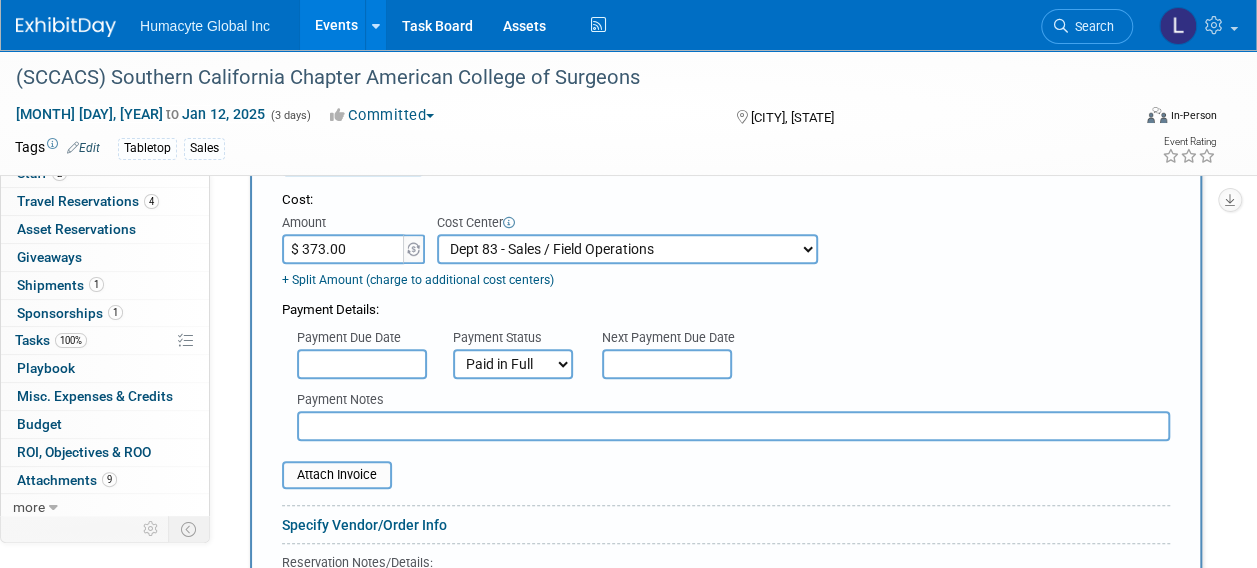 click on "Not Paid Yet
Partially Paid
Paid in Full" at bounding box center (513, 364) 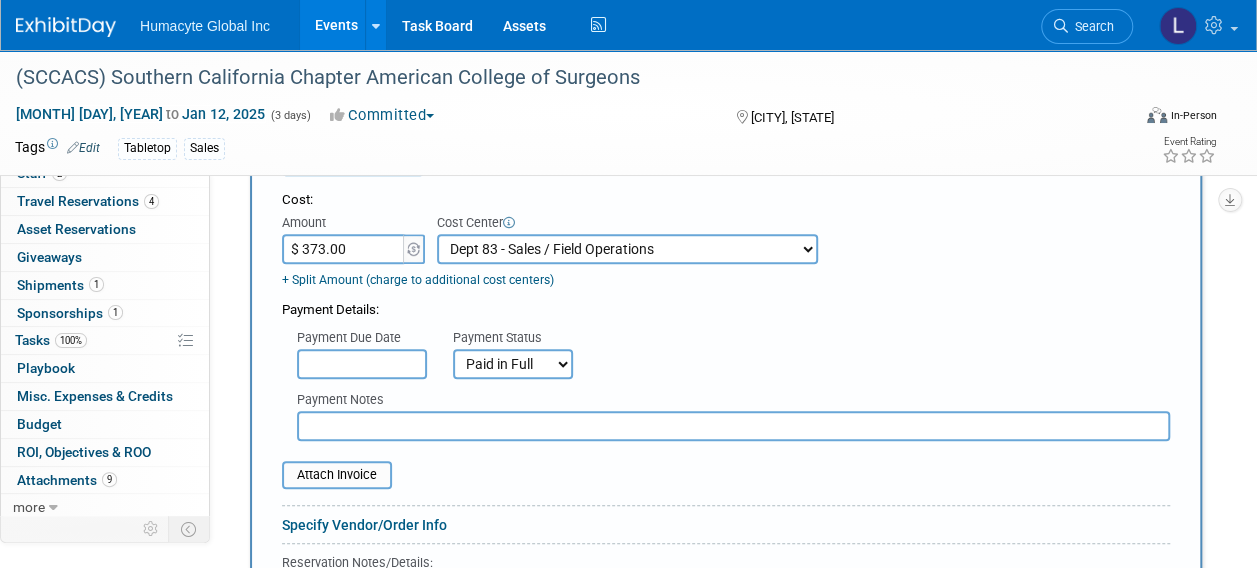 click at bounding box center (362, 364) 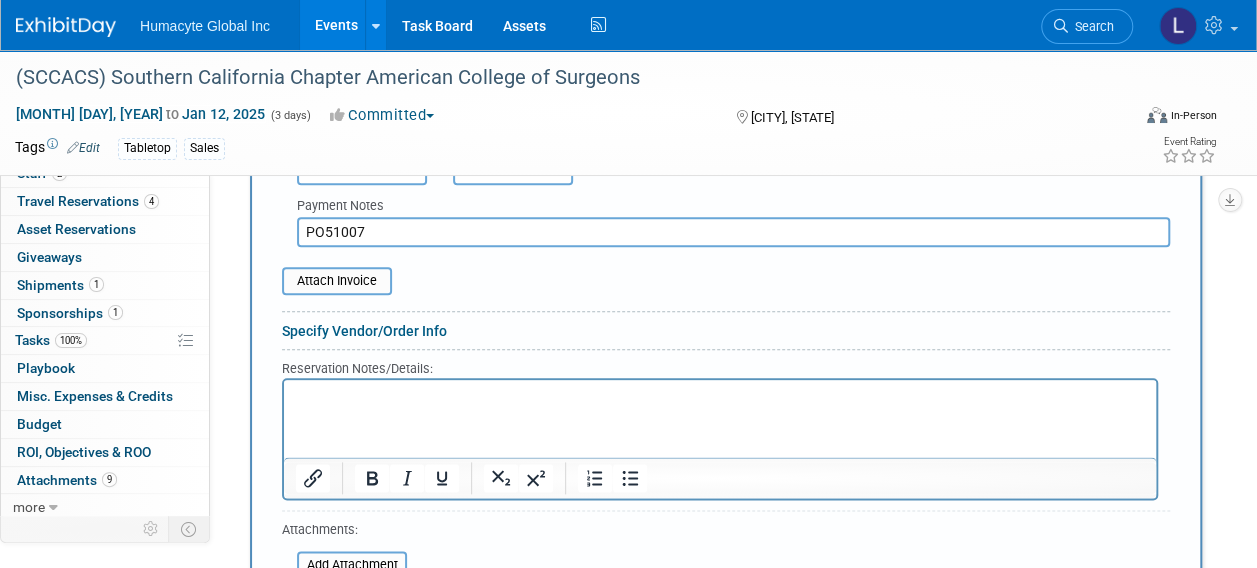 scroll, scrollTop: 1000, scrollLeft: 0, axis: vertical 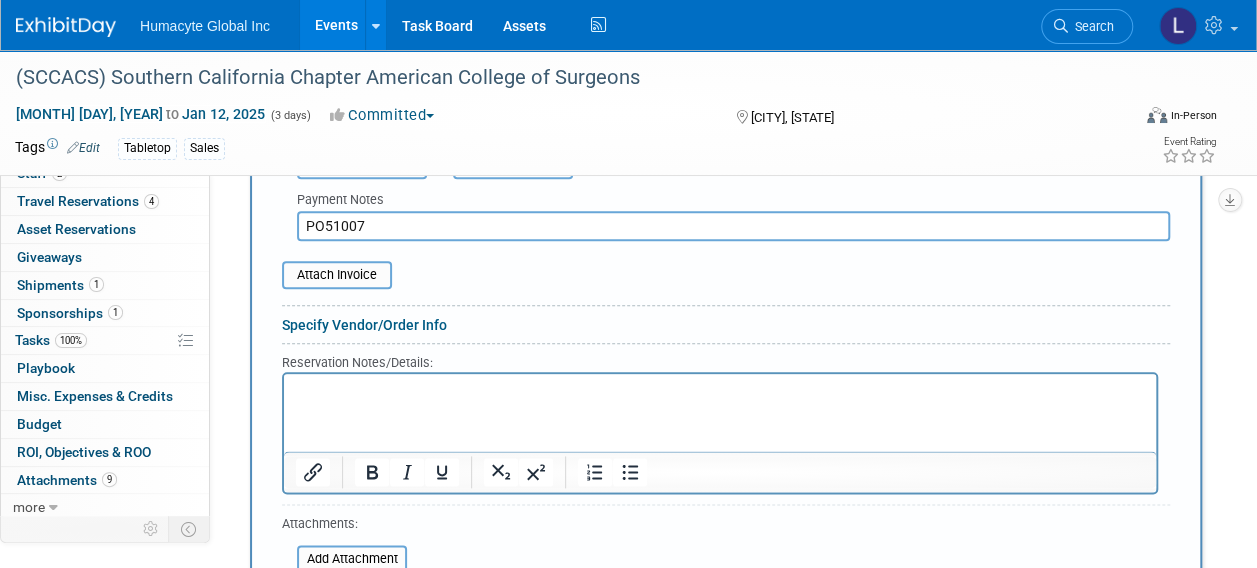 type on "PO51007" 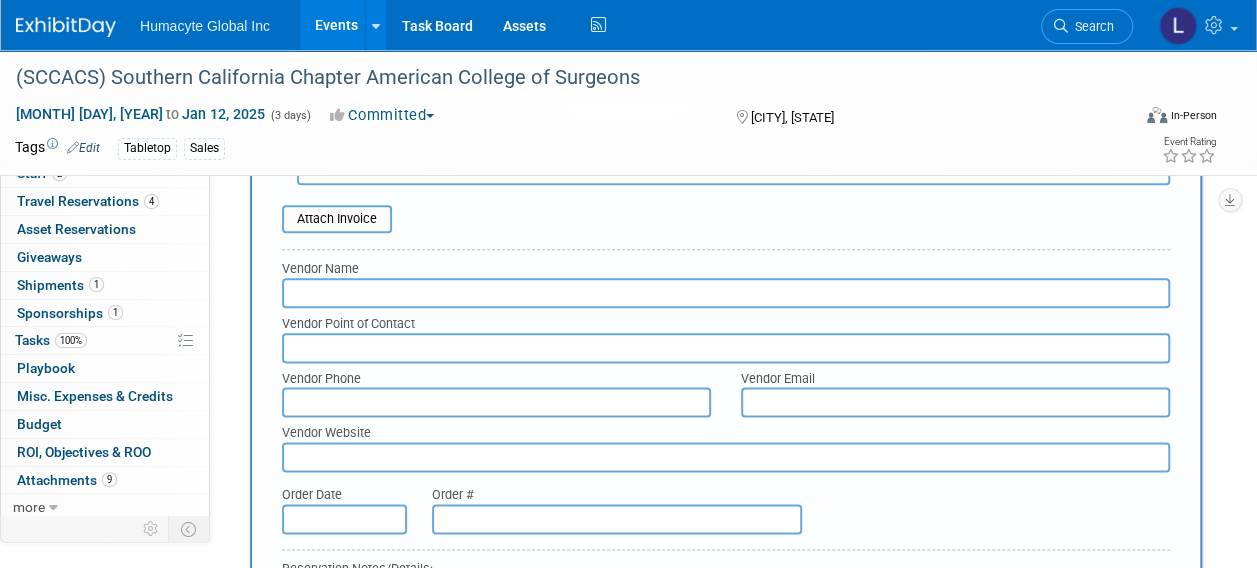 scroll, scrollTop: 1100, scrollLeft: 0, axis: vertical 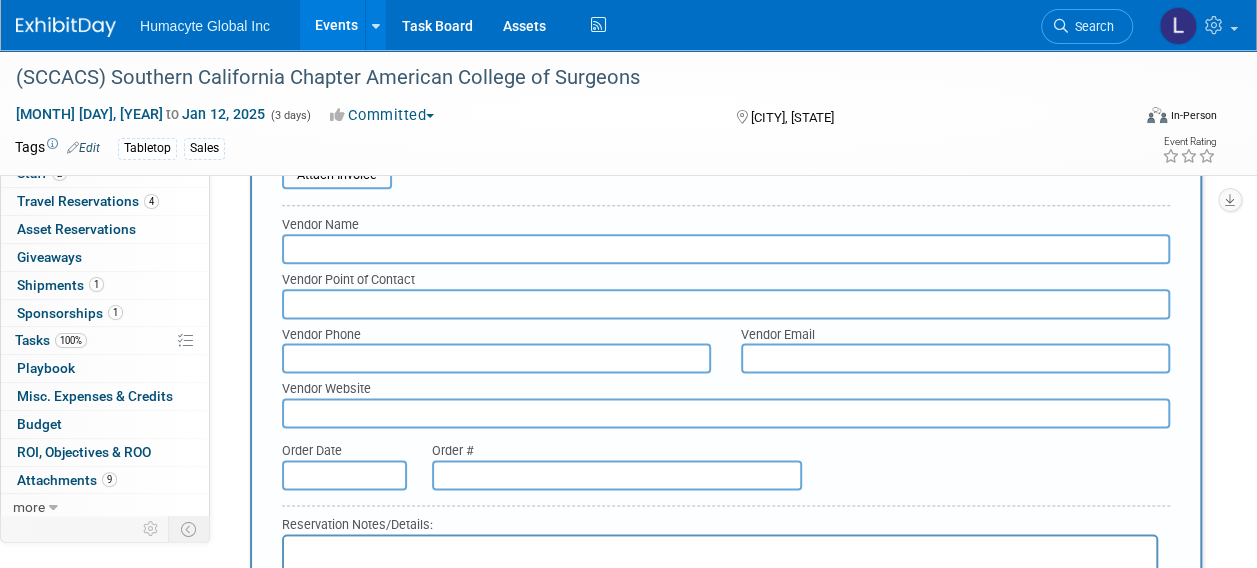 click at bounding box center [726, 249] 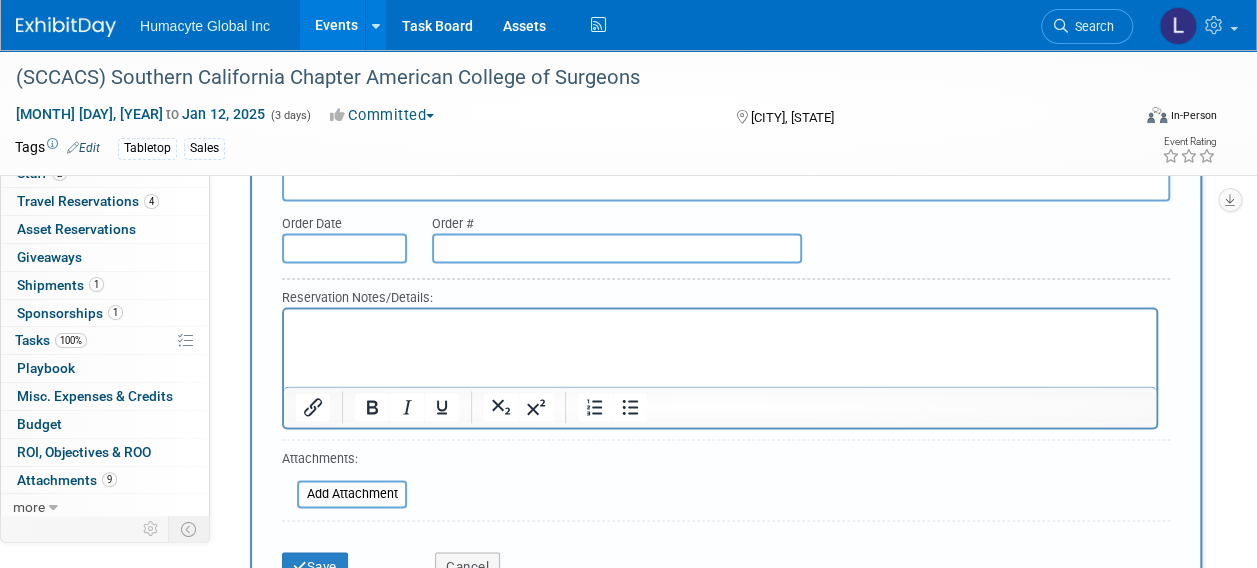 scroll, scrollTop: 1500, scrollLeft: 0, axis: vertical 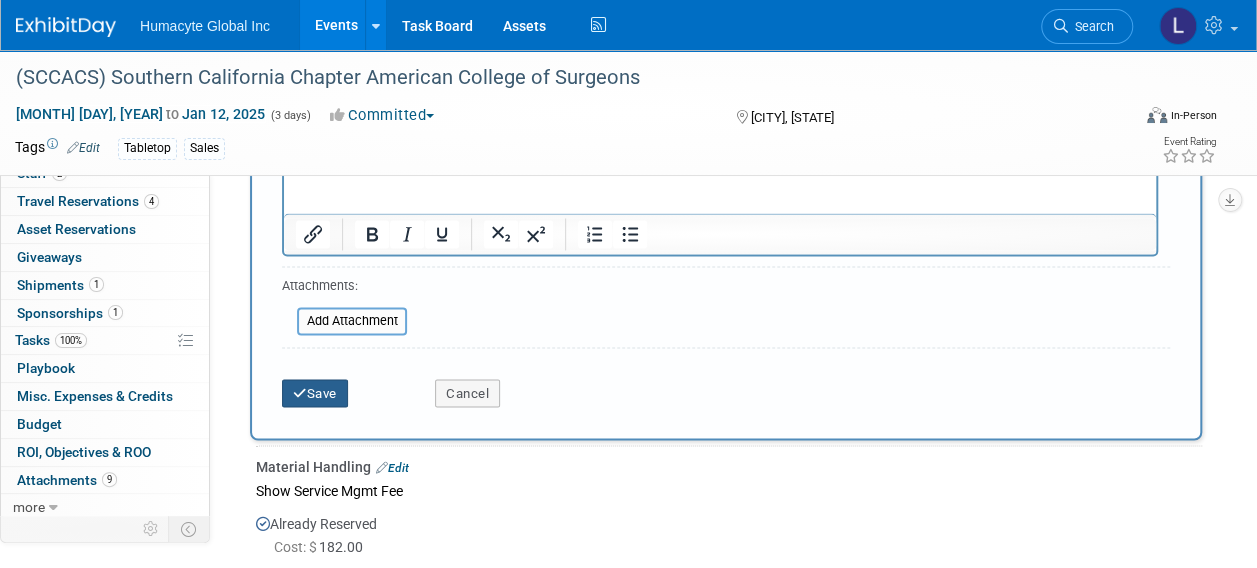 type on "Poretta & Orr" 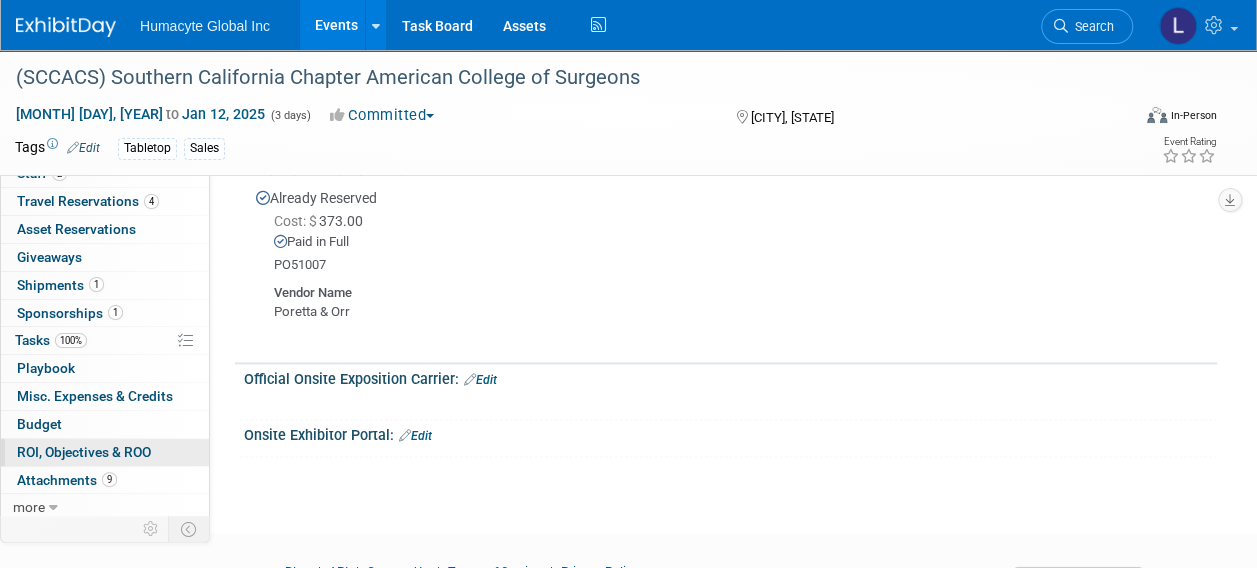 scroll, scrollTop: 1235, scrollLeft: 0, axis: vertical 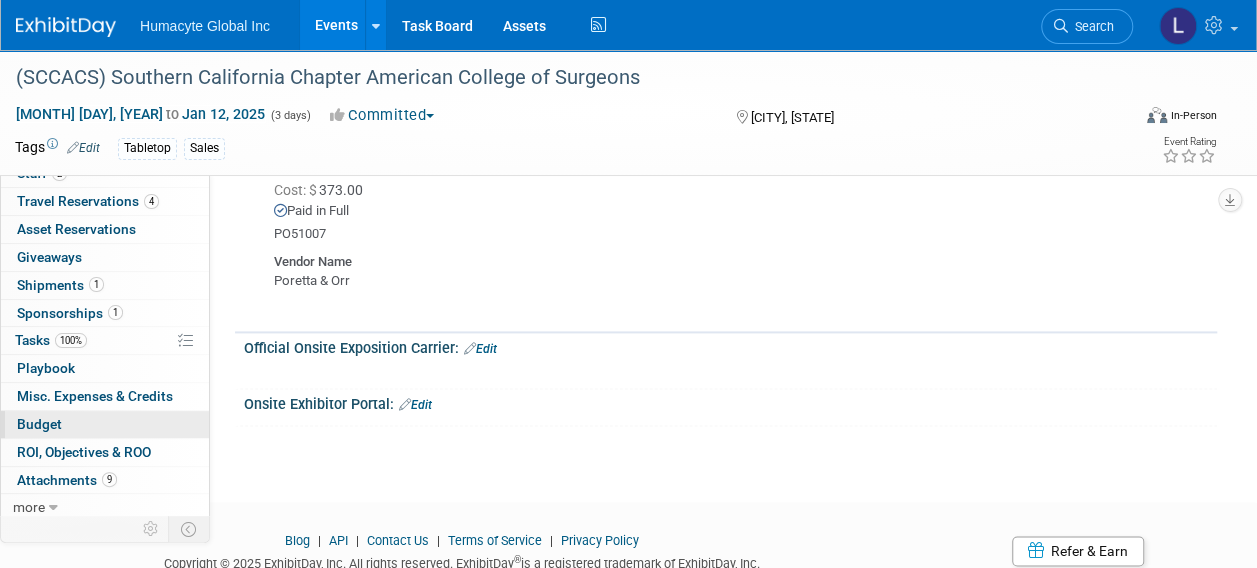 click on "Budget" at bounding box center (39, 424) 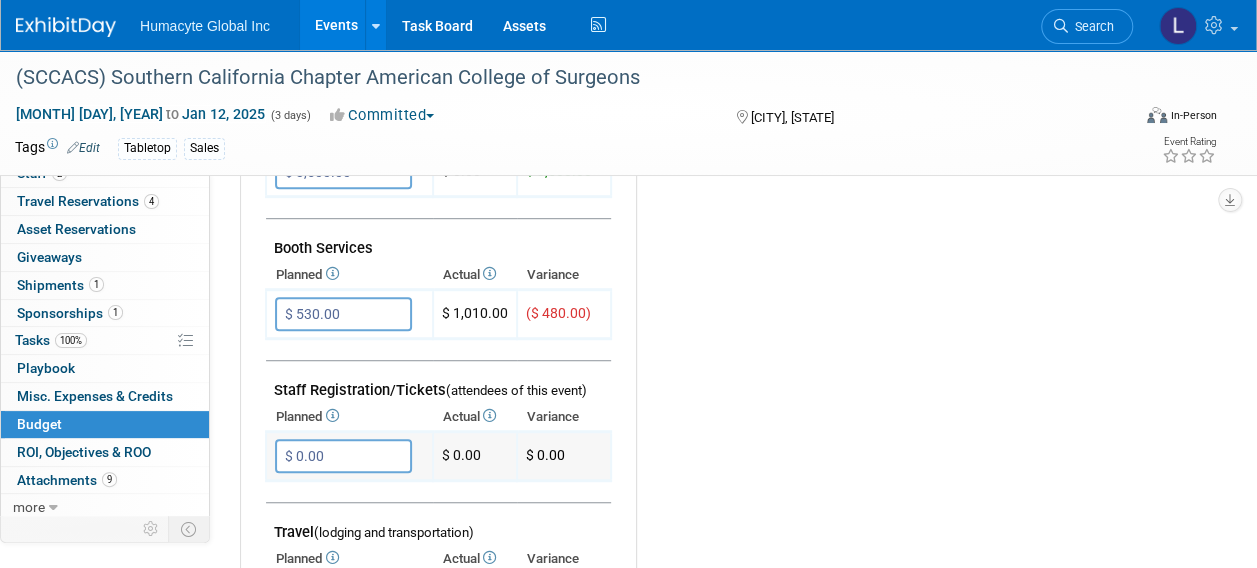 scroll, scrollTop: 400, scrollLeft: 0, axis: vertical 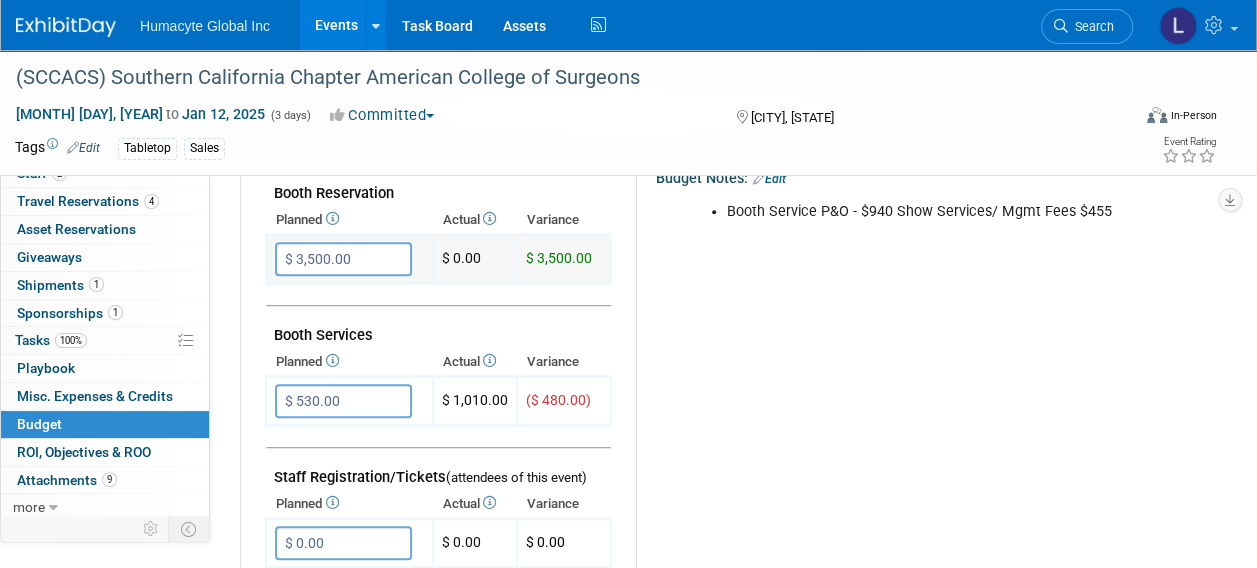 click on "$ 3,500.00" at bounding box center [343, 259] 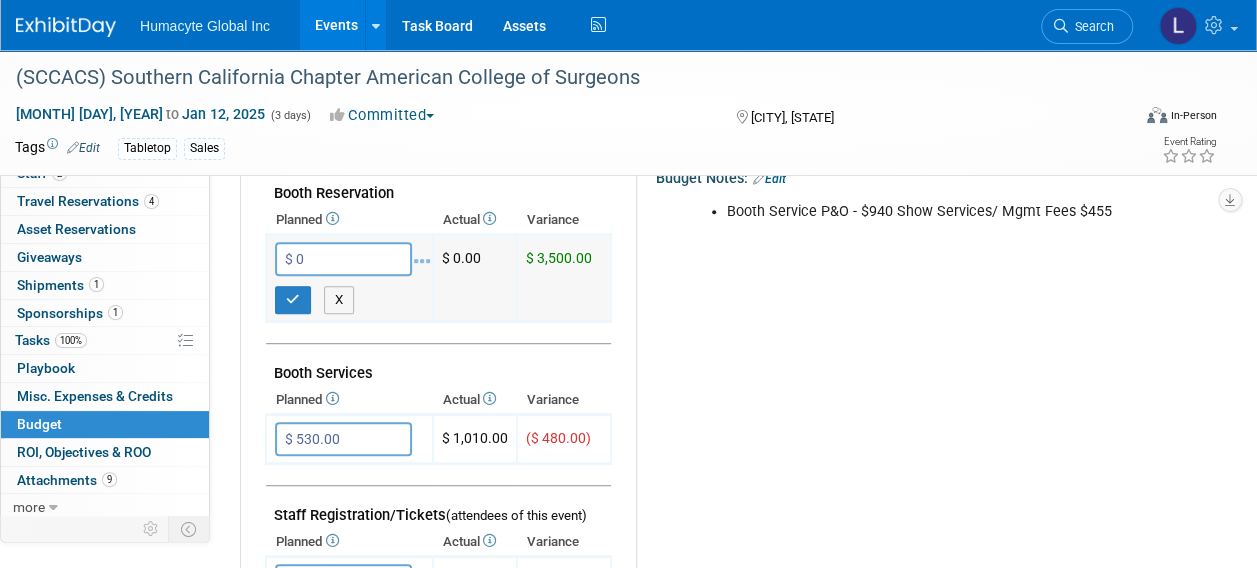 type on "$ 0.00" 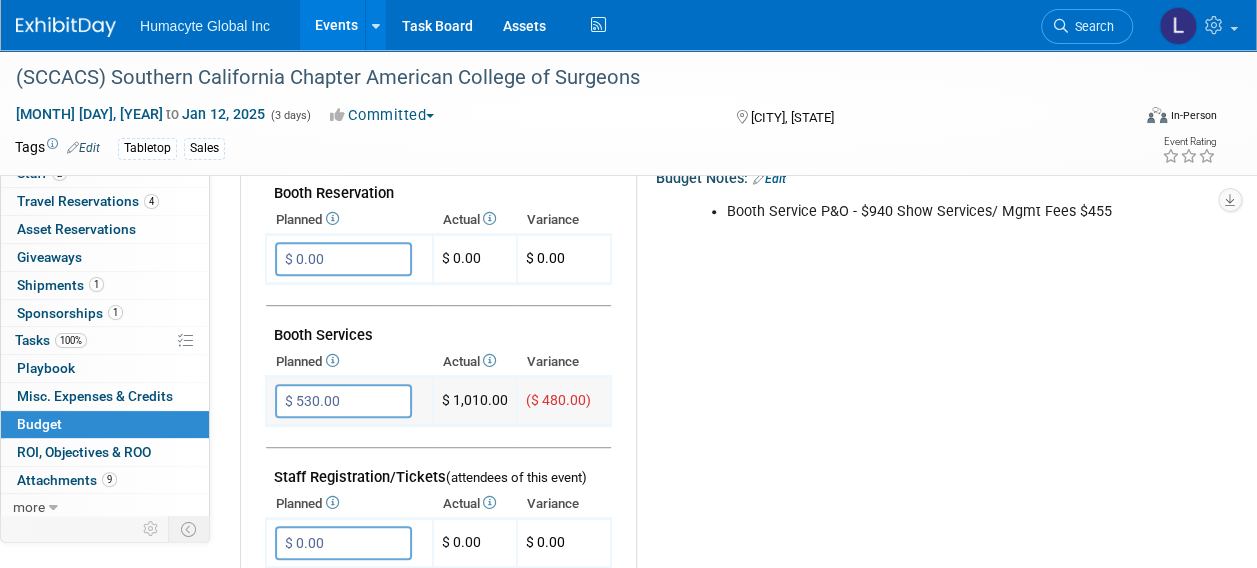 click on "$ 530.00" at bounding box center [343, 401] 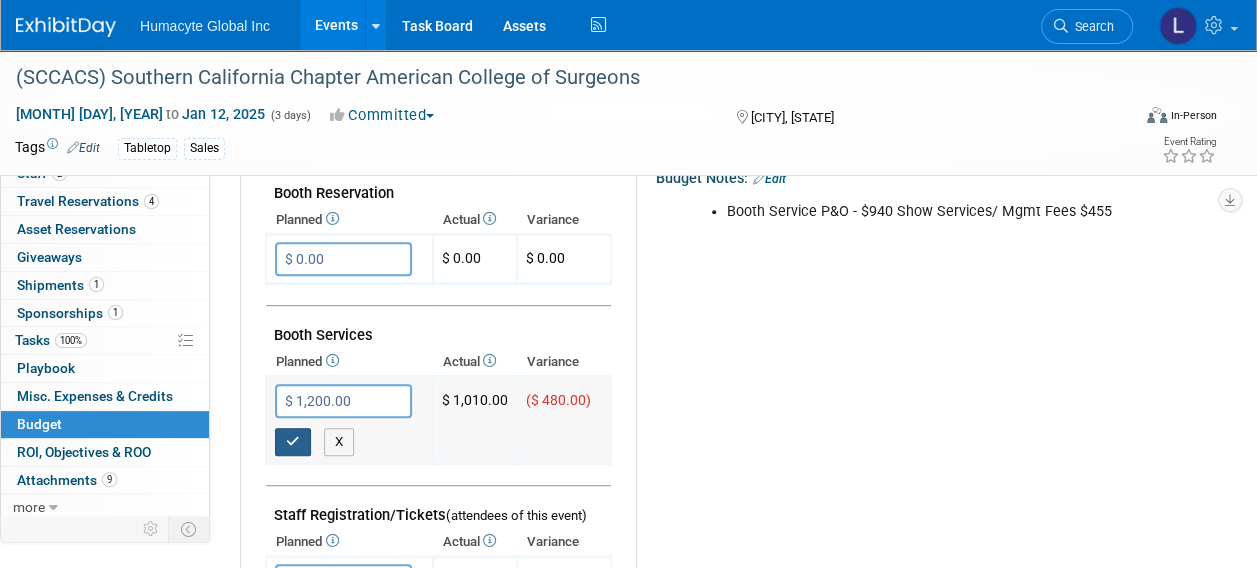 click at bounding box center [293, 441] 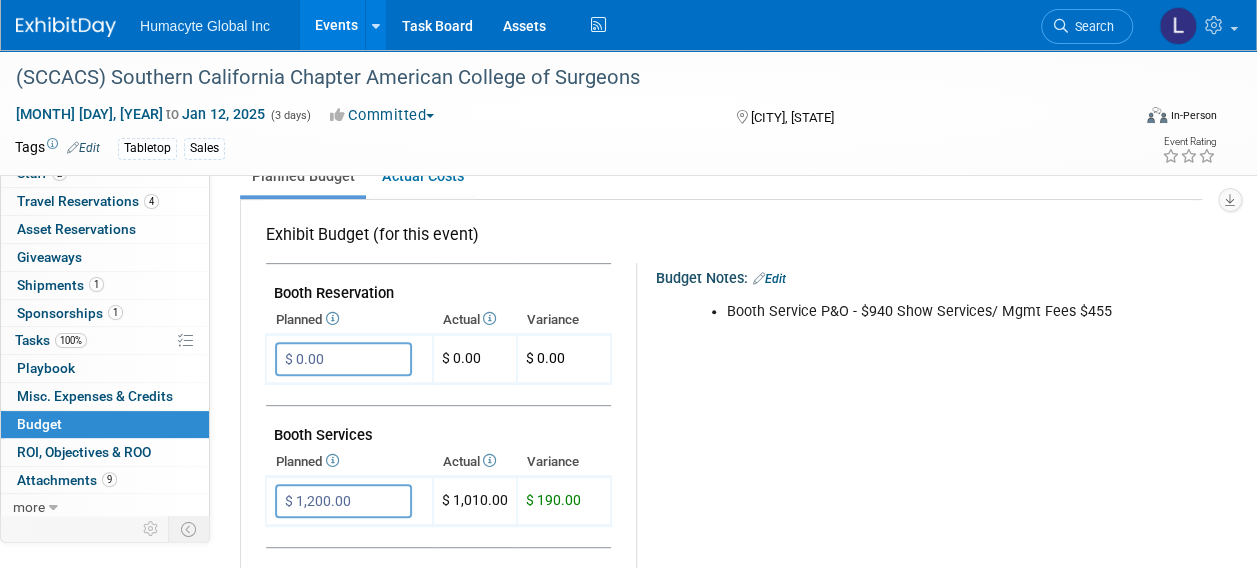scroll, scrollTop: 400, scrollLeft: 0, axis: vertical 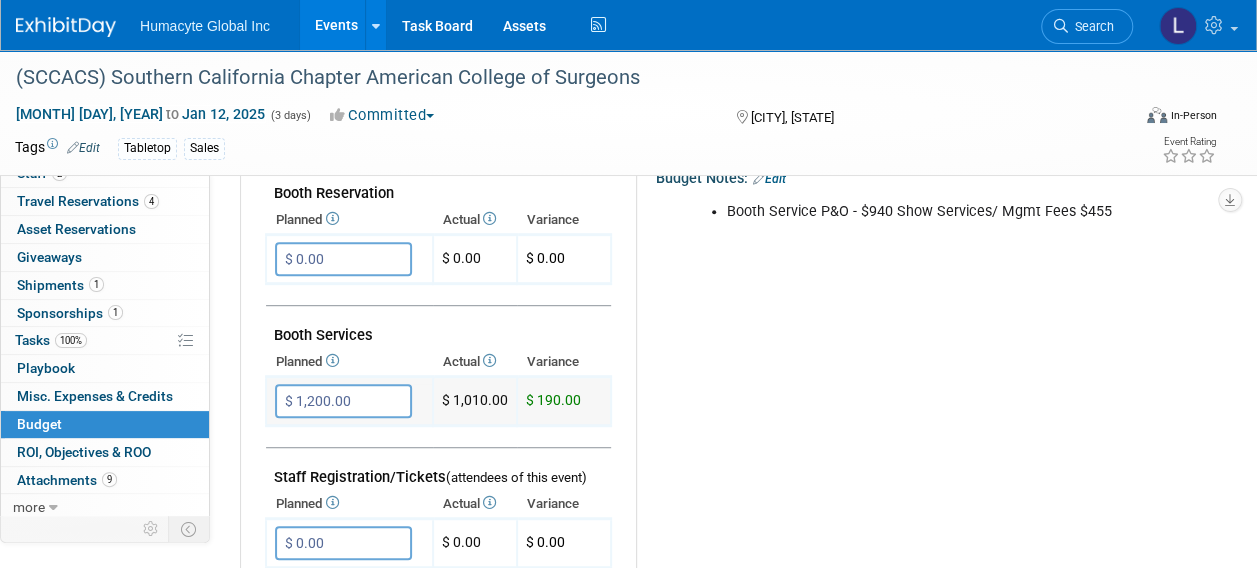 click on "$ 1,200.00" at bounding box center (343, 401) 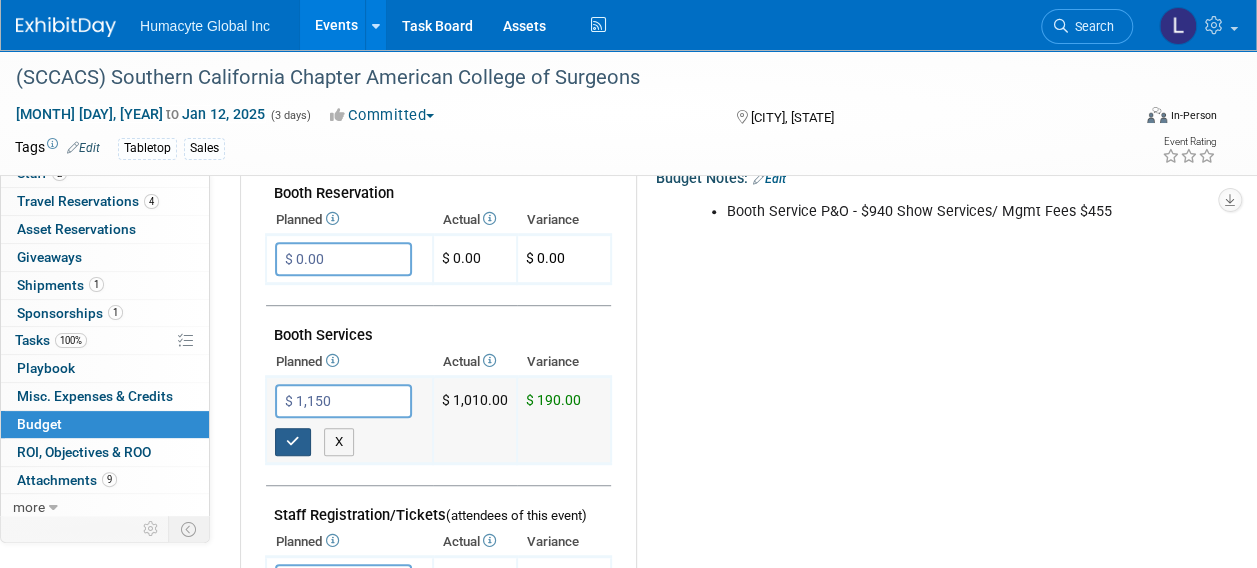 type on "$ 1,150.00" 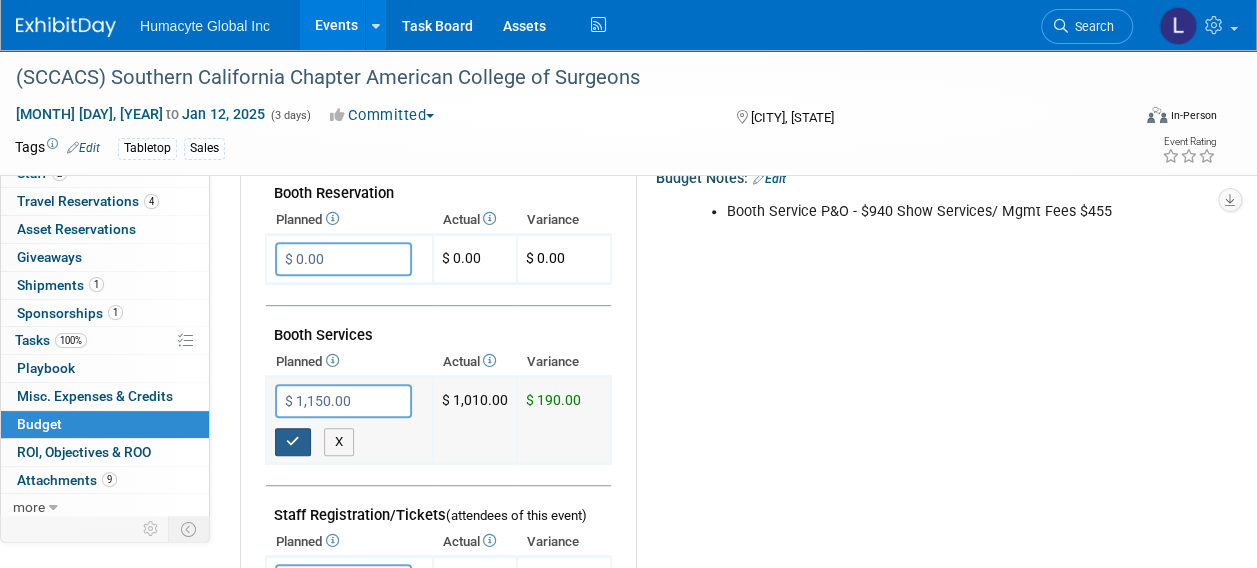 click at bounding box center [293, 442] 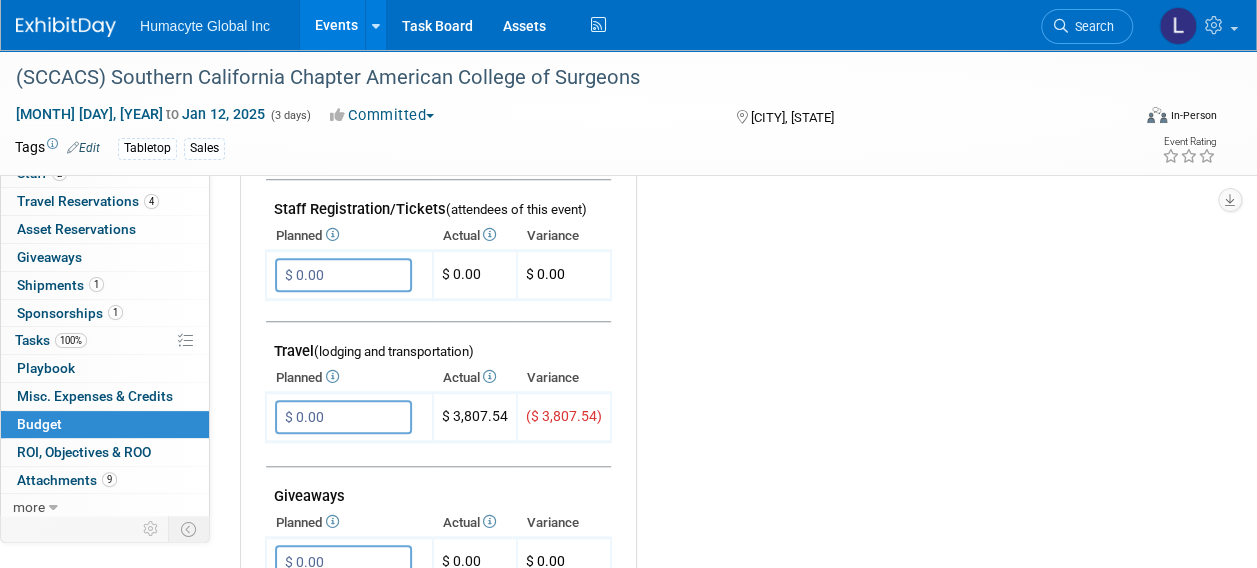 scroll, scrollTop: 700, scrollLeft: 0, axis: vertical 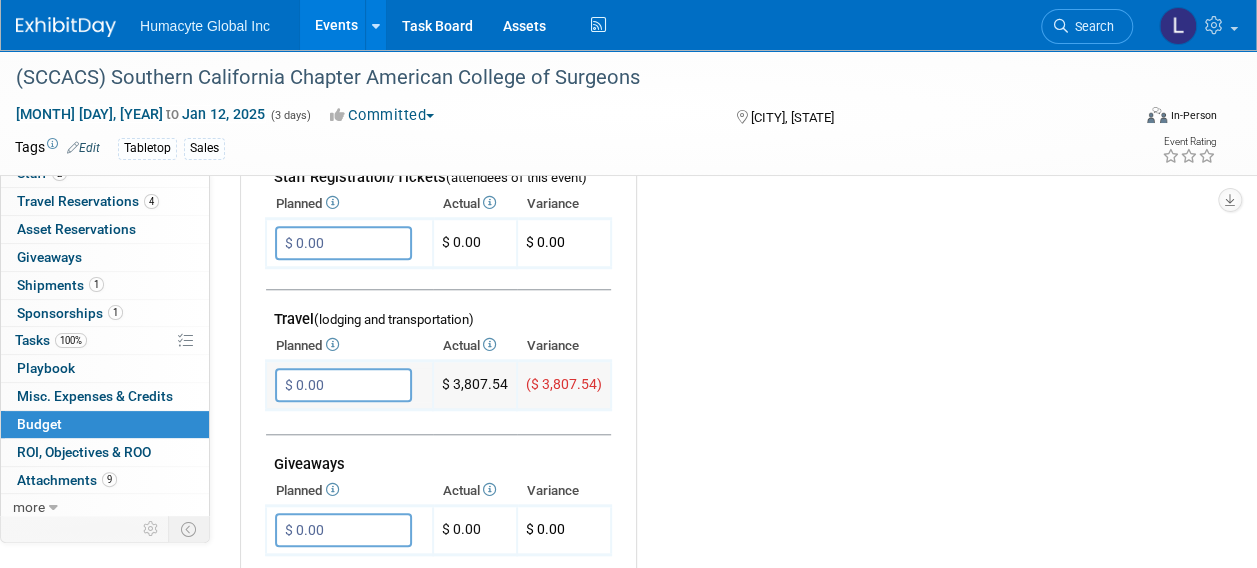 click on "$ 0.00" at bounding box center [343, 385] 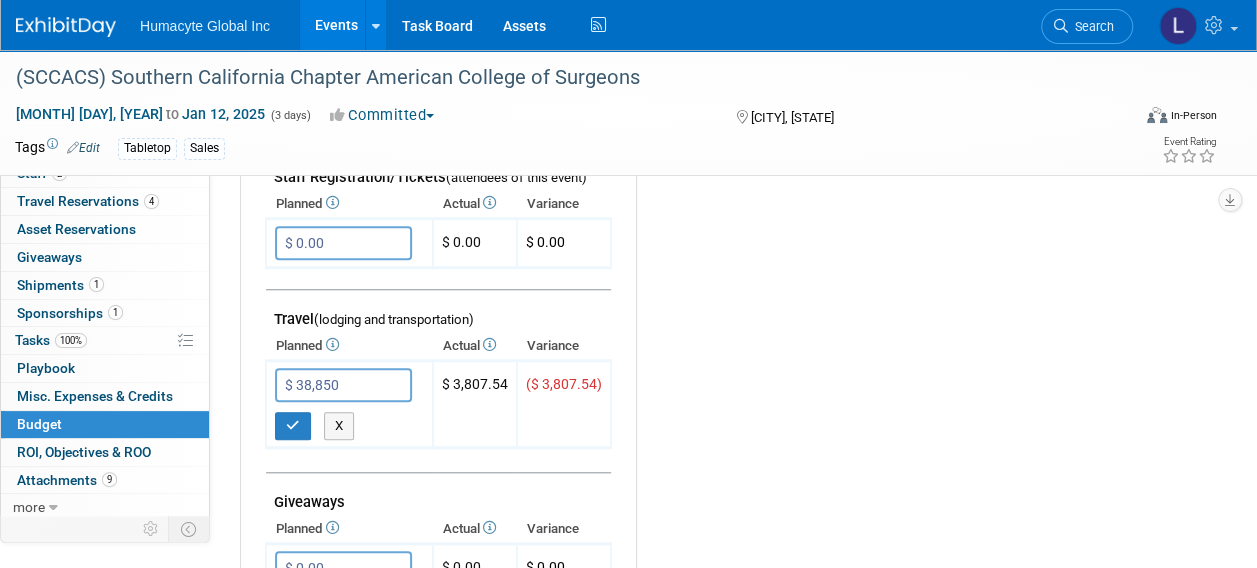 drag, startPoint x: 362, startPoint y: 378, endPoint x: 230, endPoint y: 344, distance: 136.30847 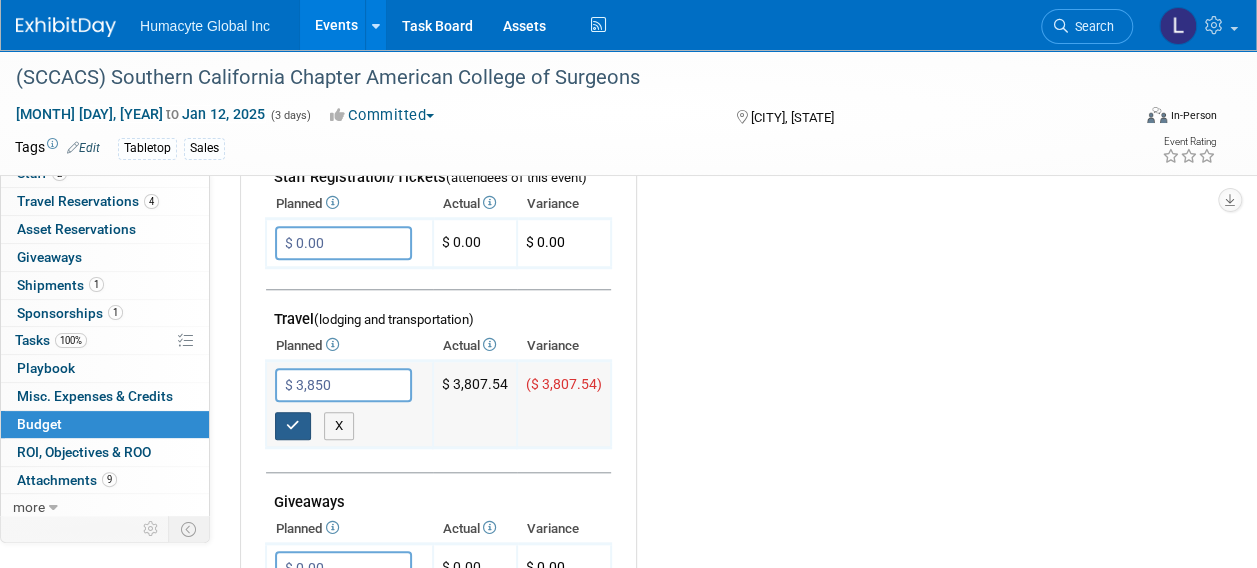 type on "$ 3,850.00" 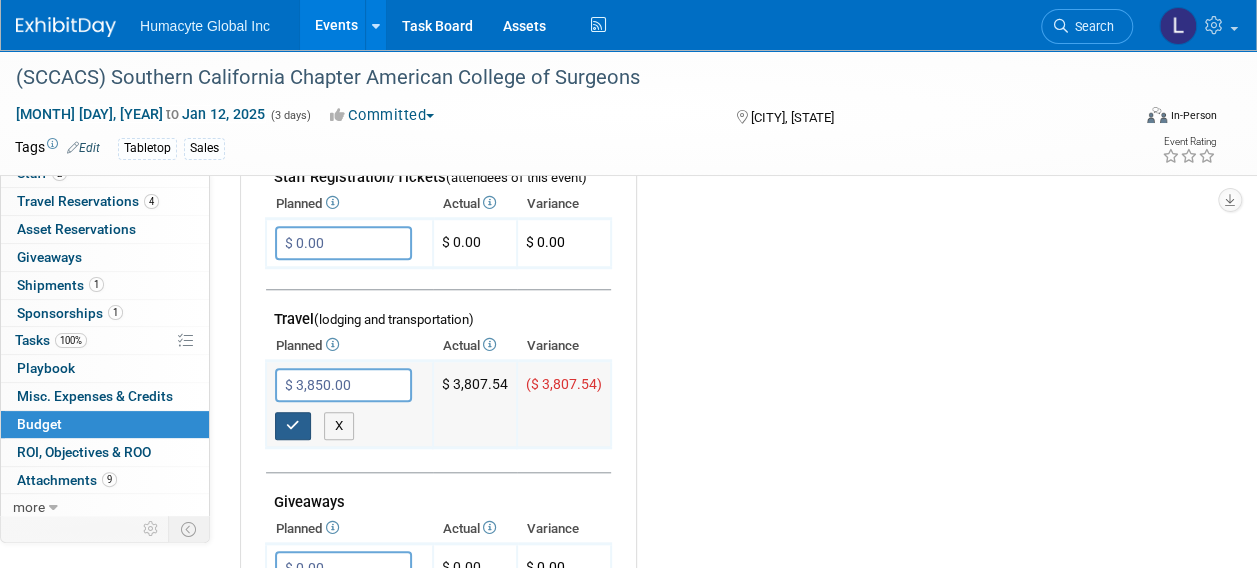 click at bounding box center (293, 426) 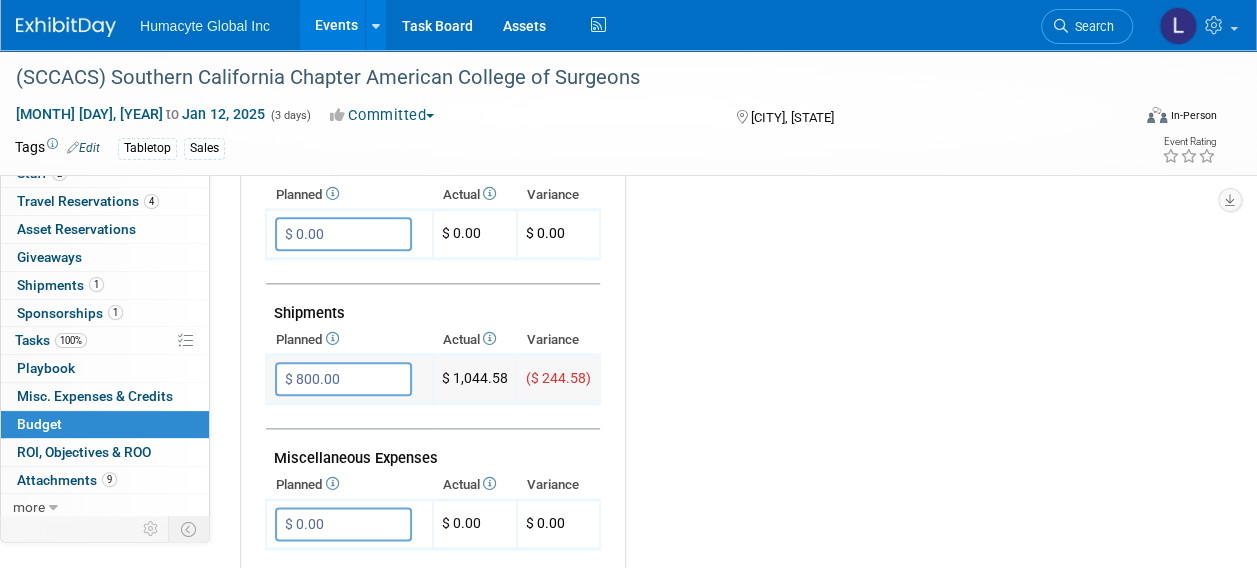 scroll, scrollTop: 1000, scrollLeft: 0, axis: vertical 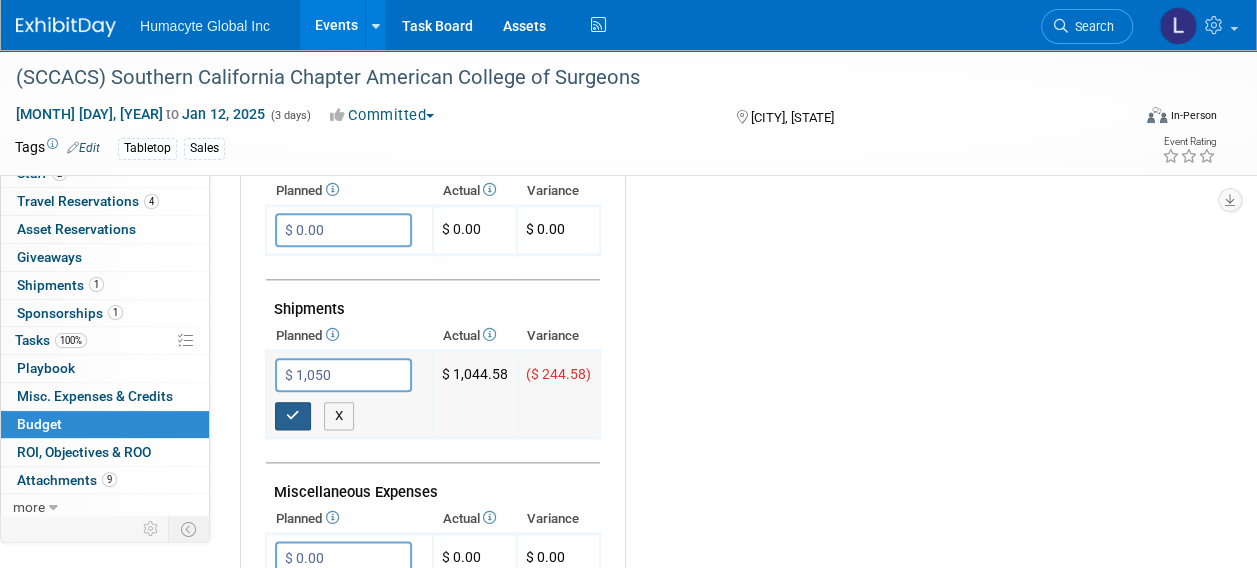 type on "$ 1,050.00" 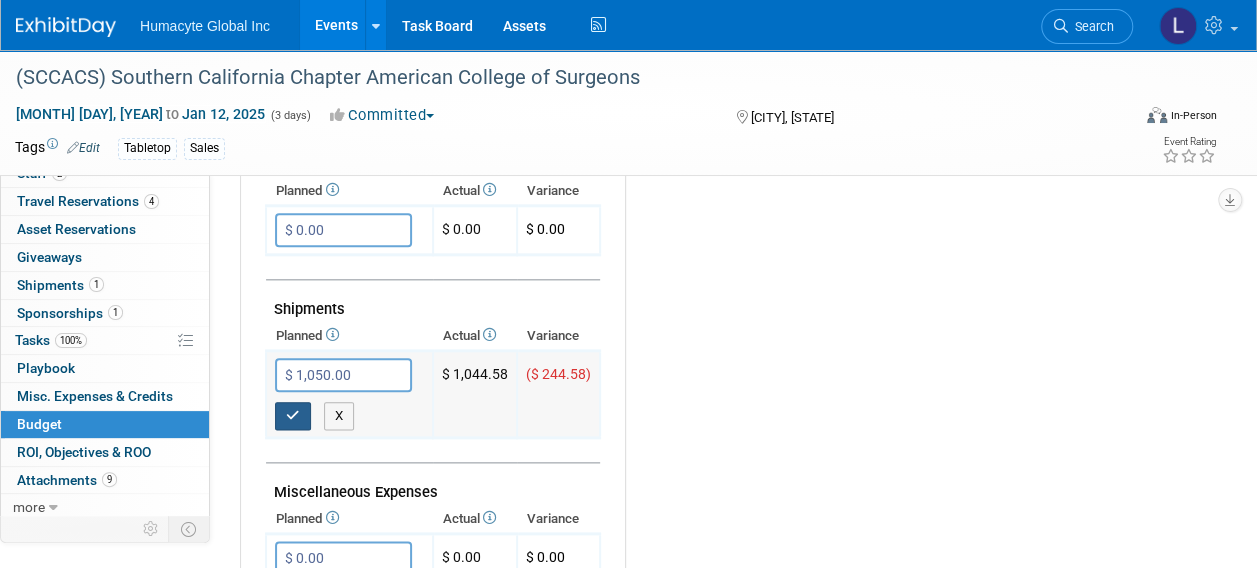 click at bounding box center [293, 415] 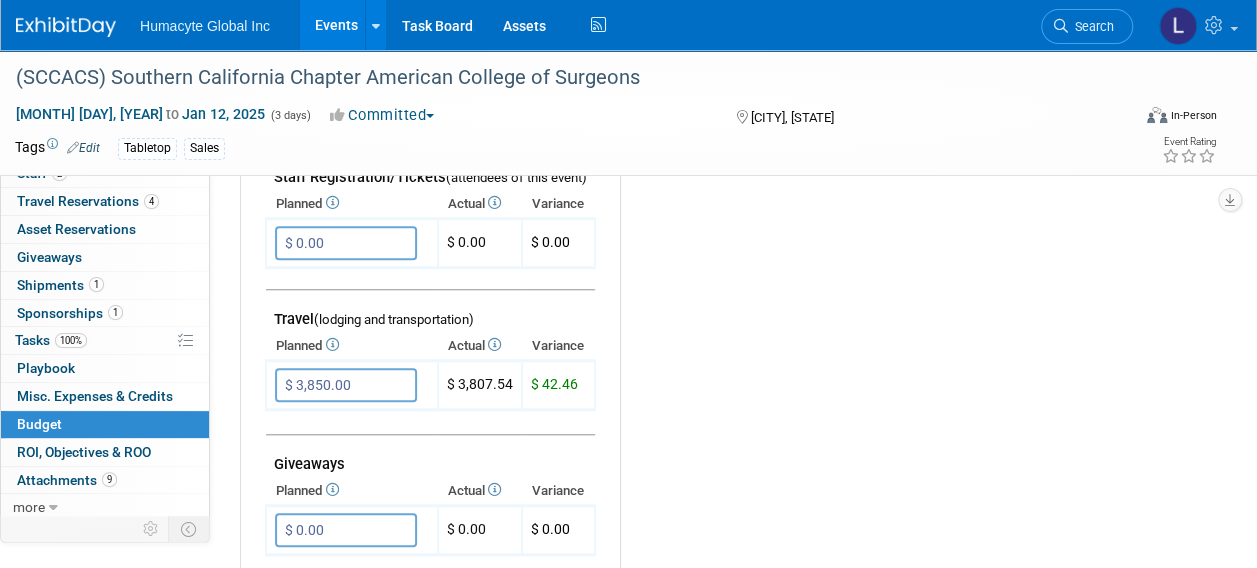 scroll, scrollTop: 800, scrollLeft: 0, axis: vertical 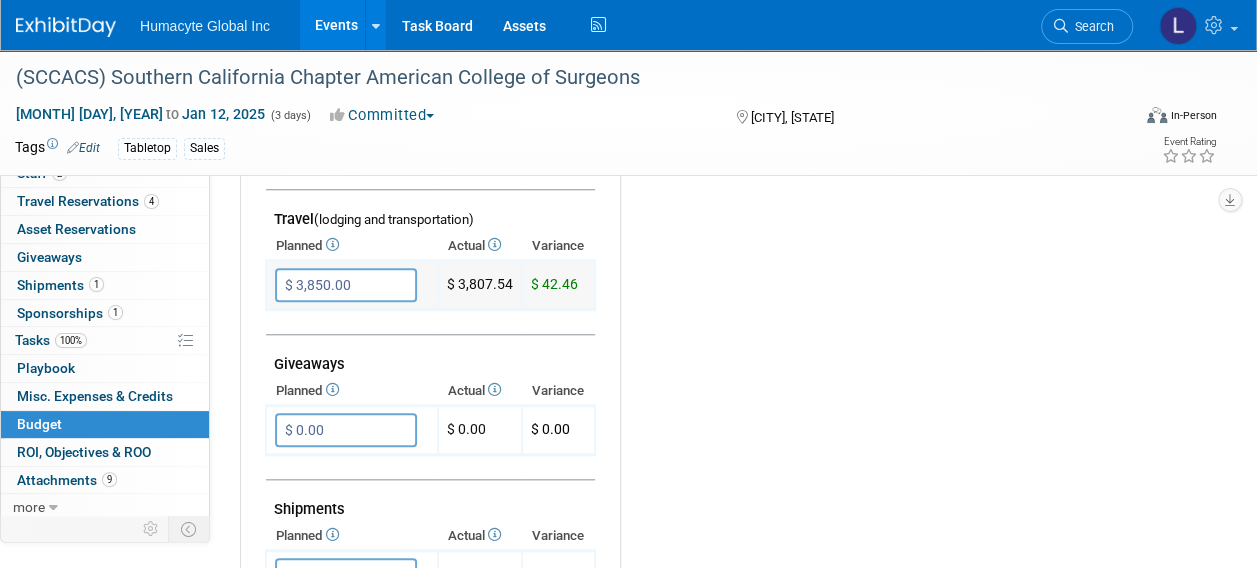 click on "$ 3,850.00" at bounding box center (346, 285) 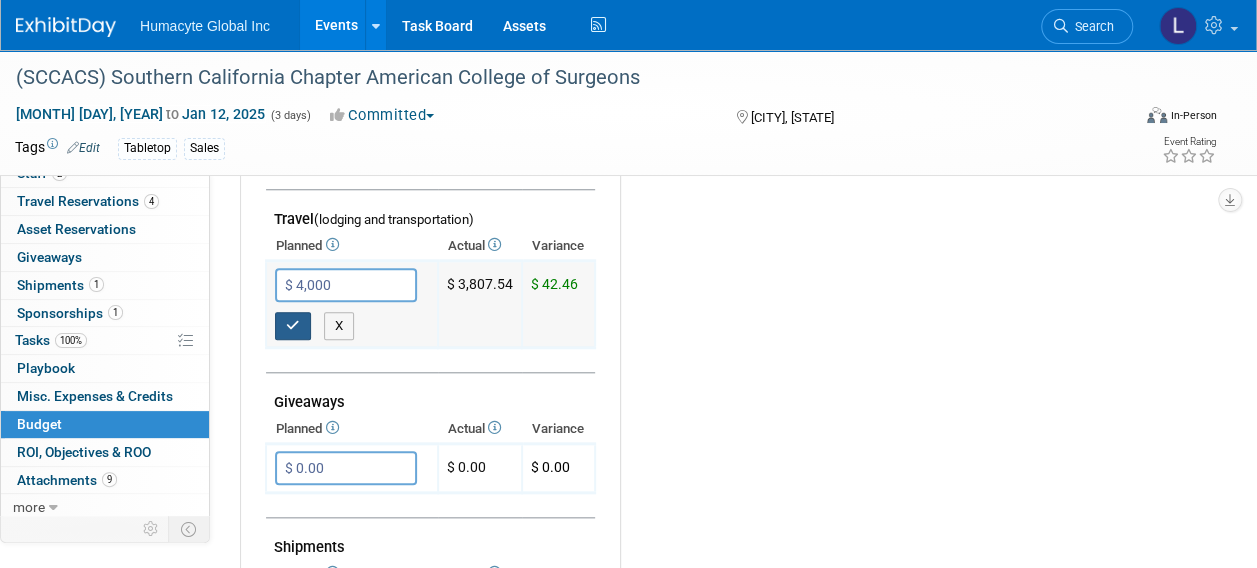 type on "$ 4,000.00" 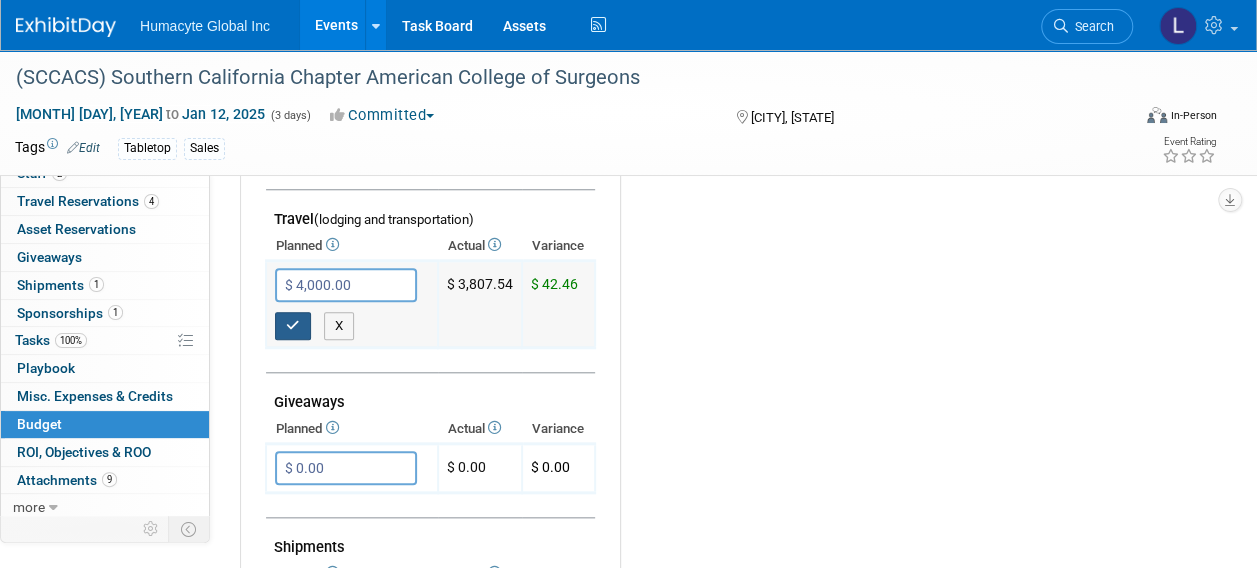 click at bounding box center [293, 326] 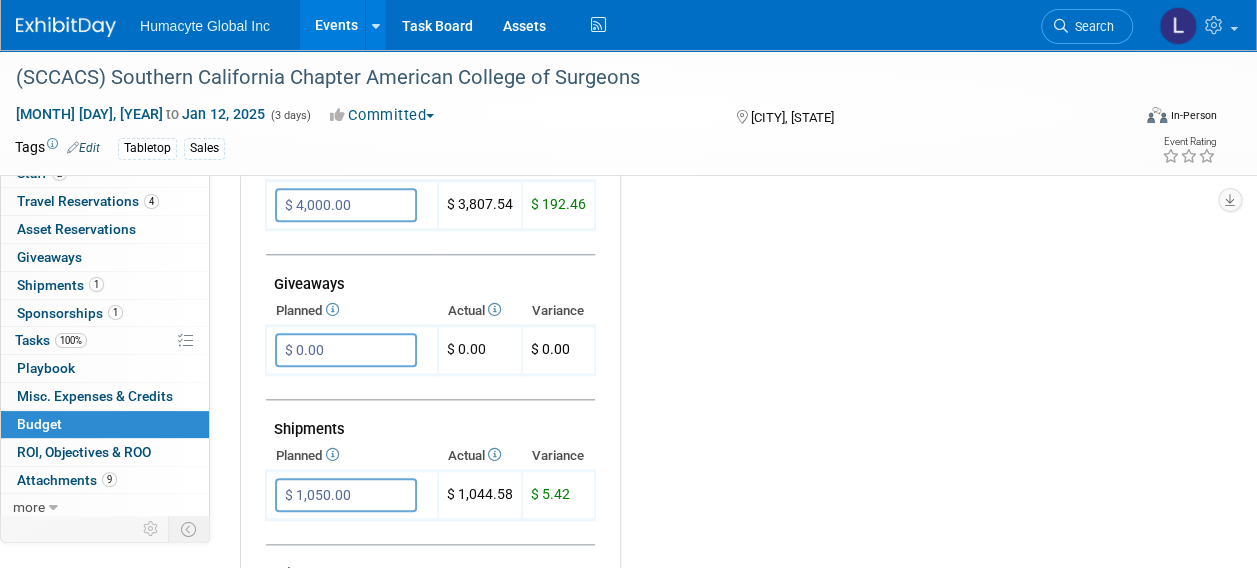 scroll, scrollTop: 1000, scrollLeft: 0, axis: vertical 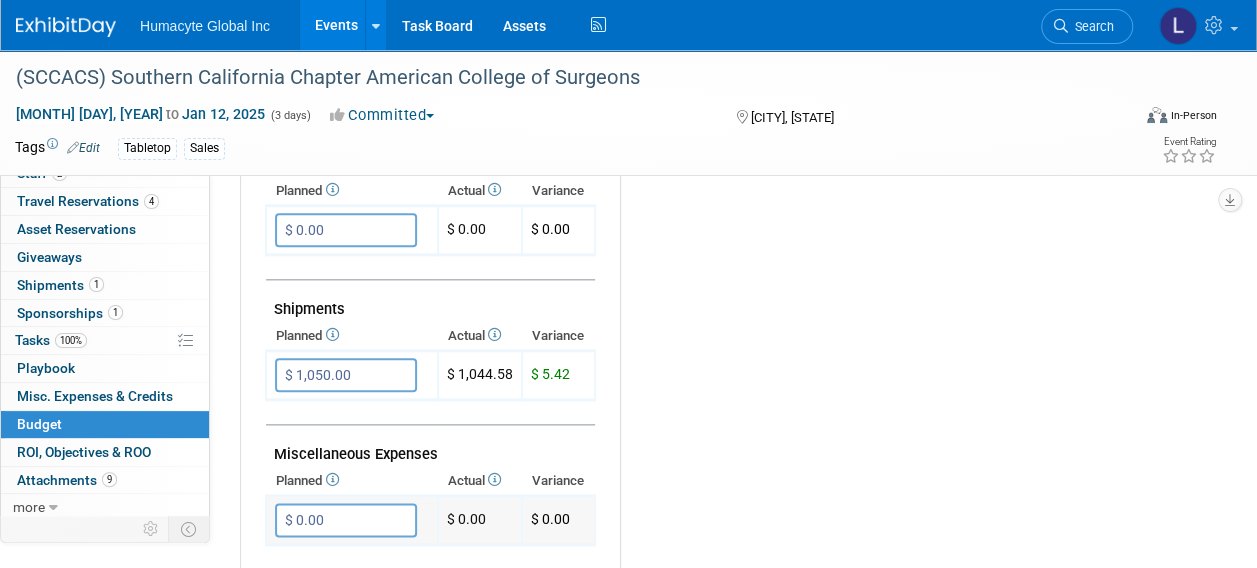 click on "$ 0.00" at bounding box center [346, 520] 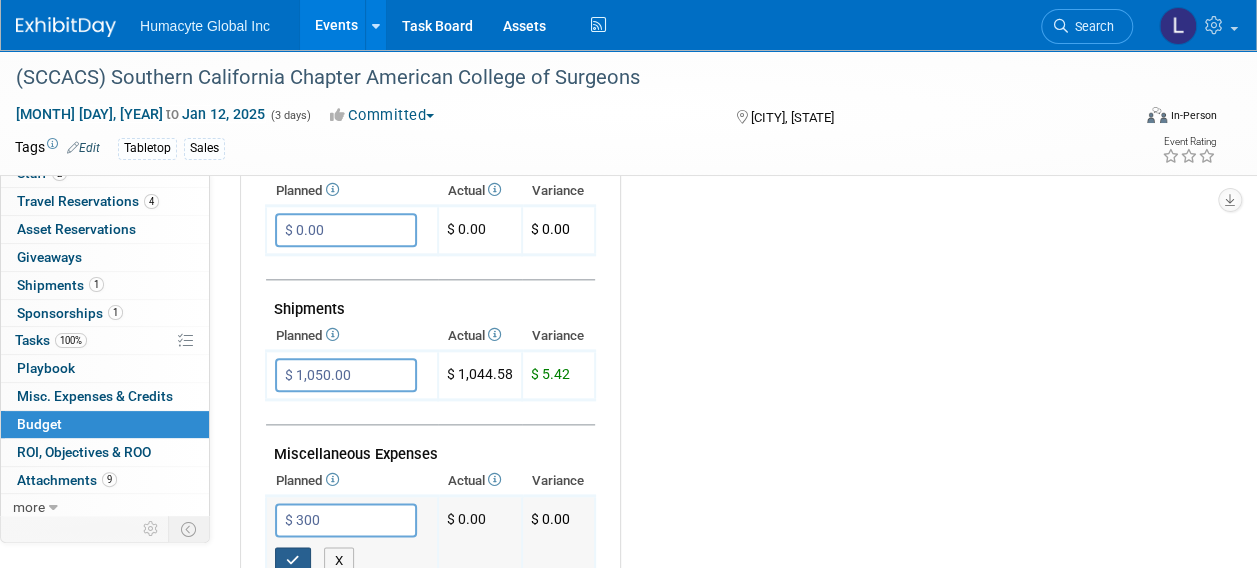 type on "$ 300.00" 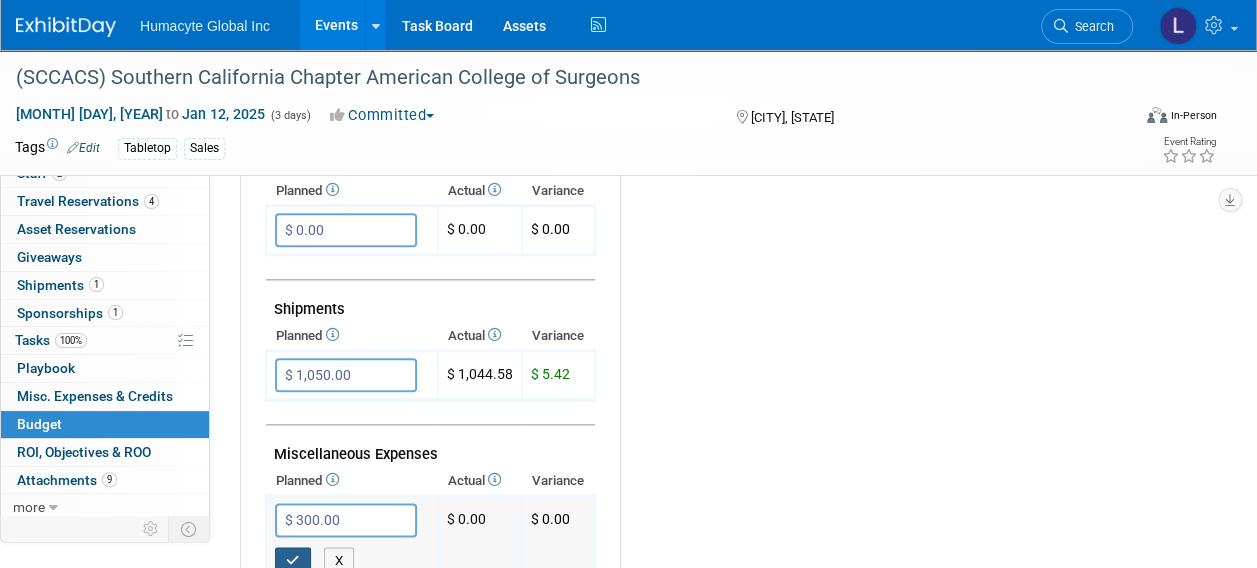 click at bounding box center (293, 560) 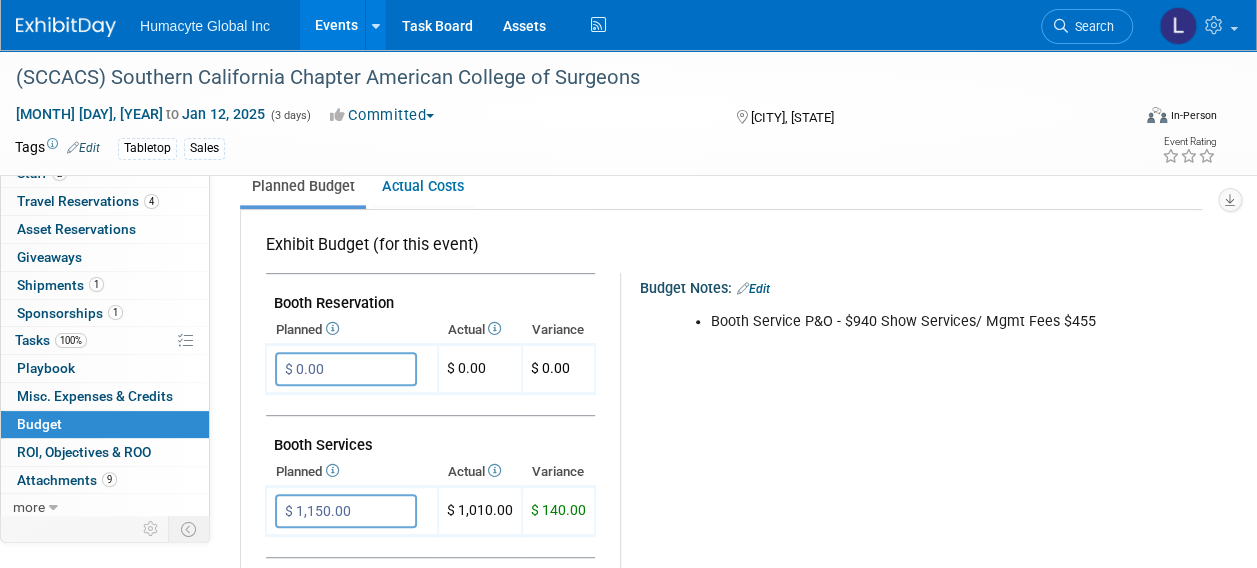 scroll, scrollTop: 500, scrollLeft: 0, axis: vertical 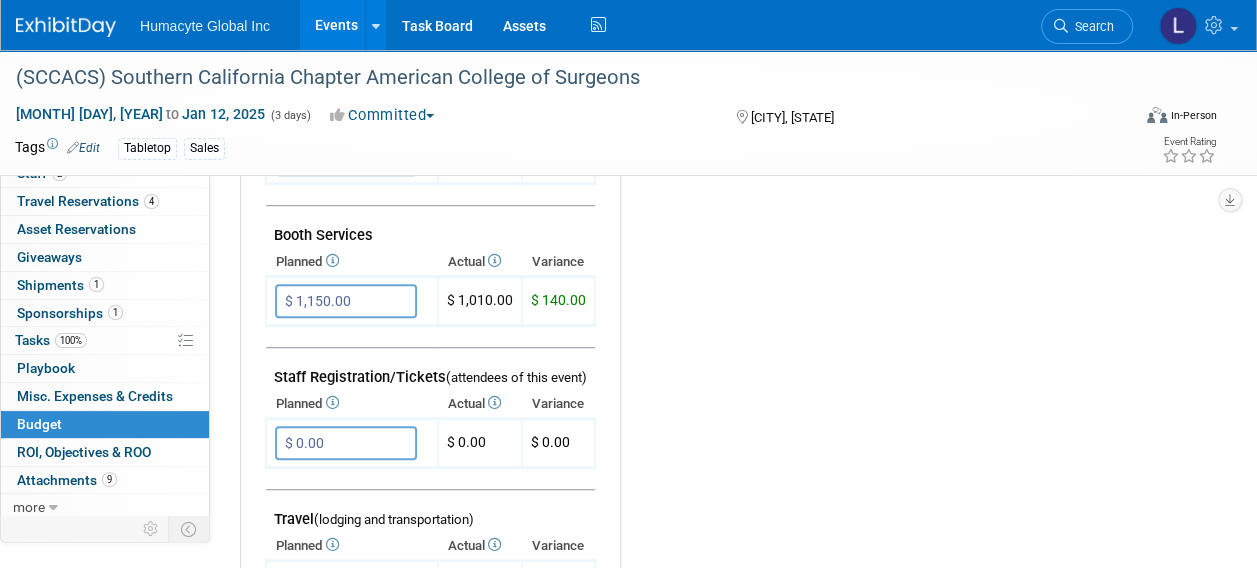 click on "Search" at bounding box center [1091, 26] 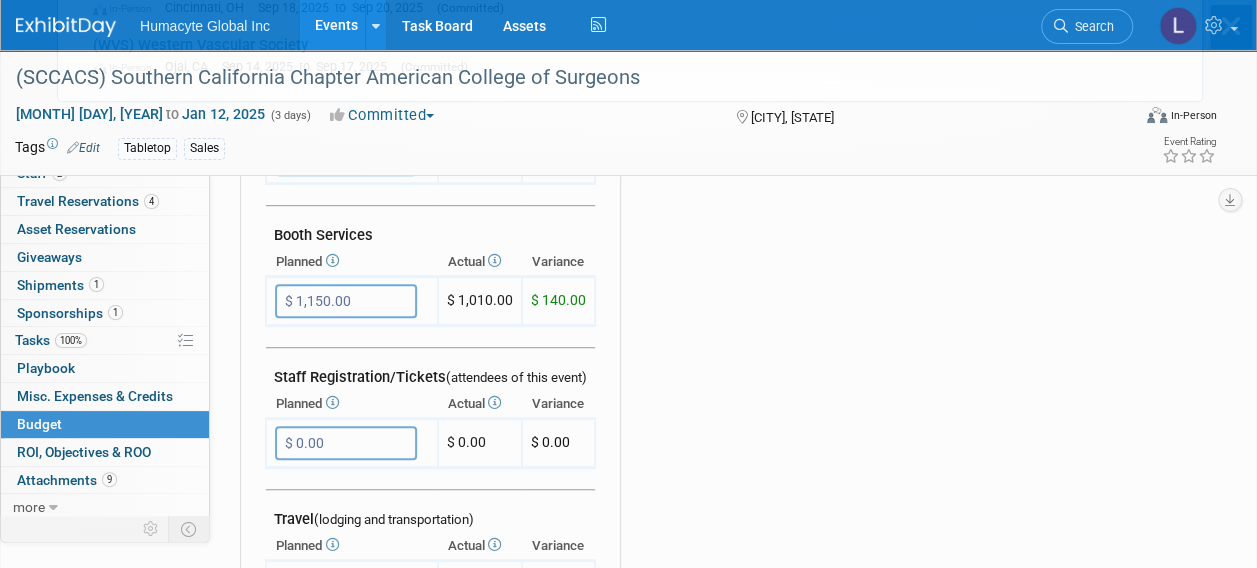scroll, scrollTop: 0, scrollLeft: 0, axis: both 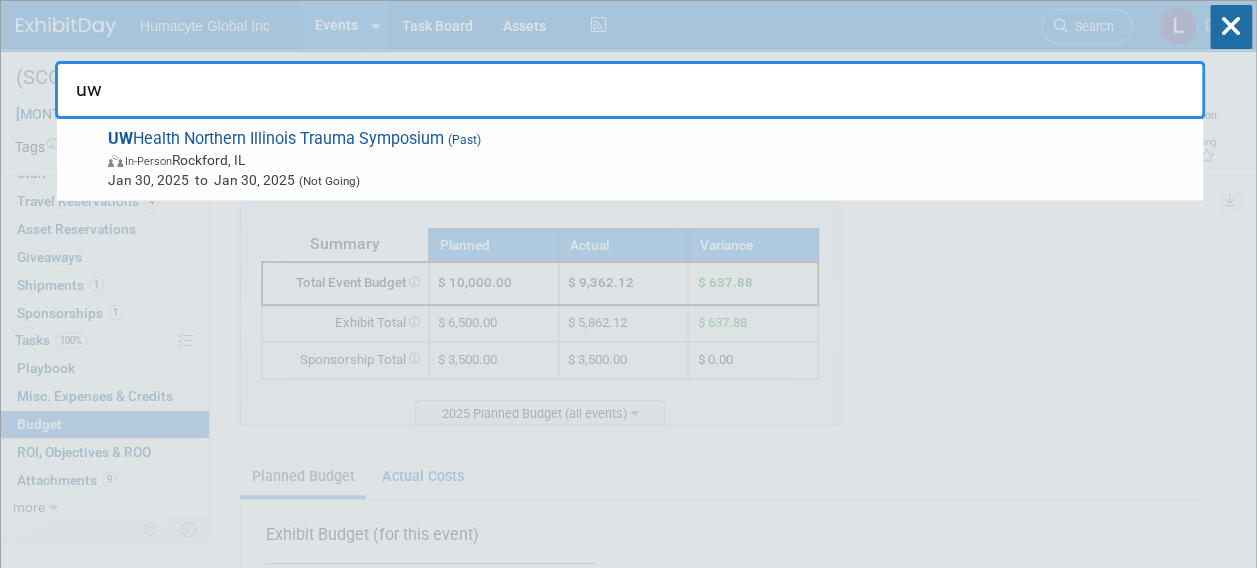 drag, startPoint x: 154, startPoint y: 90, endPoint x: -46, endPoint y: 93, distance: 200.02249 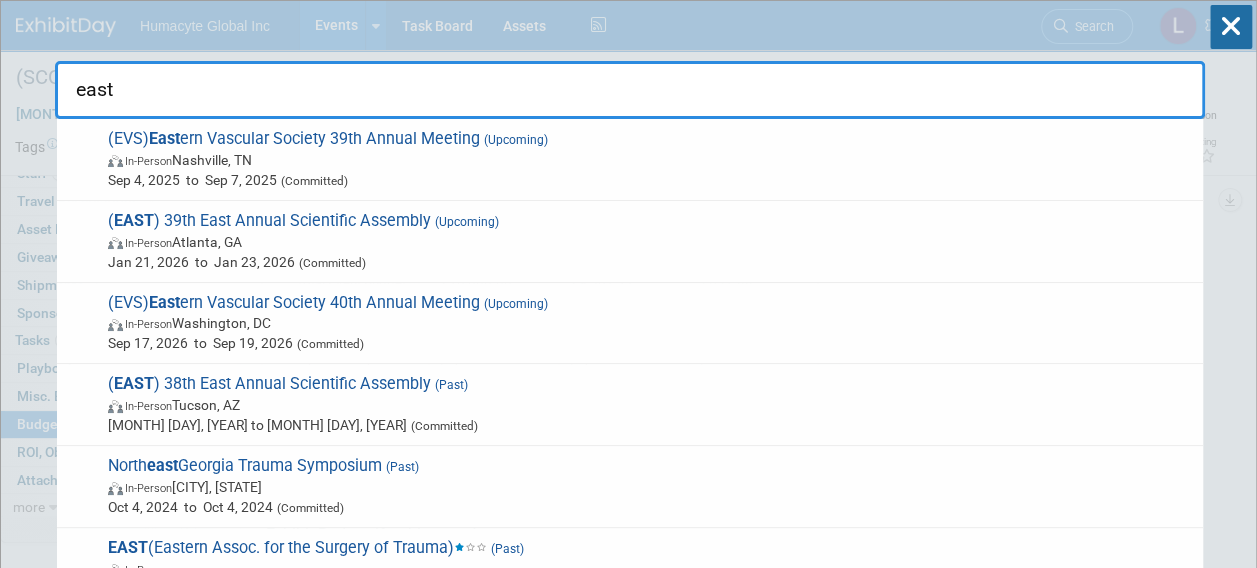 type on "east" 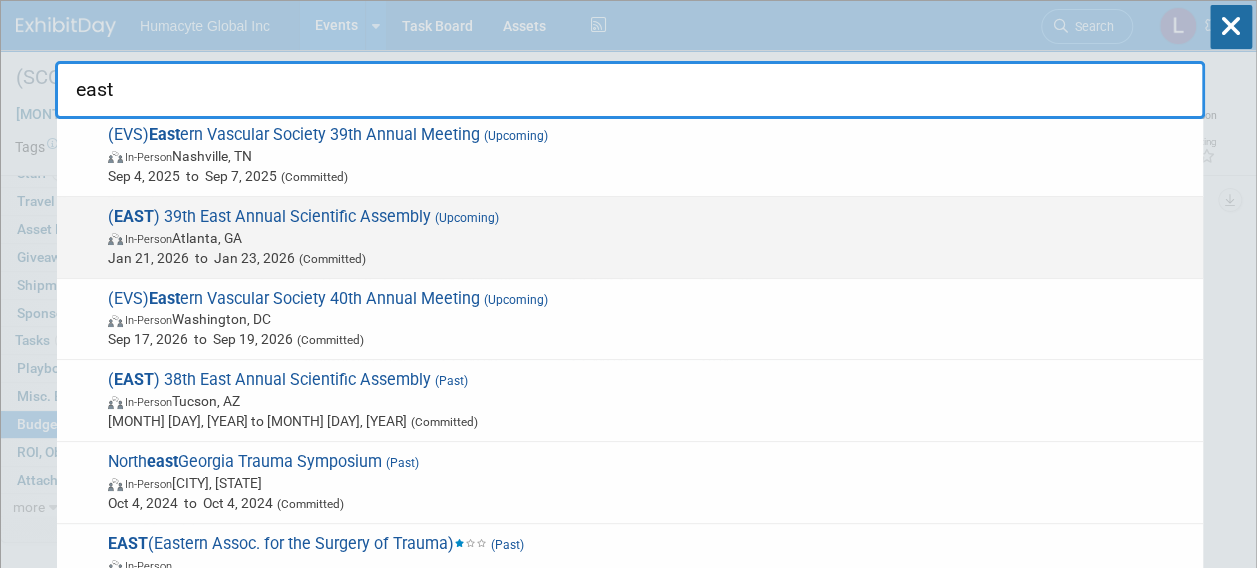 scroll, scrollTop: 6, scrollLeft: 0, axis: vertical 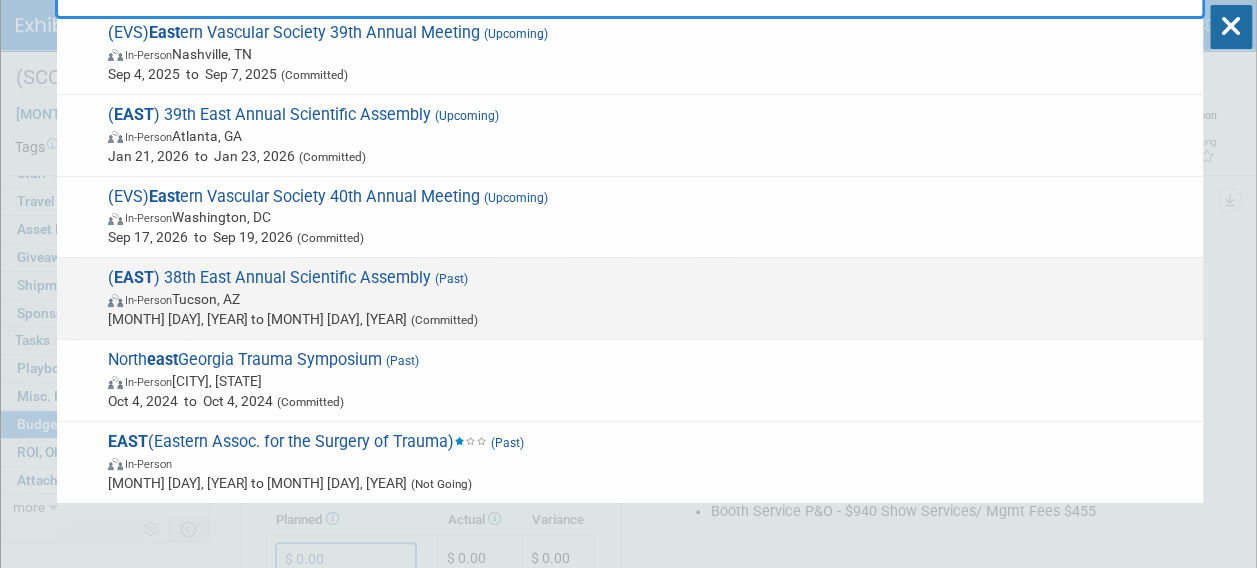 click on "( EAST ) 38th East Annual Scientific Assembly  (Past)  In-Person     Tucson, AZ Jan 14, 2025  to  Jan 18, 2025  (Committed)" at bounding box center [647, 298] 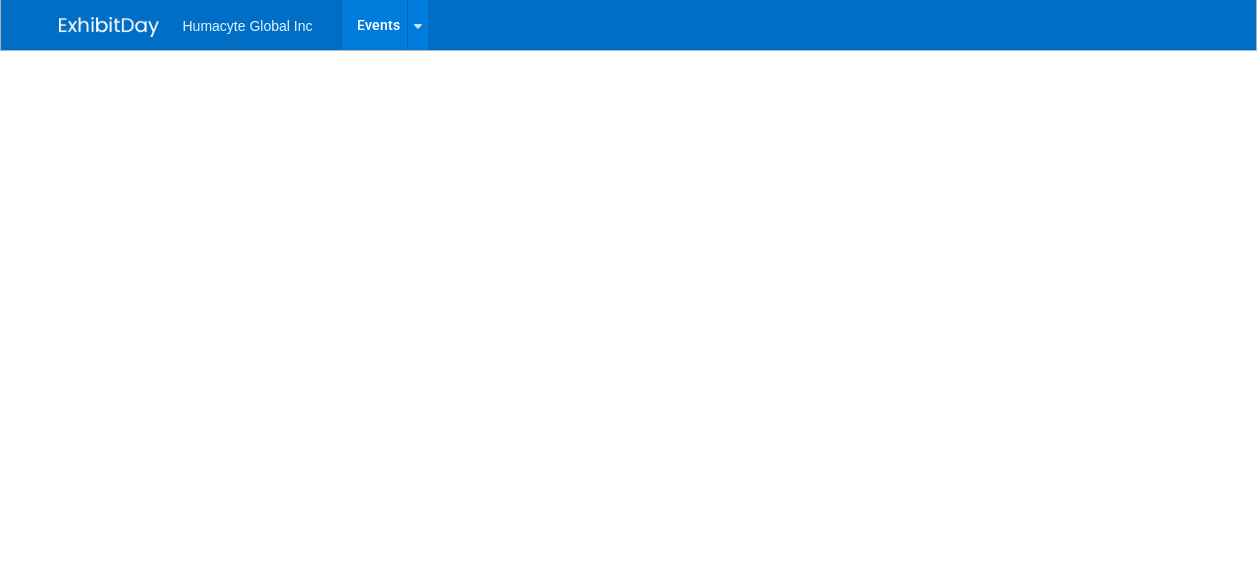 scroll, scrollTop: 0, scrollLeft: 0, axis: both 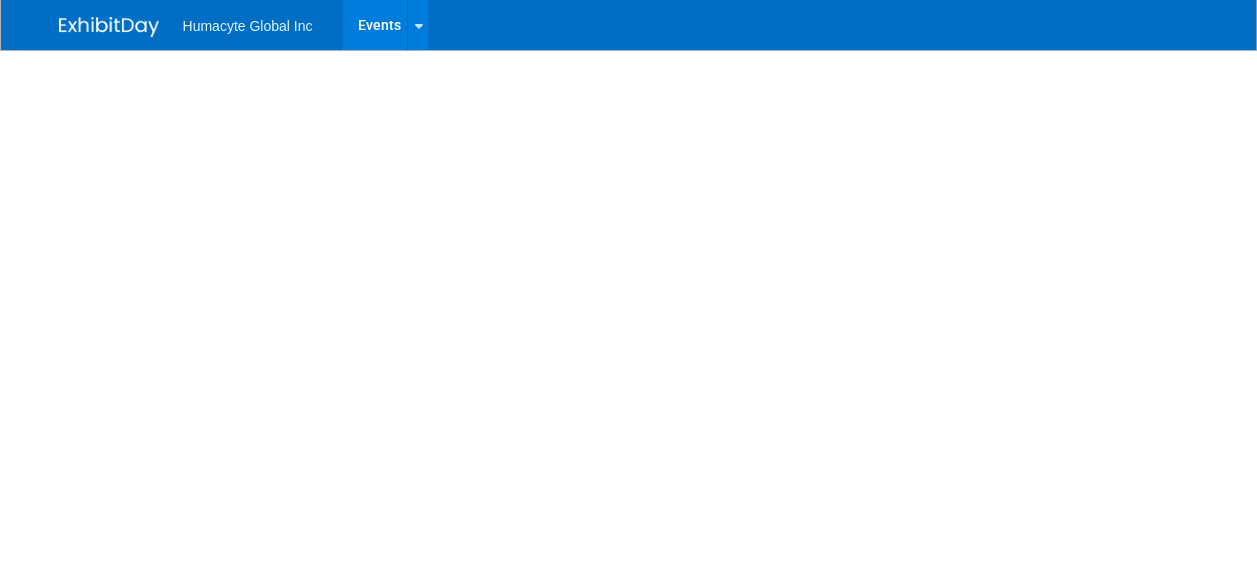 select on "Commercial" 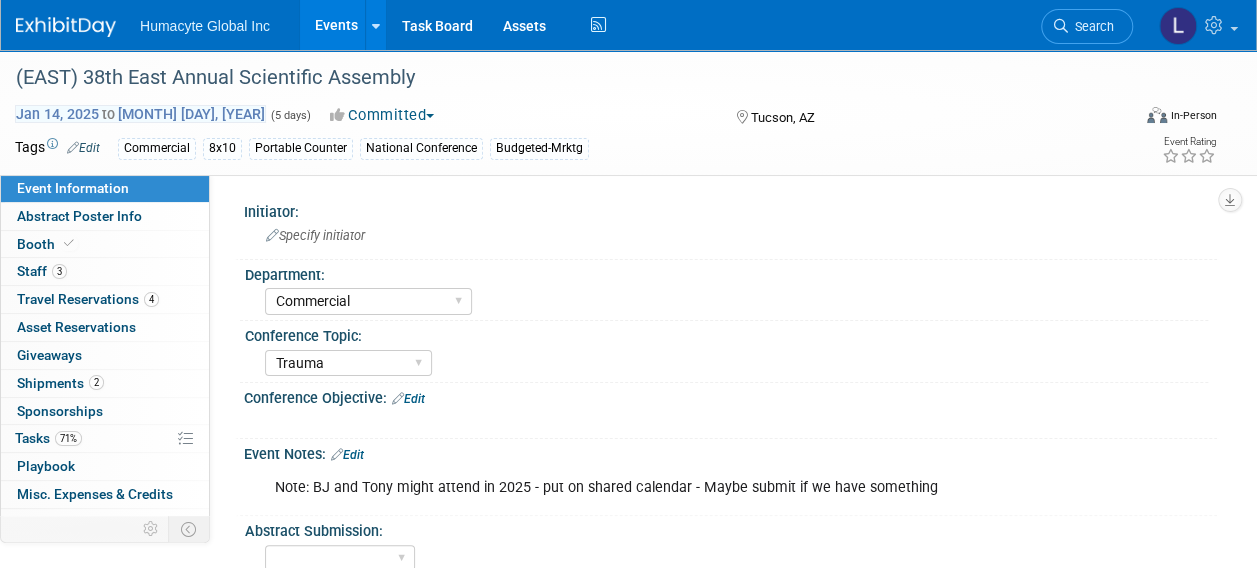 click on "Jan 14, 2025  to  Jan 18, 2025" at bounding box center (140, 114) 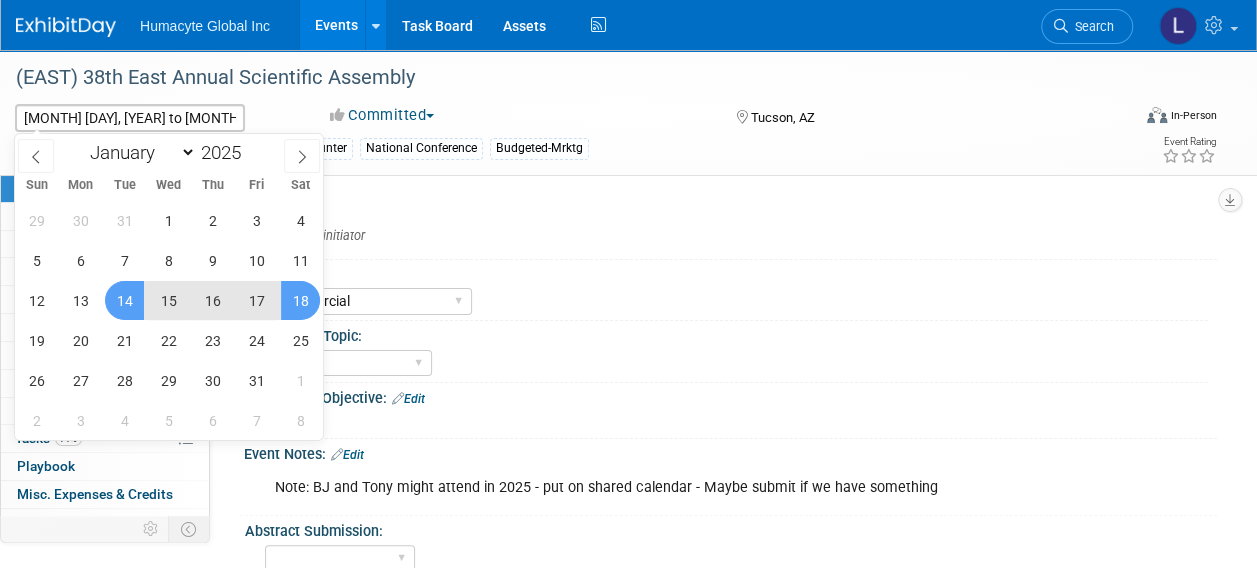 click on "15" at bounding box center [168, 300] 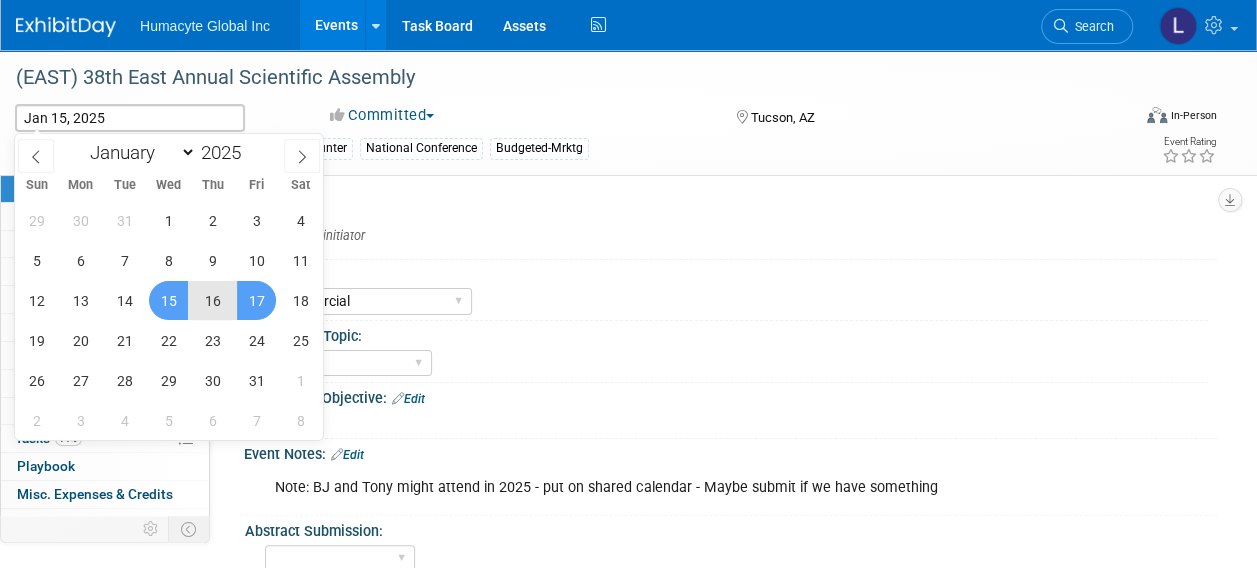 click on "17" at bounding box center [256, 300] 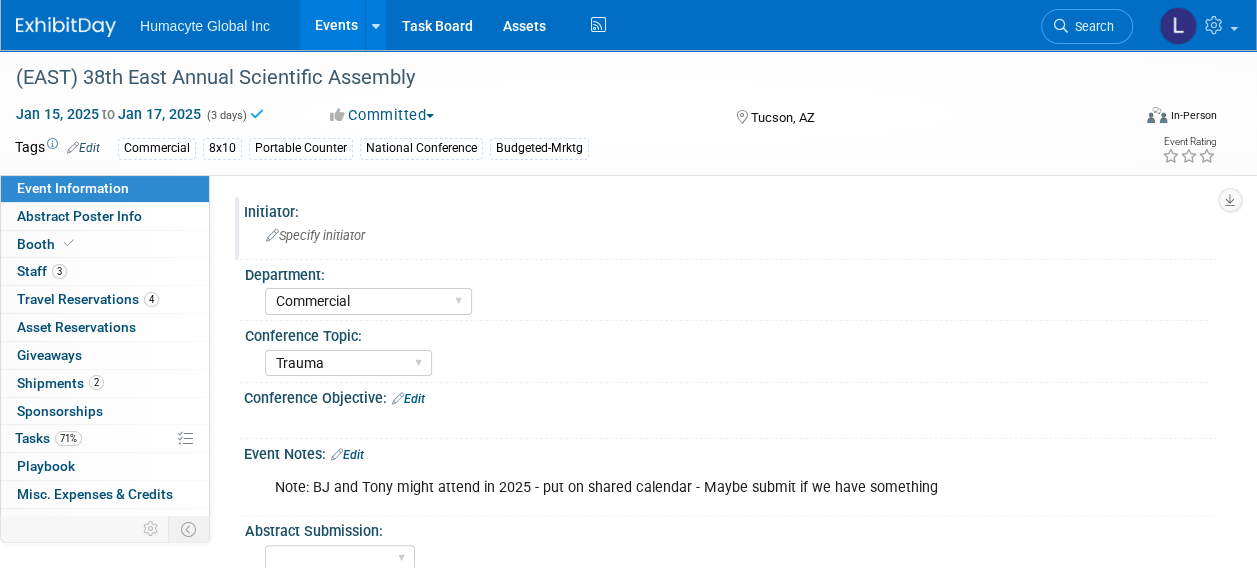 click on "Initiator:" at bounding box center (730, 209) 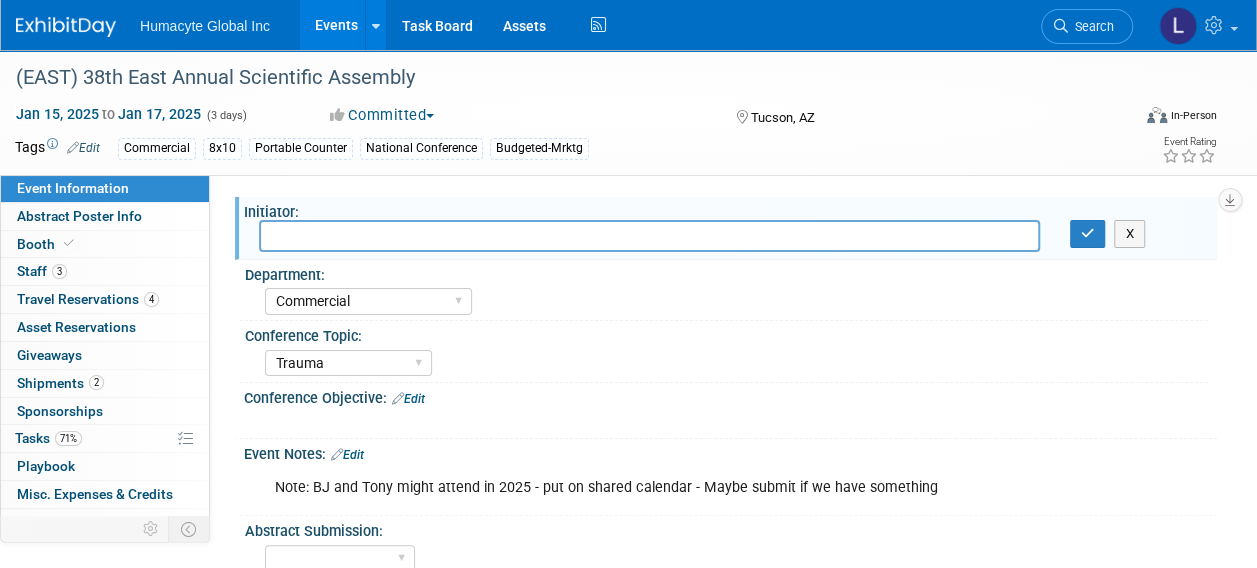 click on "Initiator:
X
Department:
Discovery & Pipeline
Commercial
Managed Care
Market Access
Marketing
Medical Affairs
New Product Development
Human Resources
Sales
Sales Training
Conference Topic:
Trauma
Nephrology/Dialysis
Diabetes
Vascular
Managed Care
Conference Objective:
Edit
X
Event Notes:
Edit
Note: BJ and Tony might attend in 2025 - put on shared calendar - Maybe submit if we have something
X
Abstract Submission:
Yes
No
TBD
Agenda:
Edit
PRELIMINARY SCHEDULE OF EVENTS (subject to change) Tuesday, January 14, 2025 8:00 am  ‐  5:30 pm Pre‐Meeting Workshops 1:00 pm  ‐  5:00 pm Exhibit Set‐Up Wednesday, January 15, 2025 7:00 am  ‐  4:00 pm Exhibits Open 8:00 am  ‐  8:30 am Opening Ceremony & Flag Presentation
X" at bounding box center [713, 395] 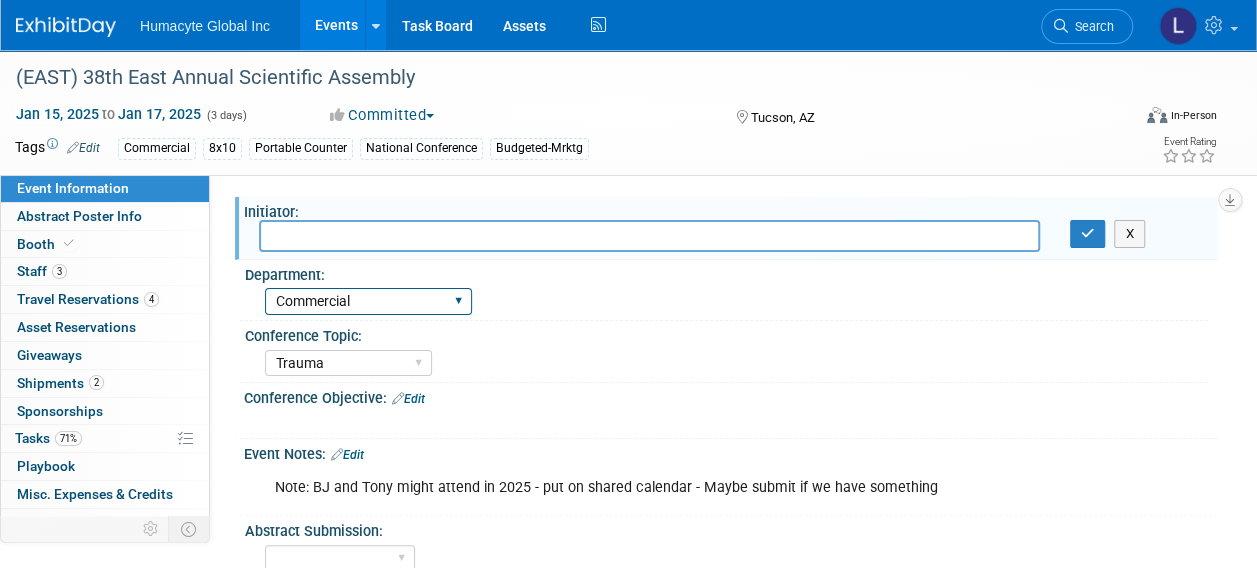 click on "Discovery & Pipeline
Commercial
Managed Care
Market Access
Marketing
Medical Affairs
New Product Development
Human Resources
Sales
Sales Training" at bounding box center (368, 301) 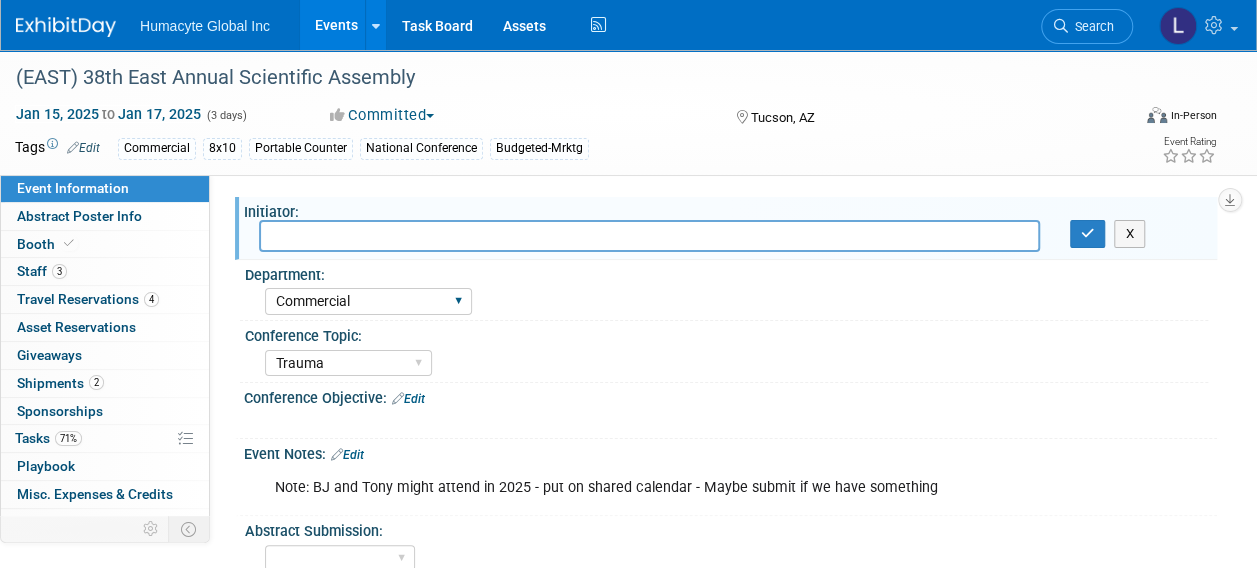 select on "Marketing" 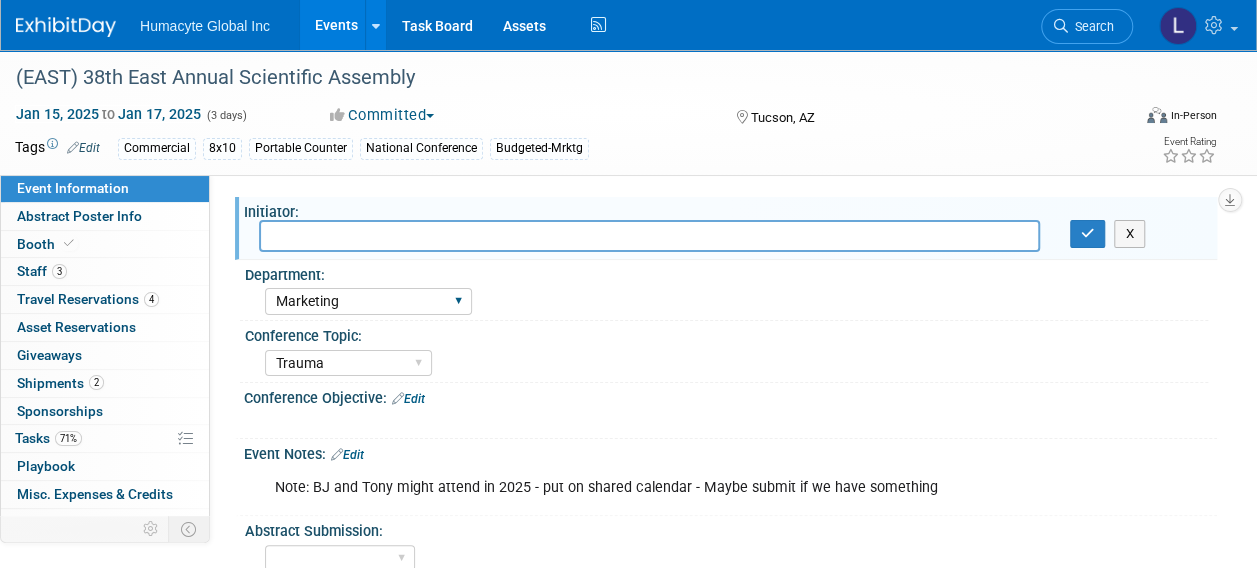 click on "Discovery & Pipeline
Commercial
Managed Care
Market Access
Marketing
Medical Affairs
New Product Development
Human Resources
Sales
Sales Training" at bounding box center (368, 301) 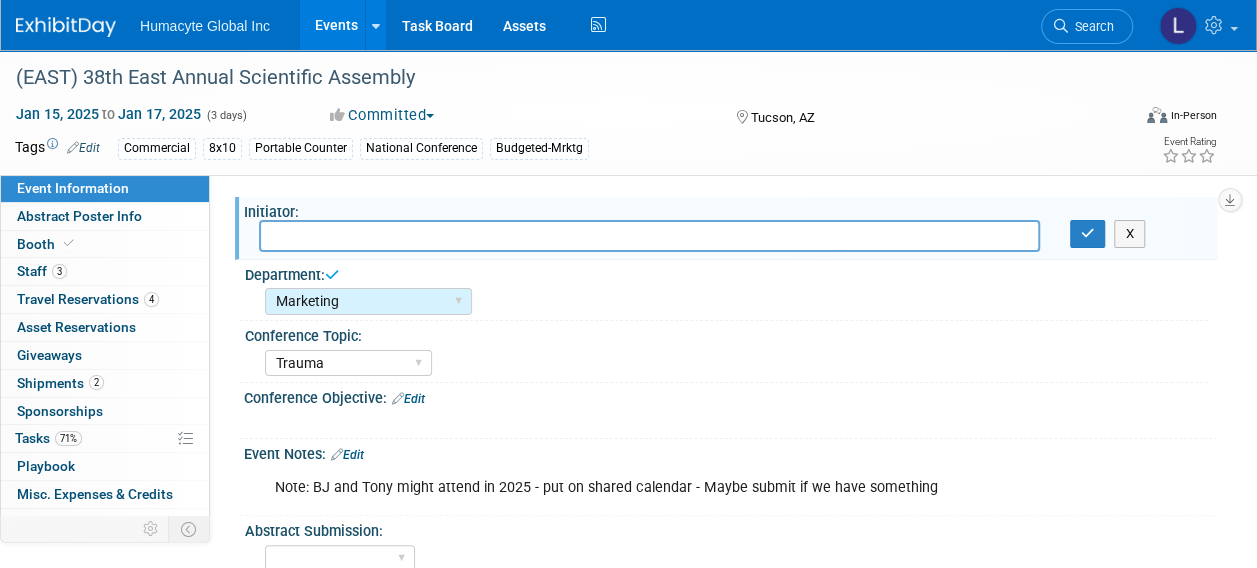 click on "Trauma
Nephrology/Dialysis
Diabetes
Vascular
Managed Care" at bounding box center [736, 361] 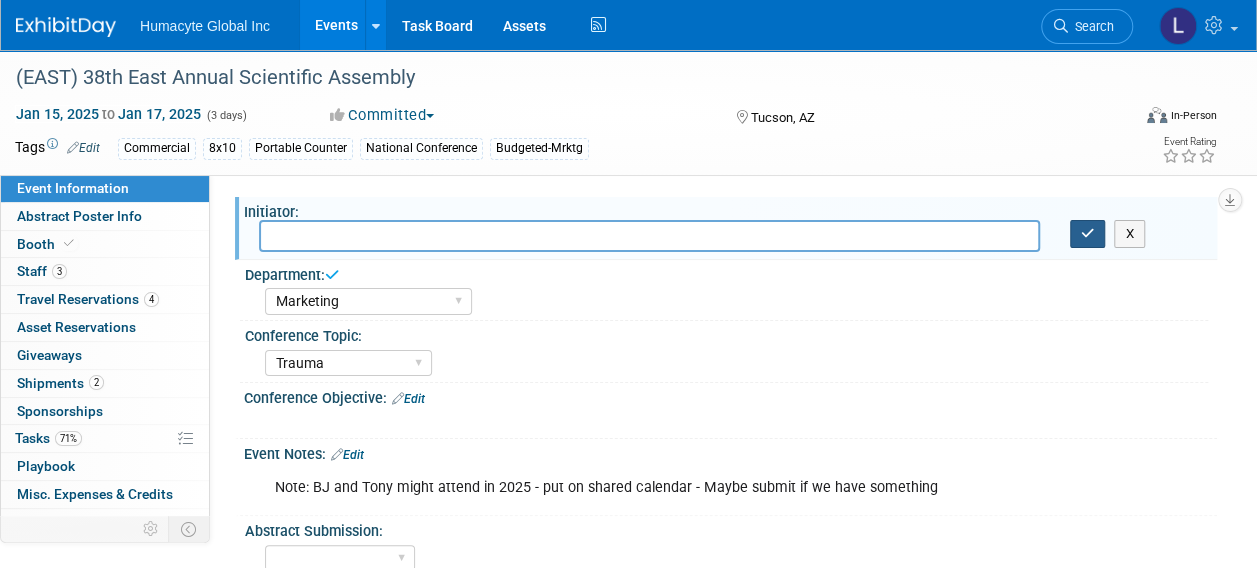 click at bounding box center [1088, 233] 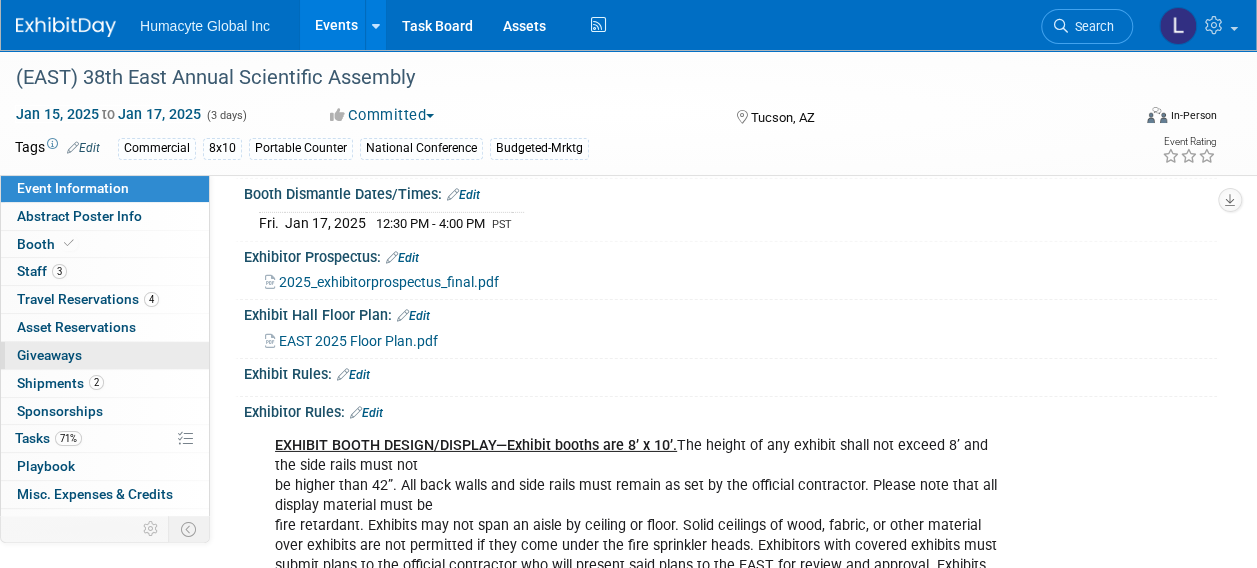 scroll, scrollTop: 3200, scrollLeft: 0, axis: vertical 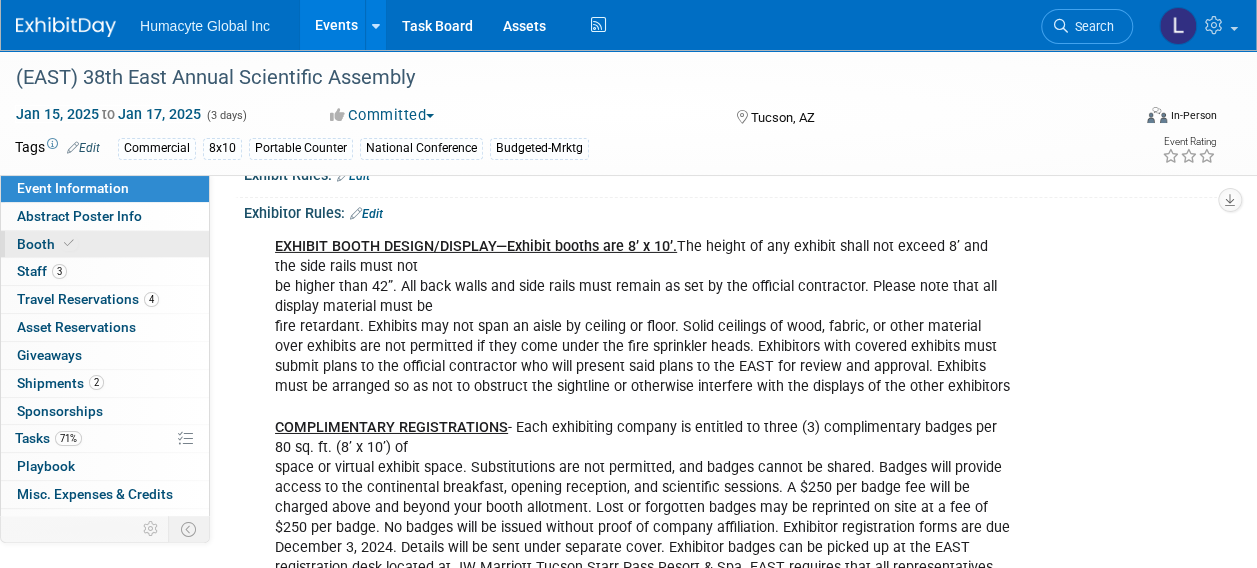 click on "Booth" at bounding box center (47, 244) 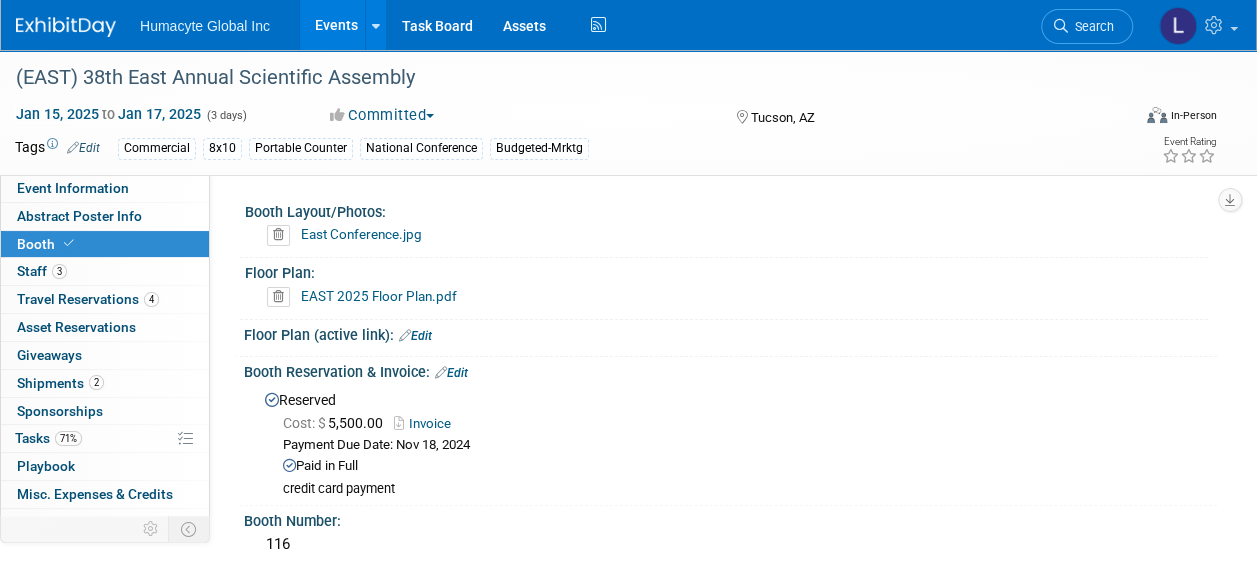 click on "Edit" at bounding box center [451, 373] 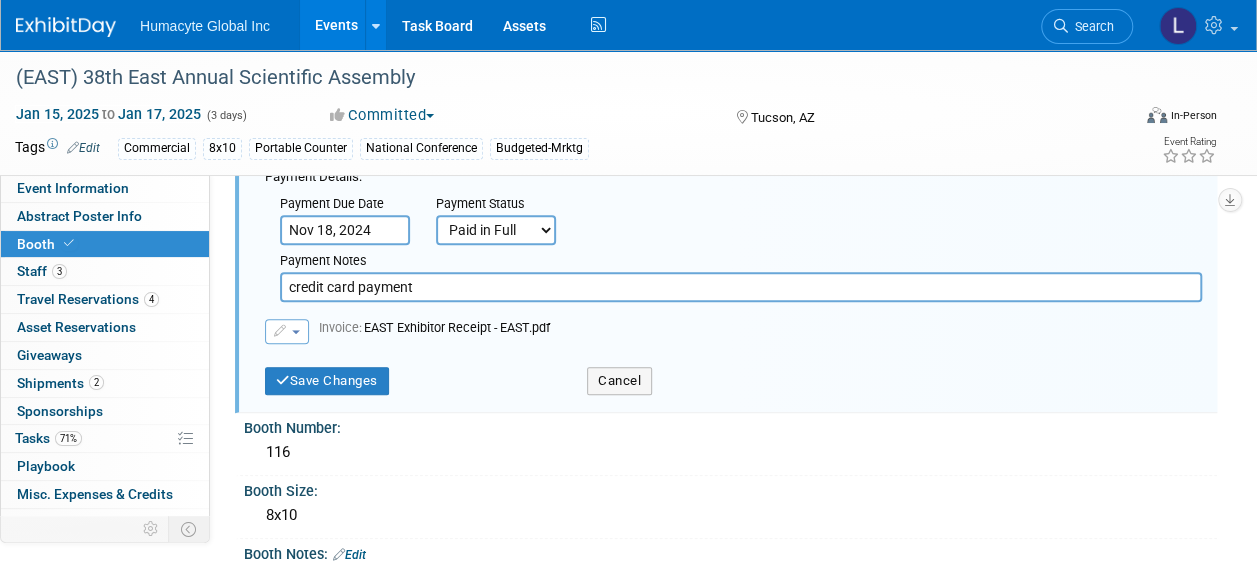 scroll, scrollTop: 400, scrollLeft: 0, axis: vertical 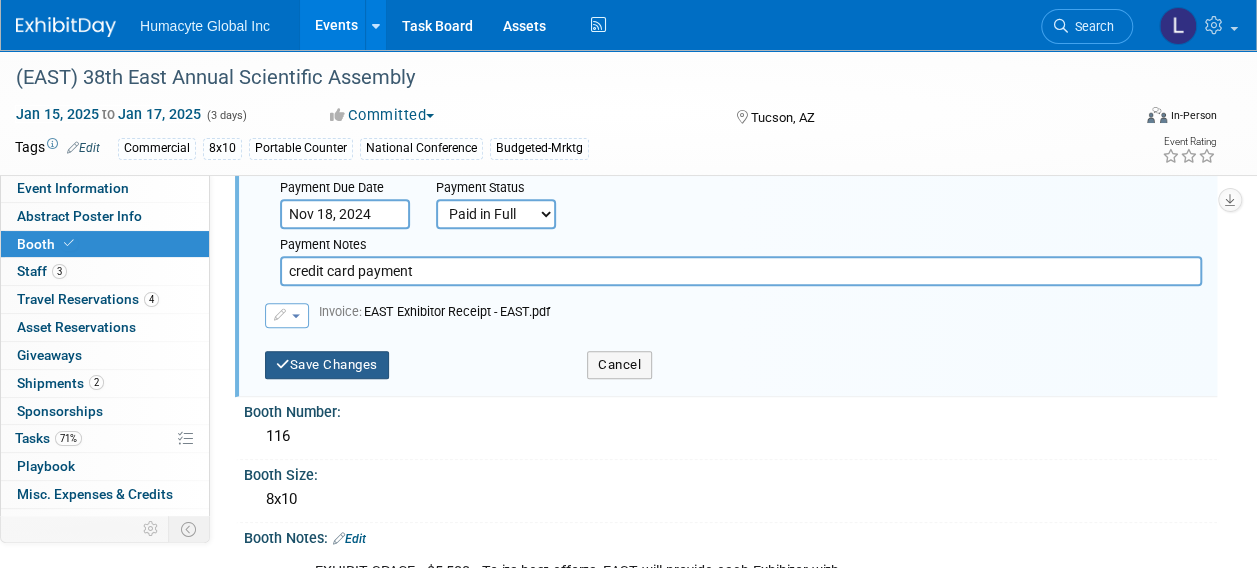 click on "Save Changes" at bounding box center [327, 365] 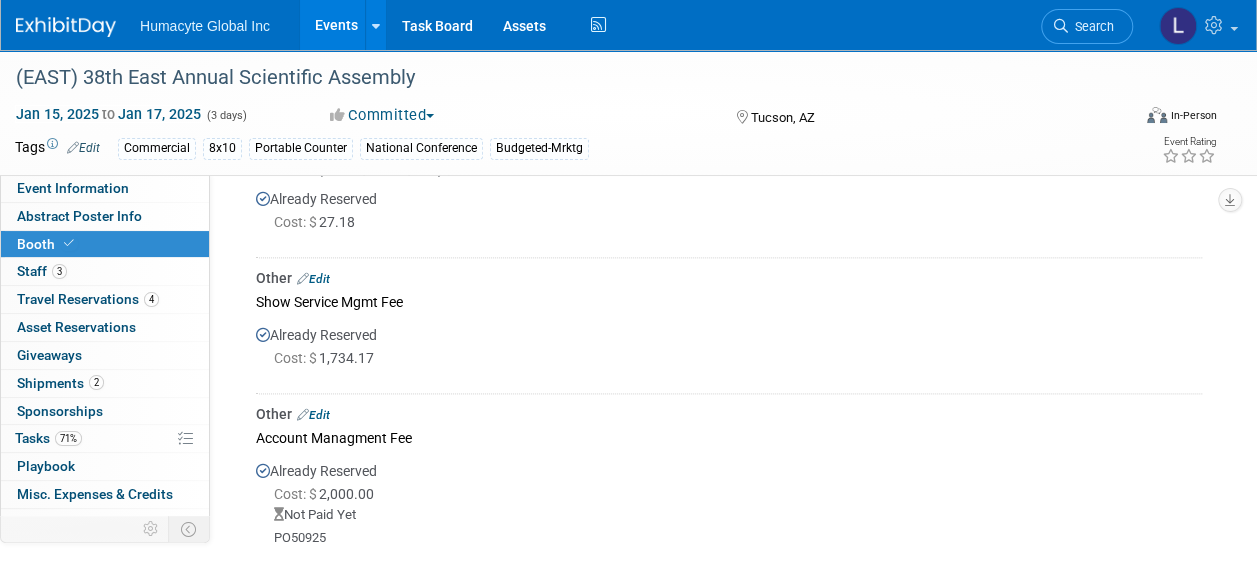 scroll, scrollTop: 1200, scrollLeft: 0, axis: vertical 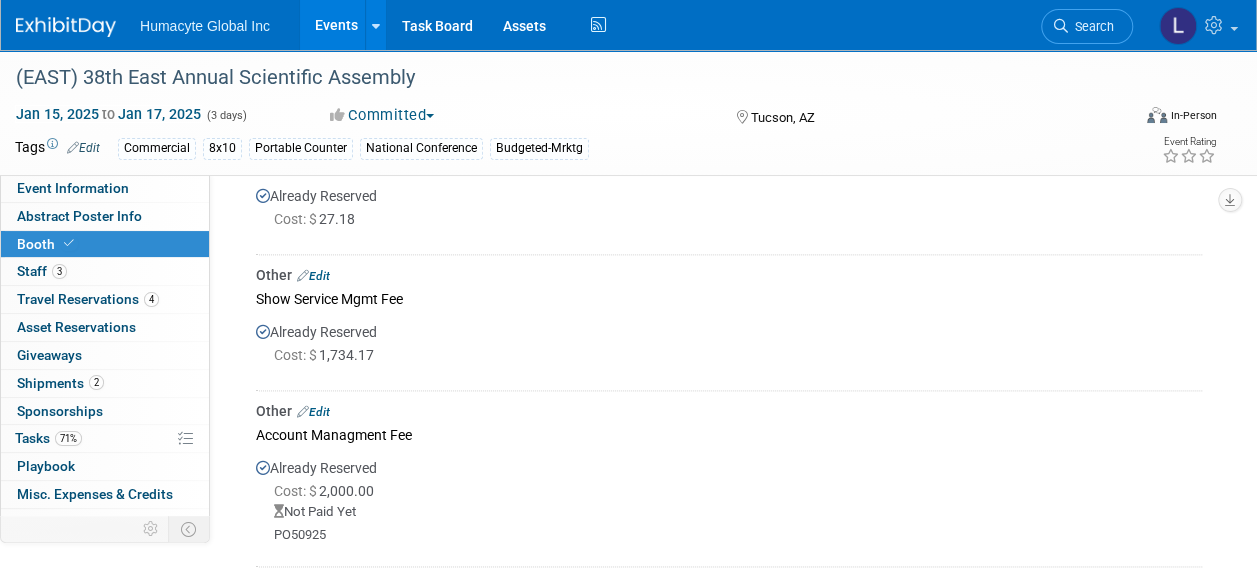 click on "Edit" at bounding box center (313, 412) 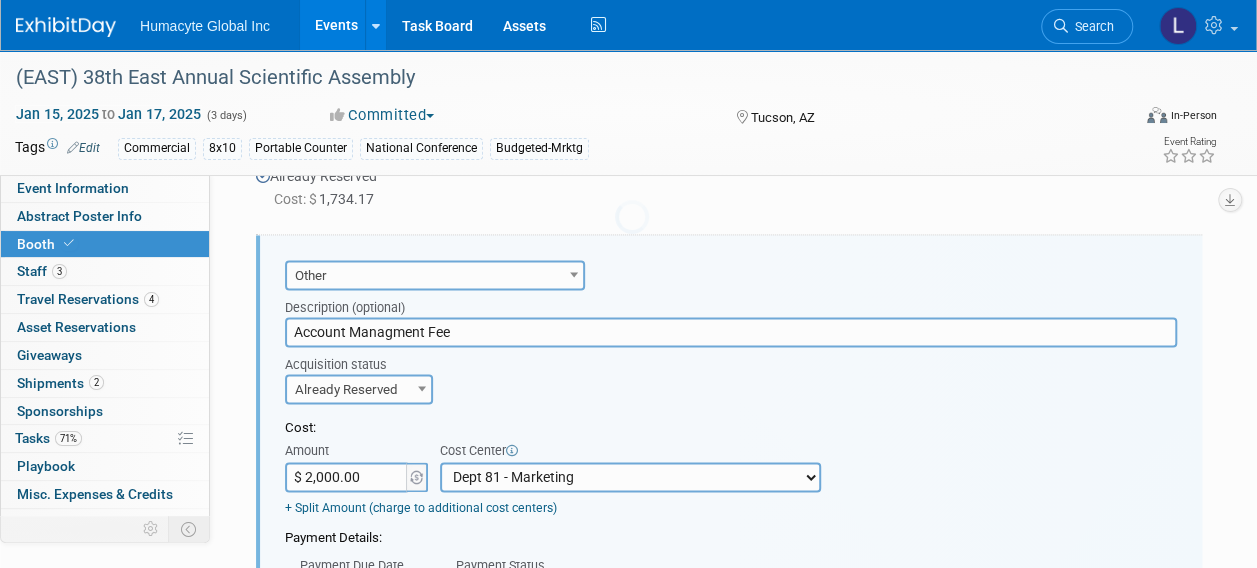 scroll, scrollTop: 0, scrollLeft: 0, axis: both 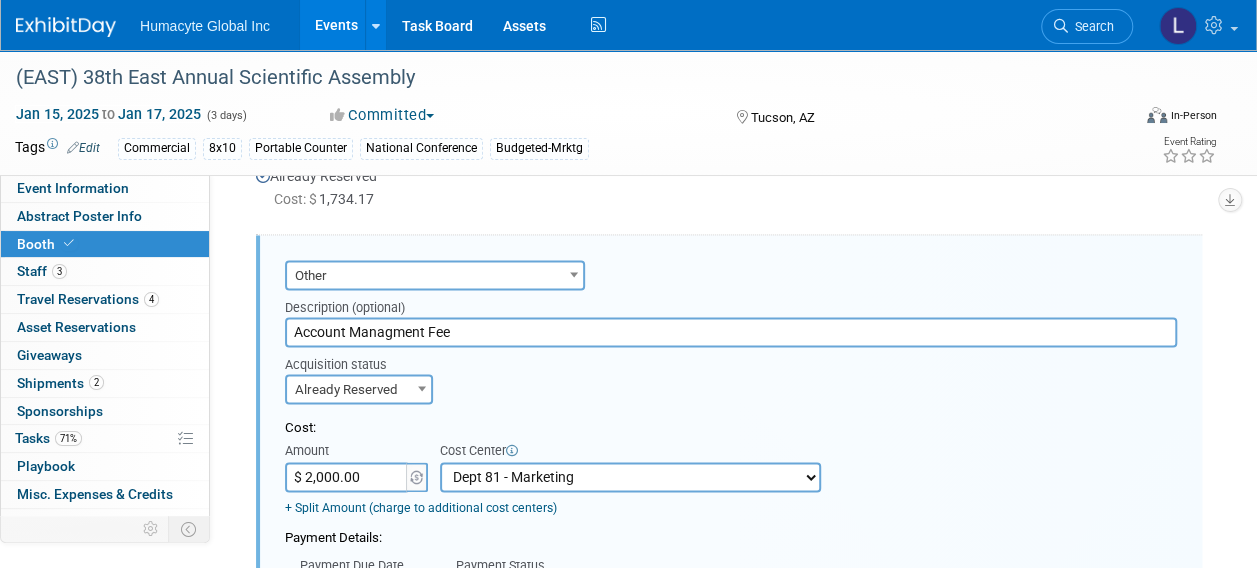 click on "Acquisition status" at bounding box center [347, 360] 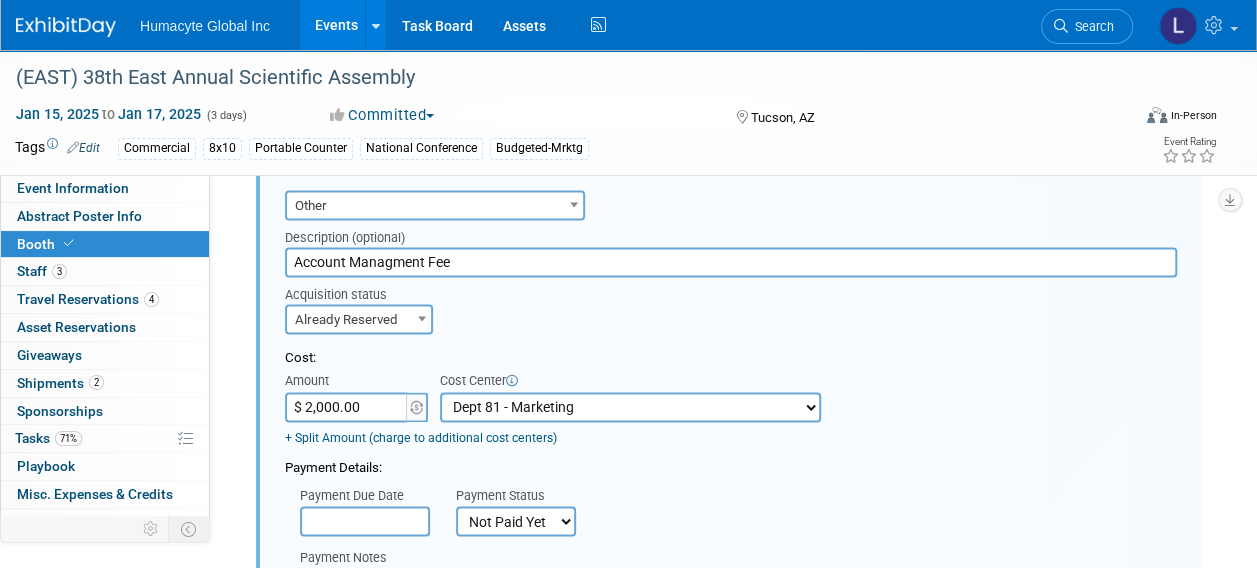 scroll, scrollTop: 1456, scrollLeft: 0, axis: vertical 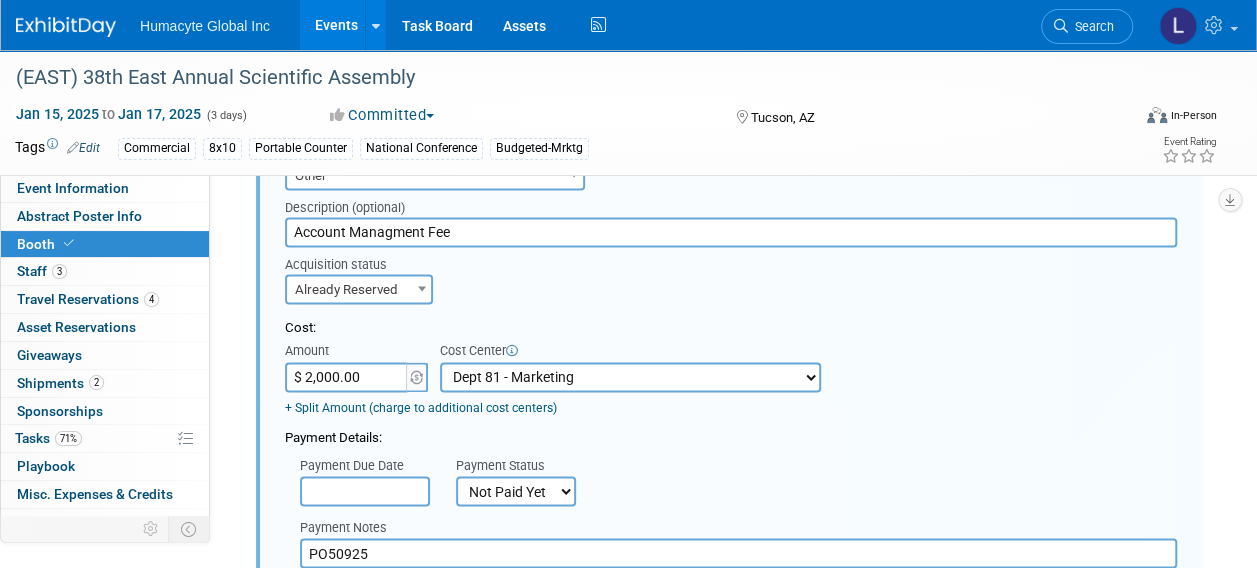 click on "Not Paid Yet
Partially Paid
Paid in Full" at bounding box center [516, 491] 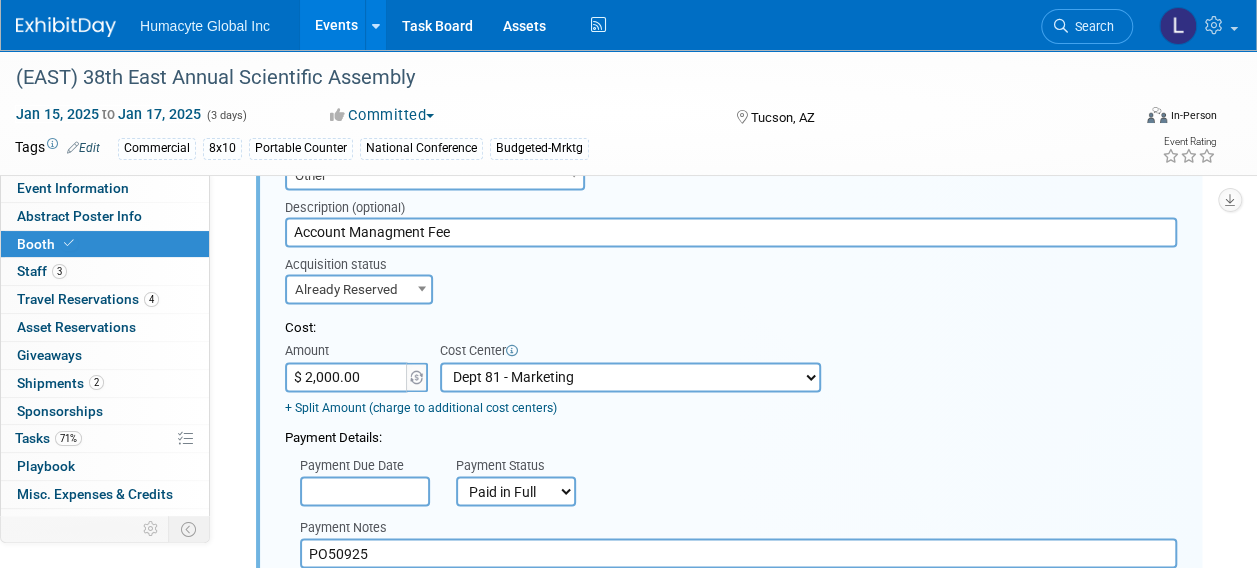 click on "Not Paid Yet
Partially Paid
Paid in Full" at bounding box center (516, 491) 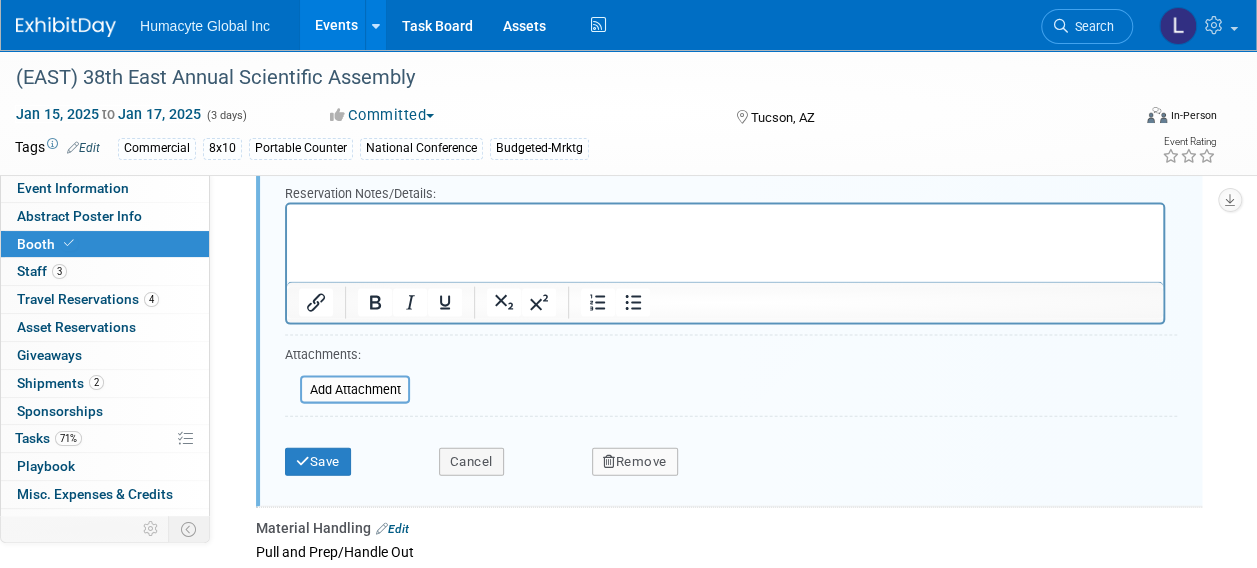 scroll, scrollTop: 1956, scrollLeft: 0, axis: vertical 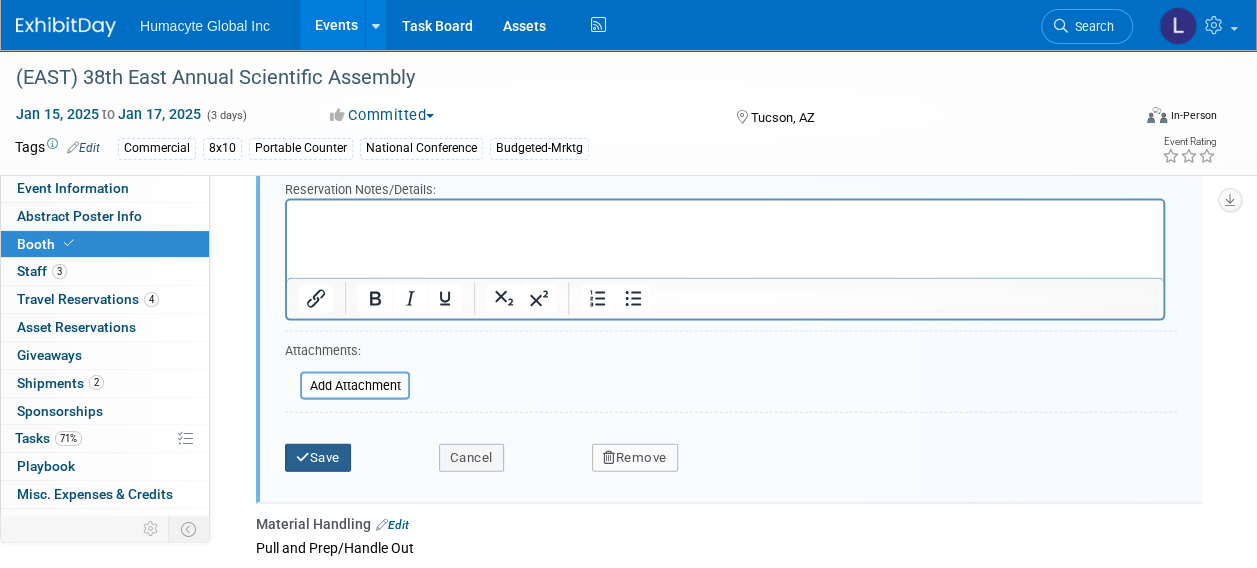click on "Save" at bounding box center (318, 458) 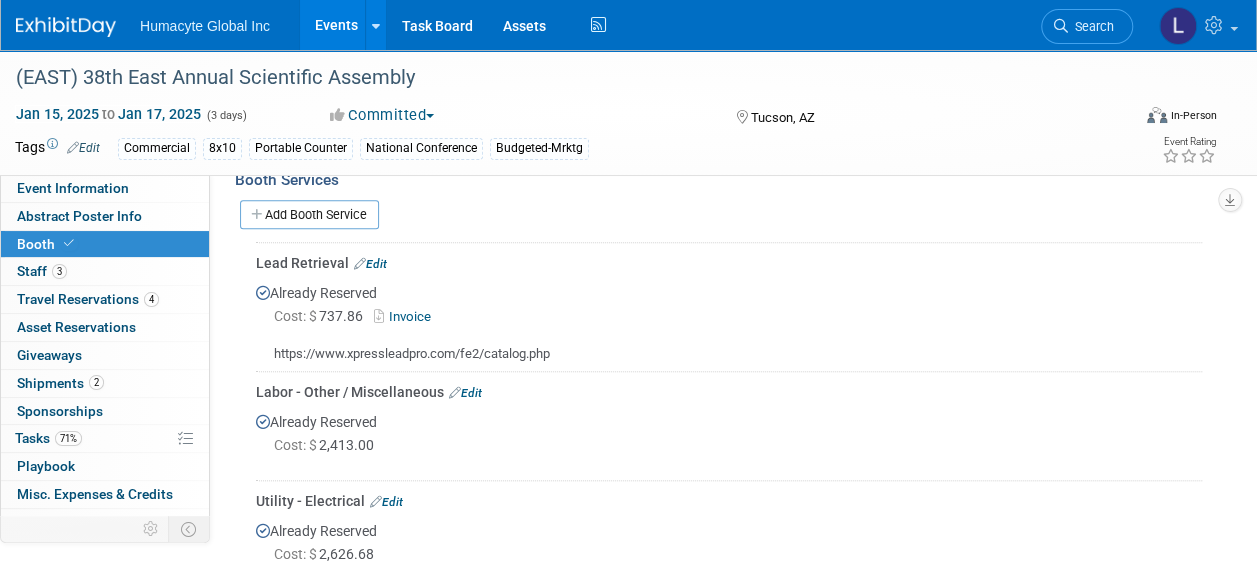 scroll, scrollTop: 656, scrollLeft: 0, axis: vertical 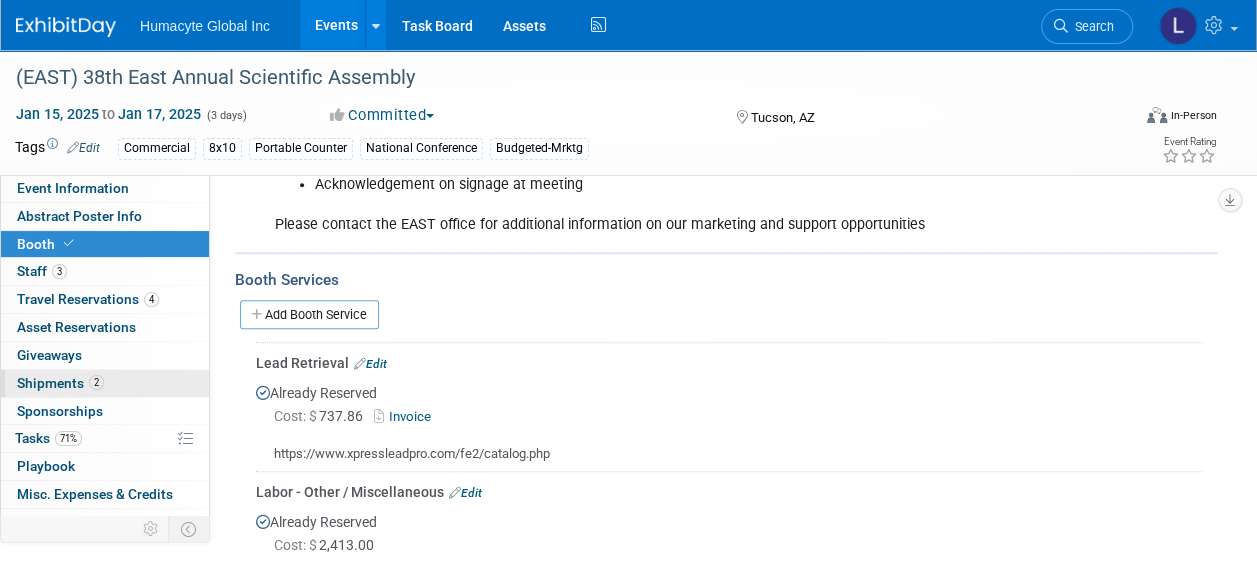 click on "Shipments 2" at bounding box center [60, 383] 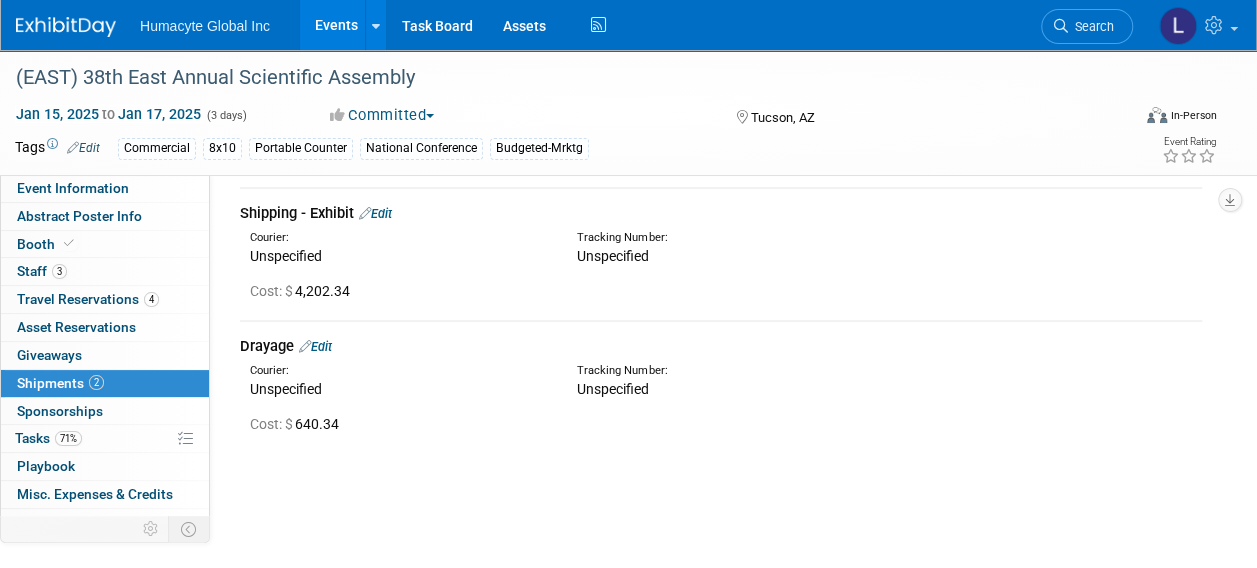 scroll, scrollTop: 100, scrollLeft: 0, axis: vertical 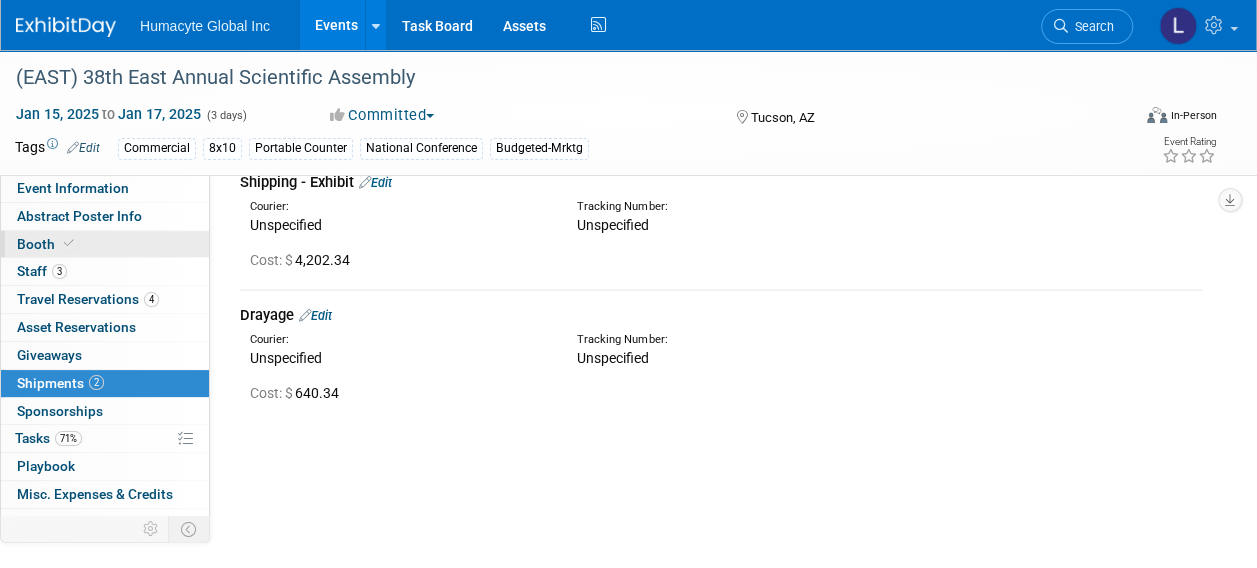 click on "Booth" at bounding box center (47, 244) 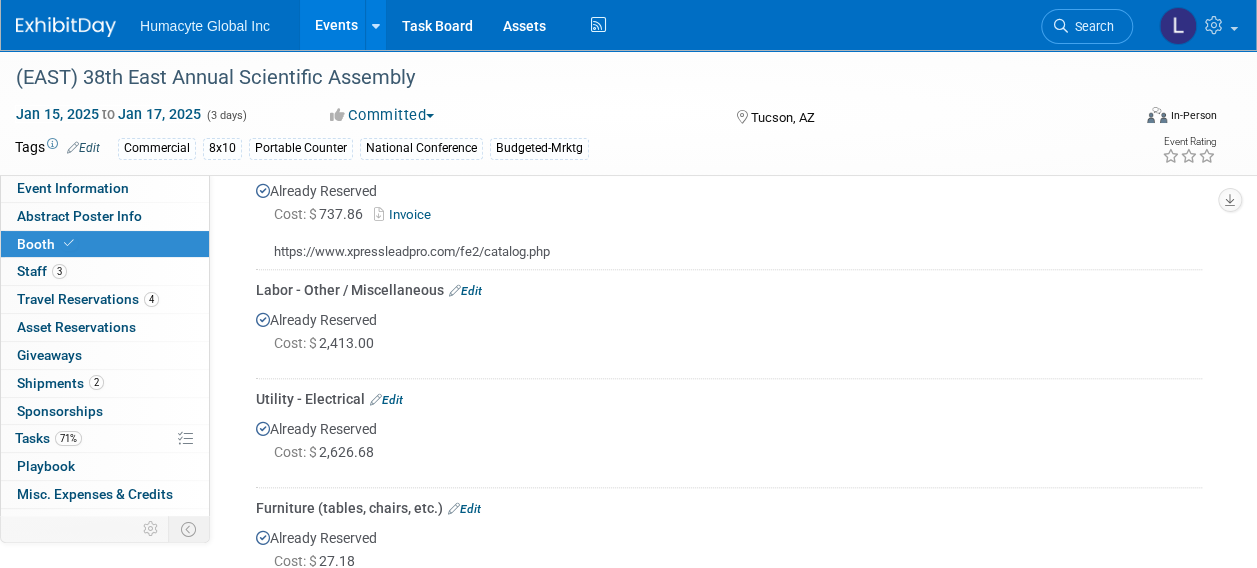 scroll, scrollTop: 900, scrollLeft: 0, axis: vertical 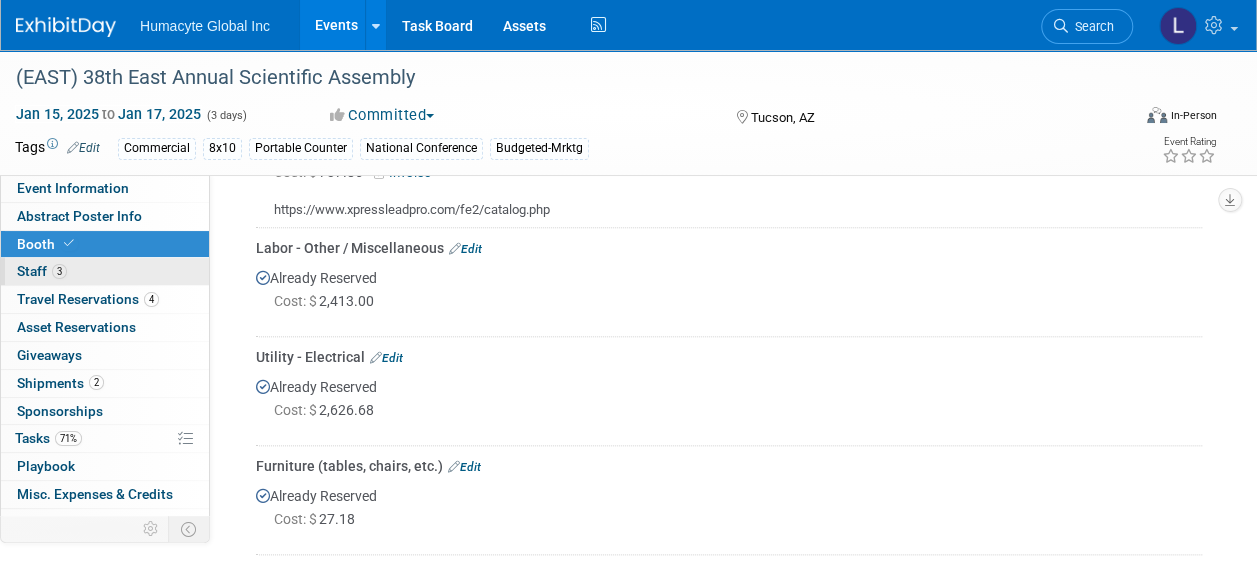 click on "Staff 3" at bounding box center [42, 271] 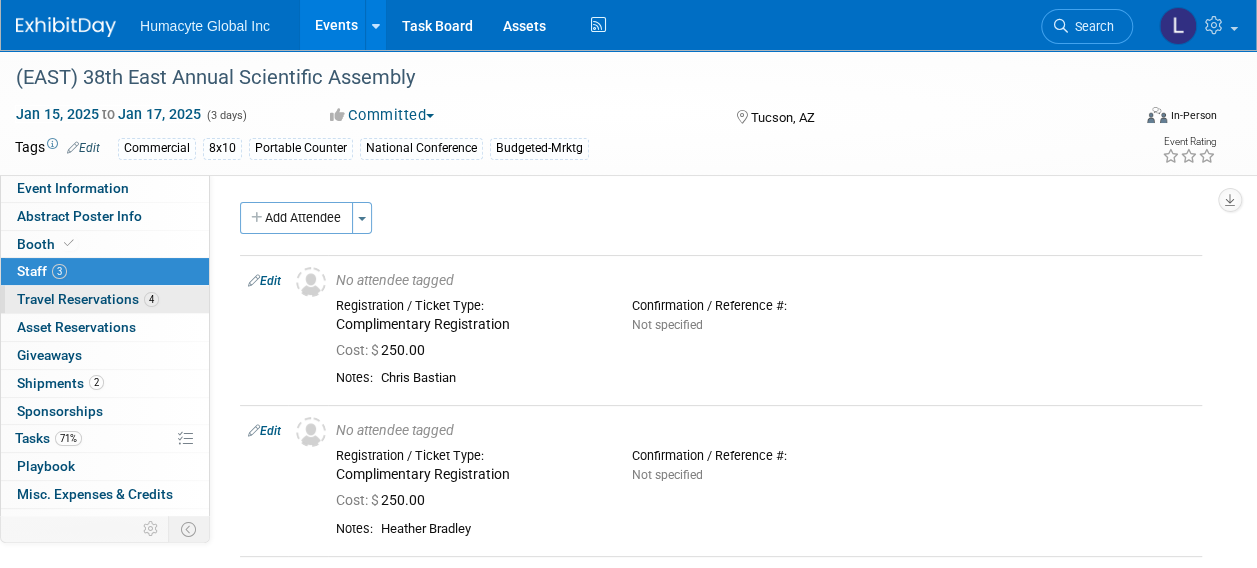 click on "Travel Reservations 4" at bounding box center (88, 299) 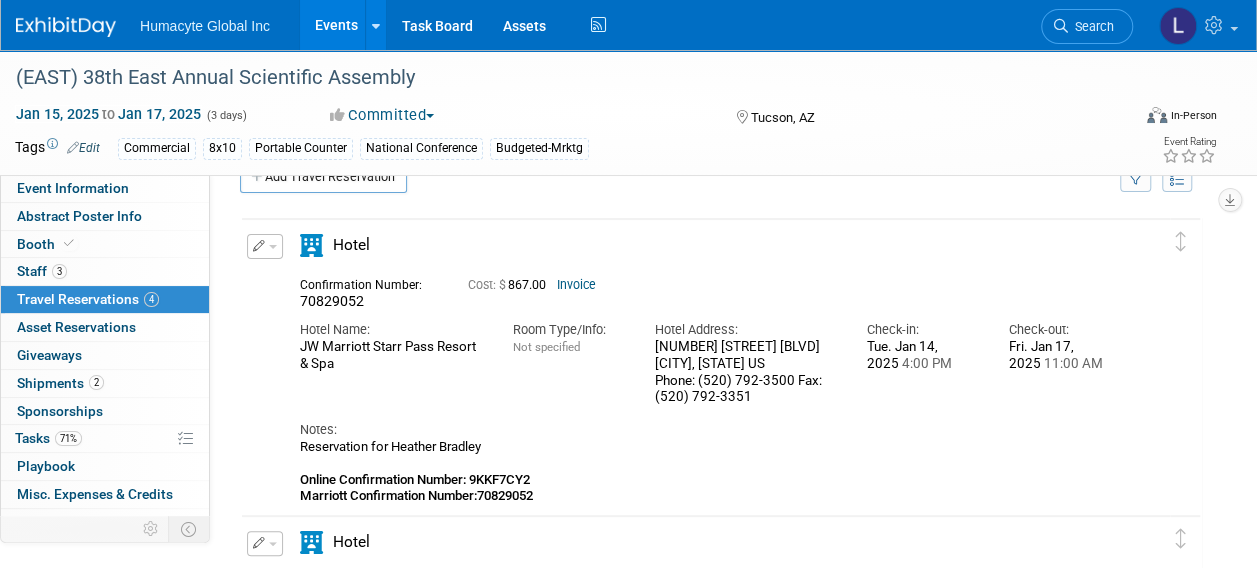 scroll, scrollTop: 0, scrollLeft: 0, axis: both 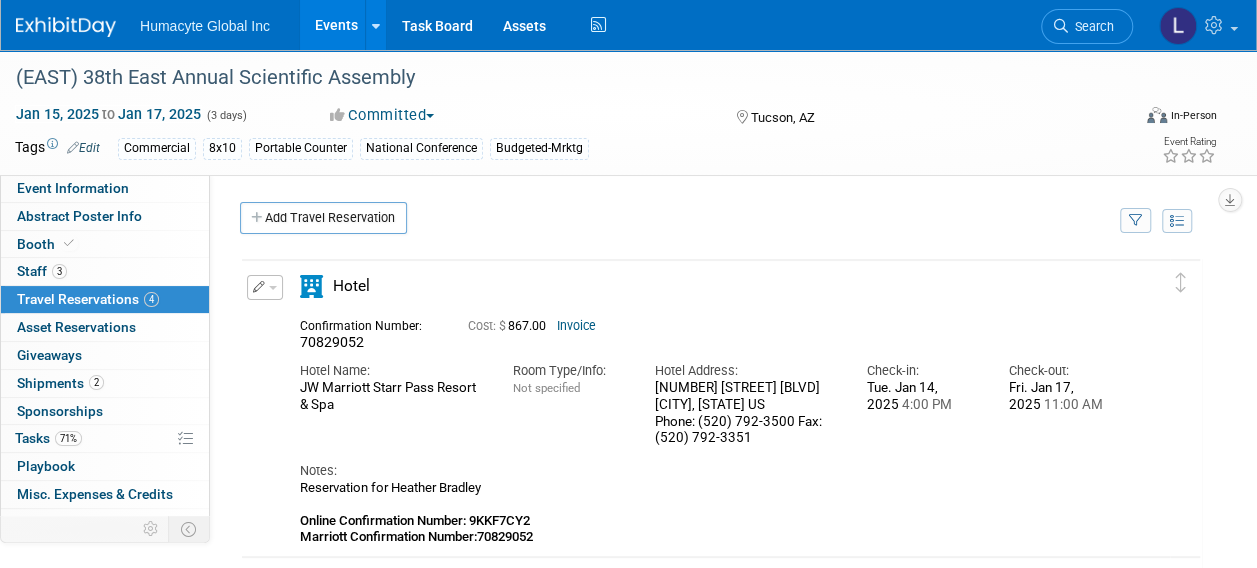 click at bounding box center [273, 288] 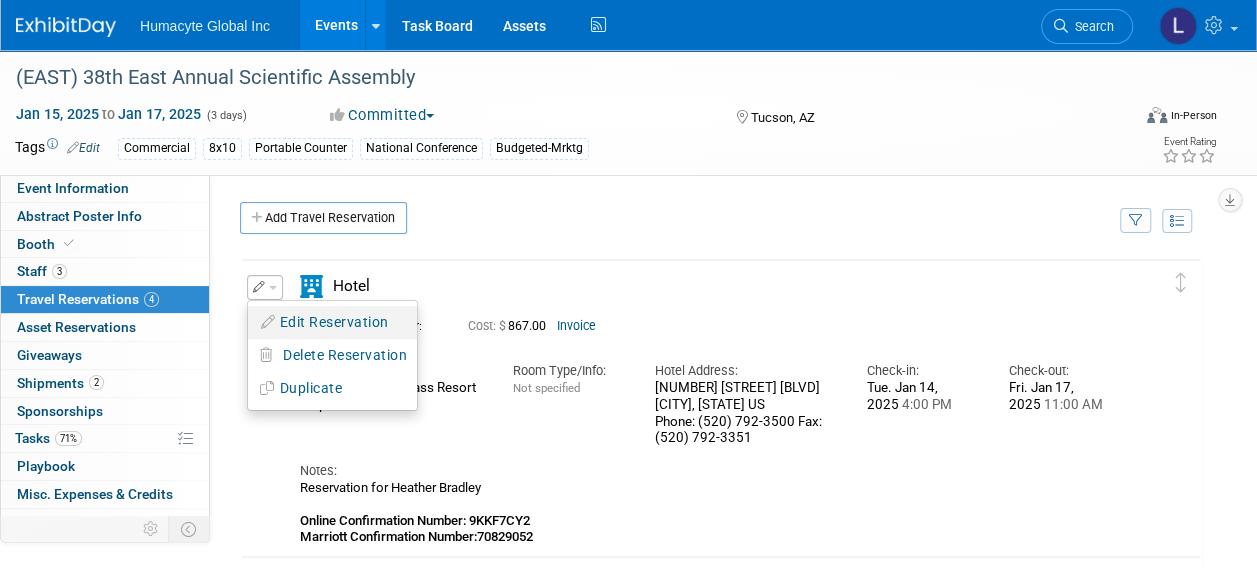click on "Edit Reservation" at bounding box center [332, 322] 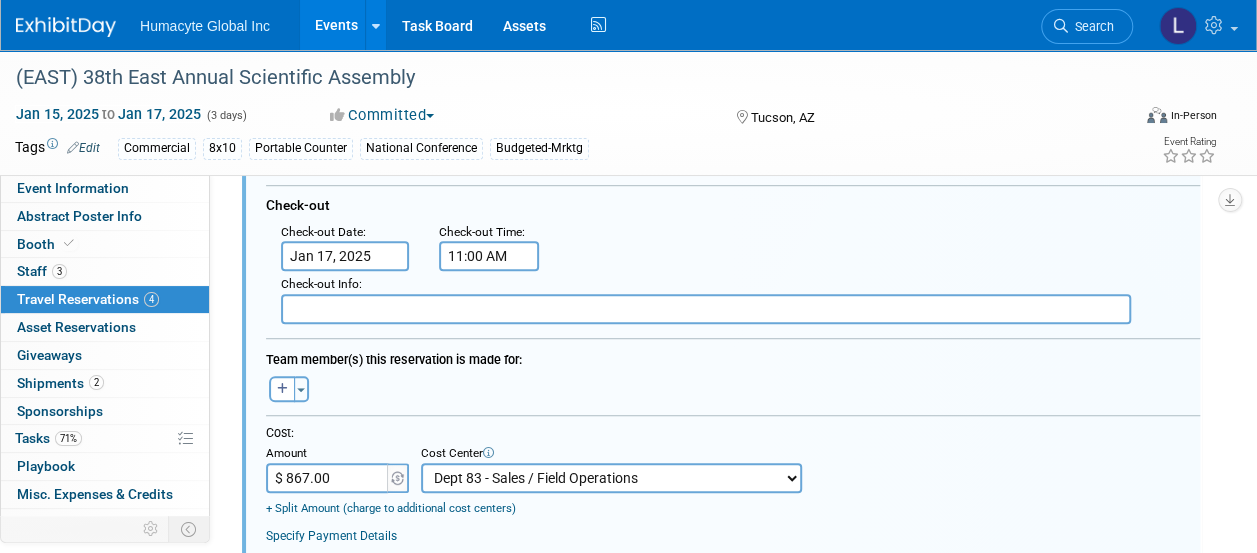 scroll, scrollTop: 632, scrollLeft: 0, axis: vertical 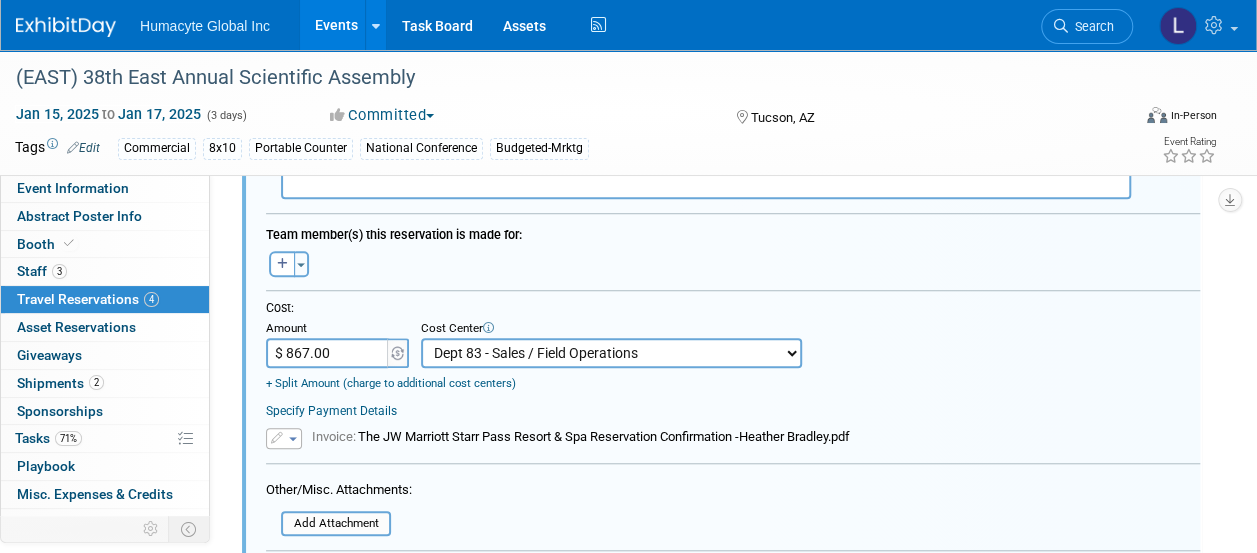 click on "$ 867.00" at bounding box center [328, 353] 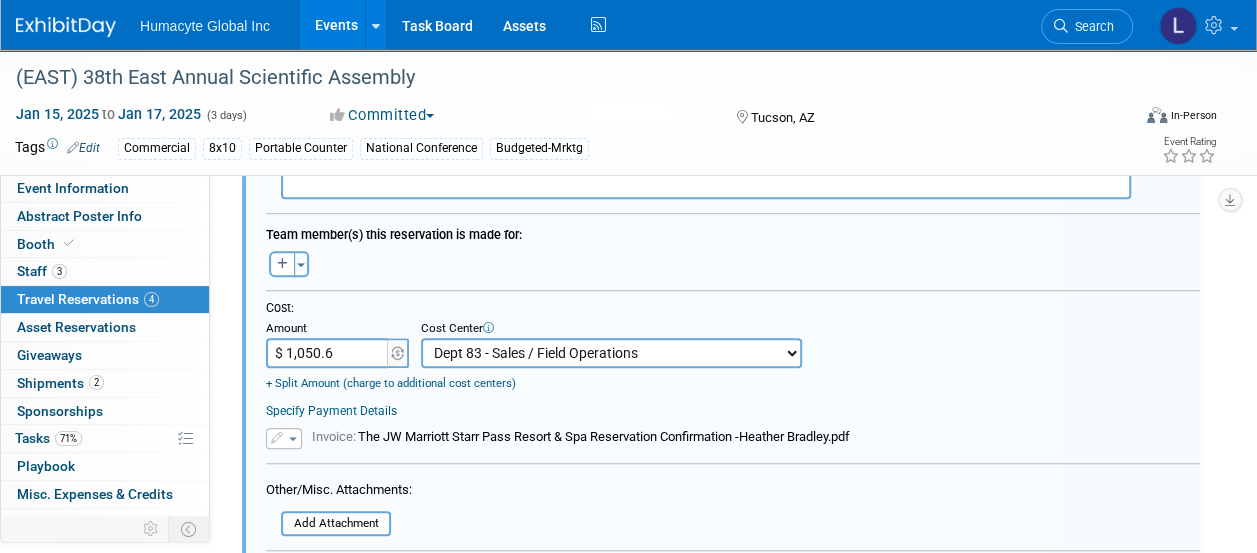 type on "$ 1,050.69" 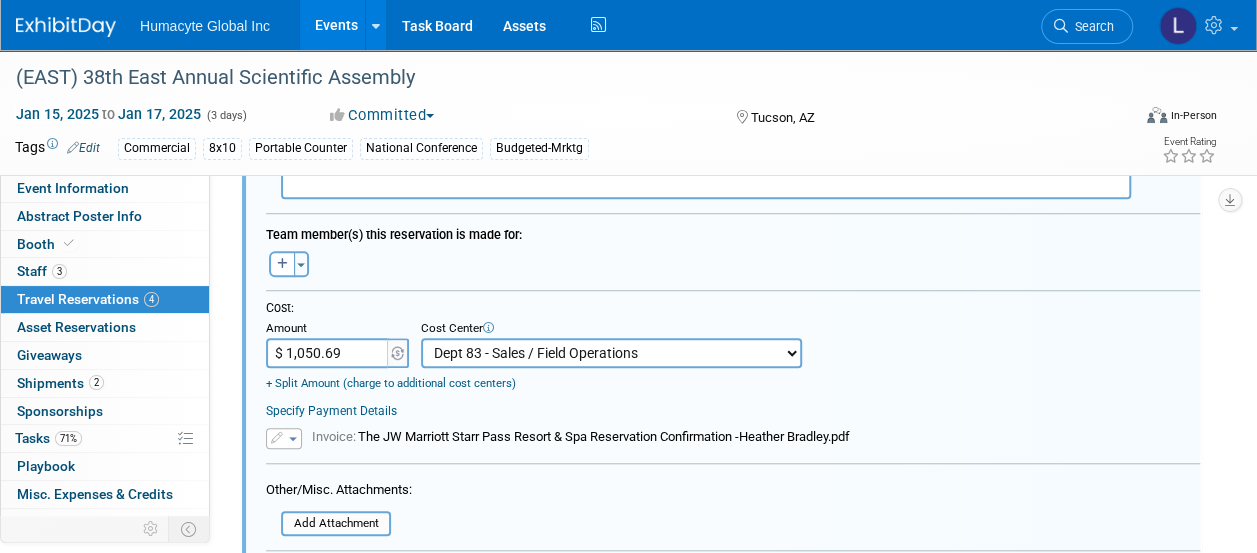 click on "Specify Payment Details" at bounding box center (733, 411) 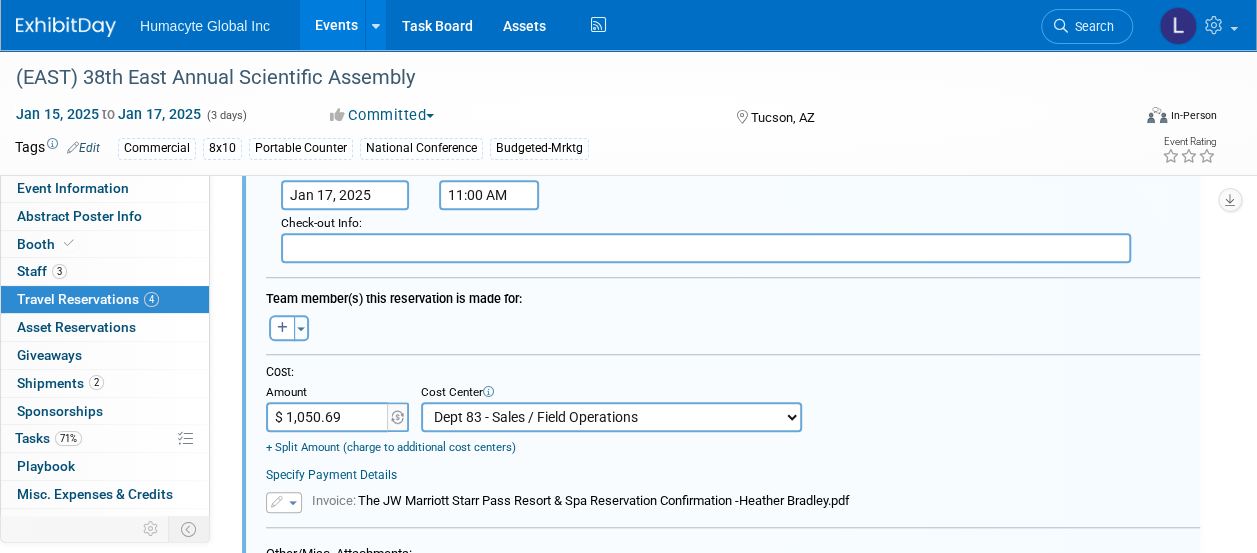 scroll, scrollTop: 600, scrollLeft: 0, axis: vertical 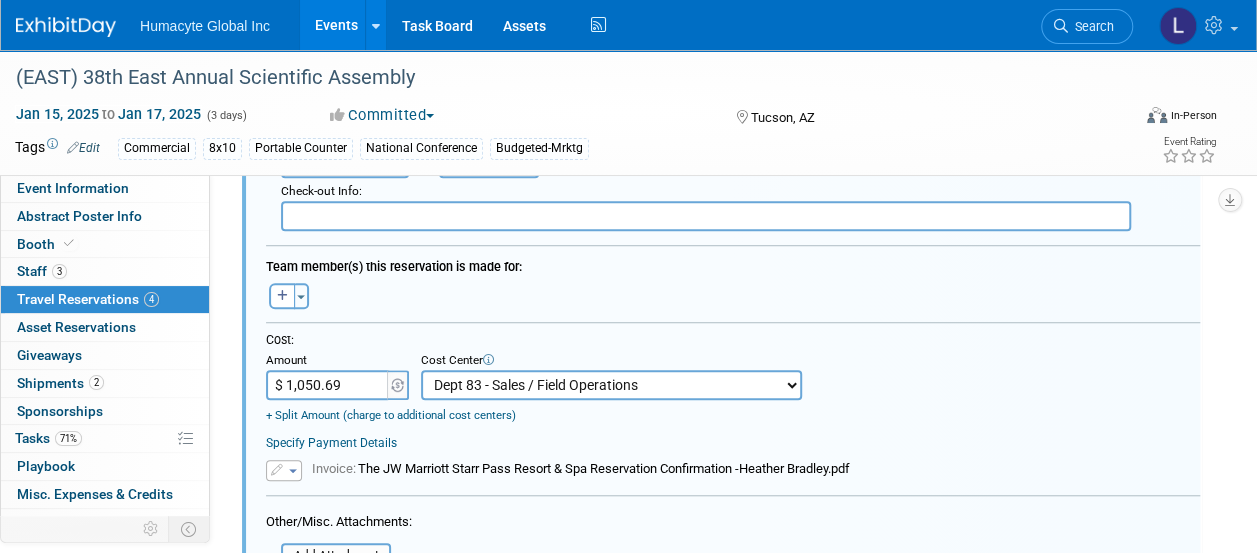 click on "-- Not Specified --
Dept 10 - Clinical
Dept 11 - Clinical Ops
Dept 12 - Medical Affairs
Dept 20 - Product Development
Dept 21 - QC Assay Lab
Dept 22 - Process Development
Dept 23 - New Product Development
Dept 24 - Scientific Program Management
Dept 25 - Discovery
Dept 26 - BioMaterials
Dept 30 - General & Administrative
Dept 31 - Finance
Dept 32 - Human Resources
Dept 40 - Manufacturing
Dept 41 - Bioprocessing
Dept 42 - MSAT
Dept 43 - Logistics
Dept 44 - Automation
Dept 45 - Allosource Dept 46 - Tissue" at bounding box center (611, 385) 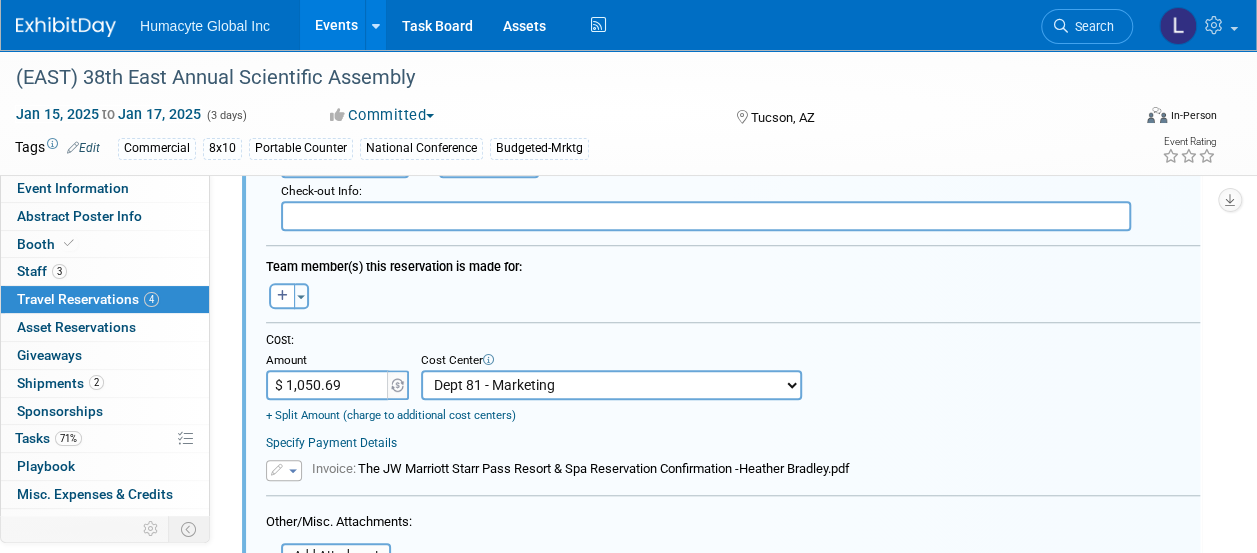click on "-- Not Specified --
Dept 10 - Clinical
Dept 11 - Clinical Ops
Dept 12 - Medical Affairs
Dept 20 - Product Development
Dept 21 - QC Assay Lab
Dept 22 - Process Development
Dept 23 - New Product Development
Dept 24 - Scientific Program Management
Dept 25 - Discovery
Dept 26 - BioMaterials
Dept 30 - General & Administrative
Dept 31 - Finance
Dept 32 - Human Resources
Dept 40 - Manufacturing
Dept 41 - Bioprocessing
Dept 42 - MSAT
Dept 43 - Logistics
Dept 44 - Automation
Dept 45 - Allosource Dept 46 - Tissue" at bounding box center [611, 385] 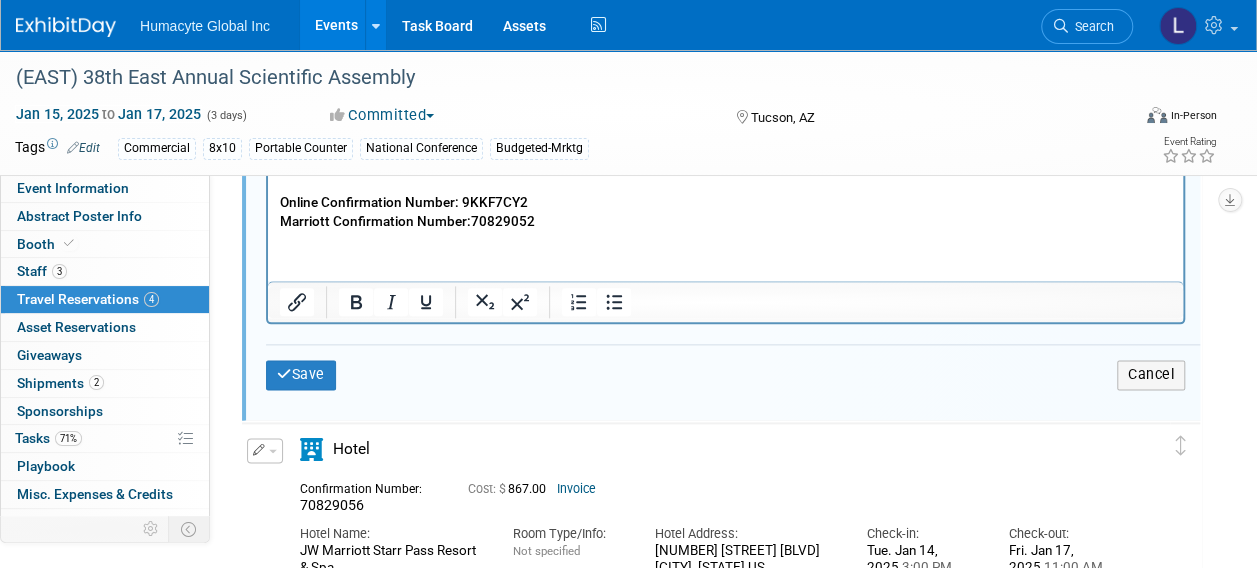 scroll, scrollTop: 1200, scrollLeft: 0, axis: vertical 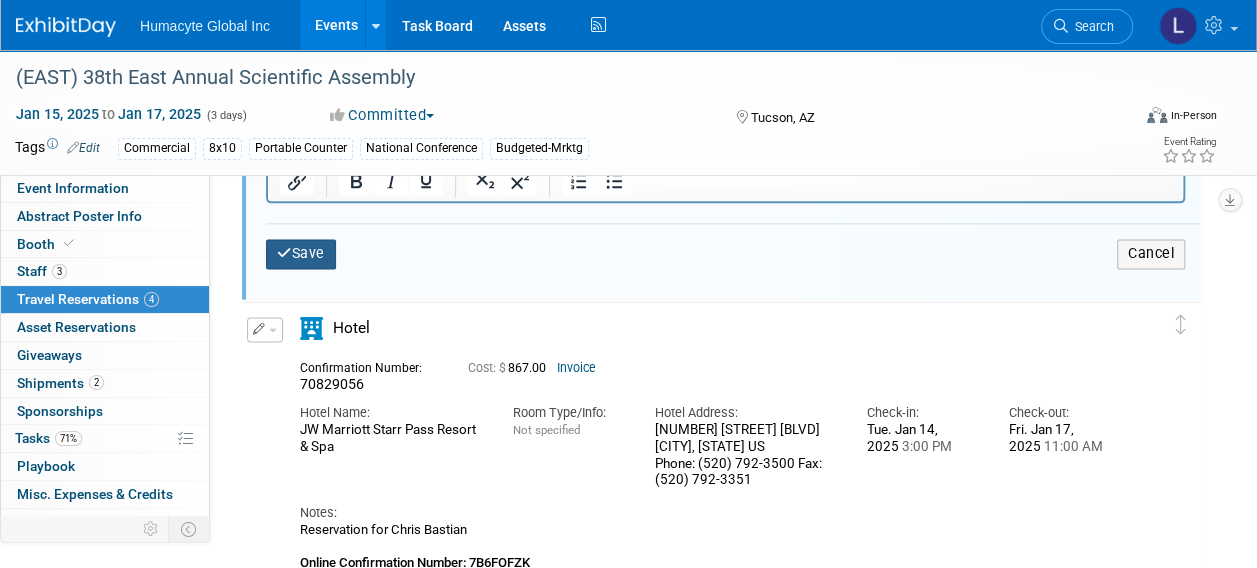 click on "Save" at bounding box center (301, 253) 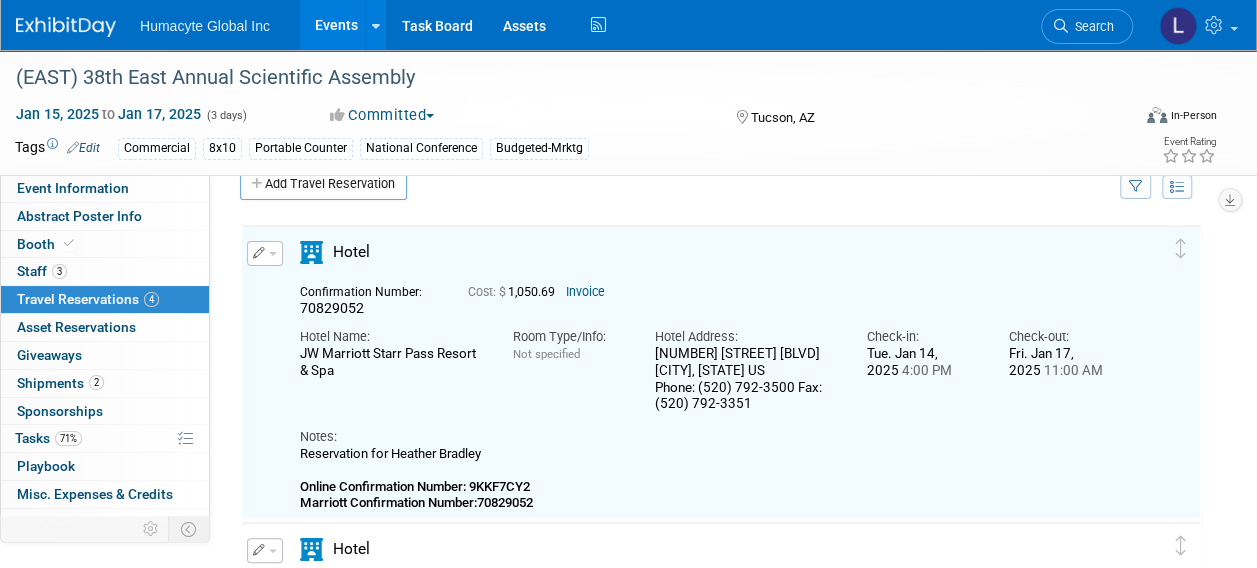 scroll, scrollTop: 32, scrollLeft: 0, axis: vertical 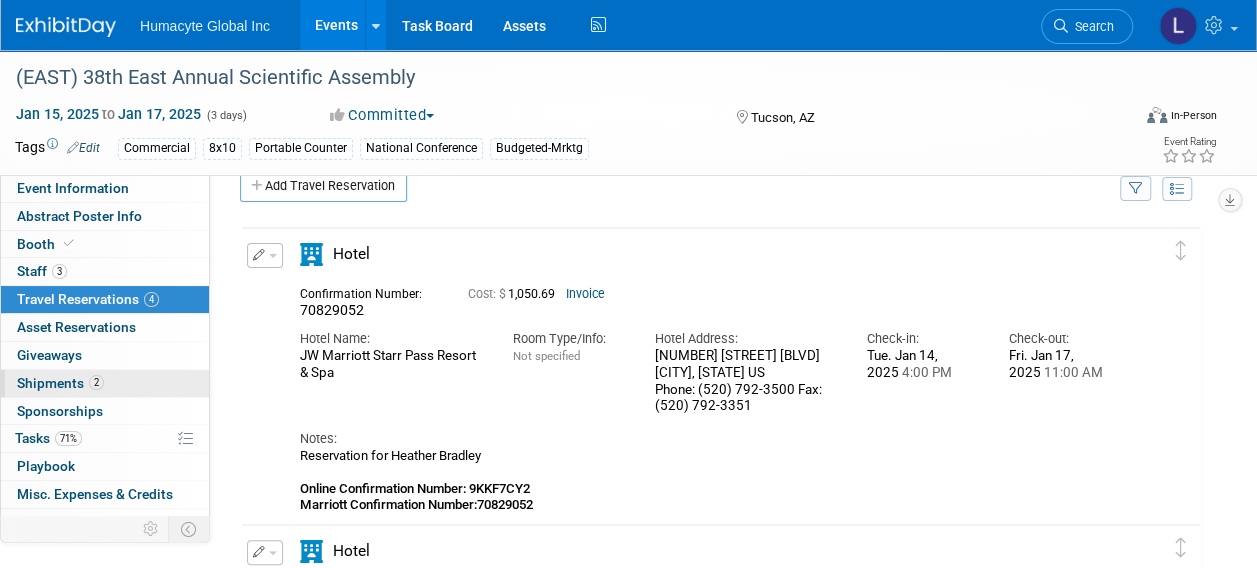 click on "Shipments 2" at bounding box center [60, 383] 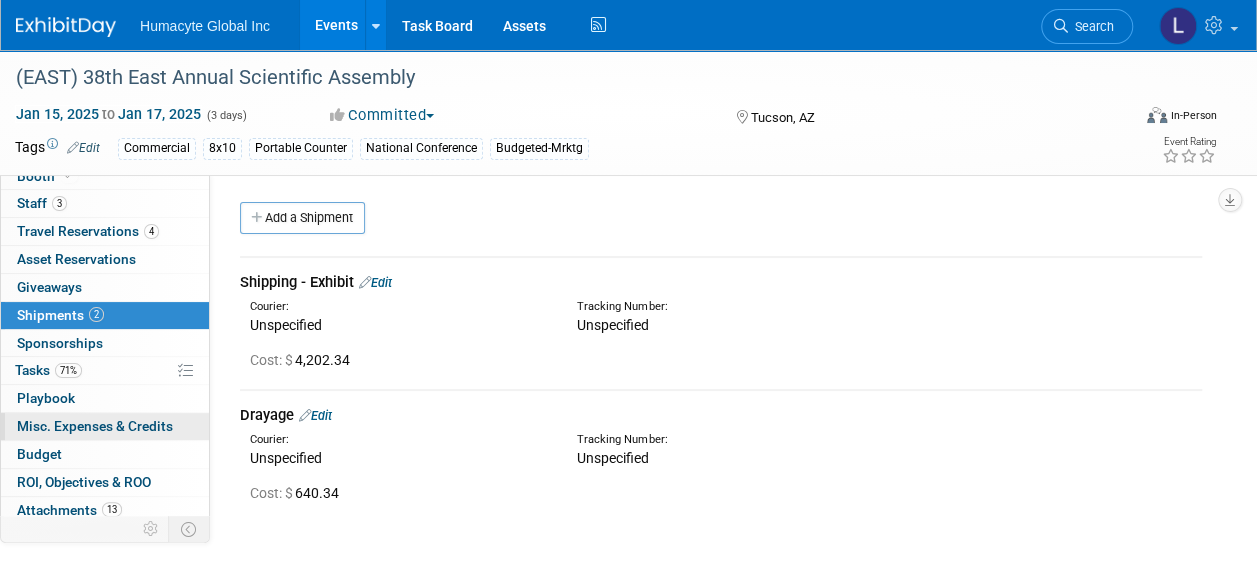 scroll, scrollTop: 98, scrollLeft: 0, axis: vertical 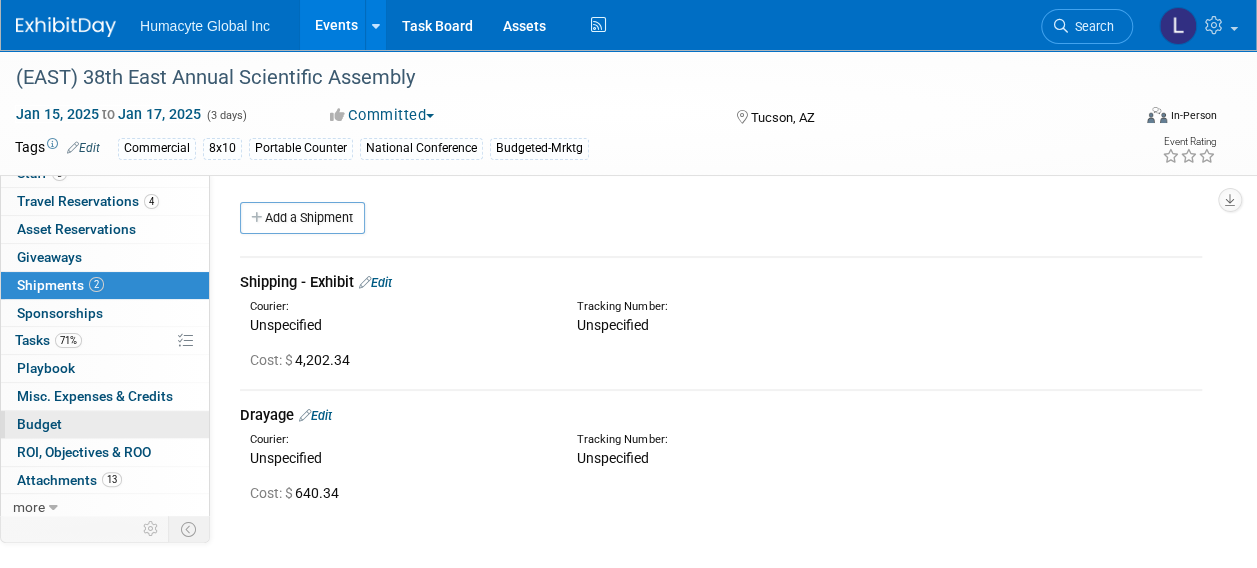 click on "Budget" at bounding box center [39, 424] 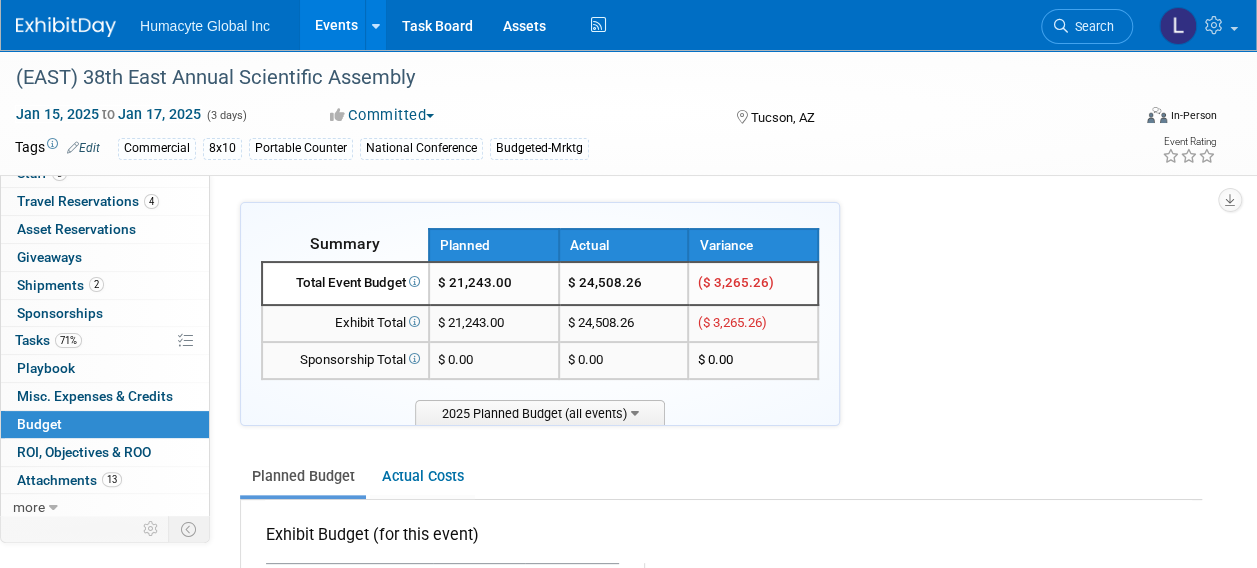 click on "Planned" at bounding box center [494, 245] 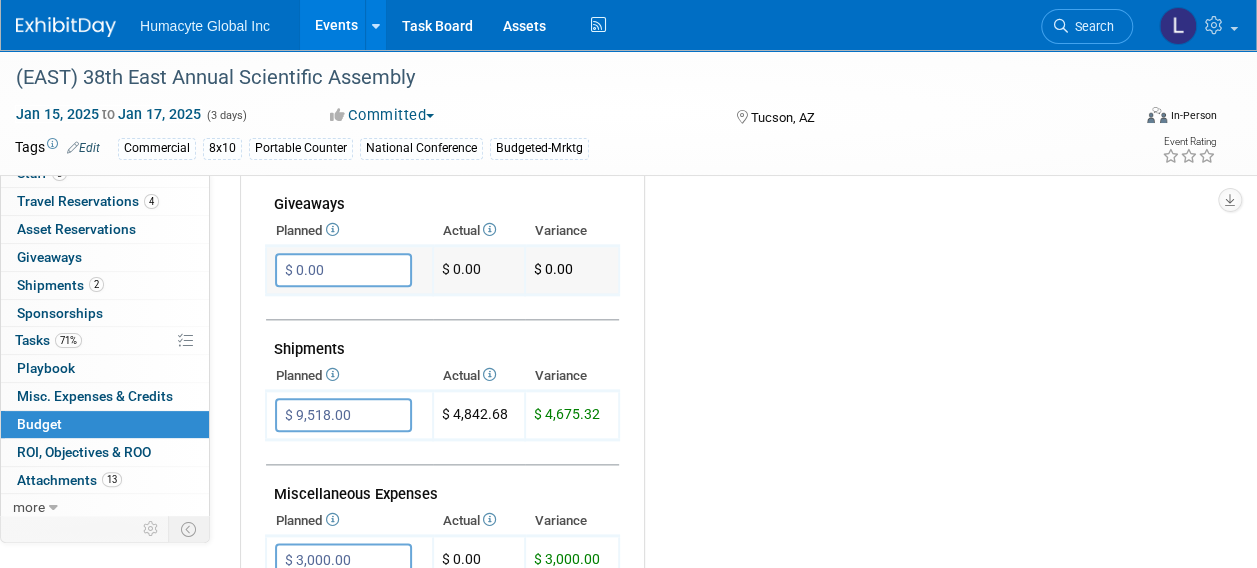 scroll, scrollTop: 1000, scrollLeft: 0, axis: vertical 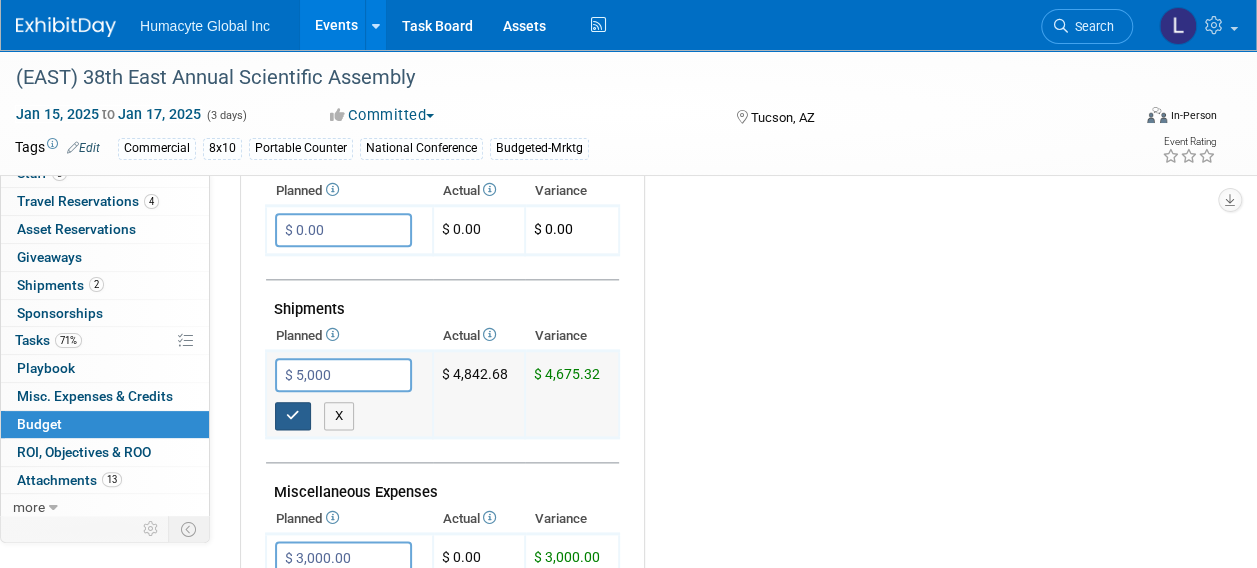 type on "$ 5,000.00" 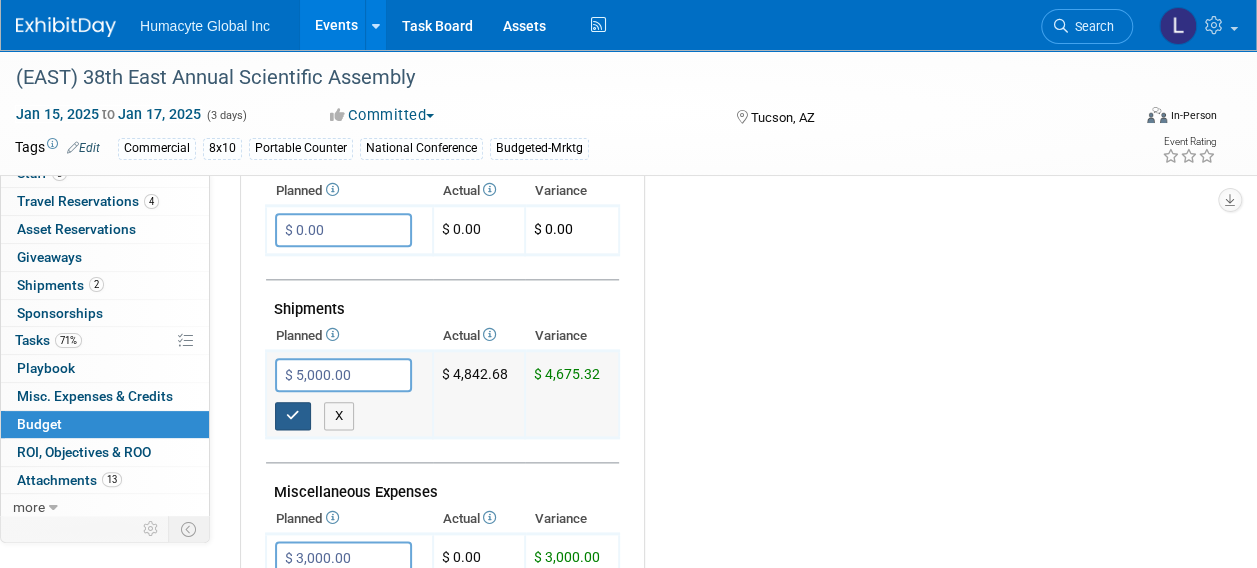 click at bounding box center [293, 415] 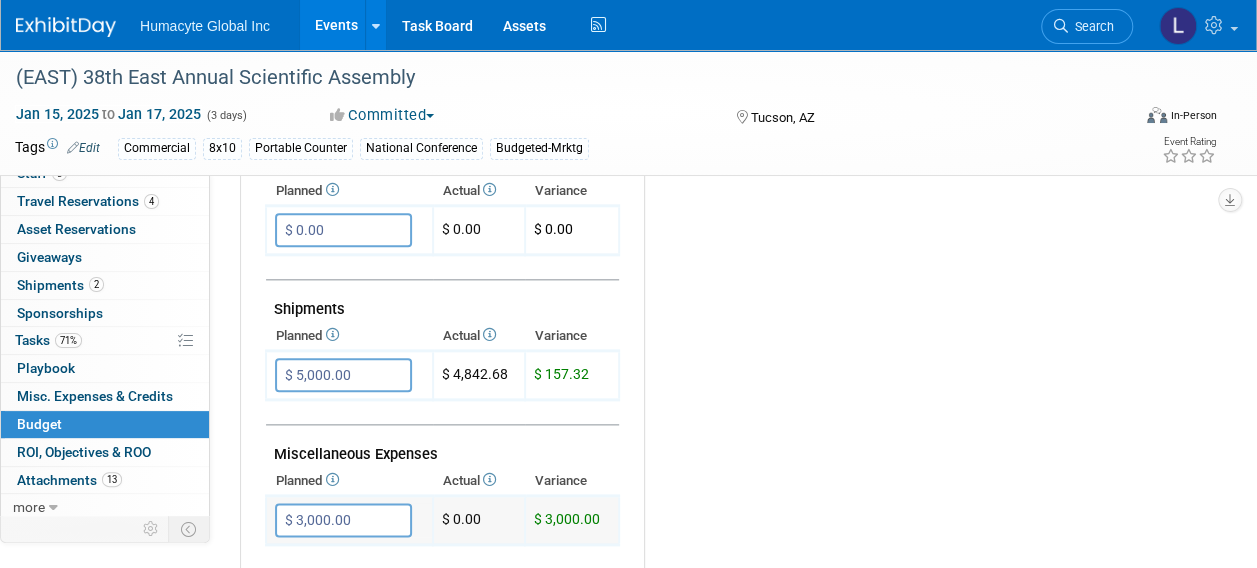 click on "$ 3,000.00" at bounding box center [343, 520] 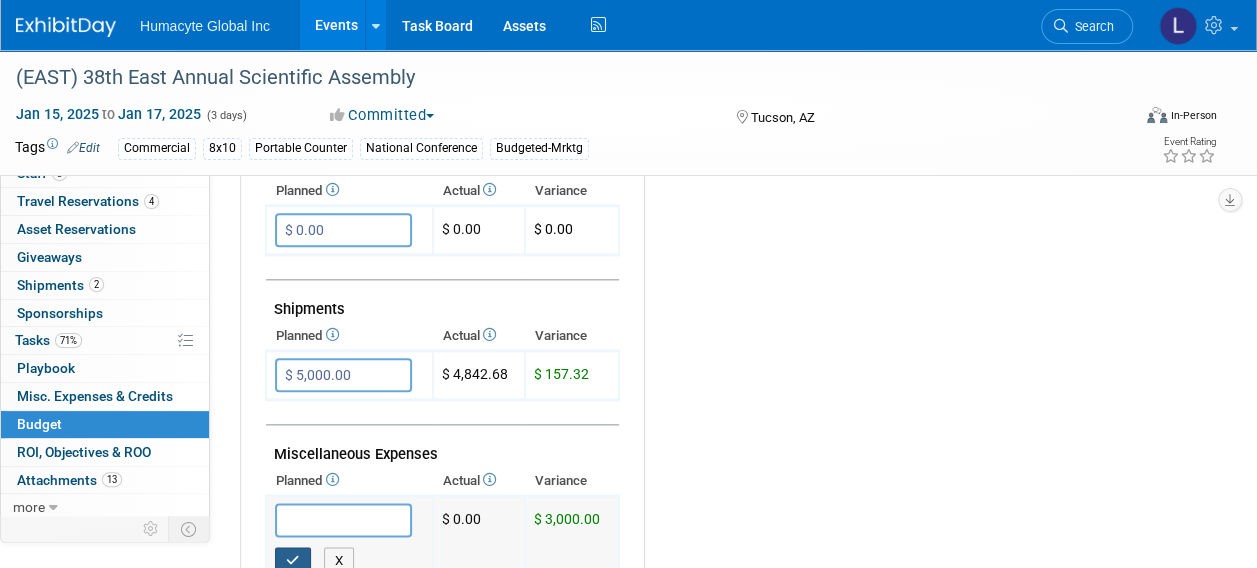 click at bounding box center (293, 561) 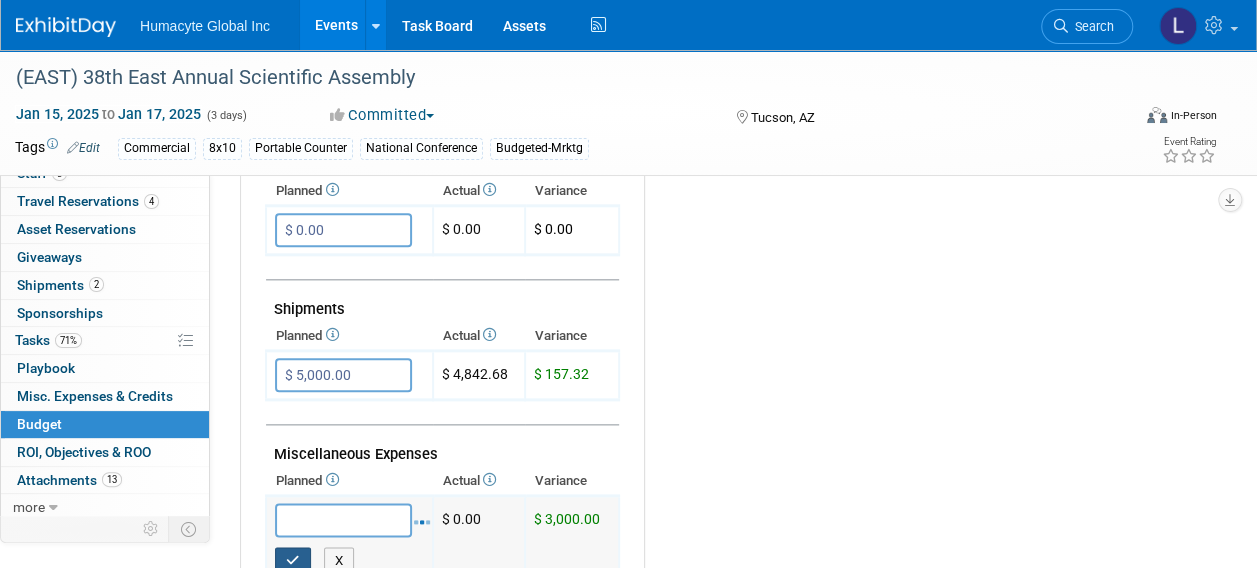 type on "$ 0.00" 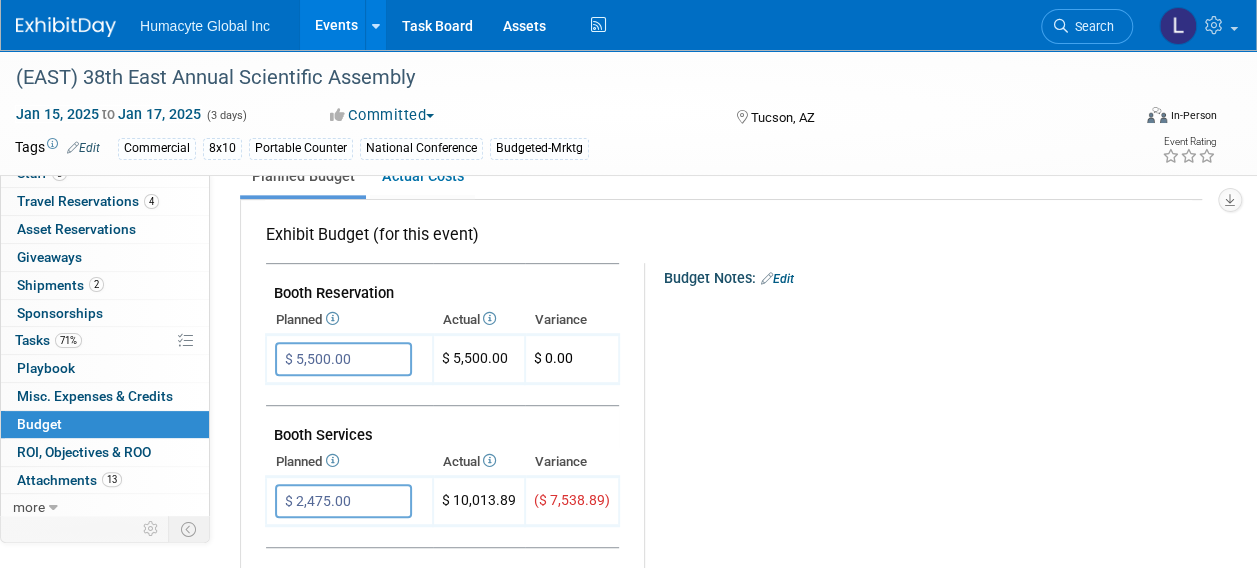 scroll, scrollTop: 400, scrollLeft: 0, axis: vertical 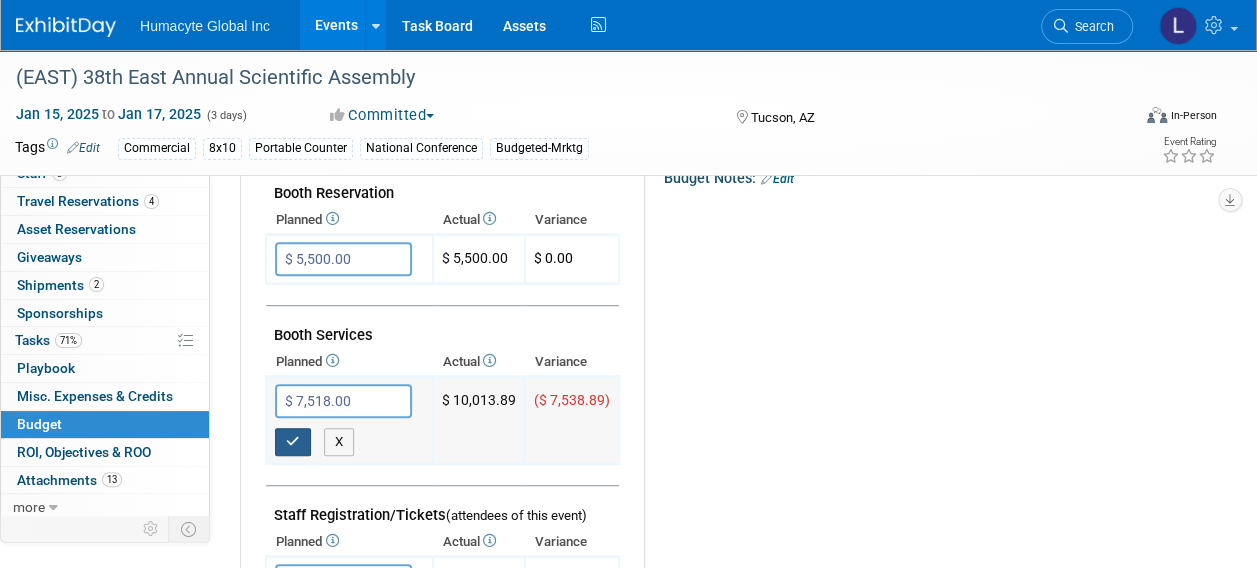 click at bounding box center [293, 441] 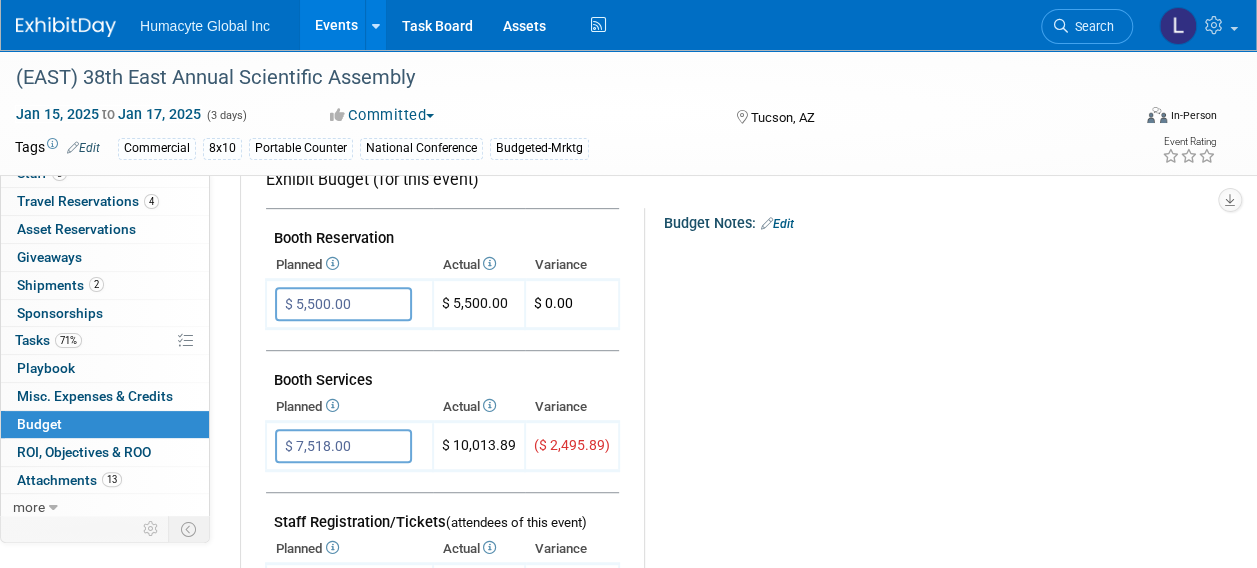 scroll, scrollTop: 400, scrollLeft: 0, axis: vertical 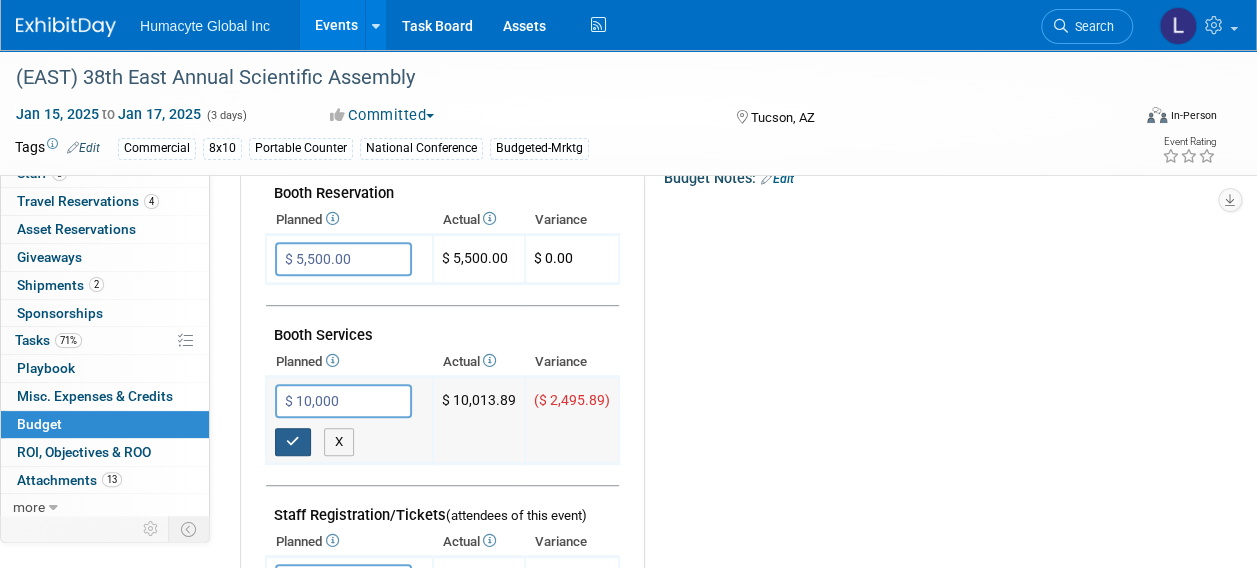 type on "$ 10,000.00" 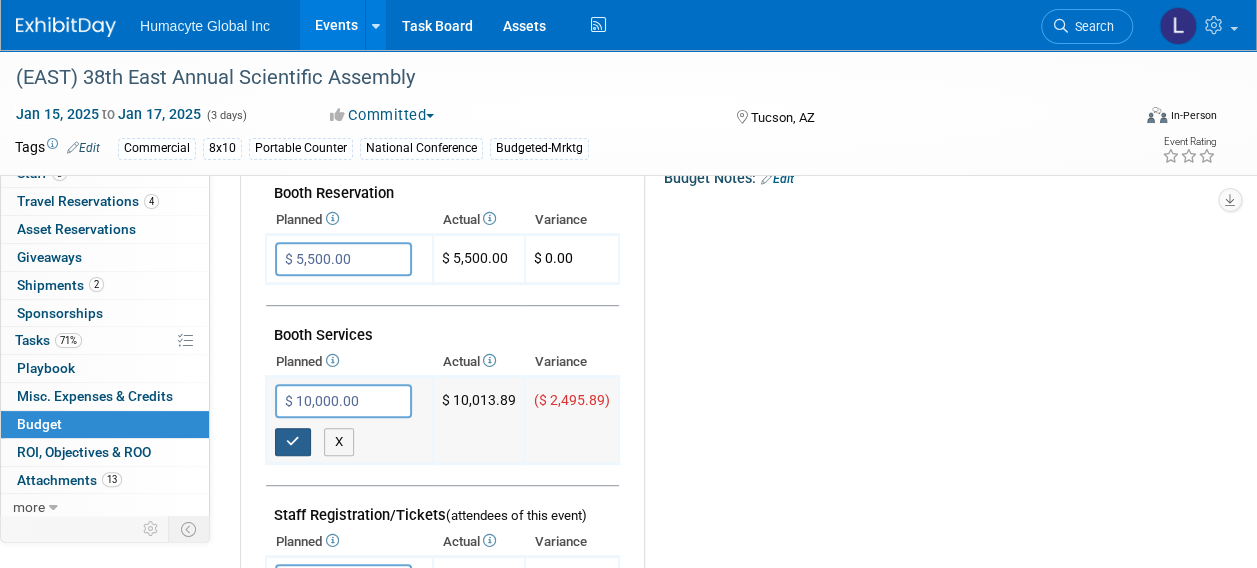 click at bounding box center [293, 441] 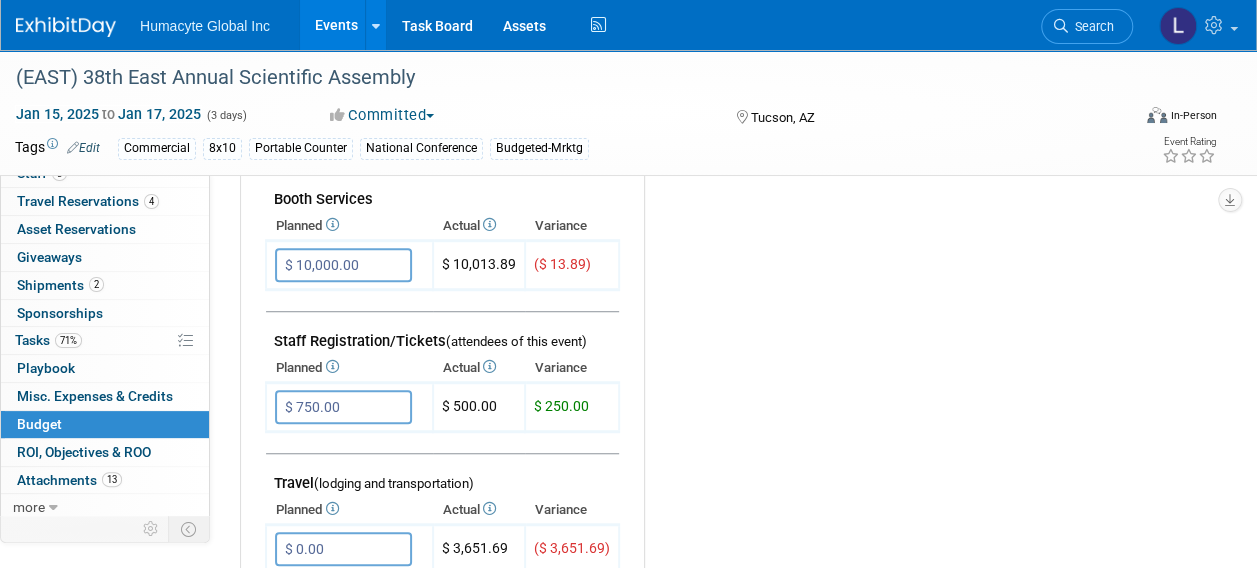 scroll, scrollTop: 600, scrollLeft: 0, axis: vertical 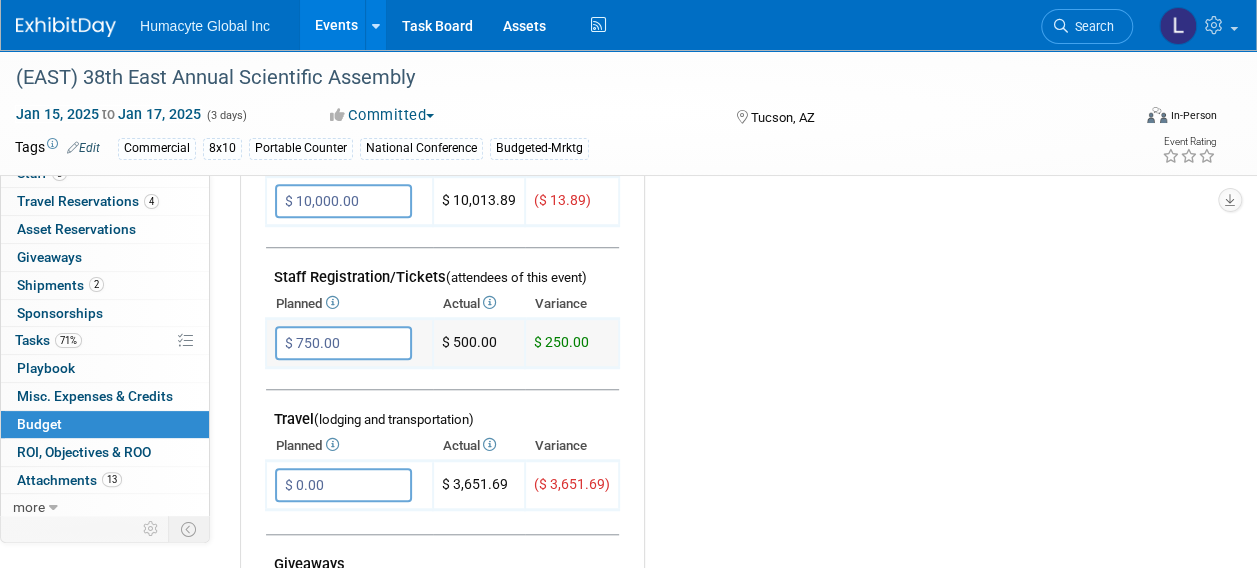click on "$ 750.00" at bounding box center [343, 343] 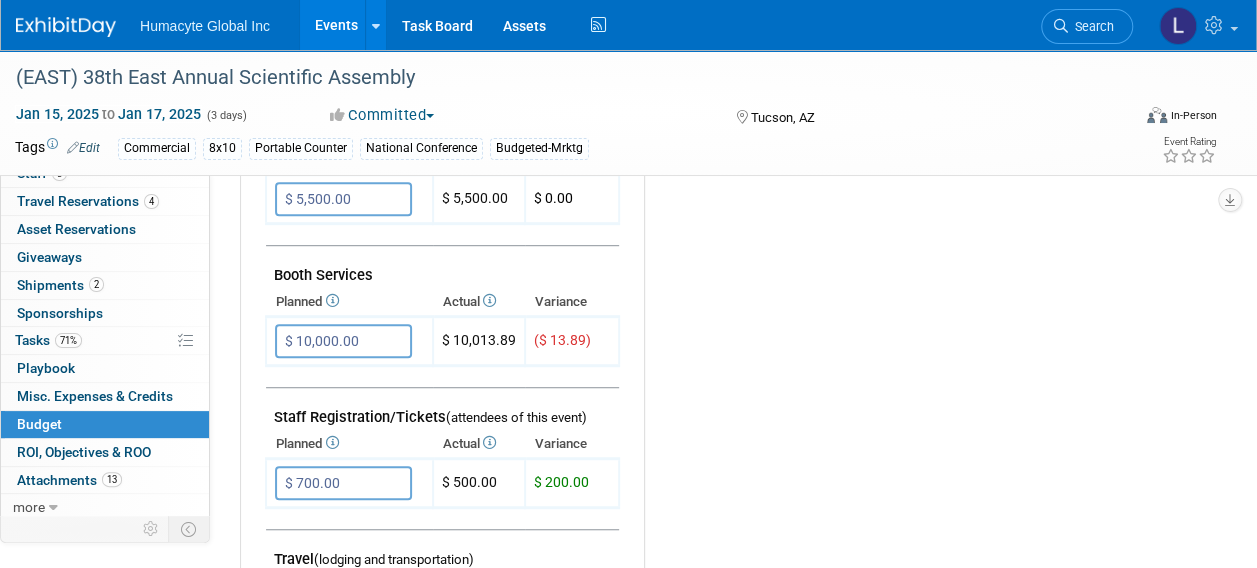 scroll, scrollTop: 500, scrollLeft: 0, axis: vertical 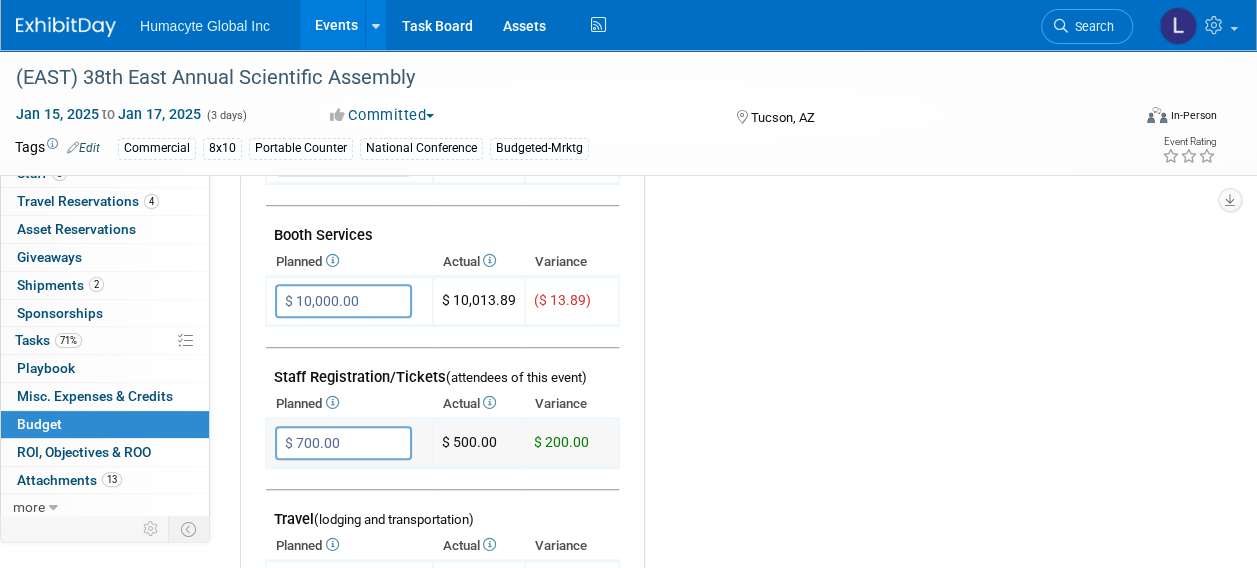 click on "$ 700.00" at bounding box center (343, 443) 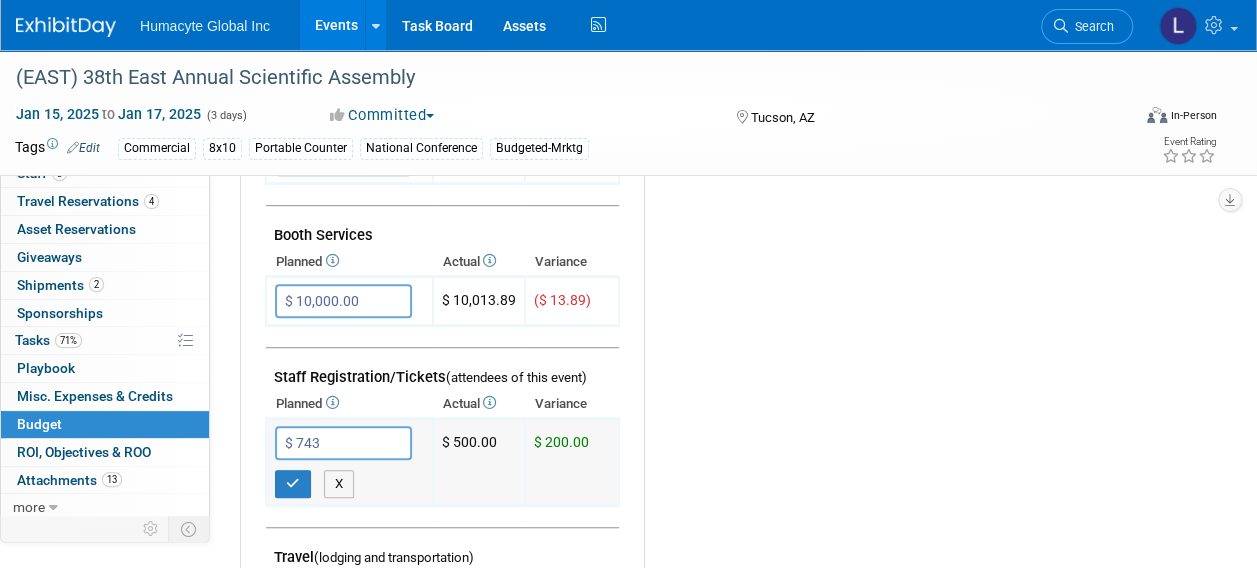 click on "$ 743" at bounding box center (343, 443) 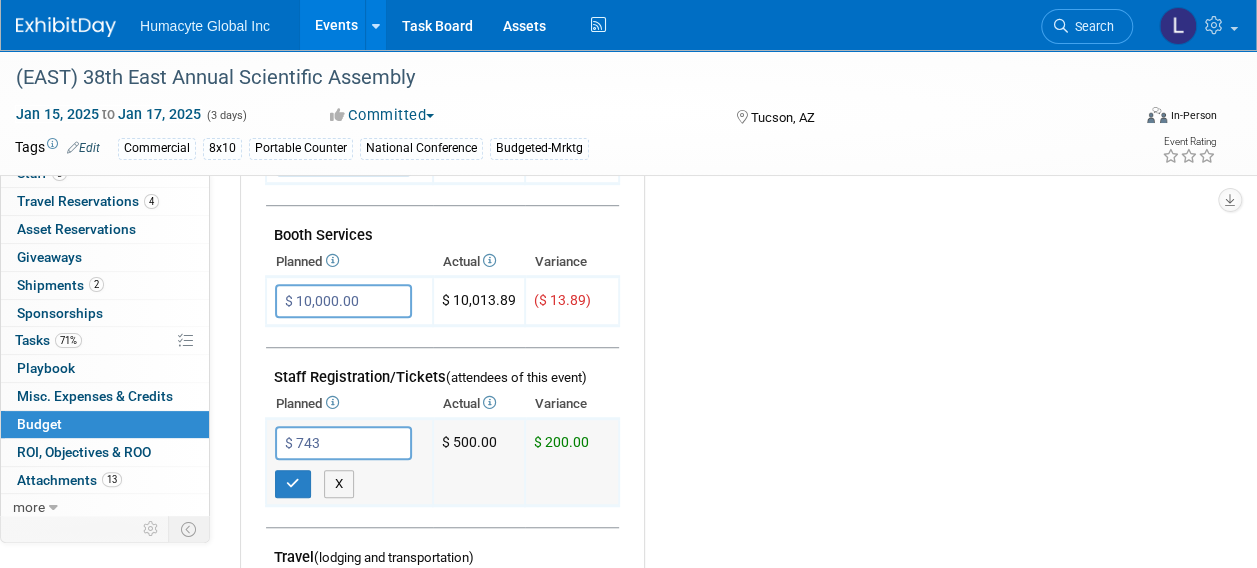 drag, startPoint x: 332, startPoint y: 437, endPoint x: 272, endPoint y: 420, distance: 62.361847 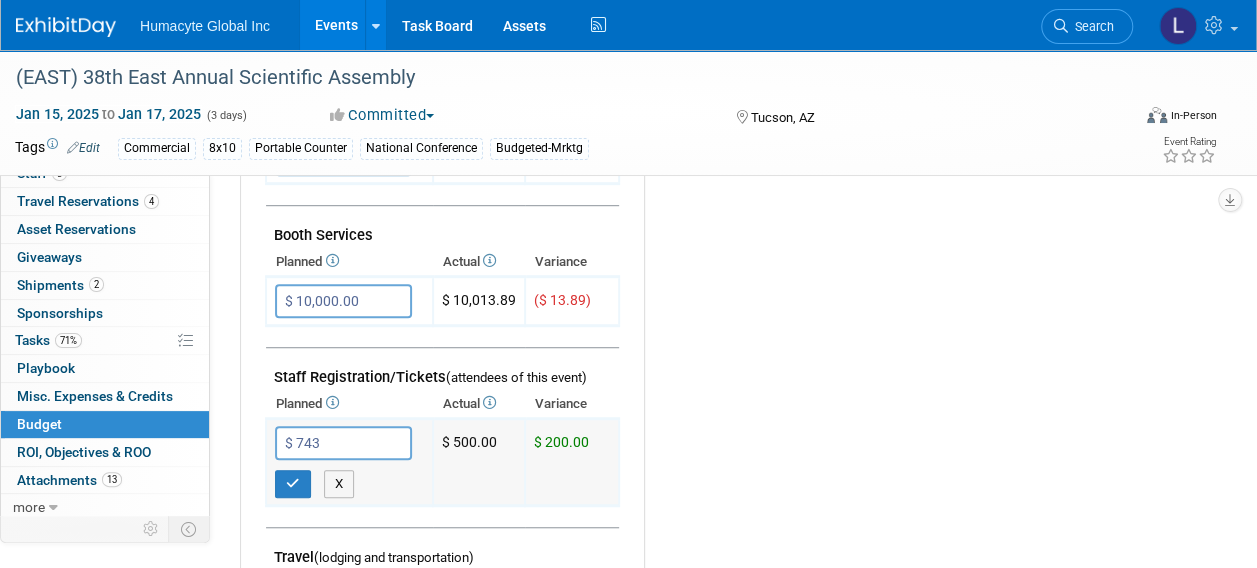 click on "$ 743
X" at bounding box center (349, 462) 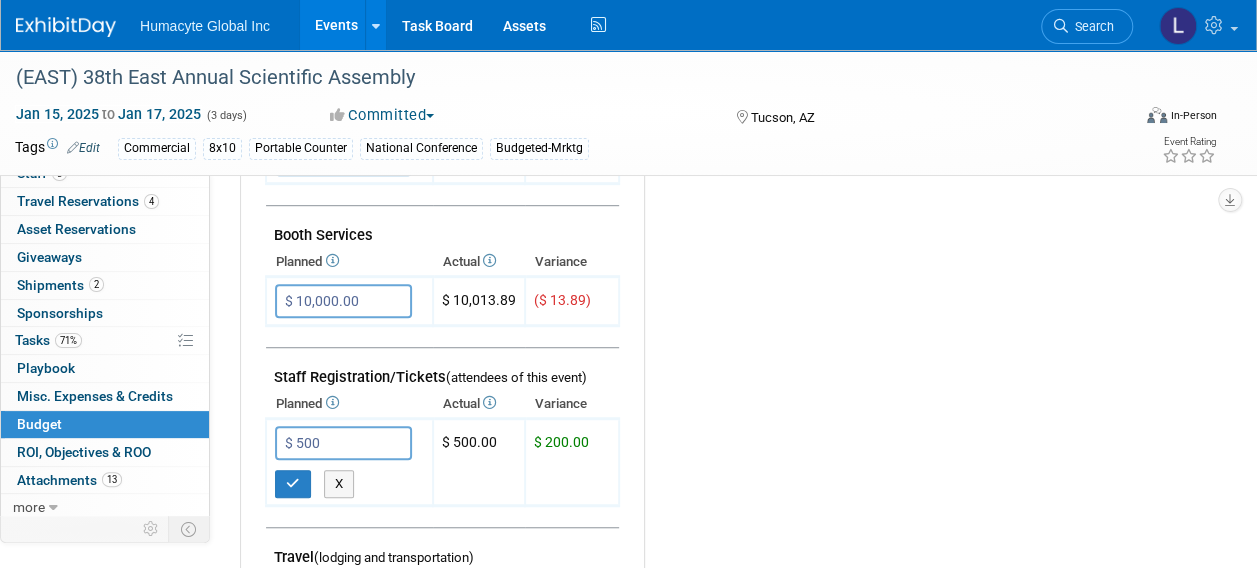 type on "$ 500.00" 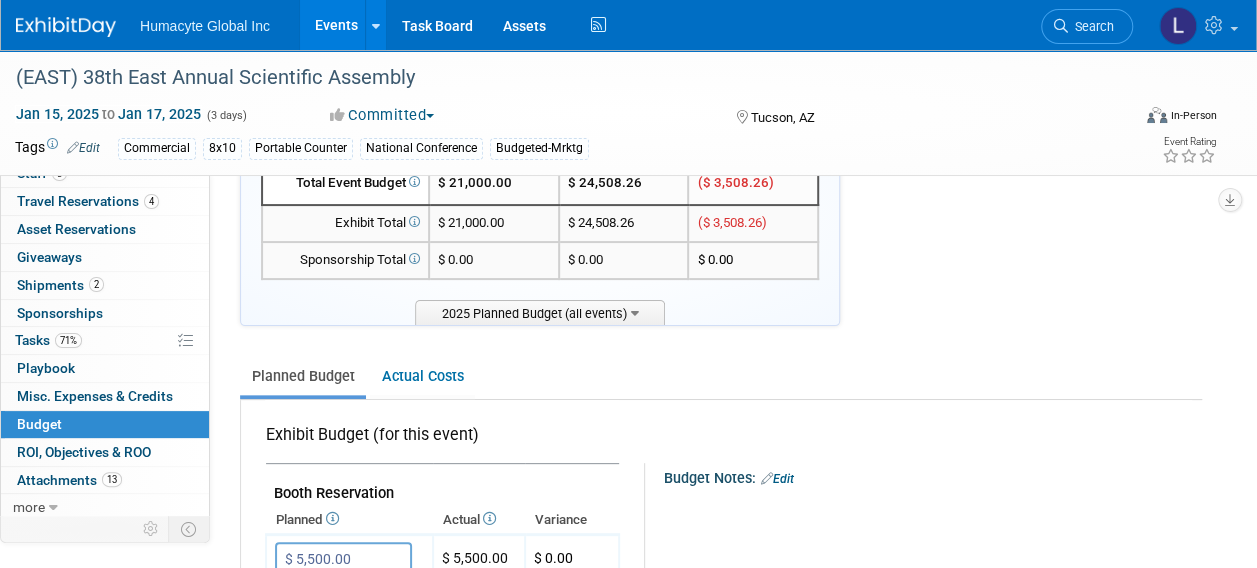scroll, scrollTop: 300, scrollLeft: 0, axis: vertical 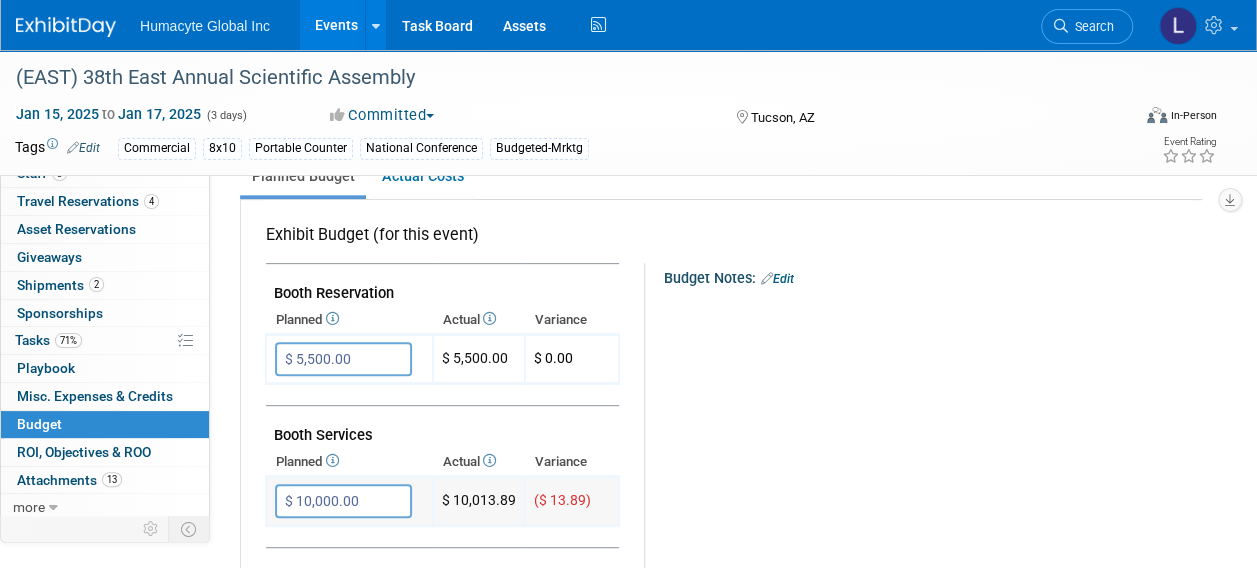 click on "$ 10,000.00" at bounding box center [343, 501] 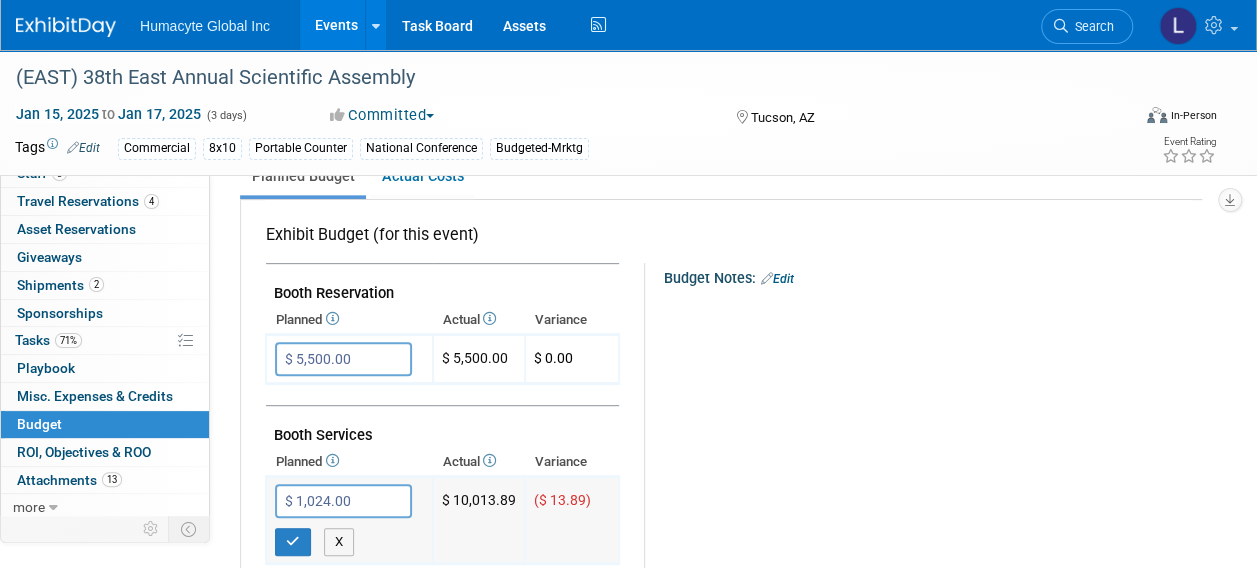 type on "$ 10,243.00" 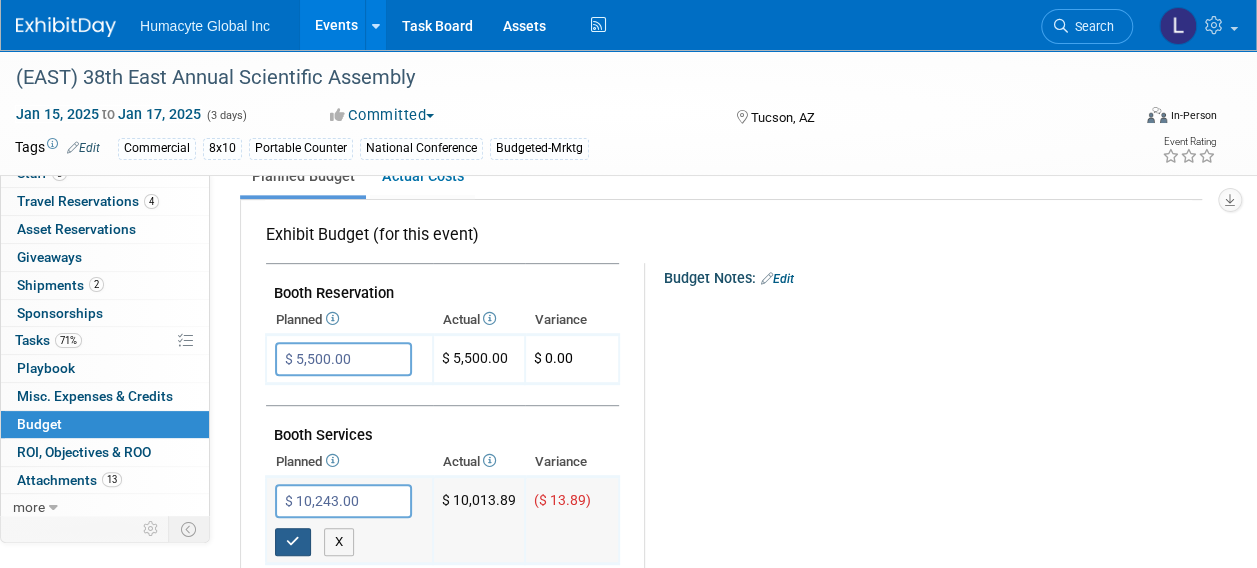 click at bounding box center (293, 541) 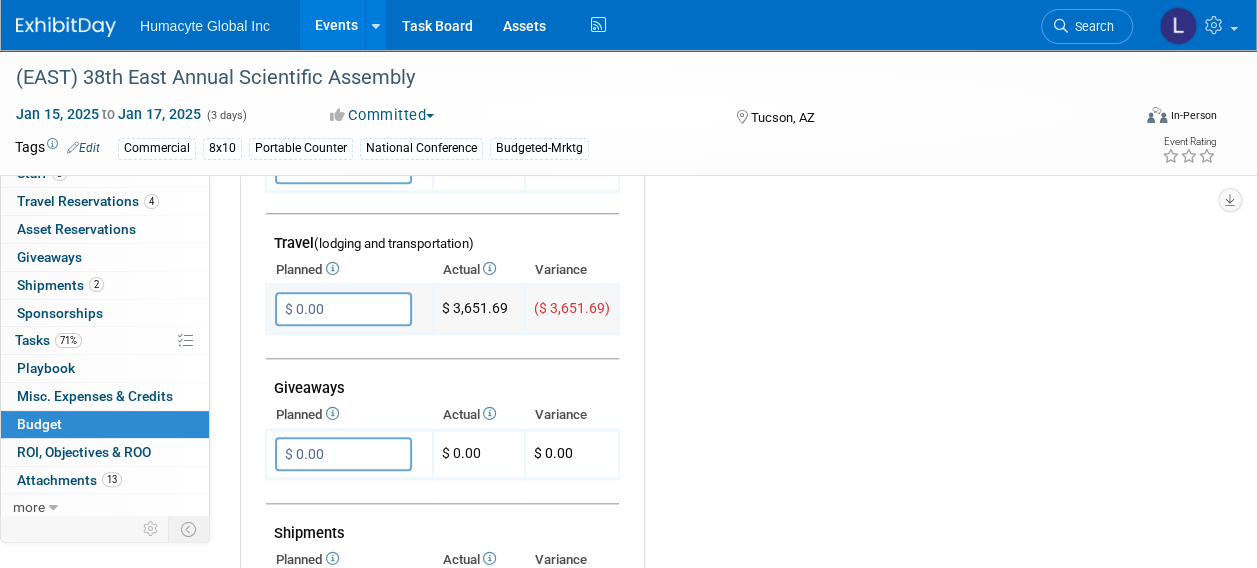 scroll, scrollTop: 770, scrollLeft: 0, axis: vertical 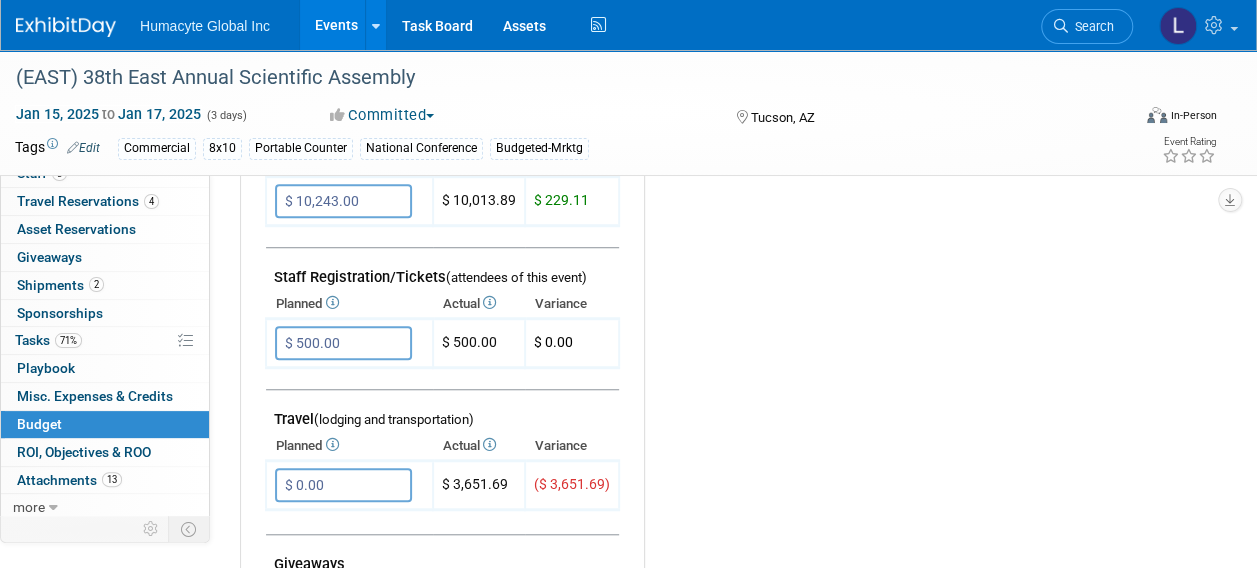 click on "Events" at bounding box center [336, 25] 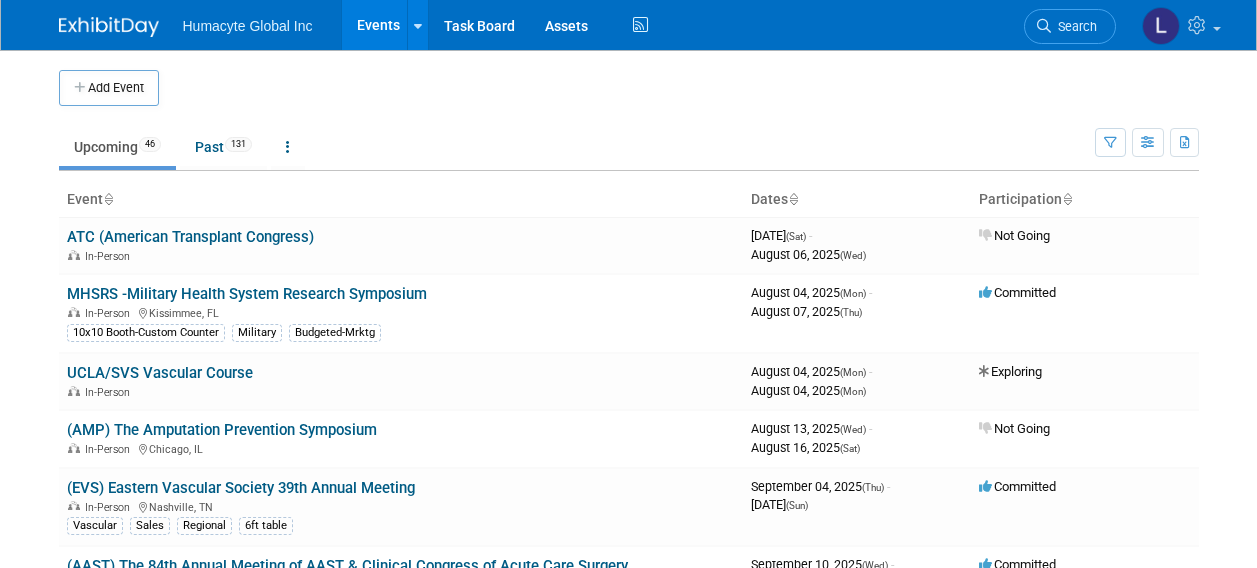 scroll, scrollTop: 0, scrollLeft: 0, axis: both 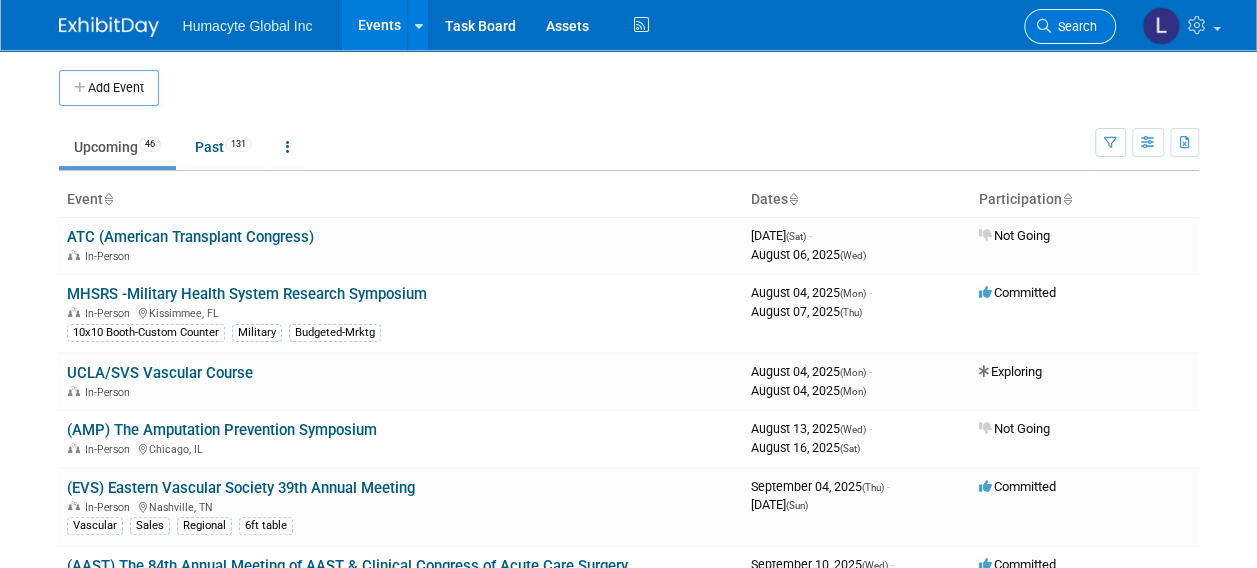 click on "Search" at bounding box center [1070, 26] 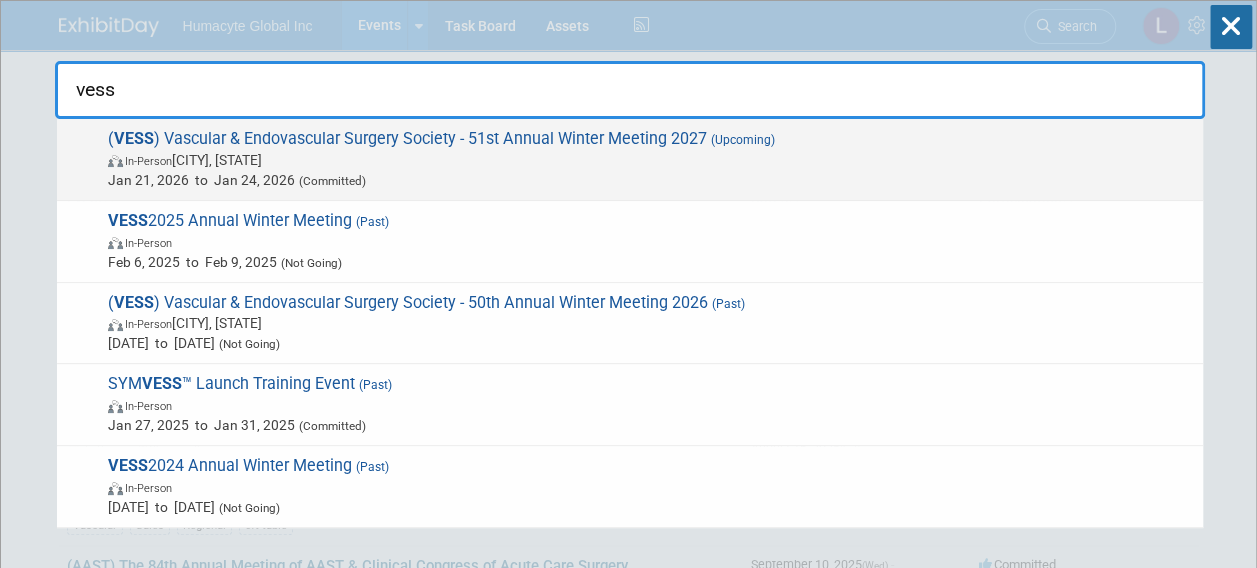 type on "vess" 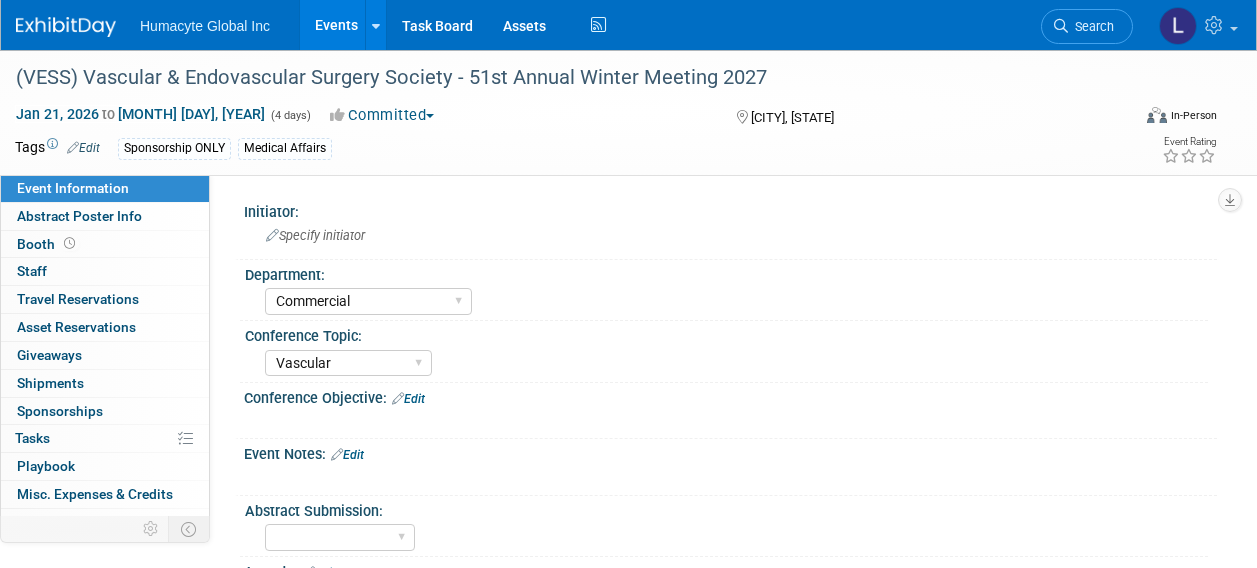 select on "Commercial" 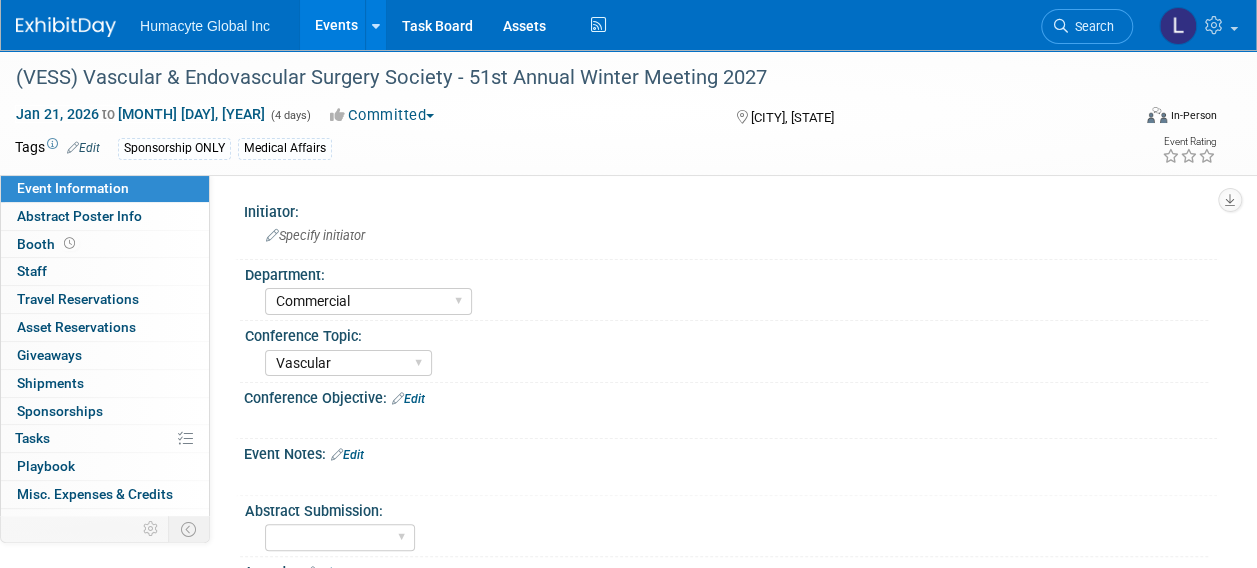 scroll, scrollTop: 0, scrollLeft: 0, axis: both 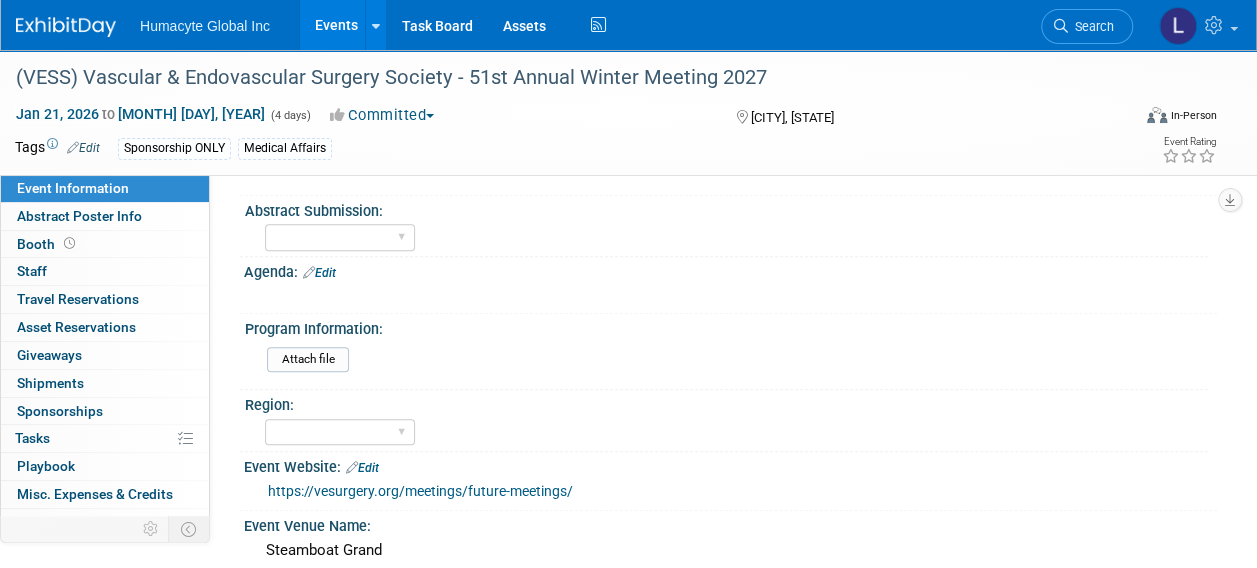 click on "Committed" at bounding box center (382, 115) 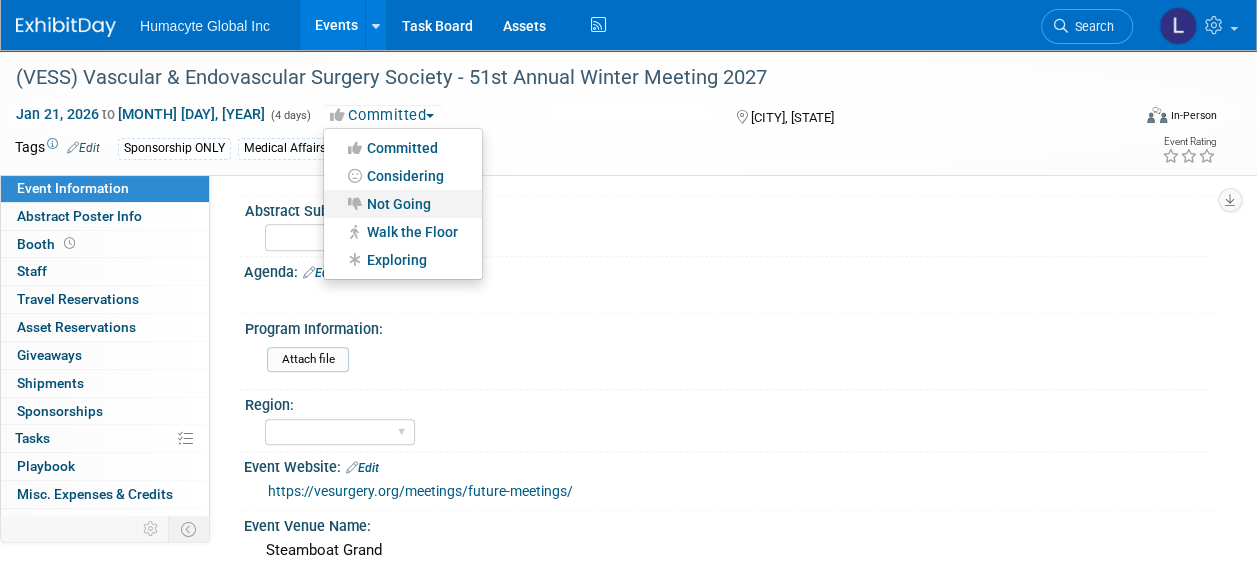 click on "Not Going" at bounding box center [403, 204] 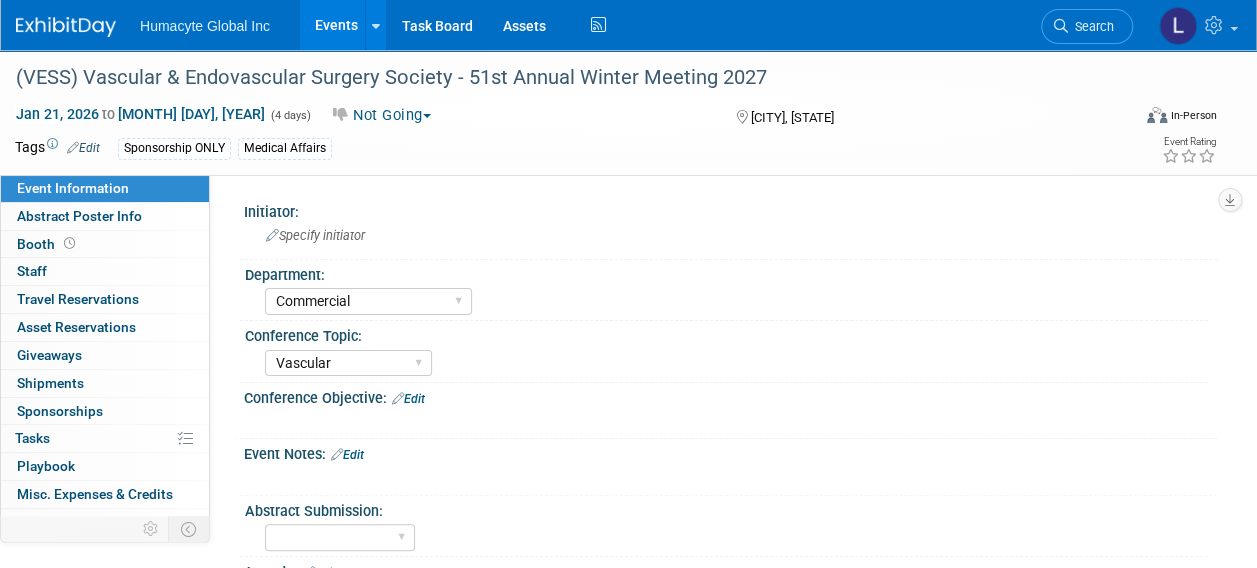 click on "Initiator:" at bounding box center (730, 209) 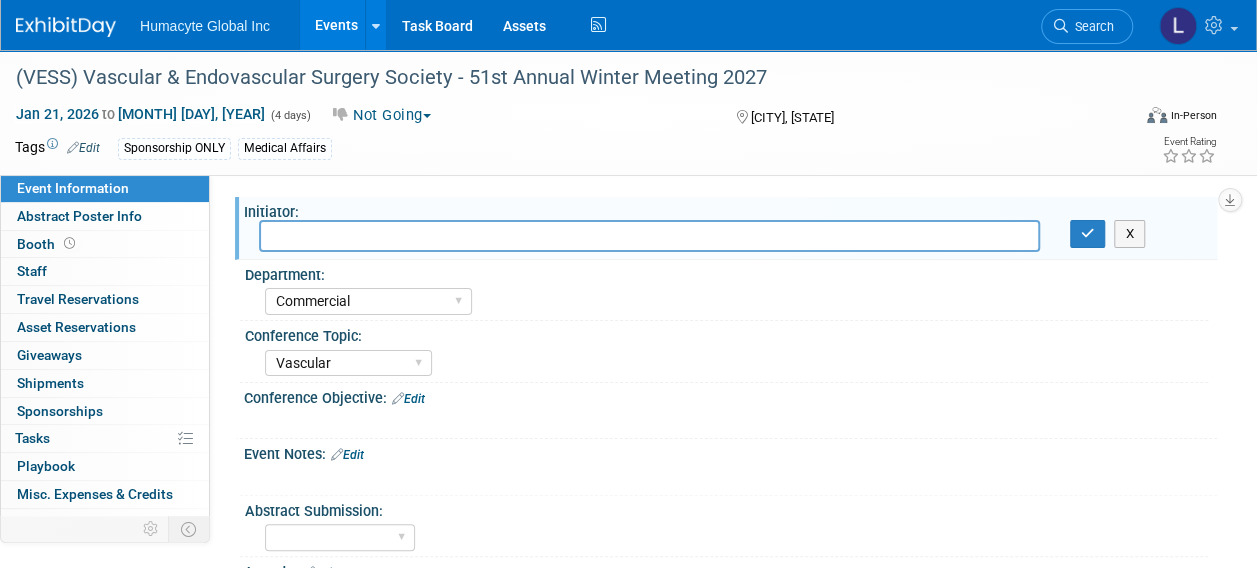 click on "Initiator:" at bounding box center [730, 209] 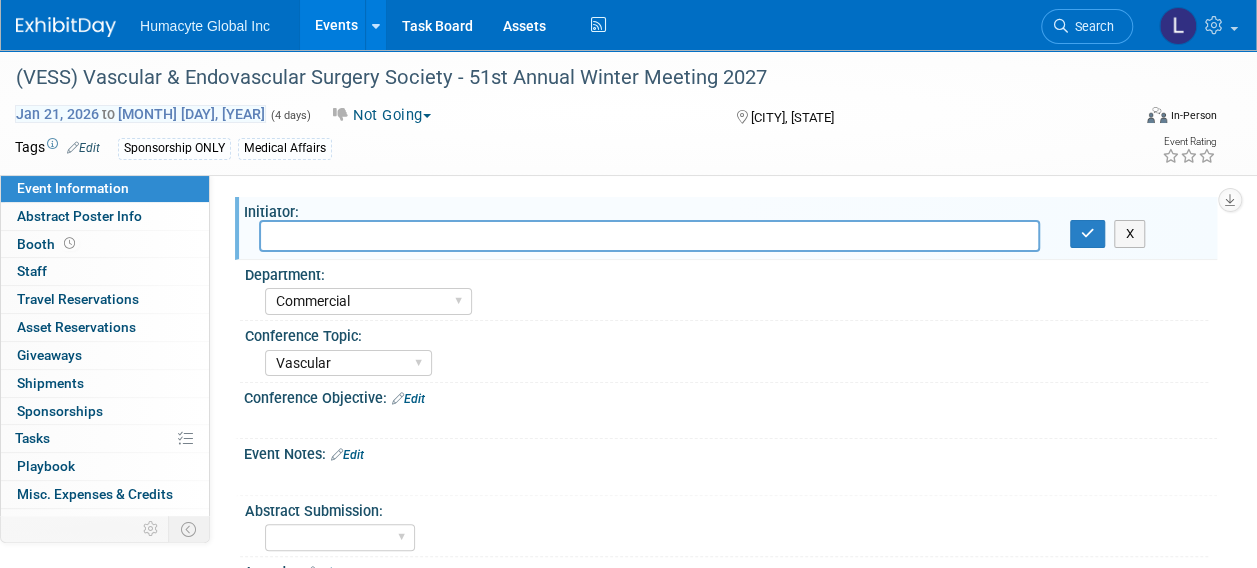 click on "Jan 21, 2026  to  Jan 24, 2026" at bounding box center [140, 114] 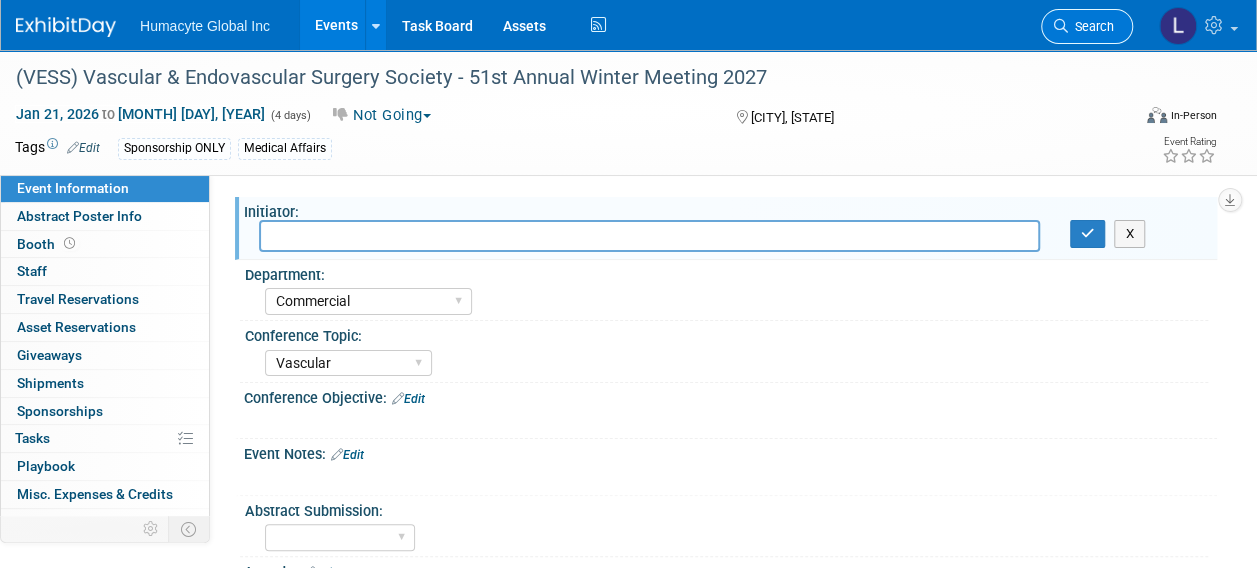 click on "Search" at bounding box center (1091, 26) 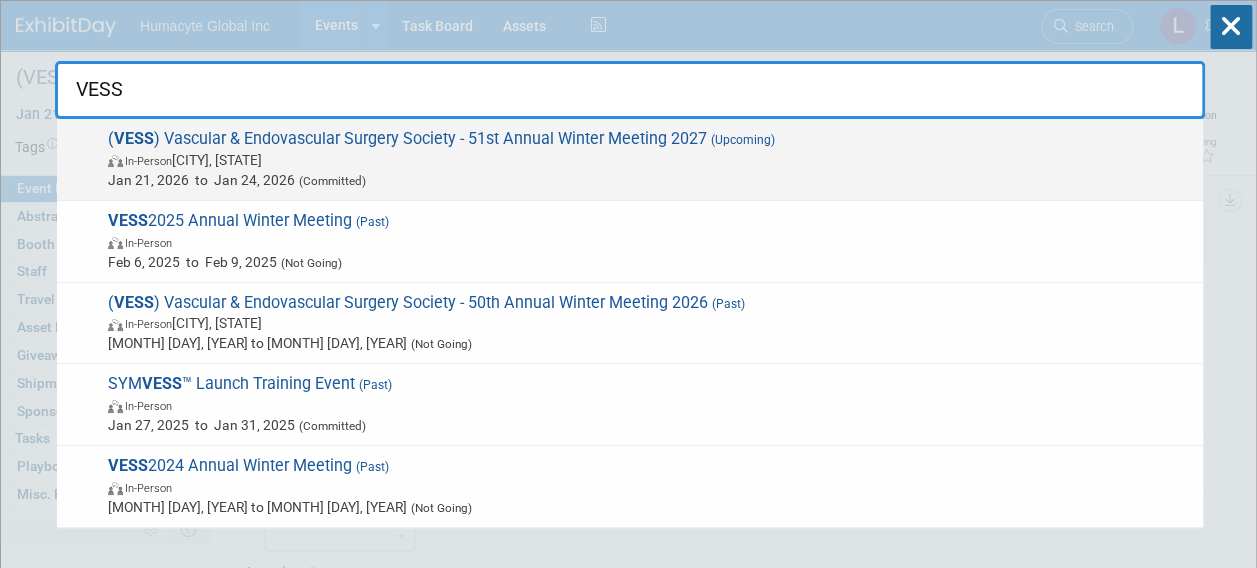 type on "VESS" 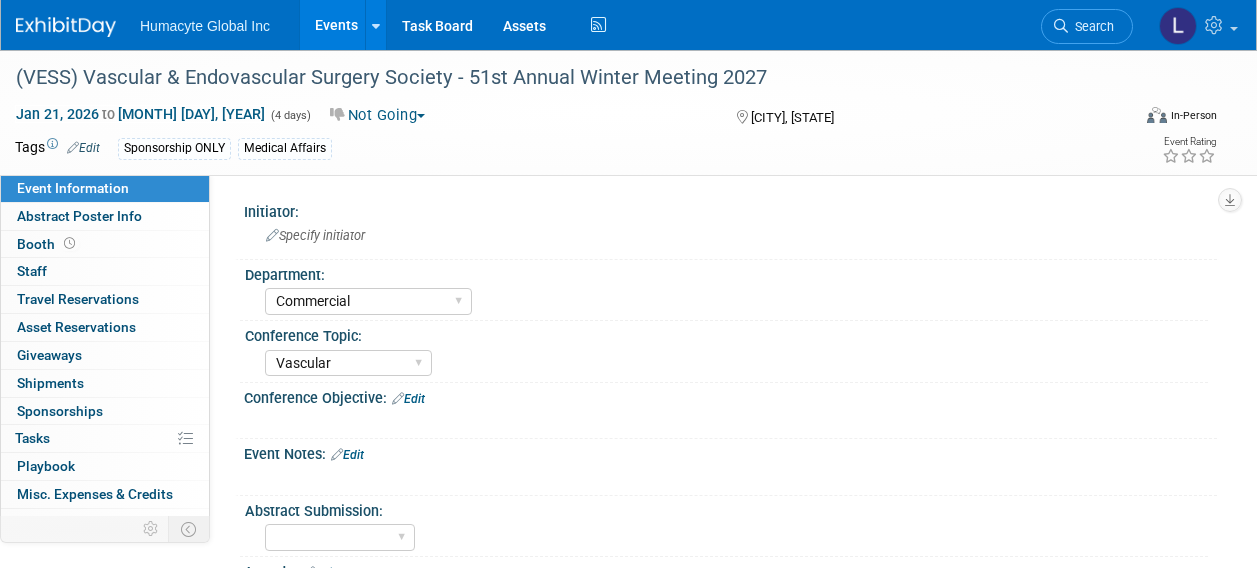 select on "Commercial" 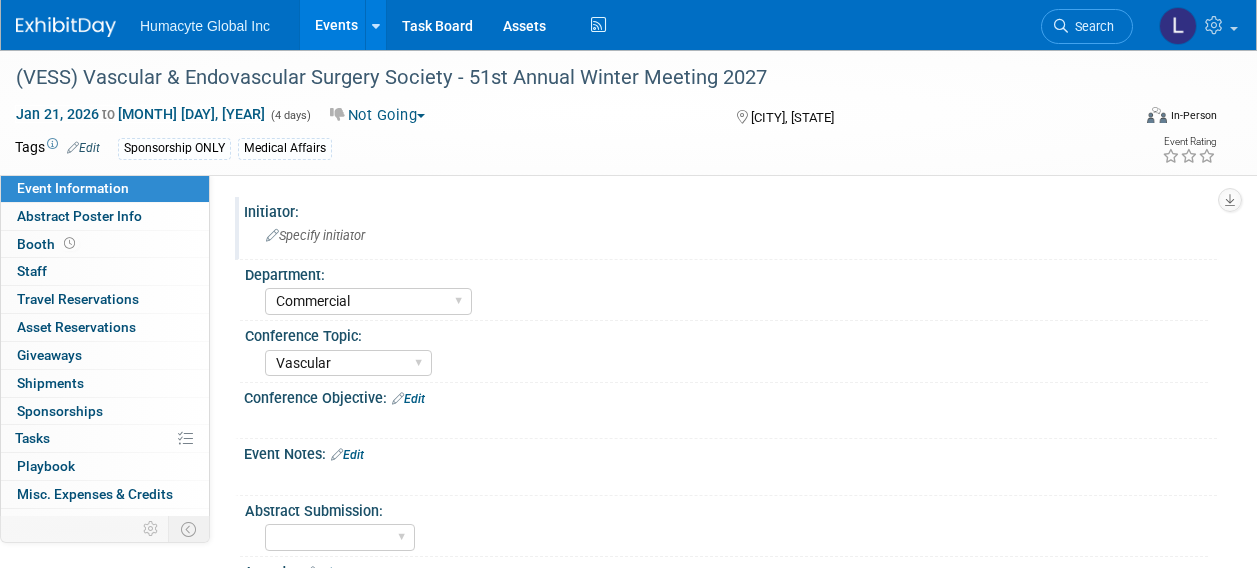 scroll, scrollTop: 0, scrollLeft: 0, axis: both 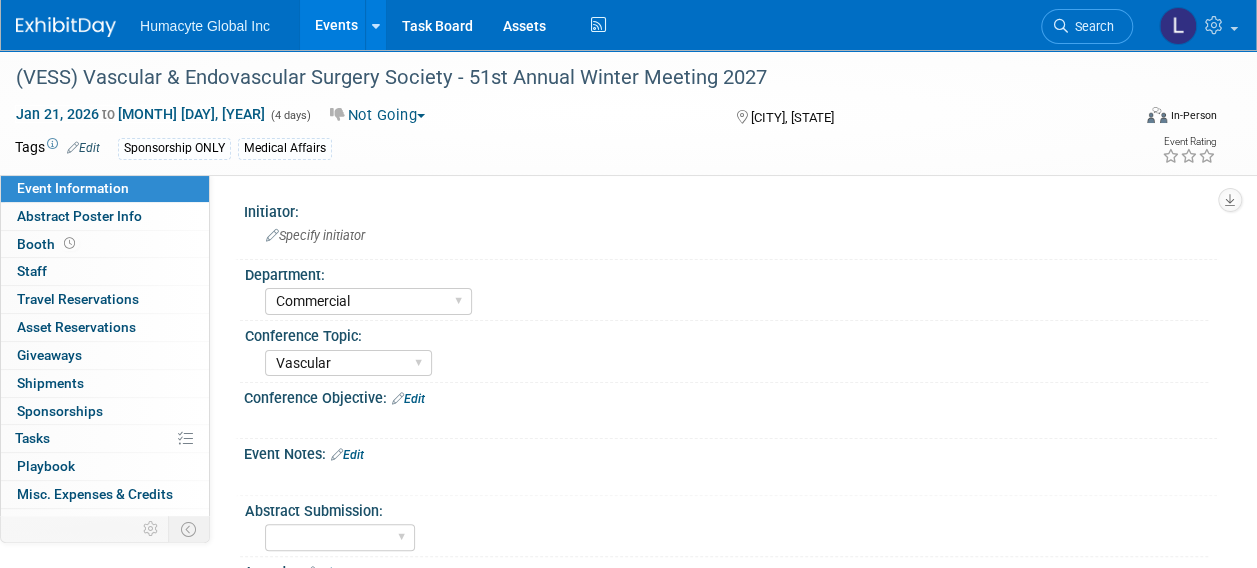 click on "Not Going" at bounding box center (378, 115) 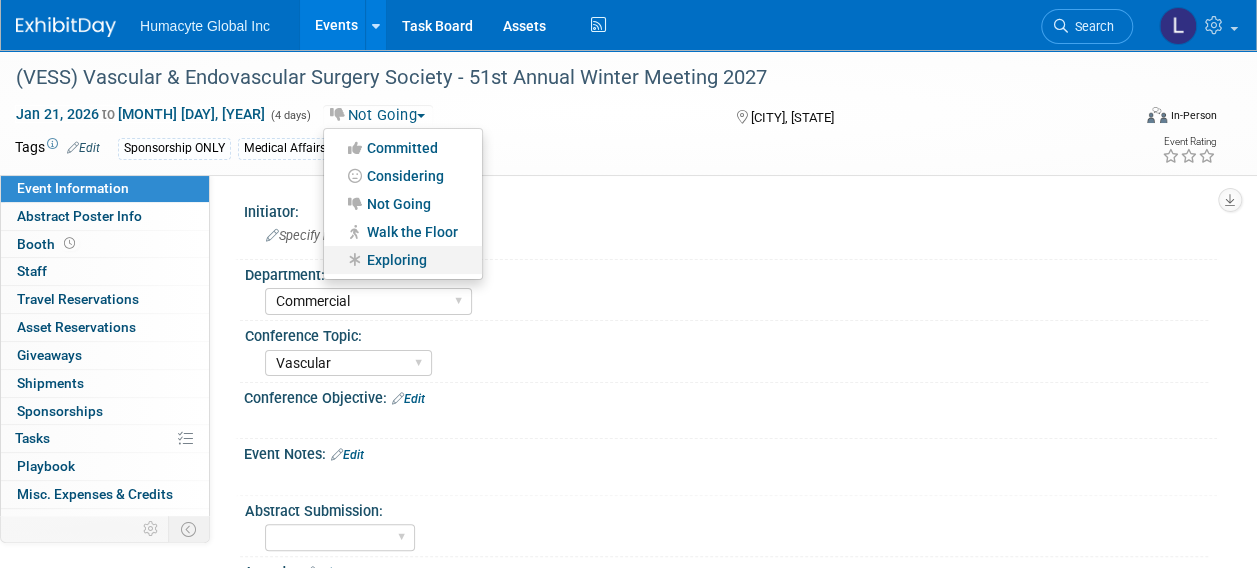 click on "Exploring" at bounding box center [403, 260] 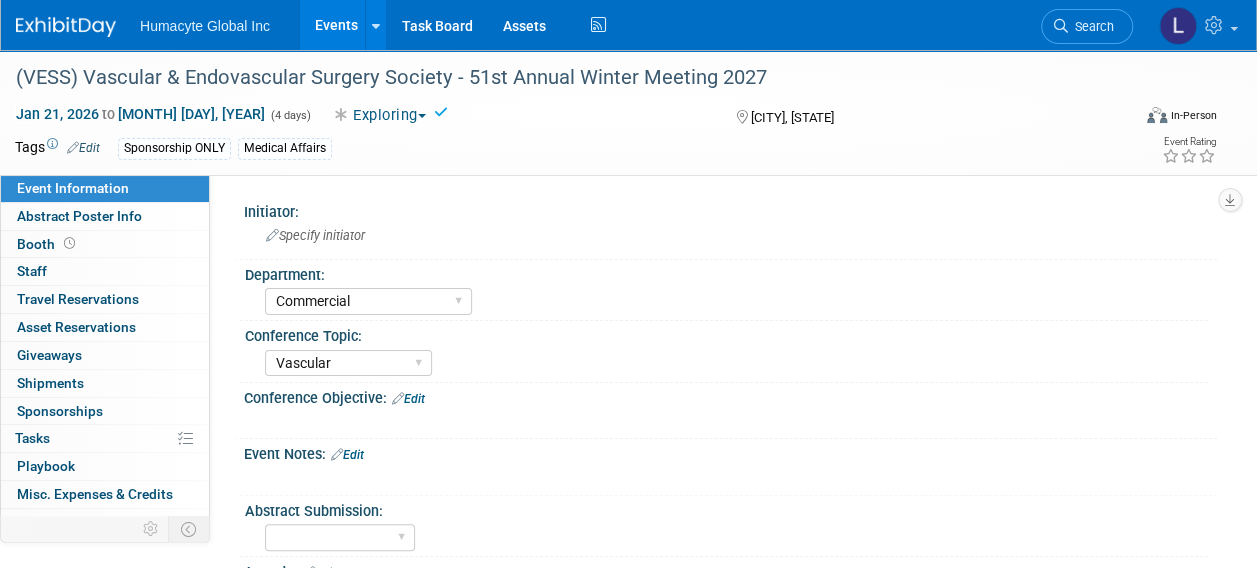 click on "Tags
Edit
Sponsorship ONLY
Medical Affairs
Event Rating" at bounding box center (616, 151) 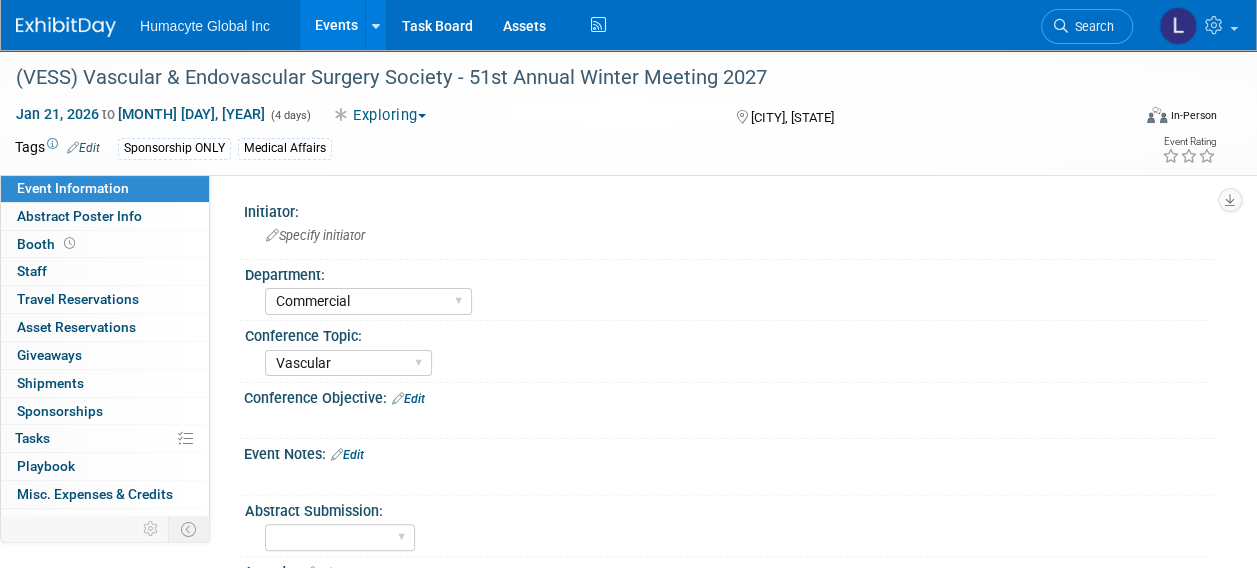 click on "Events" at bounding box center [336, 25] 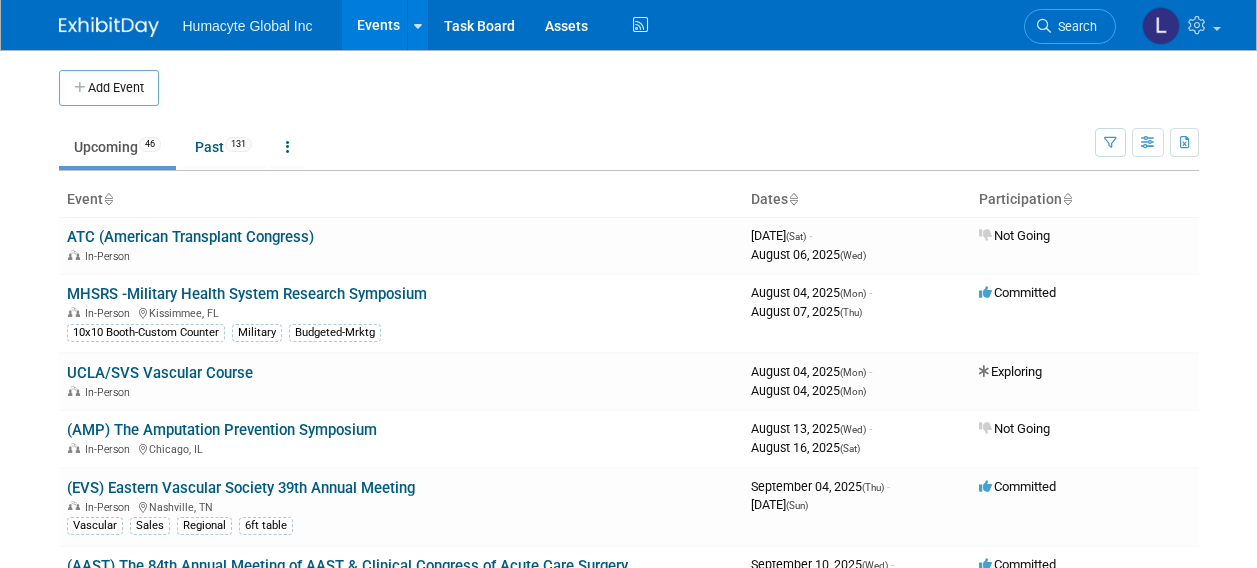 scroll, scrollTop: 0, scrollLeft: 0, axis: both 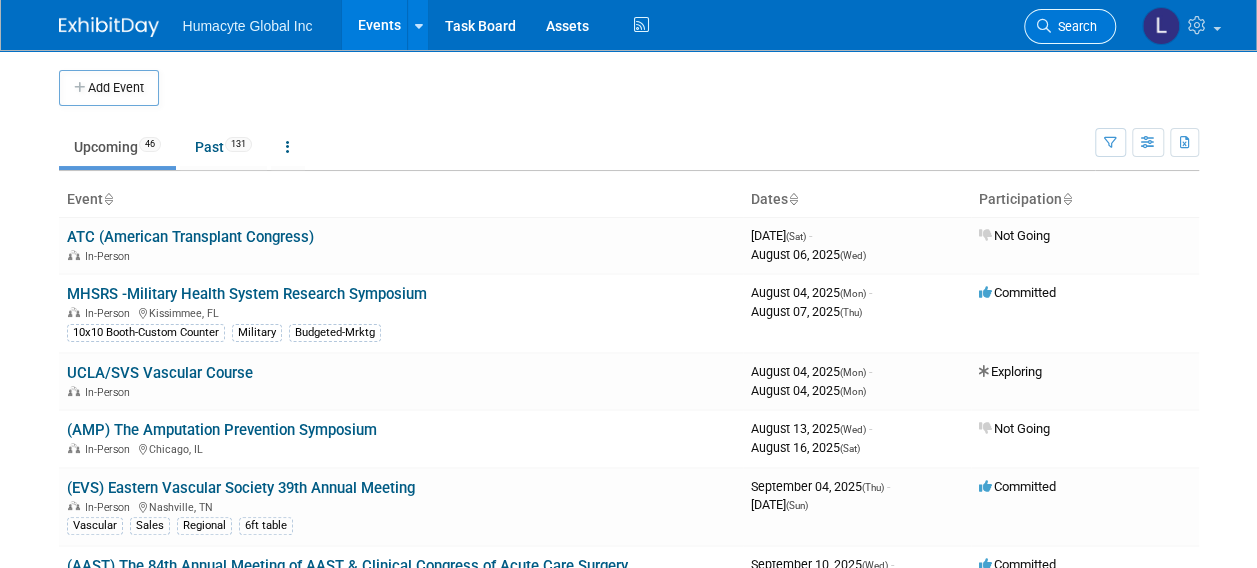 click at bounding box center [1044, 26] 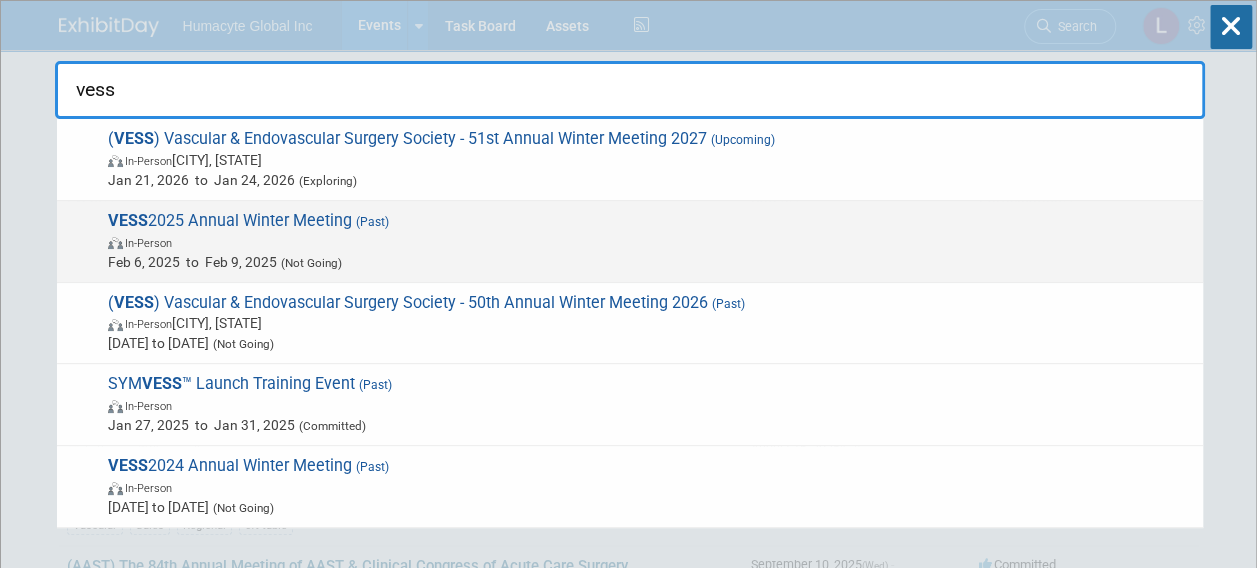 type on "vess" 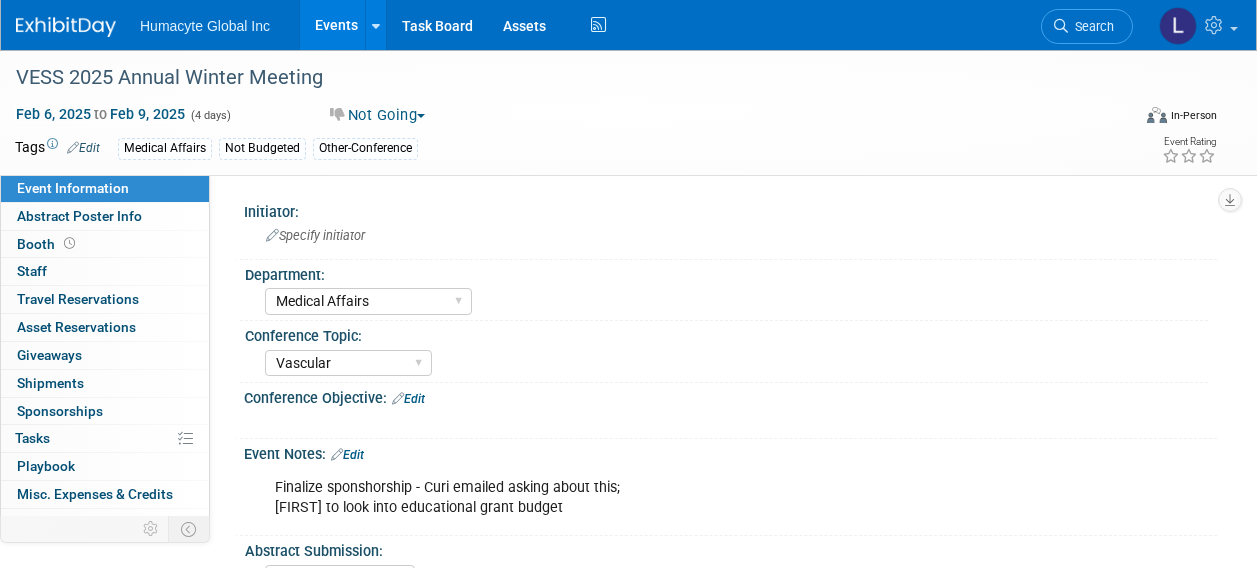 select on "Medical Affairs" 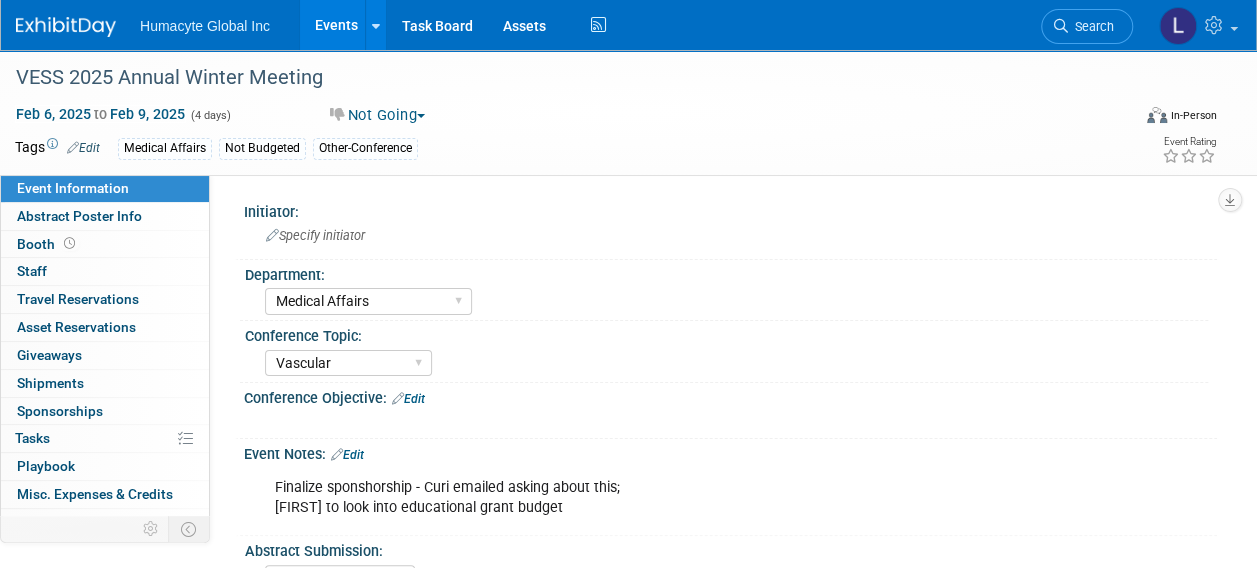 scroll, scrollTop: 0, scrollLeft: 0, axis: both 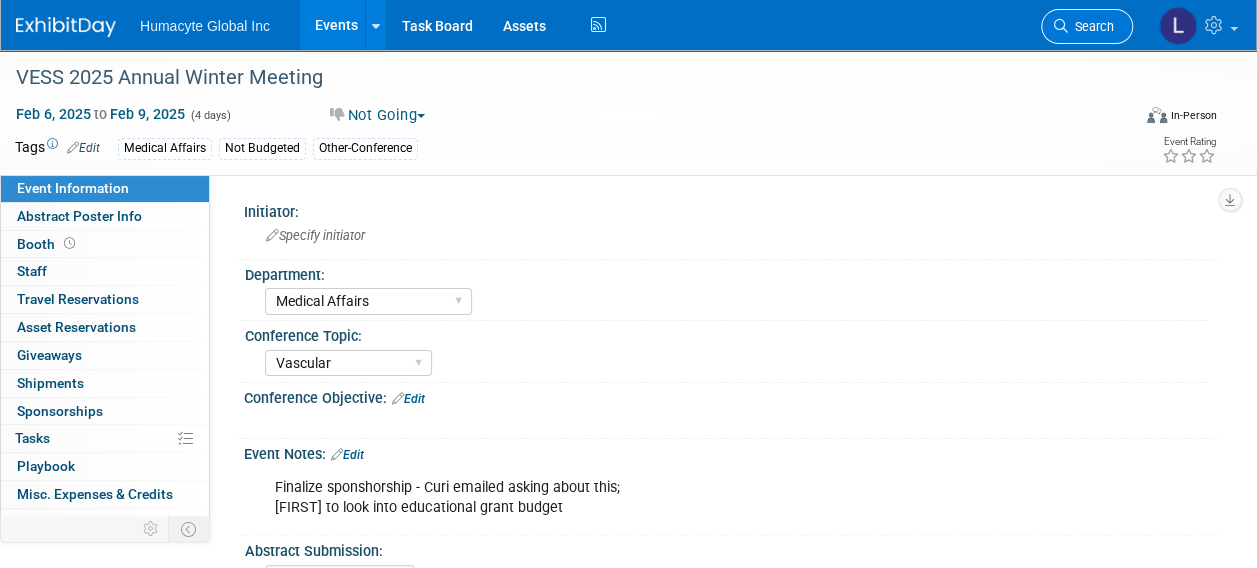 click on "Search" at bounding box center (1091, 26) 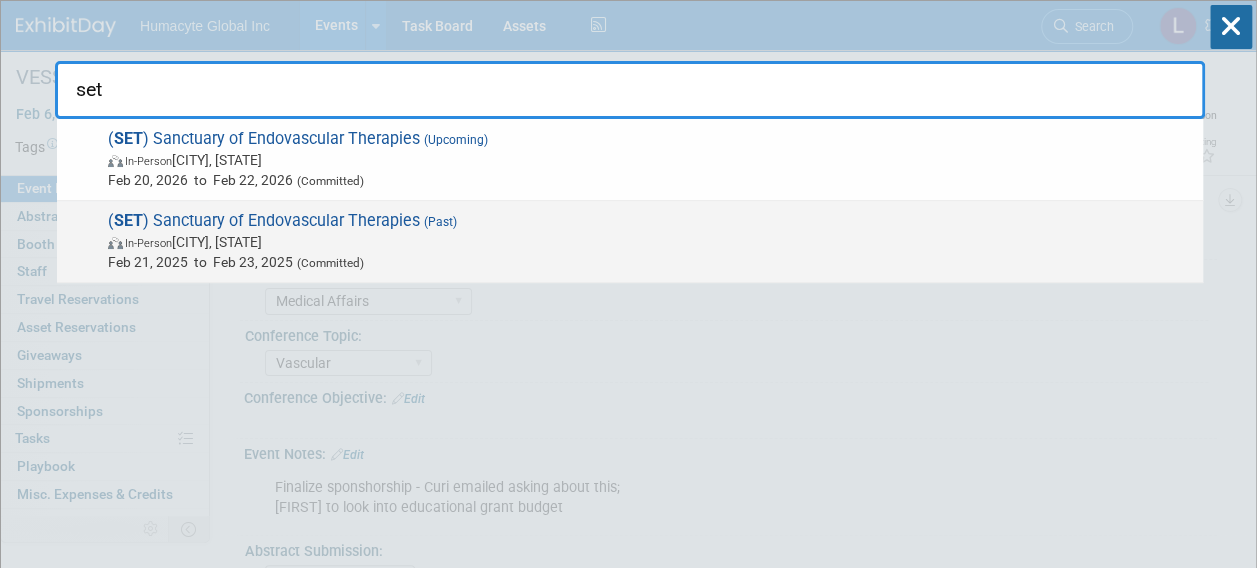 type on "set" 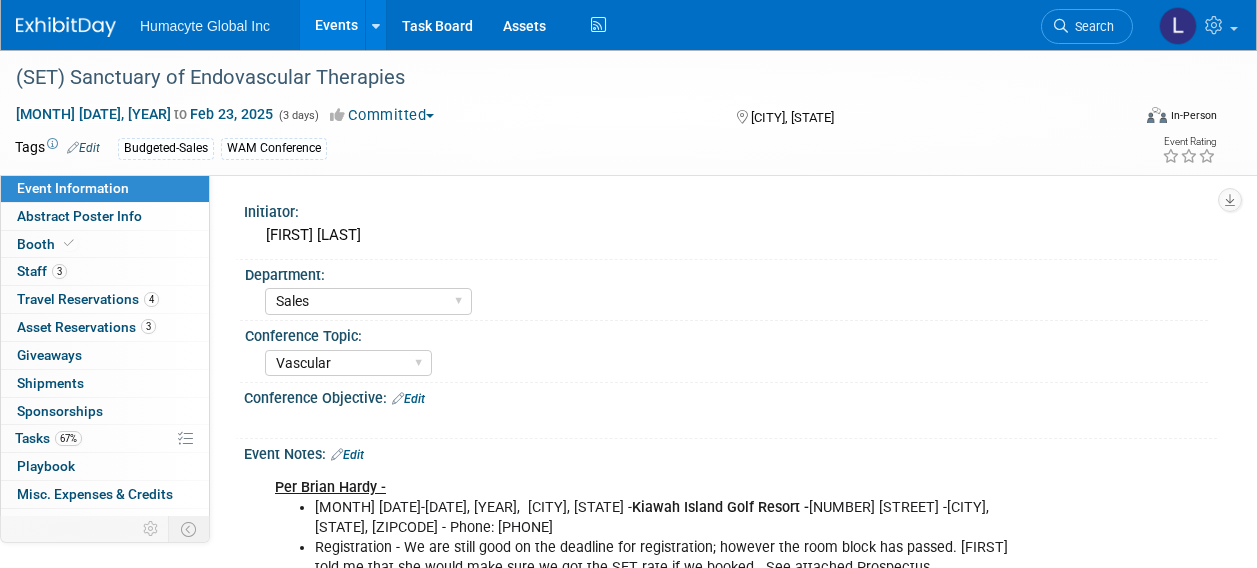 select on "Sales" 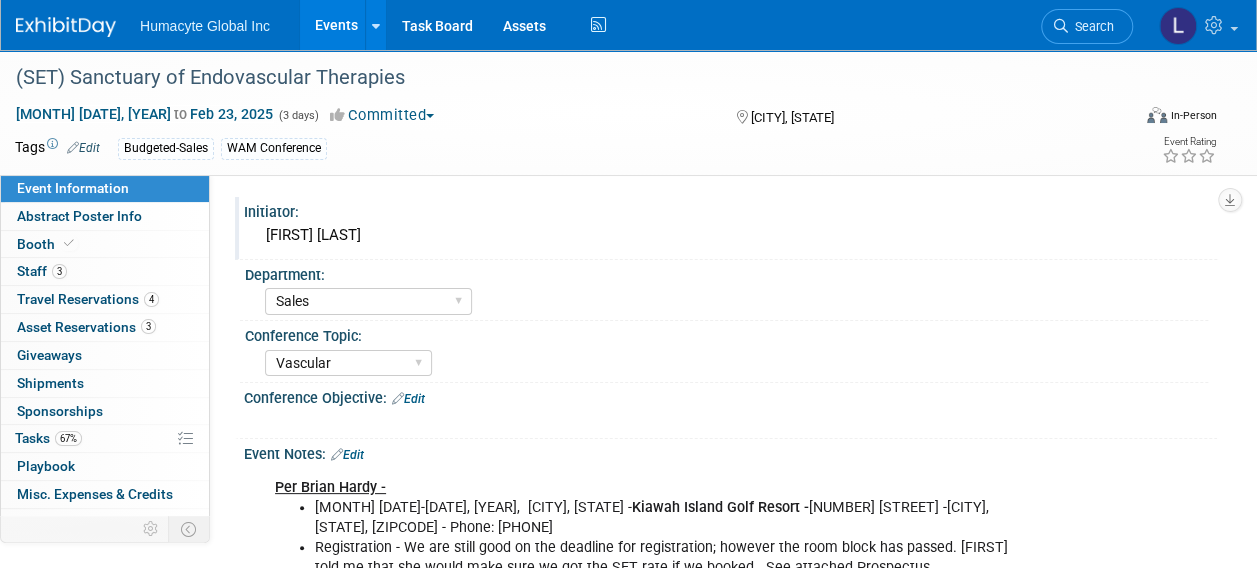 scroll, scrollTop: 0, scrollLeft: 0, axis: both 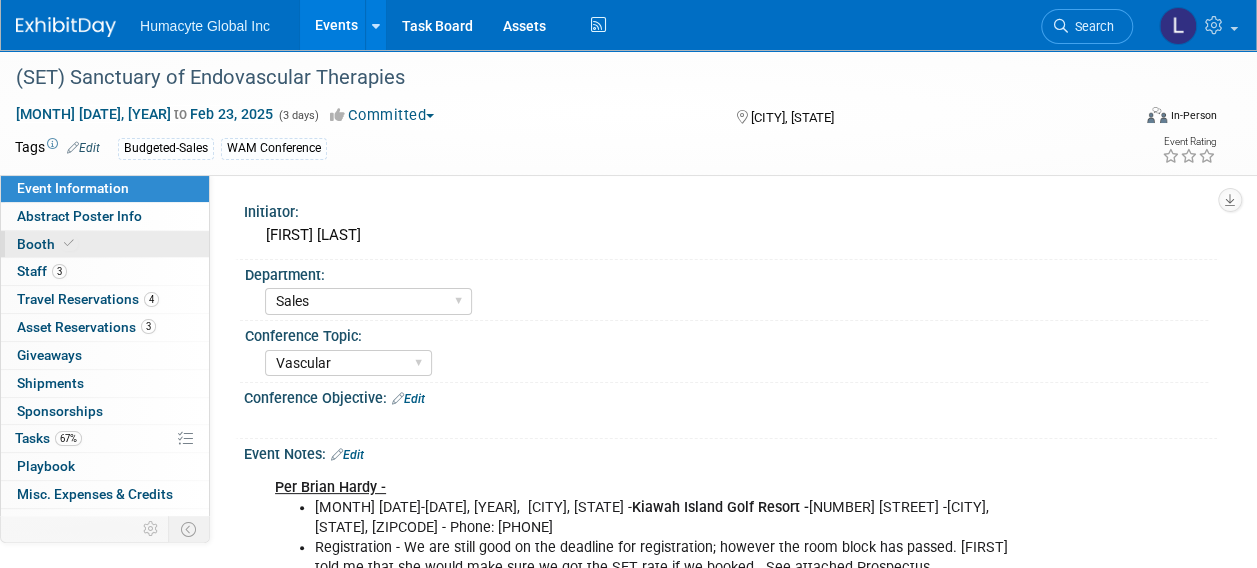 click on "Booth" at bounding box center [47, 244] 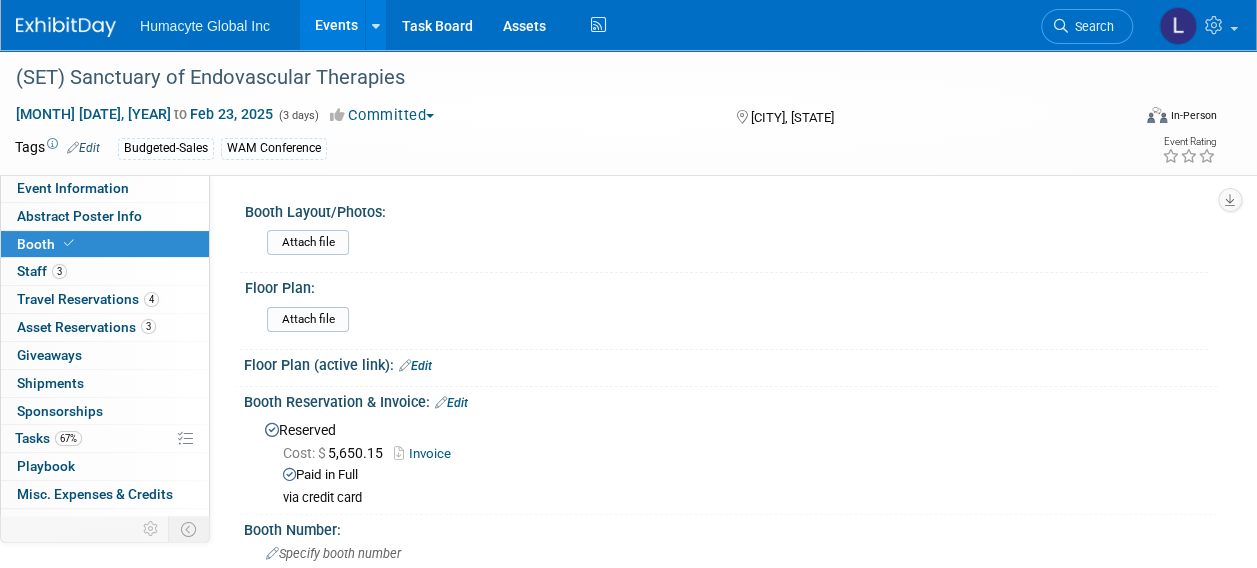 click on "Invoice" at bounding box center (427, 453) 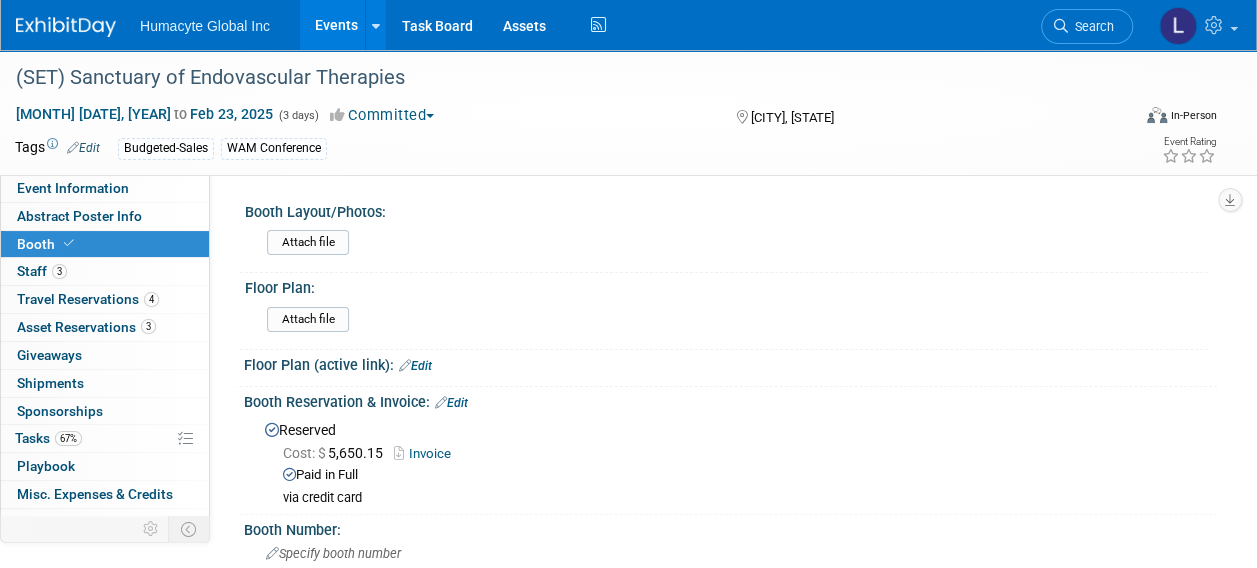 click at bounding box center (441, 402) 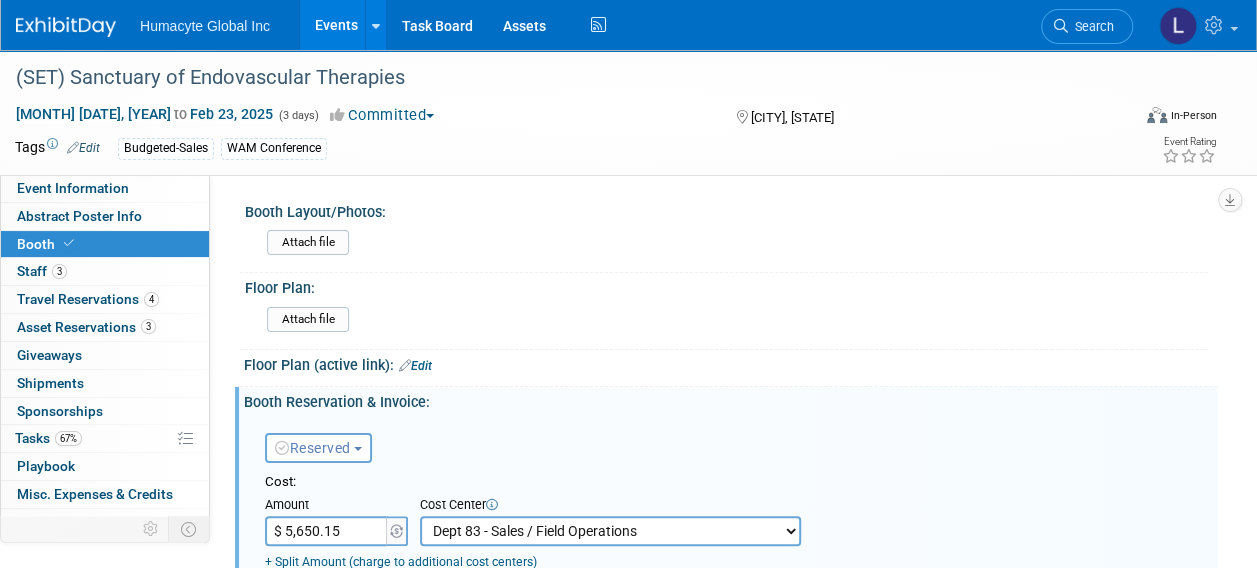 click on "Reserved
Need to Reserve
Reserved
No Reservation Required
Ideally by:" at bounding box center (733, 444) 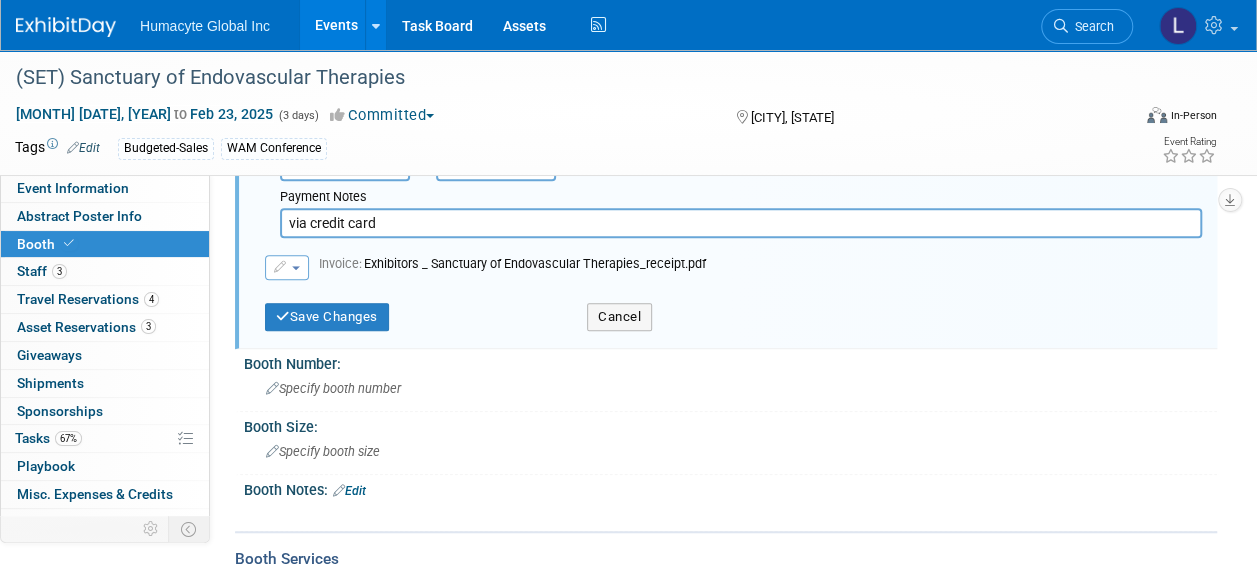scroll, scrollTop: 400, scrollLeft: 0, axis: vertical 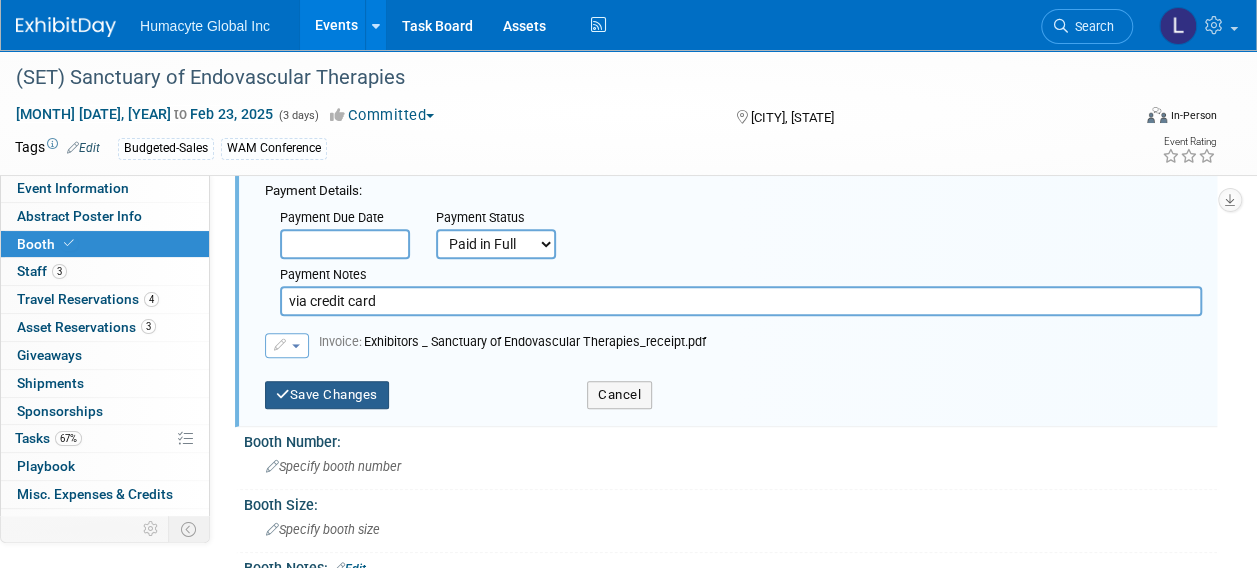 click on "Save Changes" at bounding box center [327, 395] 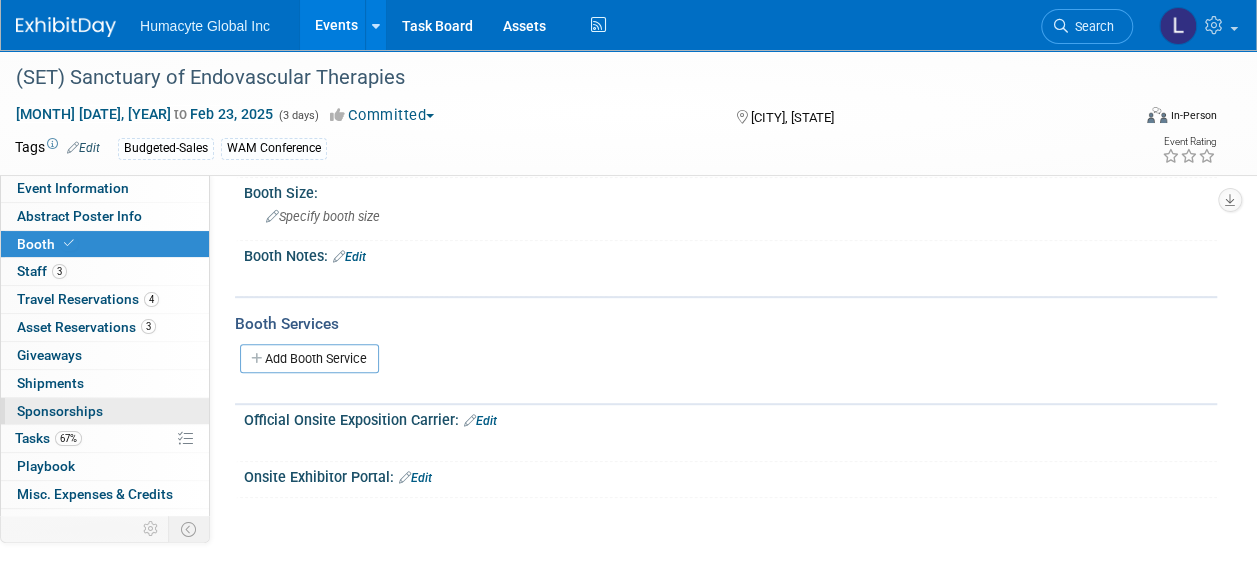 click on "Sponsorships 0" at bounding box center (60, 411) 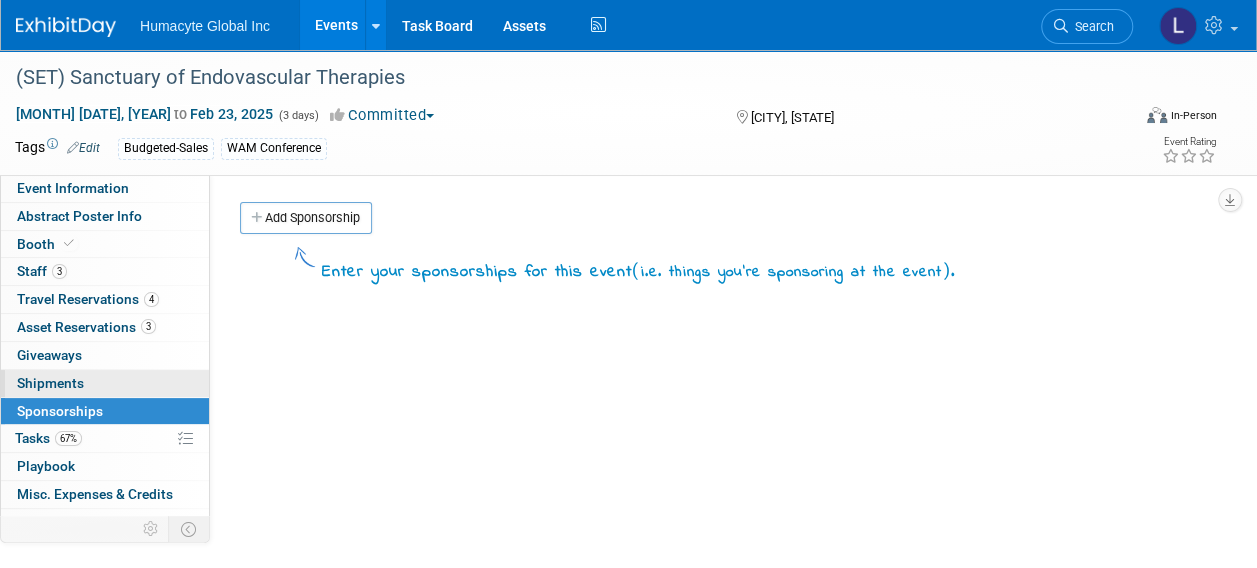 click on "Humacyte Global Inc
Events
Add Event
Bulk Upload Events
Shareable Event Boards
Recently Viewed Events:
(SET) Sanctuary of Endovascular Therapies
[CITY], [STATE]
[MONTH] [DATE], [YEAR]  to  [MONTH] [DATE], [YEAR]
VESS 2025 Annual Winter Meeting
[MONTH] [DATE], [YEAR]  to  [MONTH] [DATE], [YEAR]
(VESS) Vascular & Endovascular Surgery Society - 51st Annual Winter Meeting 2027
[CITY], [STATE]
[MONTH] [DATE], [YEAR]  to  [MONTH] [DATE], [YEAR]
Task Board
Assets
Activity Feed
My Account
My Profile & Preferences
Sync to External Calendar...
Team Workspace
Users and Permissions
Workspace Settings
Metrics & Analytics
Budgeting, ROI & ROO
Annual Budgets (all events)
Refer & Earn
Contact us
Sign out
Search" at bounding box center [628, 284] 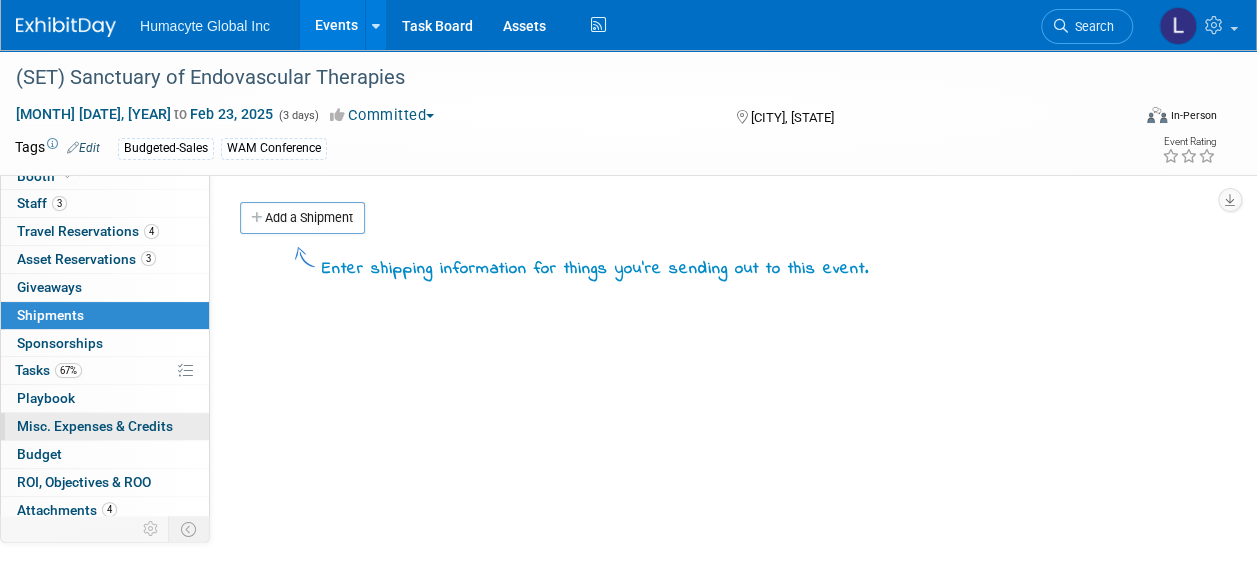 scroll, scrollTop: 98, scrollLeft: 0, axis: vertical 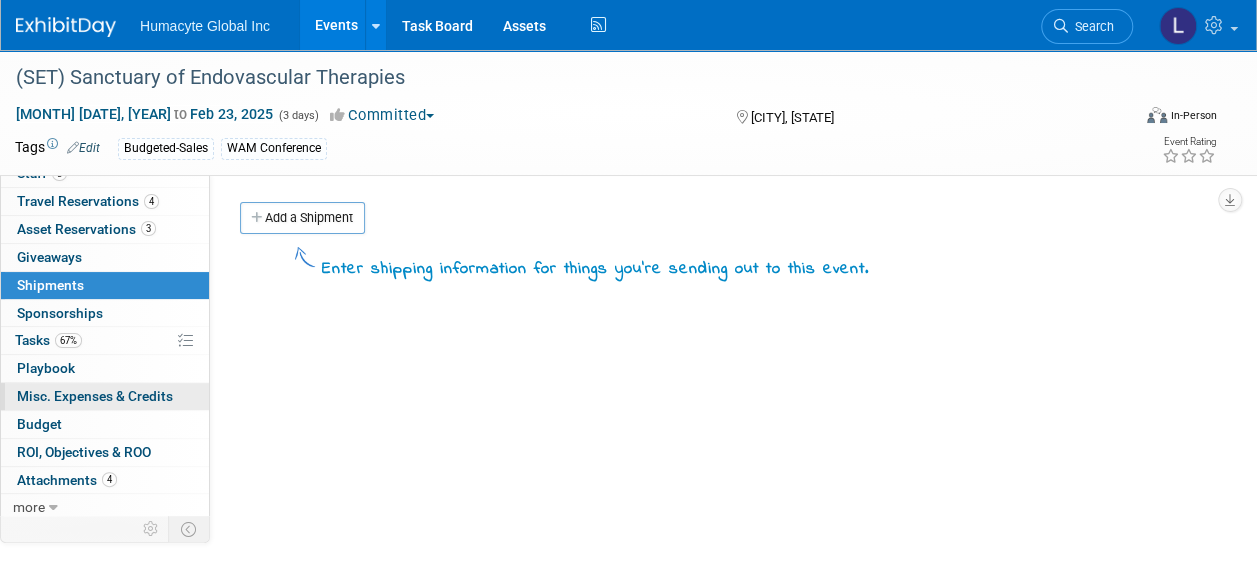 click on "Misc. Expenses & Credits 0" at bounding box center [95, 396] 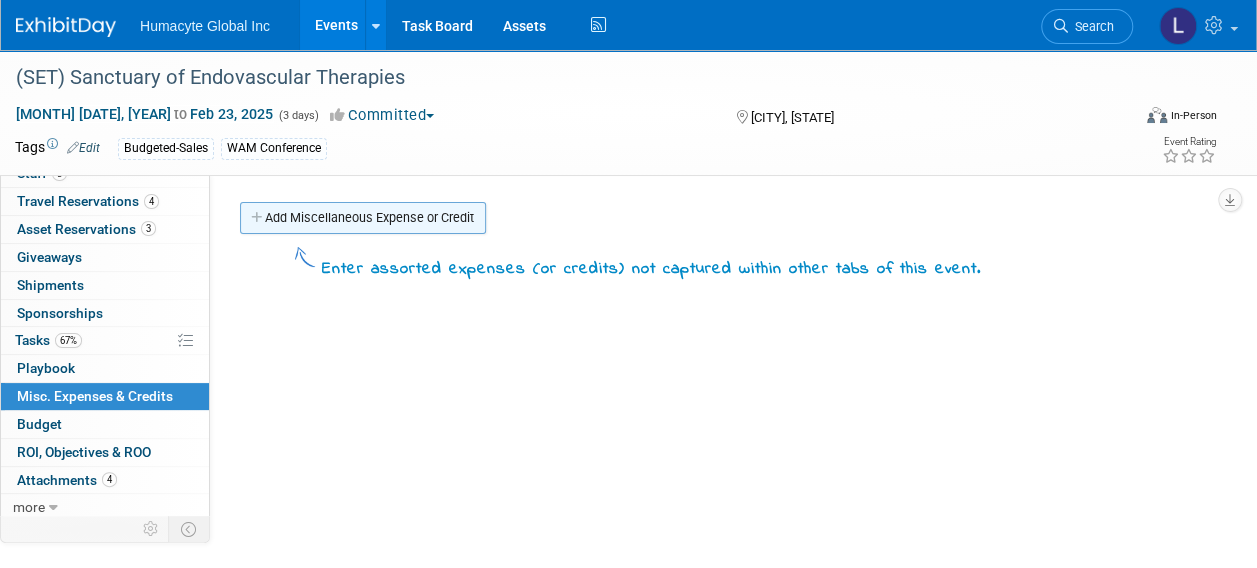click on "Add Miscellaneous Expense or Credit" at bounding box center (363, 218) 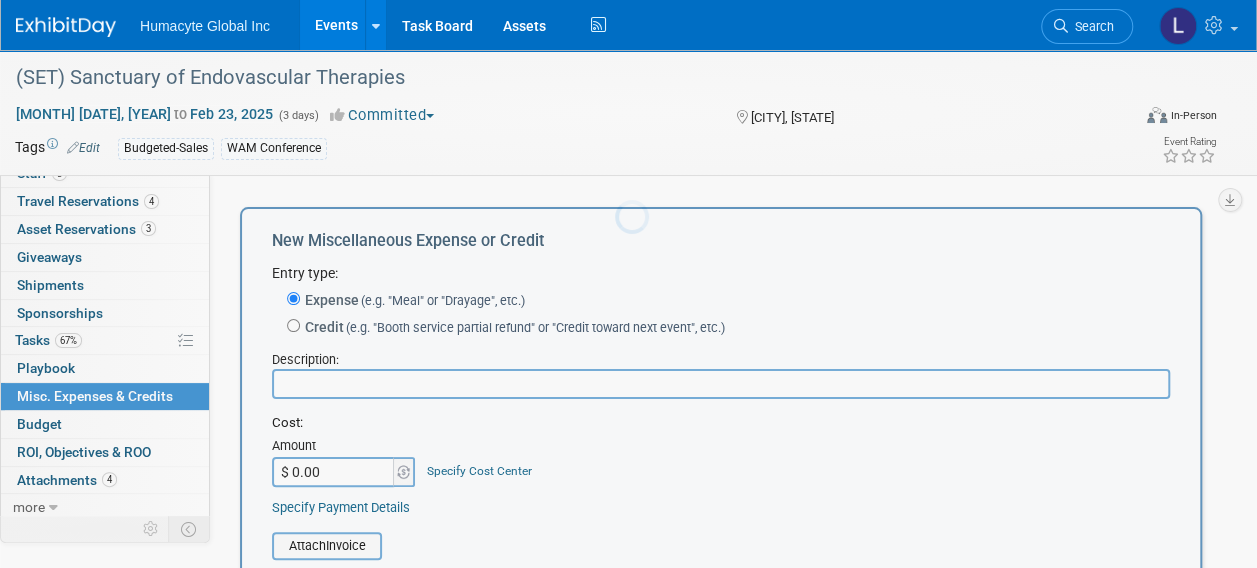 scroll, scrollTop: 0, scrollLeft: 0, axis: both 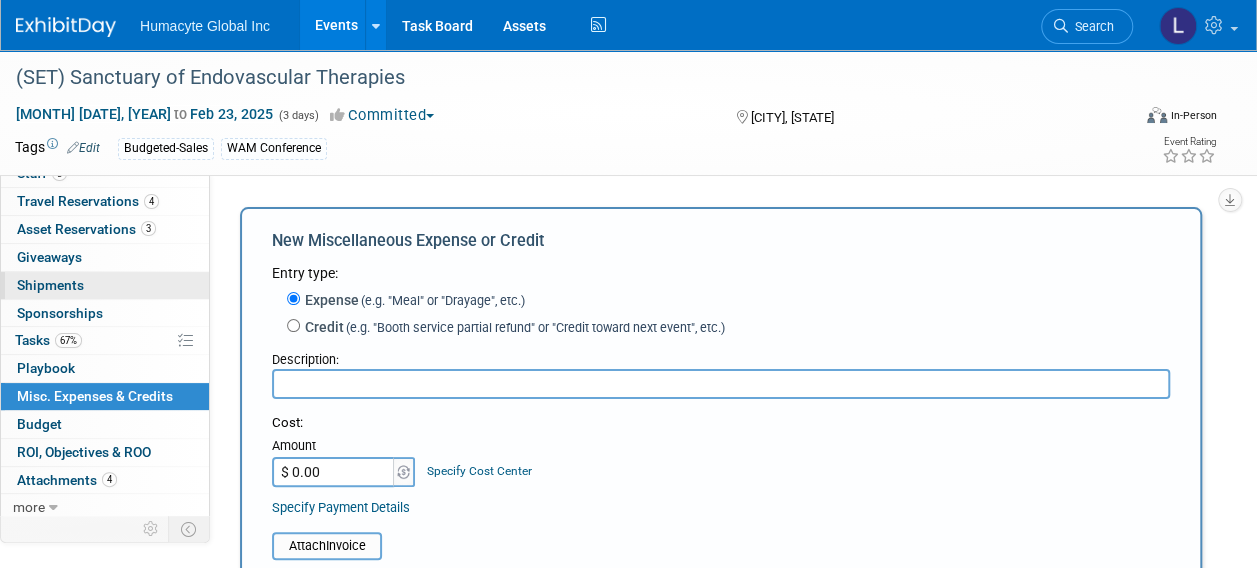 click on "0
Shipments 0" at bounding box center (105, 285) 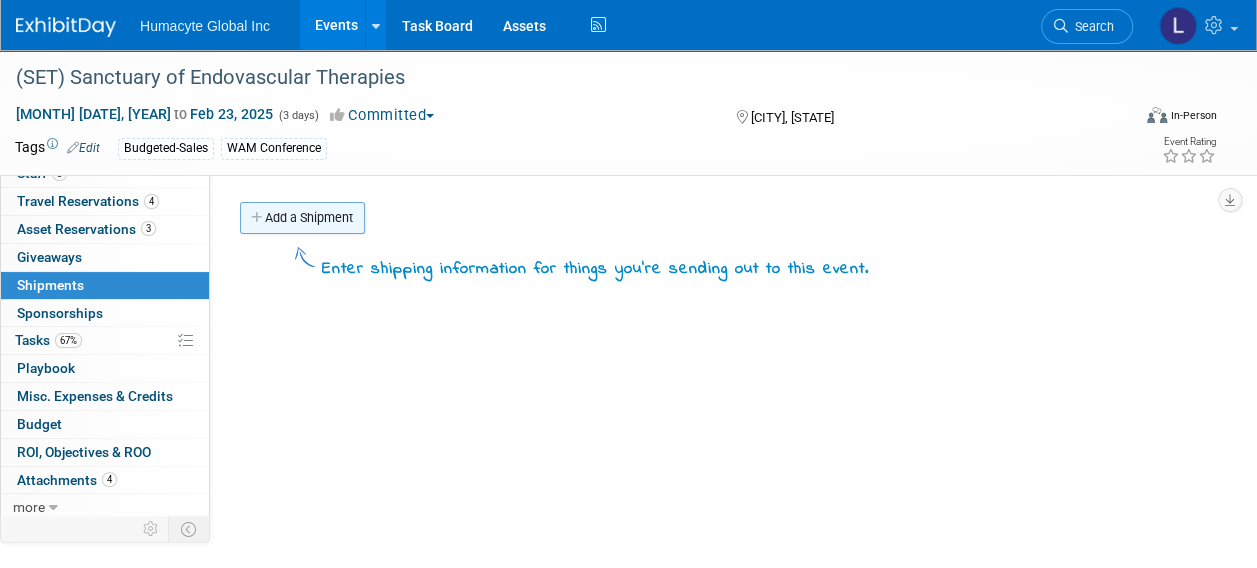click on "Add a Shipment" at bounding box center (302, 218) 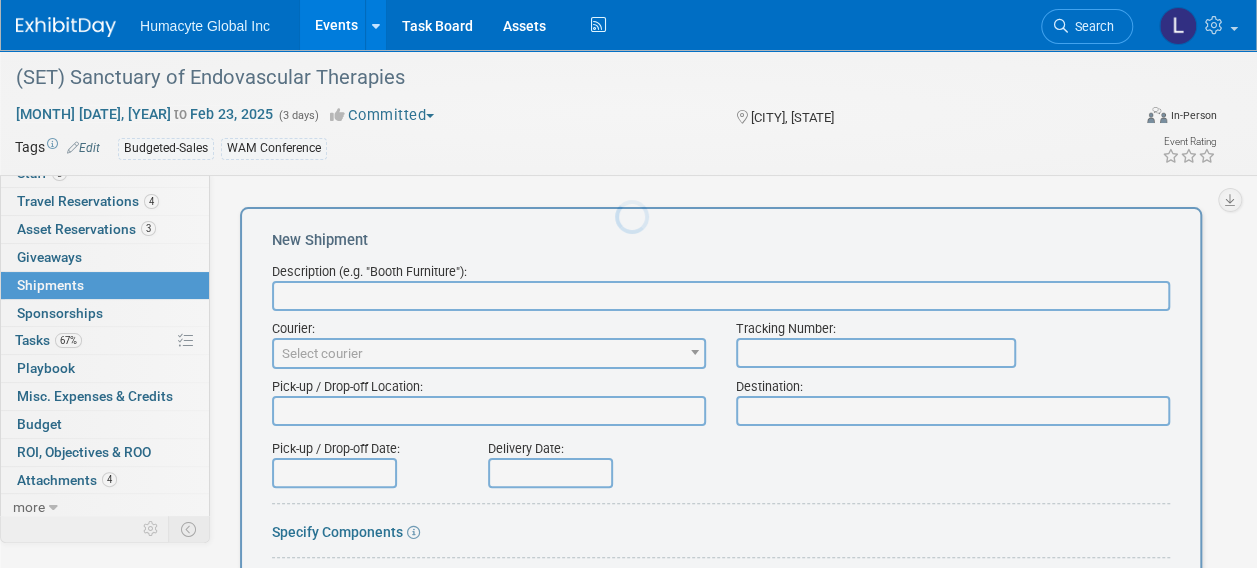 scroll, scrollTop: 0, scrollLeft: 0, axis: both 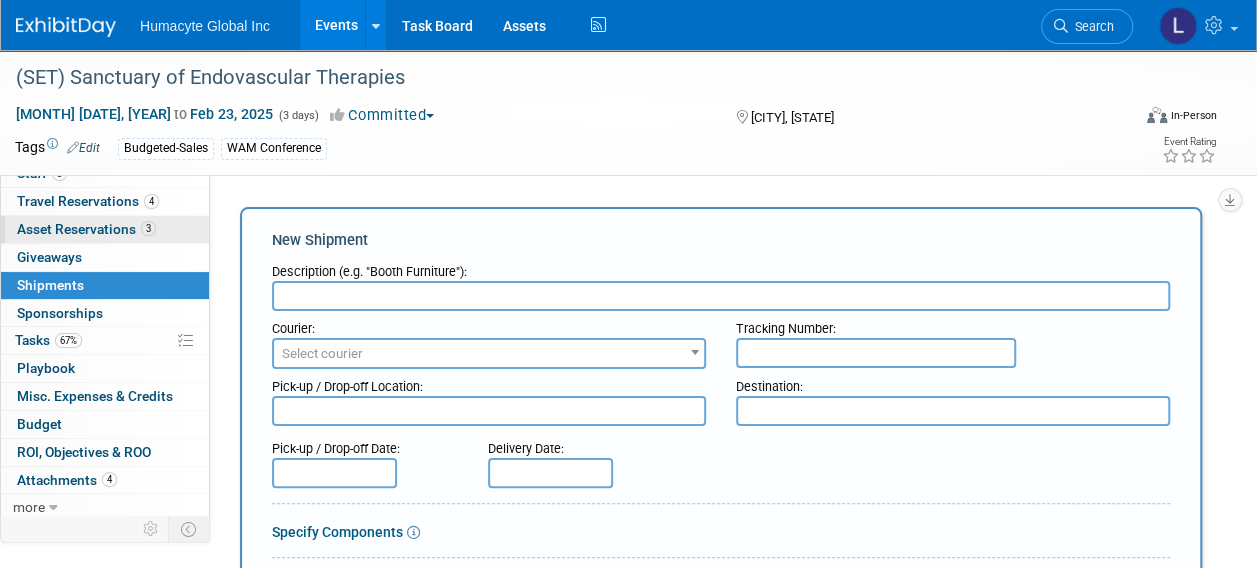 click on "Asset Reservations 3" at bounding box center (86, 229) 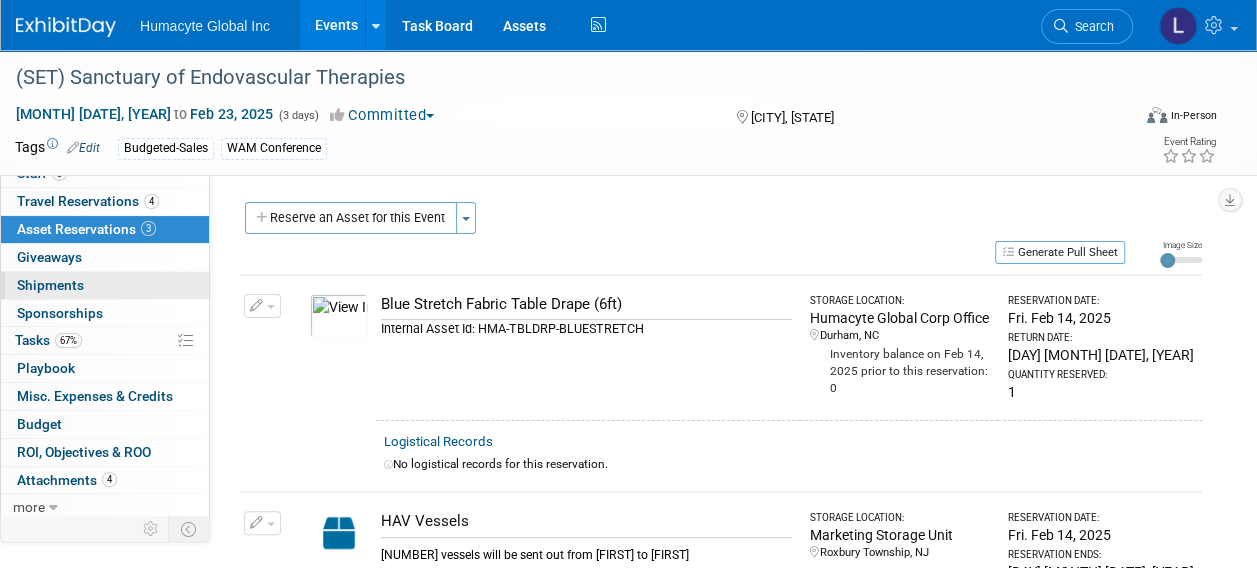 click on "Shipments 0" at bounding box center (50, 285) 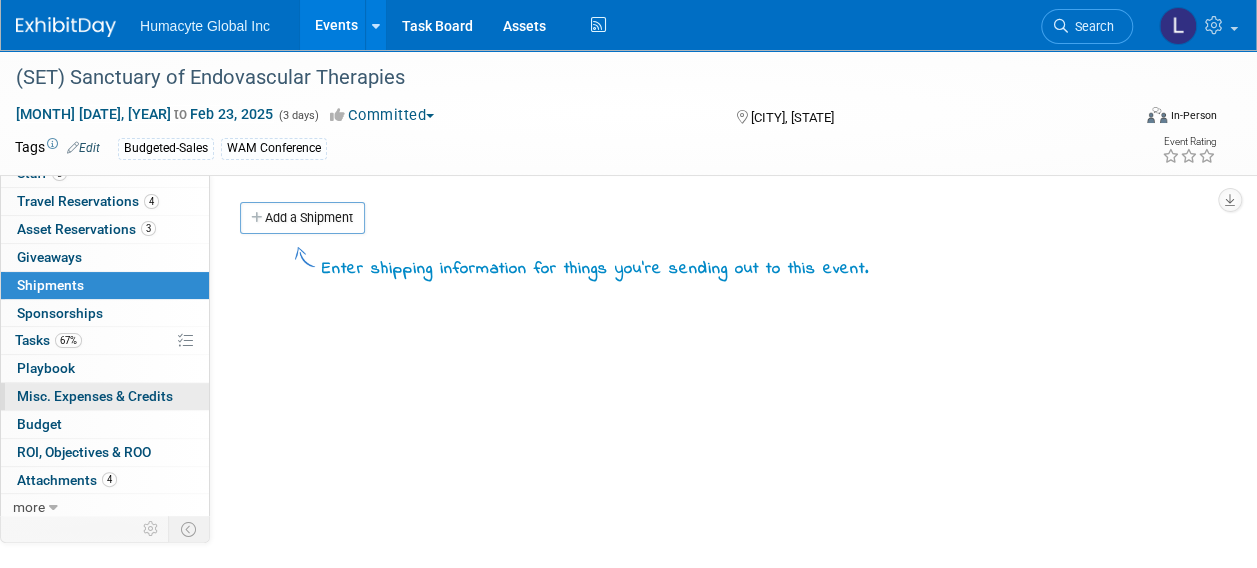 click on "Misc. Expenses & Credits 0" at bounding box center (95, 396) 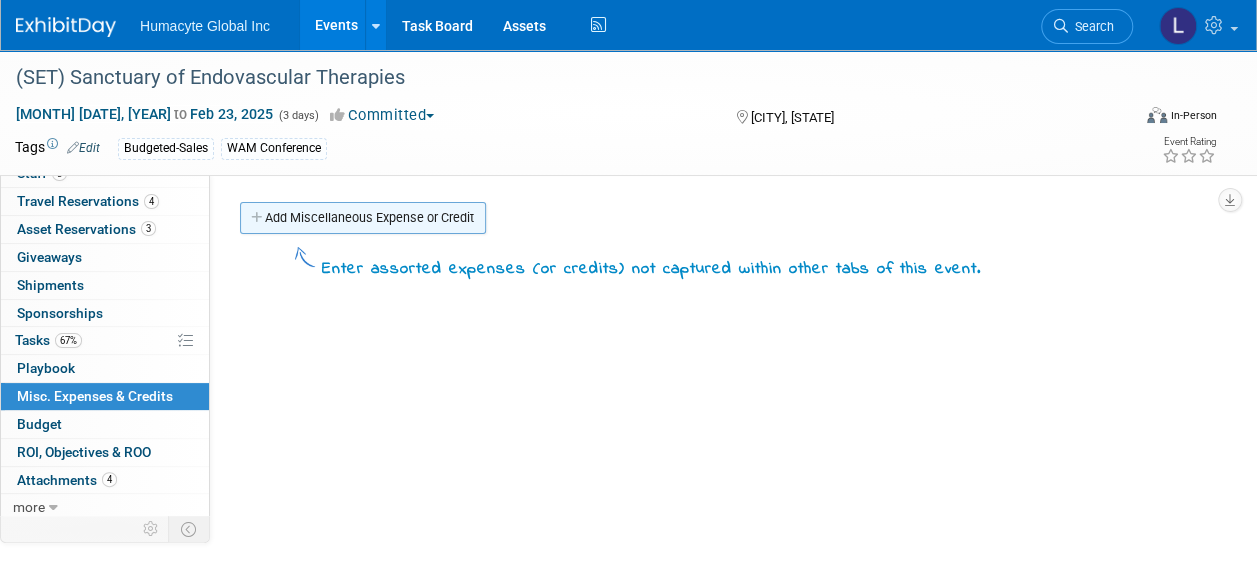 click on "Add Miscellaneous Expense or Credit" at bounding box center (363, 218) 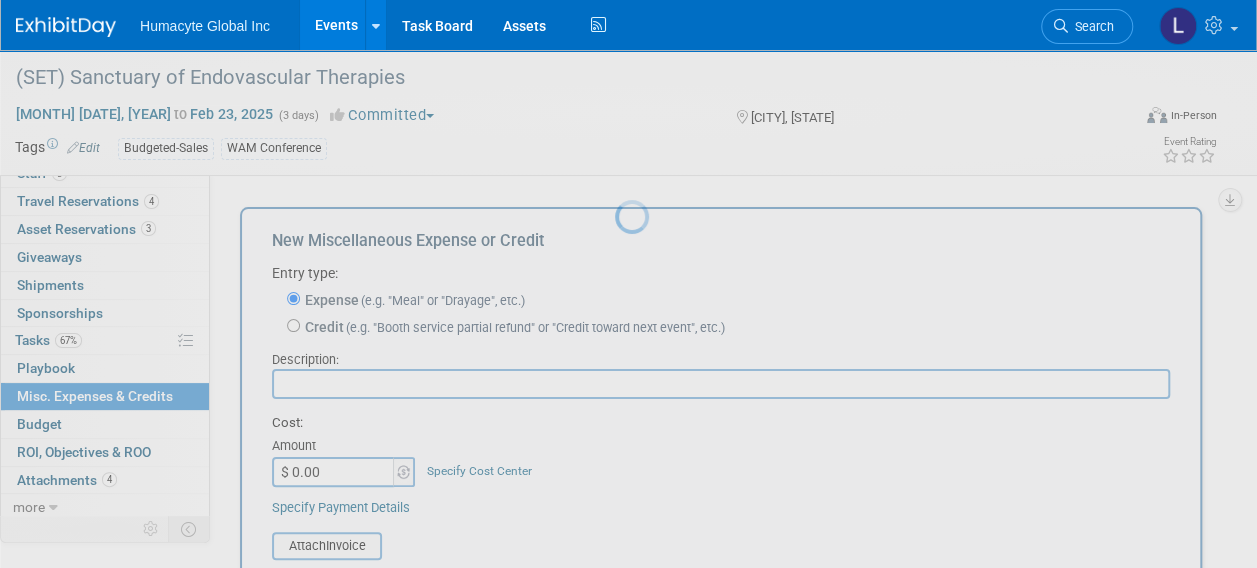 scroll, scrollTop: 0, scrollLeft: 0, axis: both 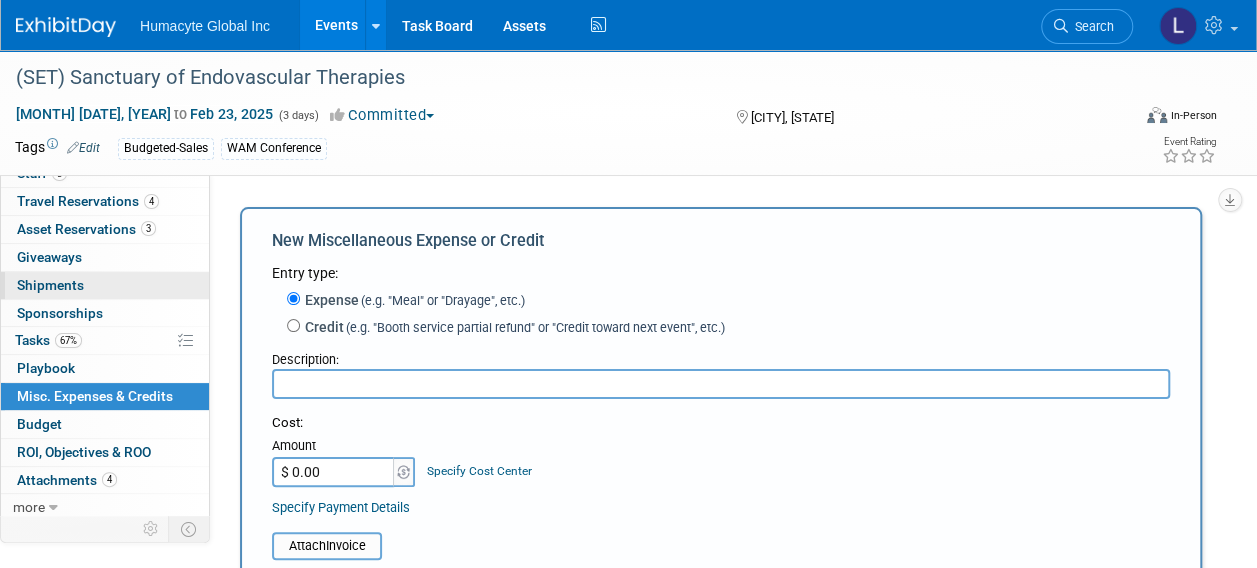 click on "Shipments 0" at bounding box center (50, 285) 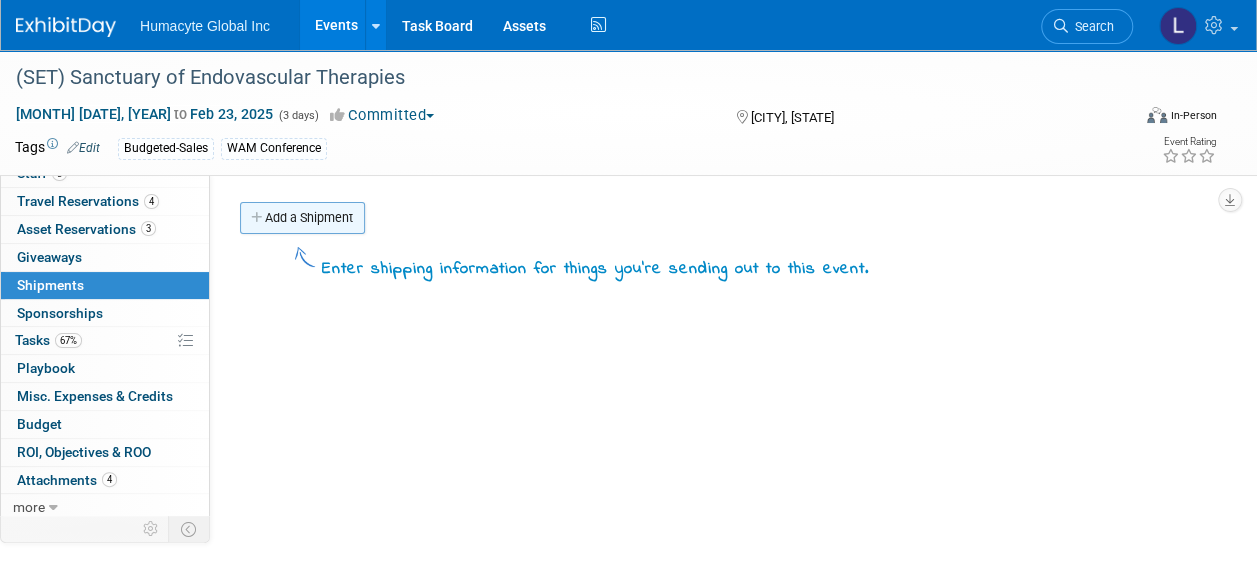 click on "Add a Shipment" at bounding box center [302, 218] 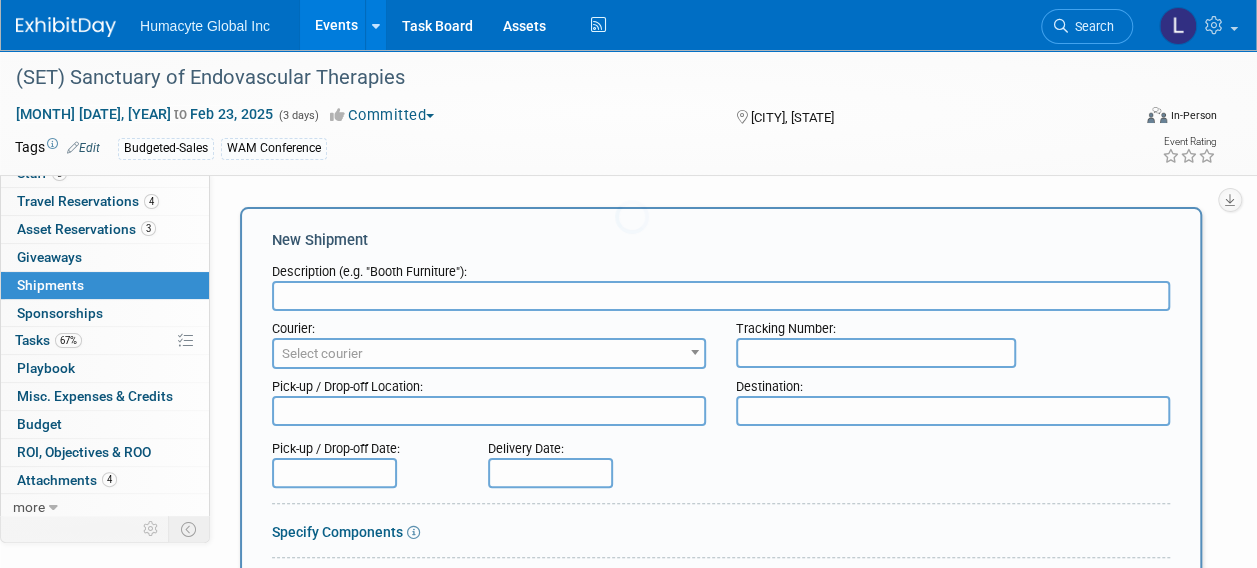 scroll, scrollTop: 0, scrollLeft: 0, axis: both 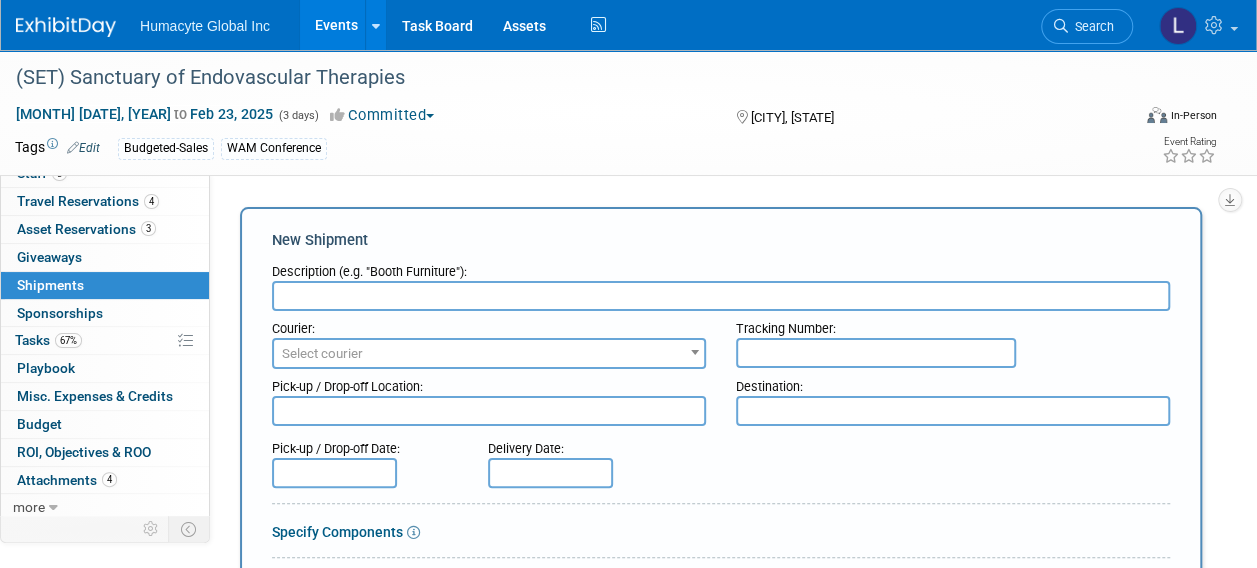 click at bounding box center [721, 296] 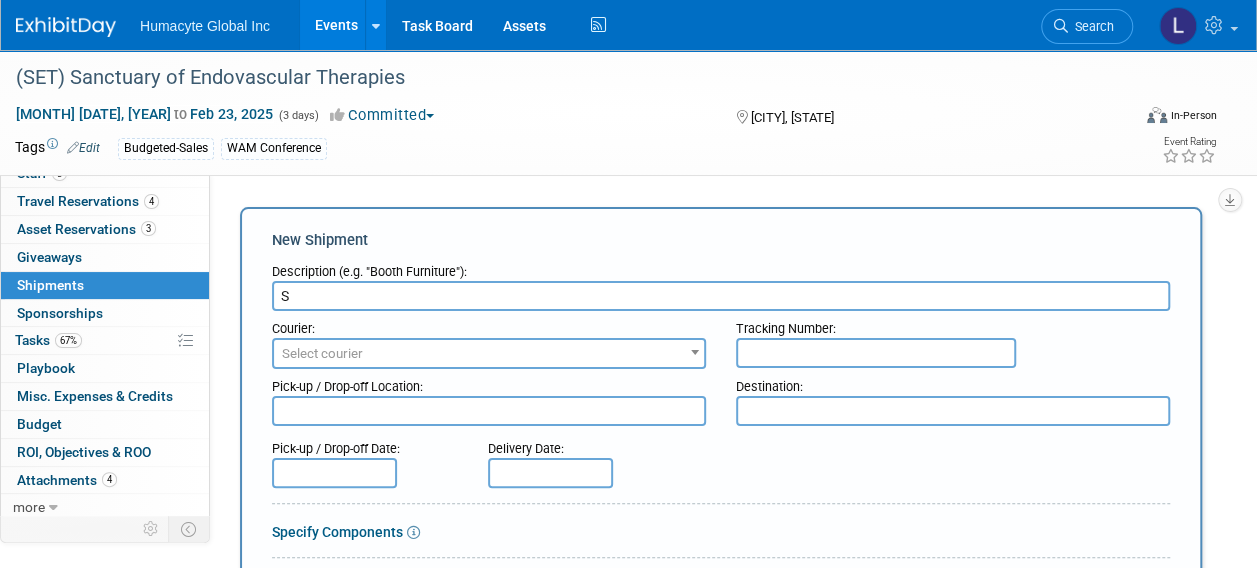 click on "S" at bounding box center (721, 296) 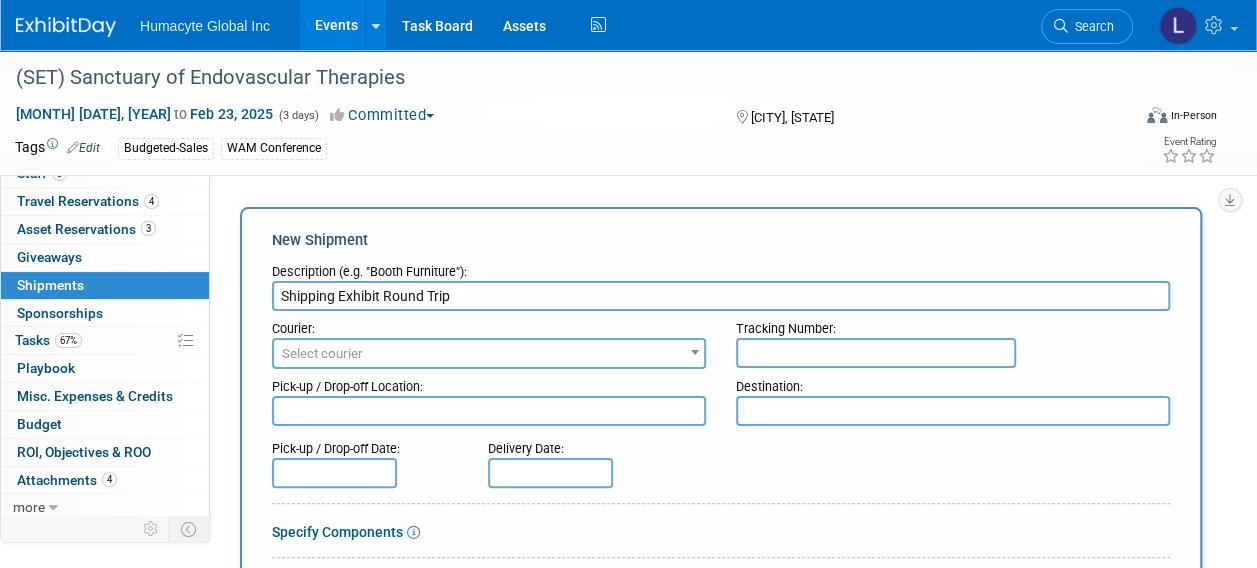 type on "Shipping Exhibit Round Trip" 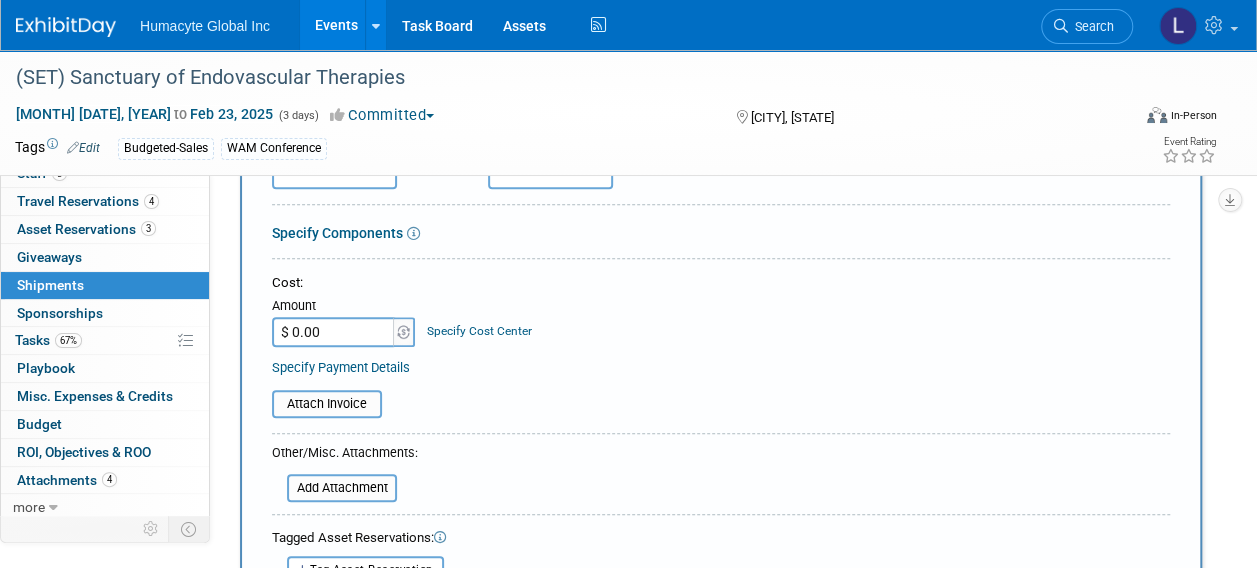scroll, scrollTop: 300, scrollLeft: 0, axis: vertical 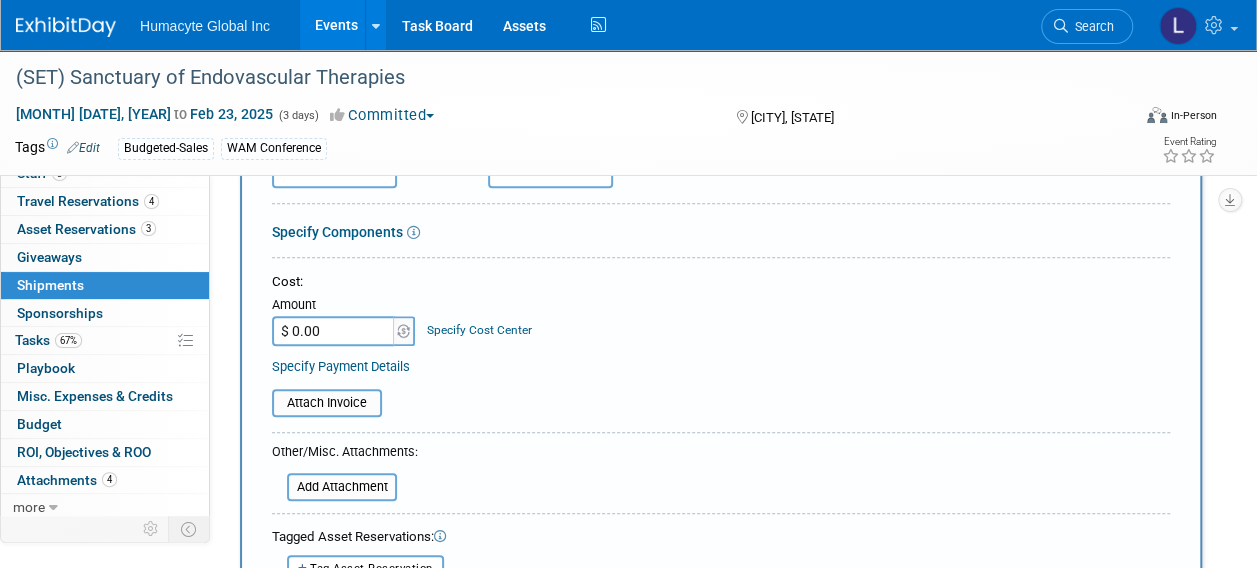 click on "$ 0.00" at bounding box center [334, 331] 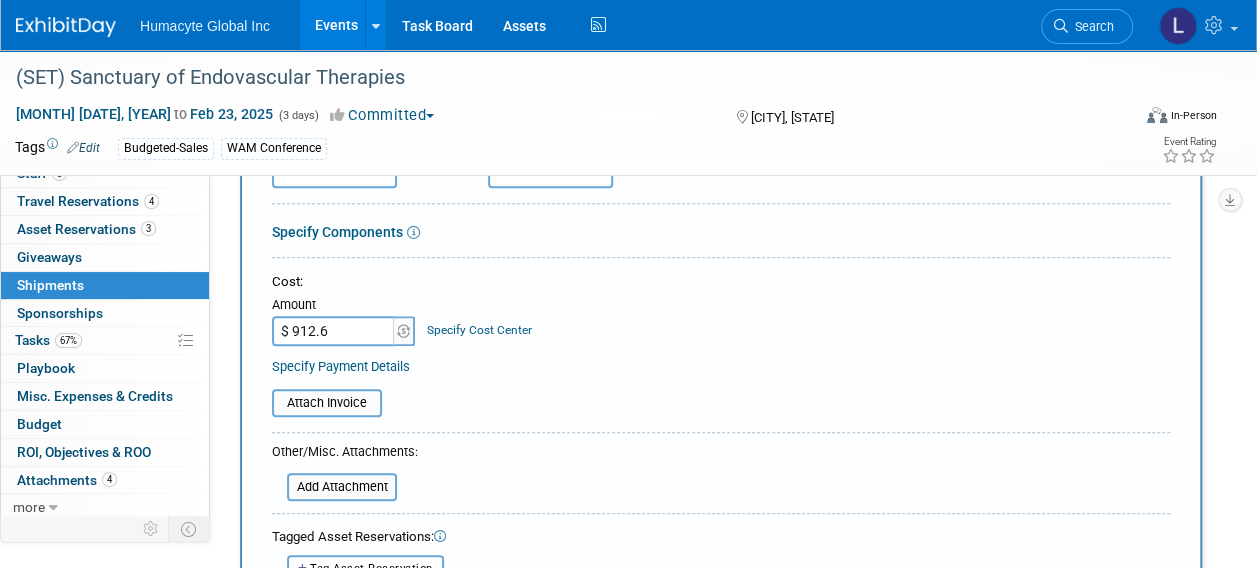type on "$ 912.60" 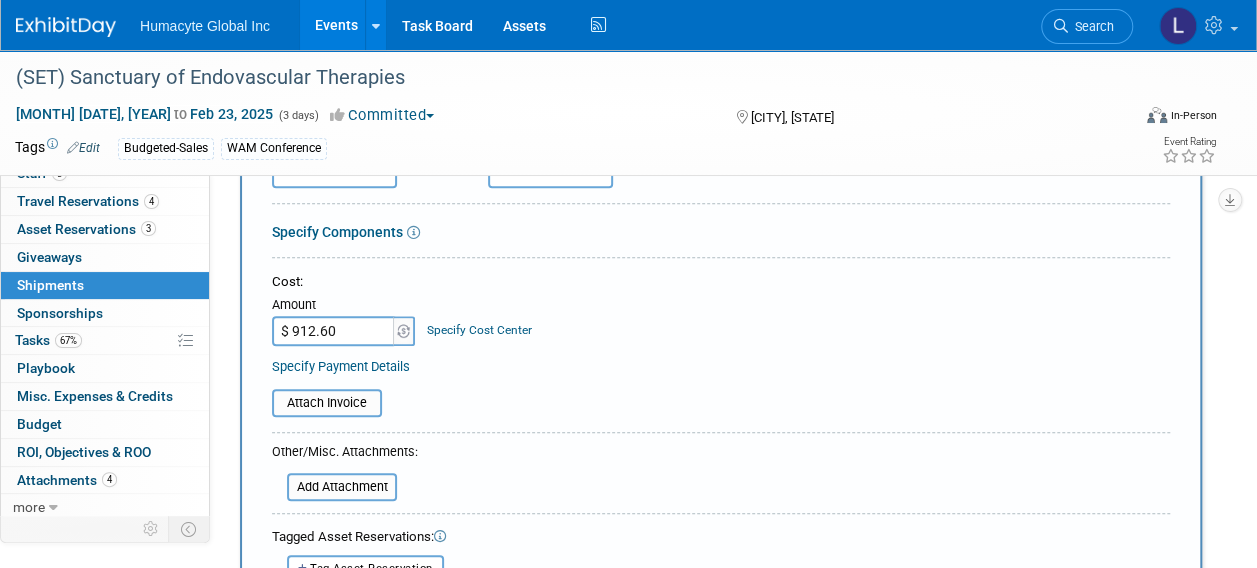click on "Specify Cost Center" at bounding box center [479, 330] 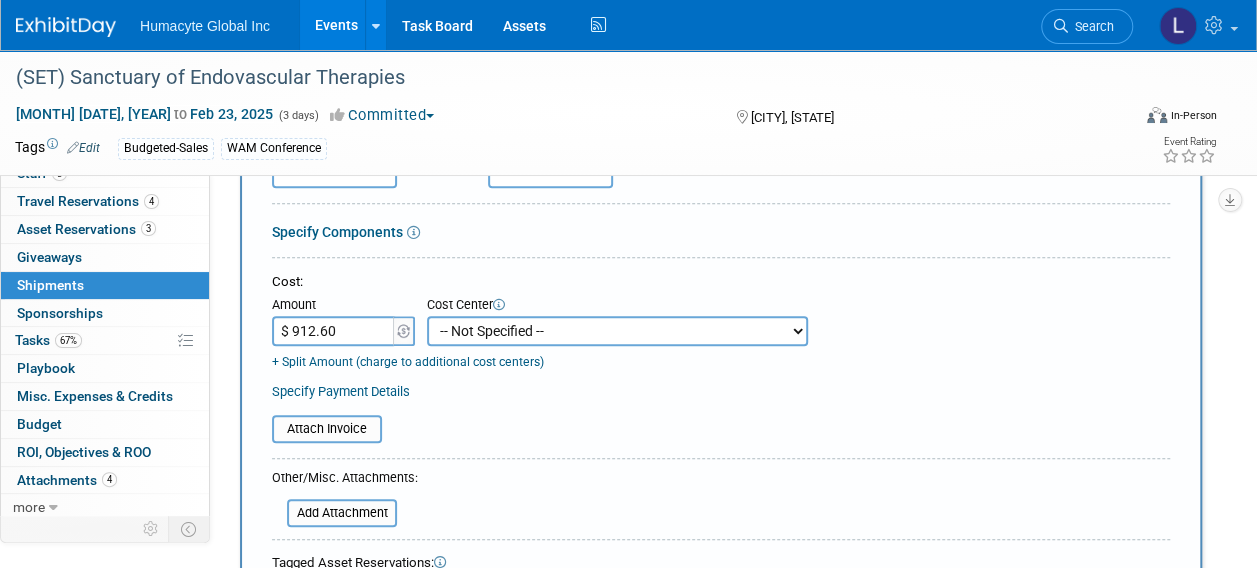 click on "-- Not Specified --
Dept 10 - Clinical
Dept 11 - Clinical Ops
Dept 12 - Medical Affairs
Dept 20 - Product Development
Dept 21 - QC Assay Lab
Dept 22 - Process Development
Dept 23 - New Product Development
Dept 24 - Scientific Program Management
Dept 25 - Discovery
Dept 26 - BioMaterials
Dept 30 - General & Administrative
Dept 31 - Finance
Dept 32 - Human Resources
Dept 40 - Manufacturing
Dept 41 - Bioprocessing
Dept 42 - MSAT
Dept 43 - Logistics
Dept 44 - Automation
Dept 45 - Allosource Dept 46 - Tissue" at bounding box center [617, 331] 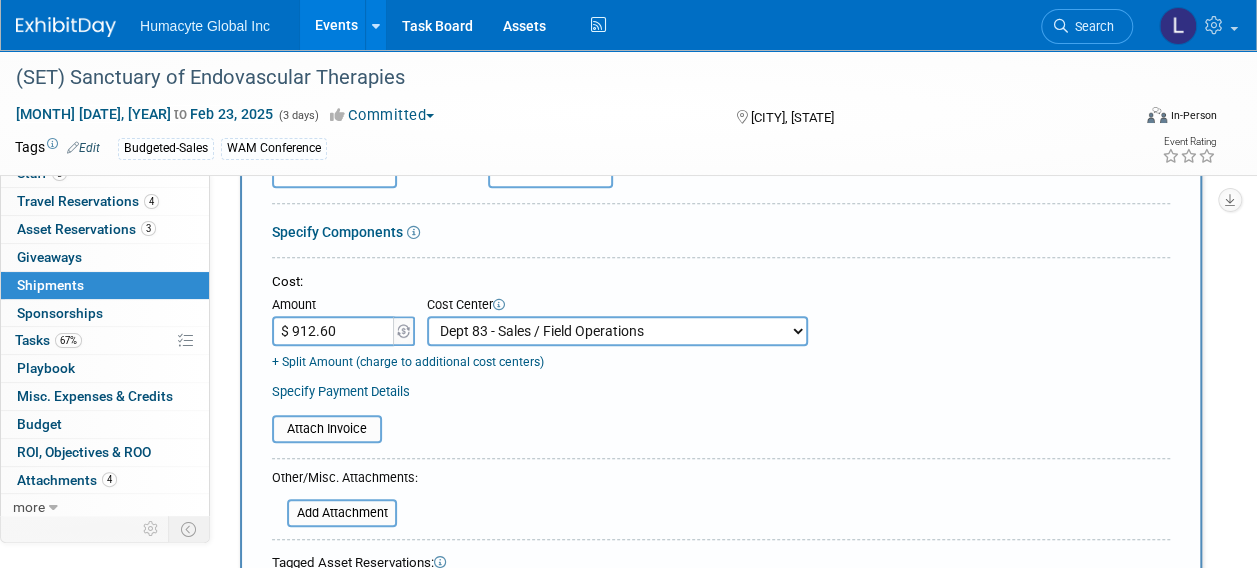 click on "-- Not Specified --
Dept 10 - Clinical
Dept 11 - Clinical Ops
Dept 12 - Medical Affairs
Dept 20 - Product Development
Dept 21 - QC Assay Lab
Dept 22 - Process Development
Dept 23 - New Product Development
Dept 24 - Scientific Program Management
Dept 25 - Discovery
Dept 26 - BioMaterials
Dept 30 - General & Administrative
Dept 31 - Finance
Dept 32 - Human Resources
Dept 40 - Manufacturing
Dept 41 - Bioprocessing
Dept 42 - MSAT
Dept 43 - Logistics
Dept 44 - Automation
Dept 45 - Allosource Dept 46 - Tissue" at bounding box center [617, 331] 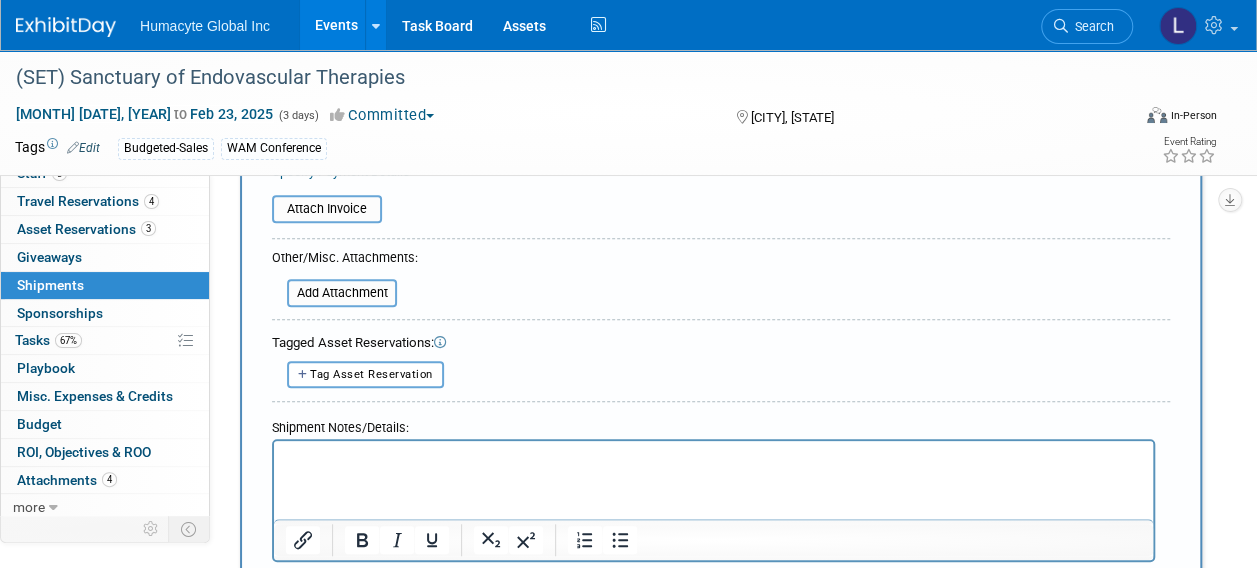 scroll, scrollTop: 795, scrollLeft: 0, axis: vertical 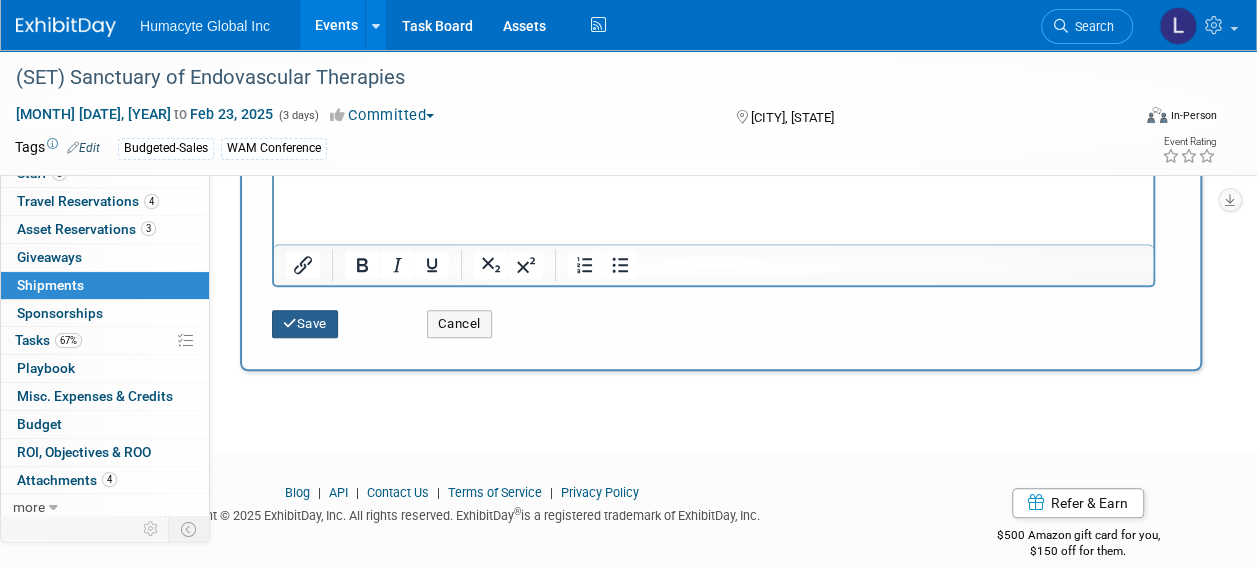 click on "Save" at bounding box center [305, 324] 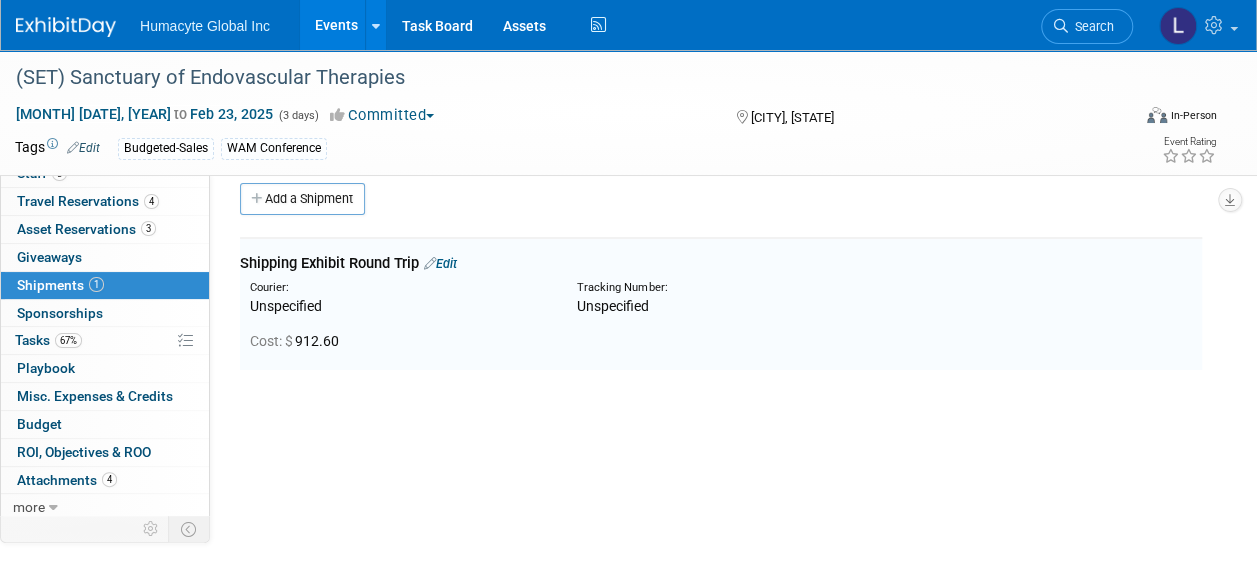 scroll, scrollTop: 0, scrollLeft: 0, axis: both 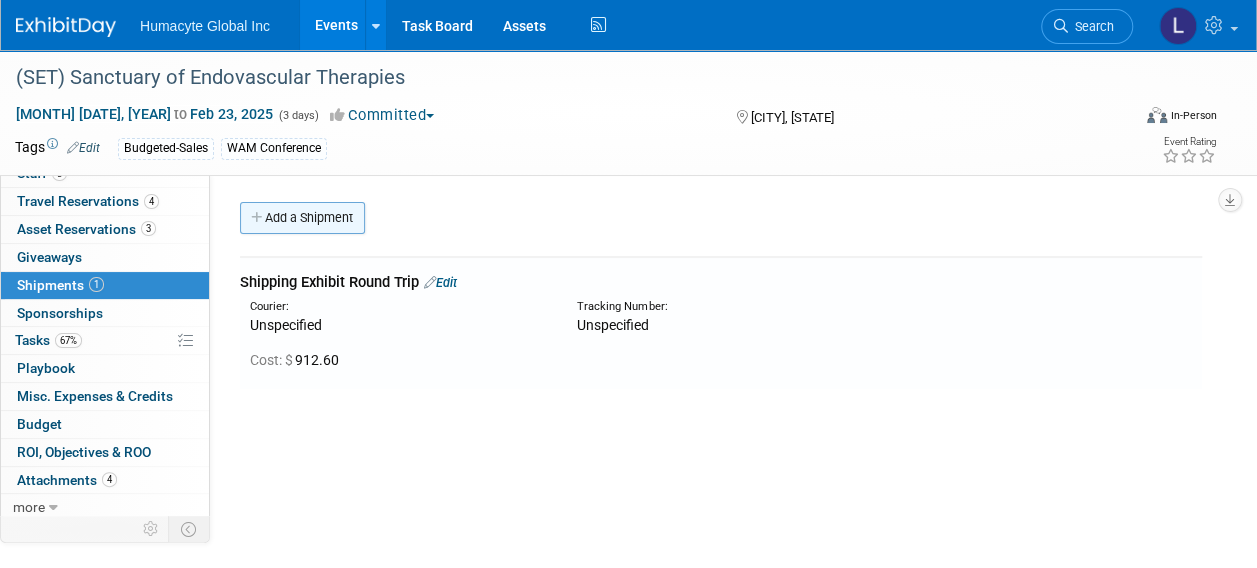 click on "Add a Shipment" at bounding box center [302, 218] 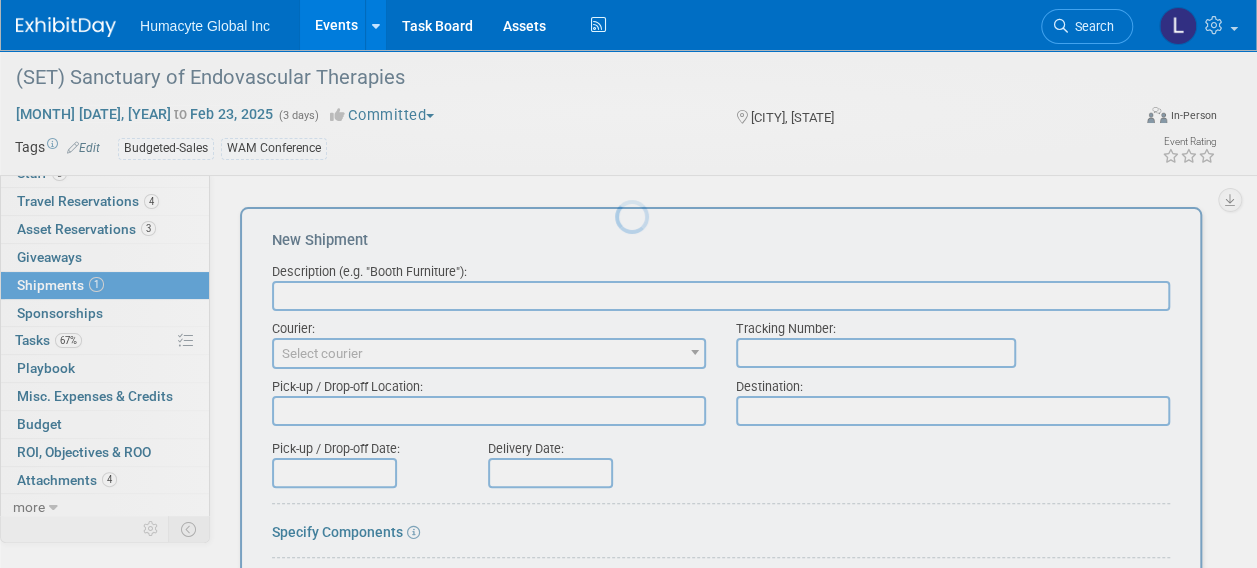 scroll, scrollTop: 0, scrollLeft: 0, axis: both 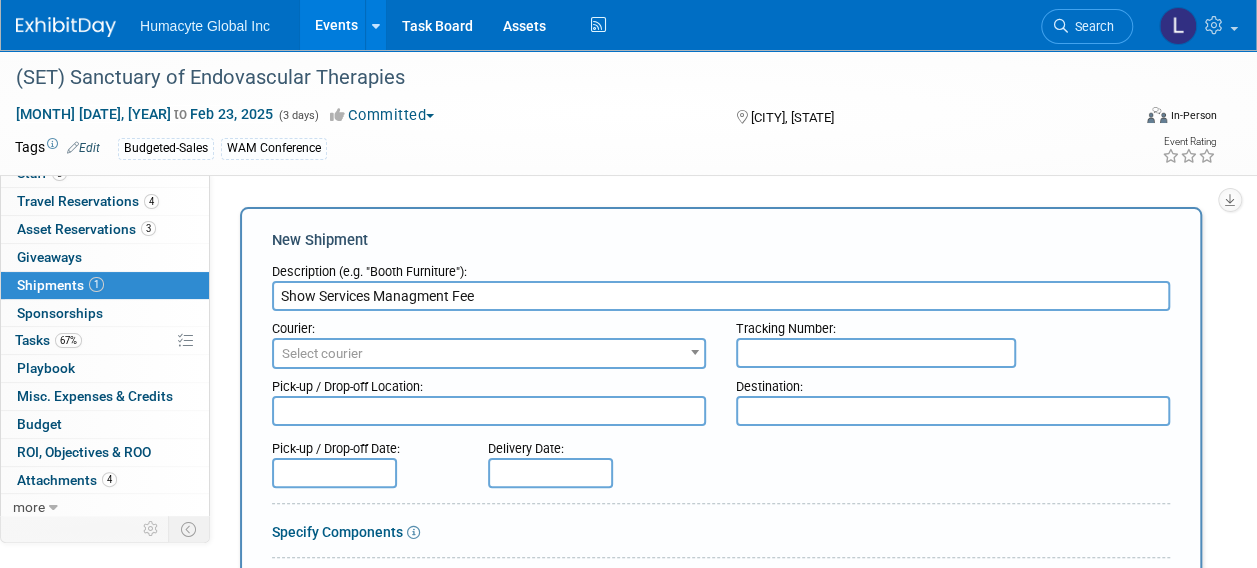 type on "Show Services Managment Fee" 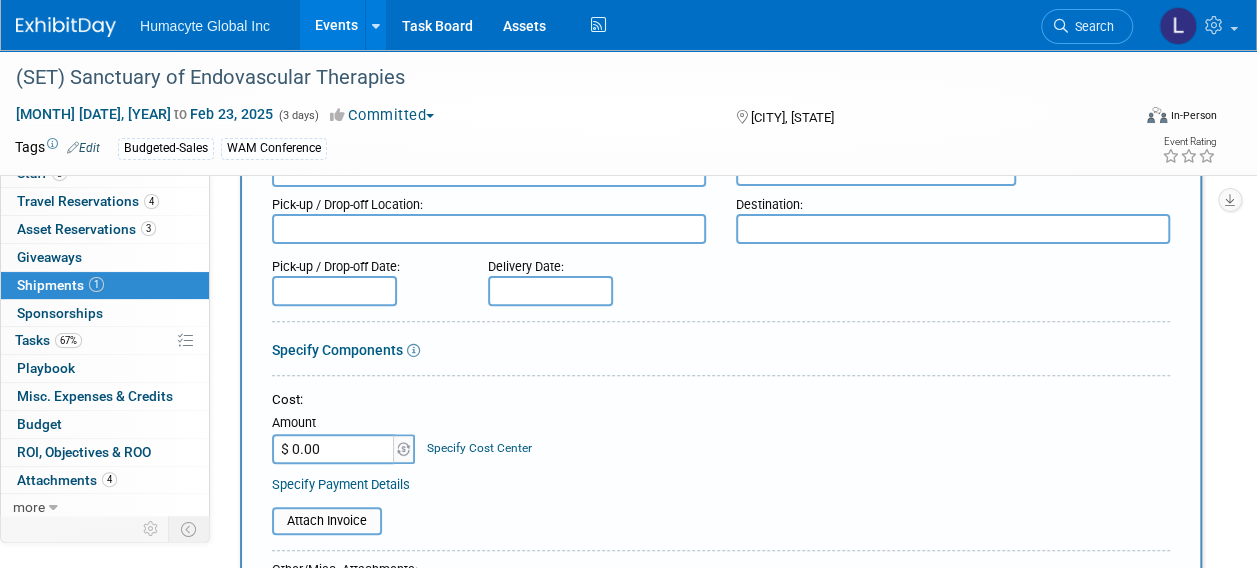 scroll, scrollTop: 300, scrollLeft: 0, axis: vertical 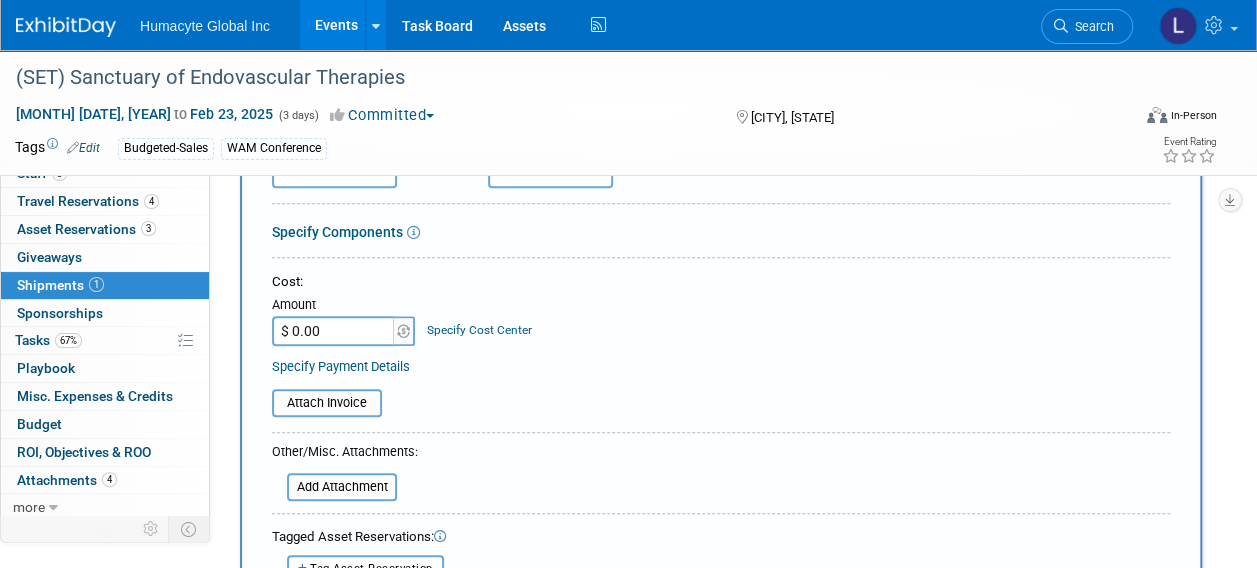 click on "$ 0.00" at bounding box center [334, 331] 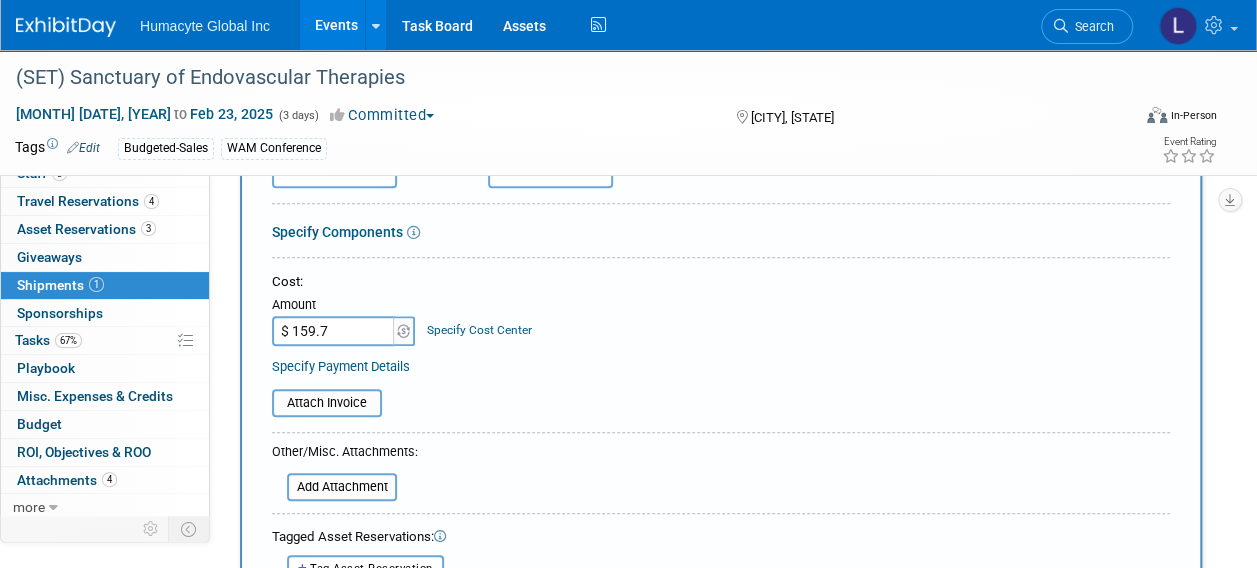 type on "$ 159.71" 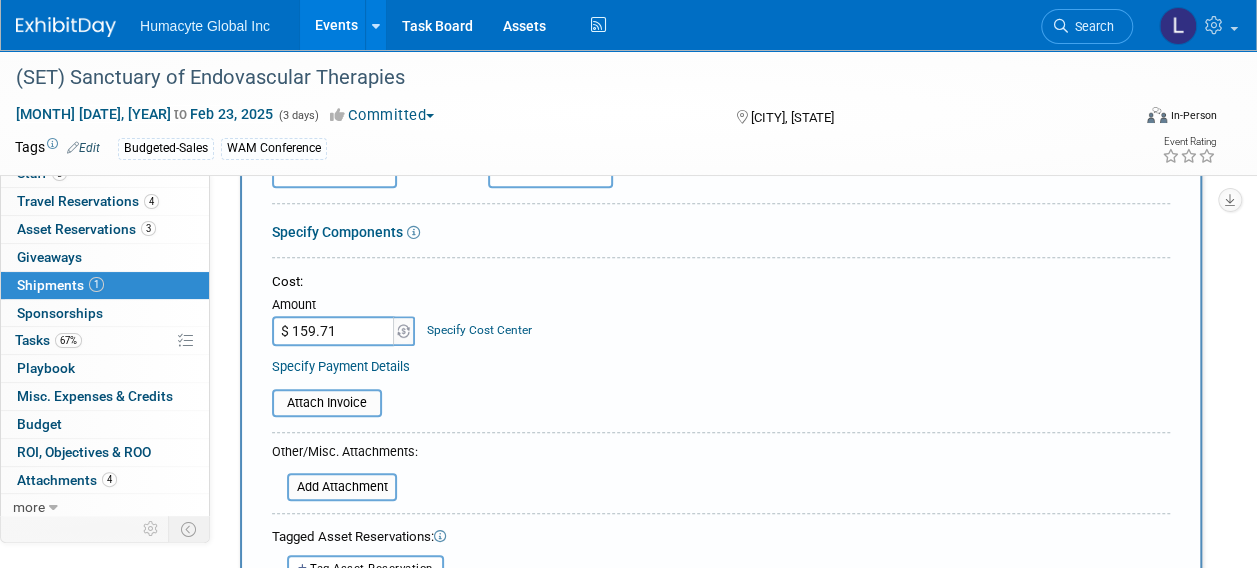 click on "Specify Cost Center" at bounding box center [479, 320] 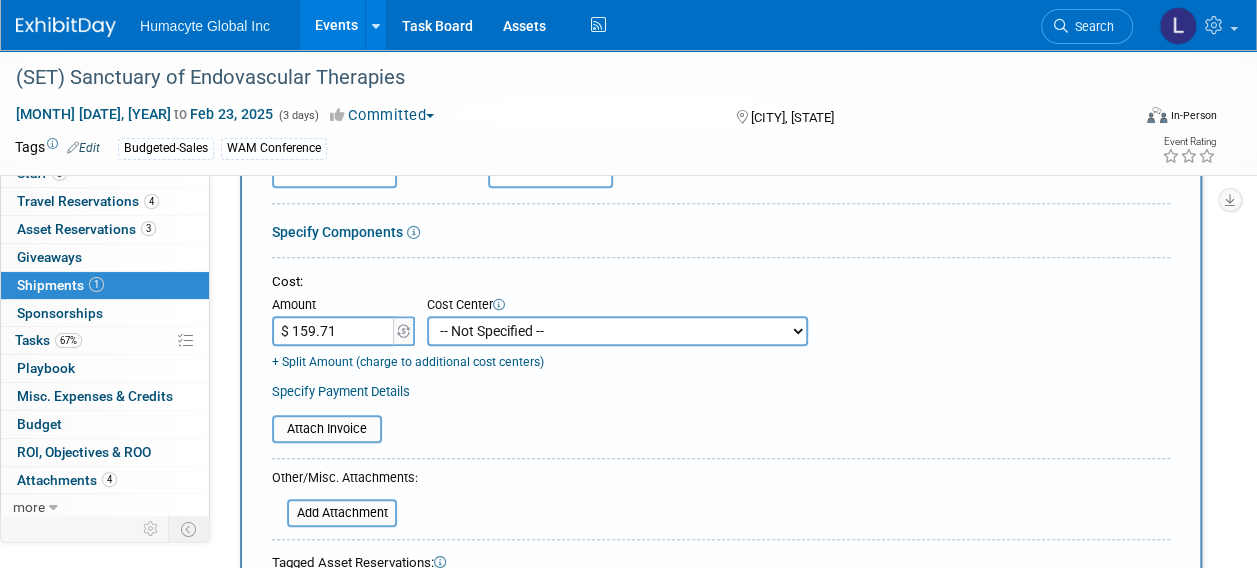 click on "-- Not Specified --
Dept 10 - Clinical
Dept 11 - Clinical Ops
Dept 12 - Medical Affairs
Dept 20 - Product Development
Dept 21 - QC Assay Lab
Dept 22 - Process Development
Dept 23 - New Product Development
Dept 24 - Scientific Program Management
Dept 25 - Discovery
Dept 26 - BioMaterials
Dept 30 - General & Administrative
Dept 31 - Finance
Dept 32 - Human Resources
Dept 40 - Manufacturing
Dept 41 - Bioprocessing
Dept 42 - MSAT
Dept 43 - Logistics
Dept 44 - Automation
Dept 45 - Allosource Dept 46 - Tissue" at bounding box center (617, 331) 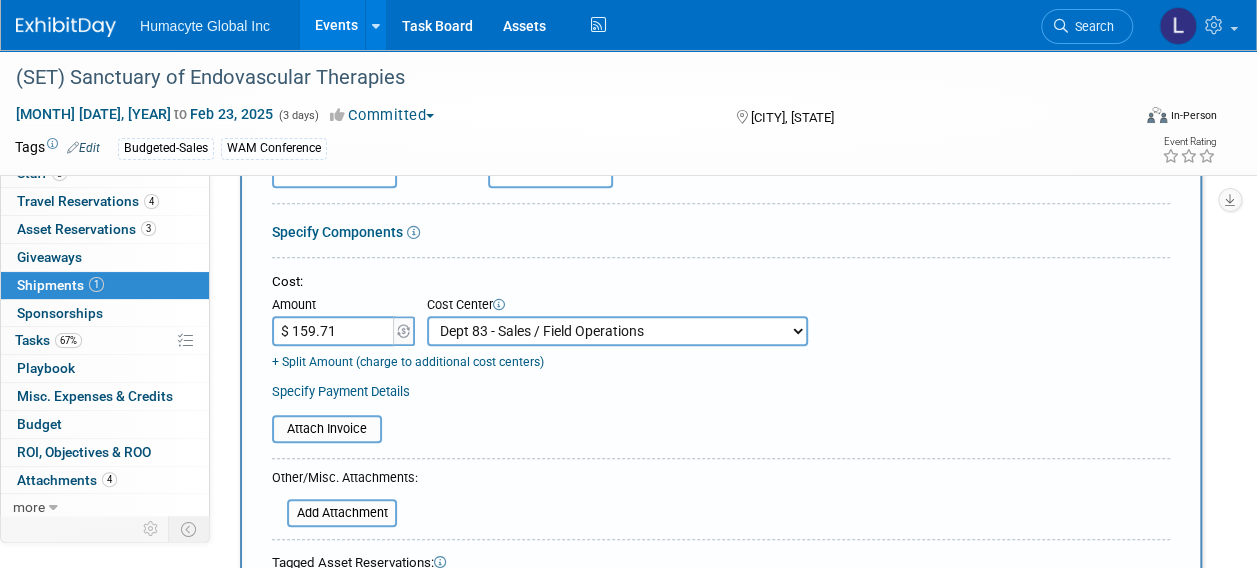 click on "-- Not Specified --
Dept 10 - Clinical
Dept 11 - Clinical Ops
Dept 12 - Medical Affairs
Dept 20 - Product Development
Dept 21 - QC Assay Lab
Dept 22 - Process Development
Dept 23 - New Product Development
Dept 24 - Scientific Program Management
Dept 25 - Discovery
Dept 26 - BioMaterials
Dept 30 - General & Administrative
Dept 31 - Finance
Dept 32 - Human Resources
Dept 40 - Manufacturing
Dept 41 - Bioprocessing
Dept 42 - MSAT
Dept 43 - Logistics
Dept 44 - Automation
Dept 45 - Allosource Dept 46 - Tissue" at bounding box center (617, 331) 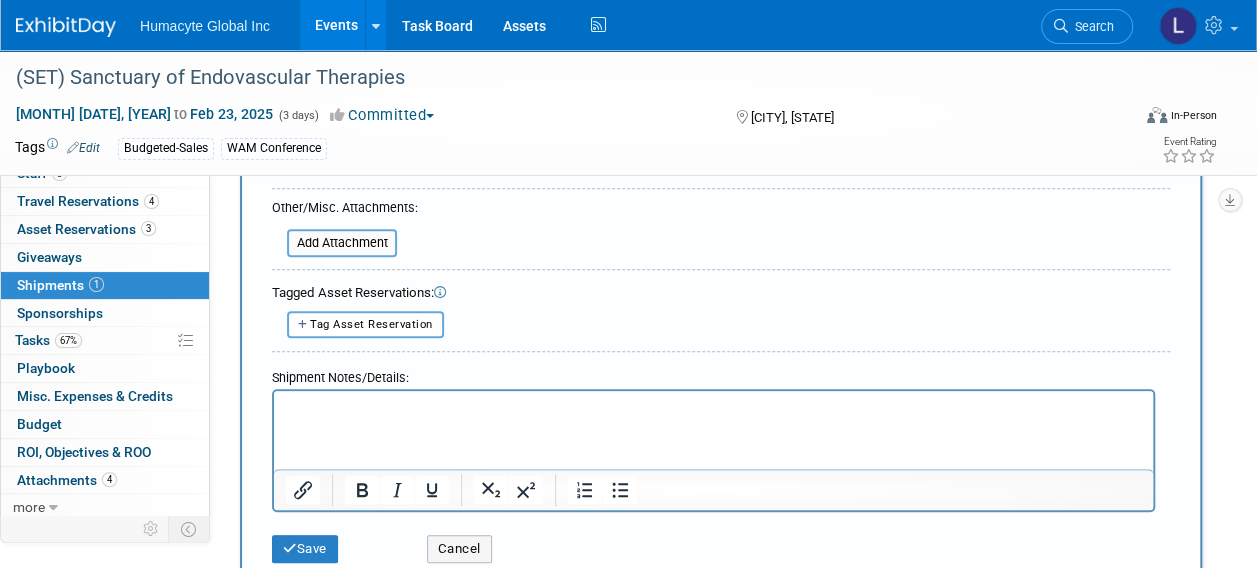 scroll, scrollTop: 600, scrollLeft: 0, axis: vertical 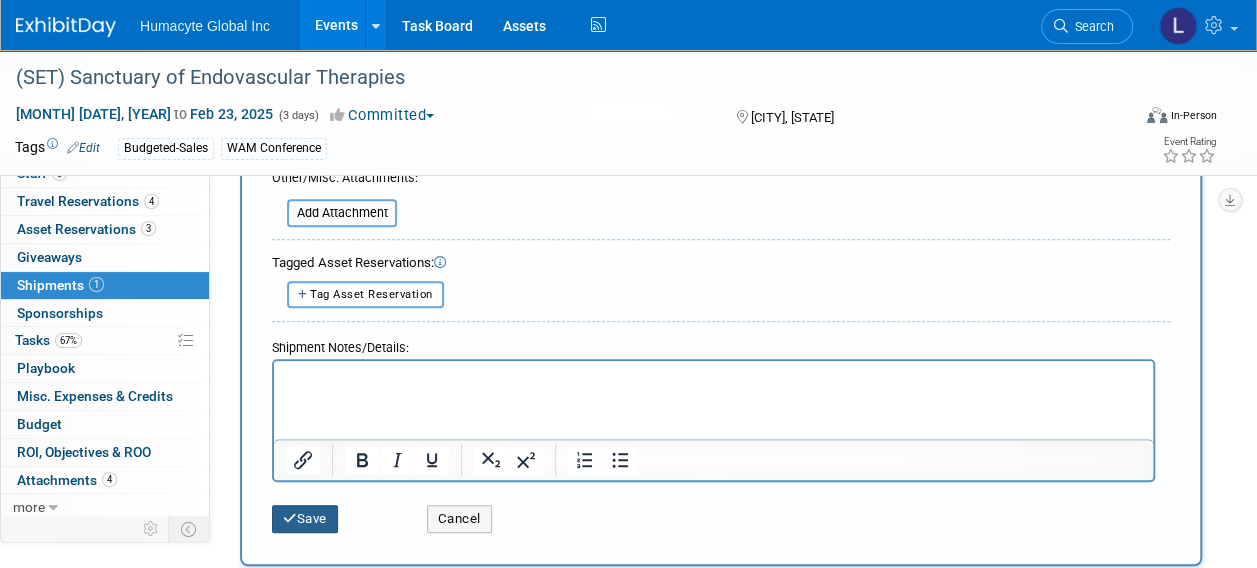click at bounding box center (290, 518) 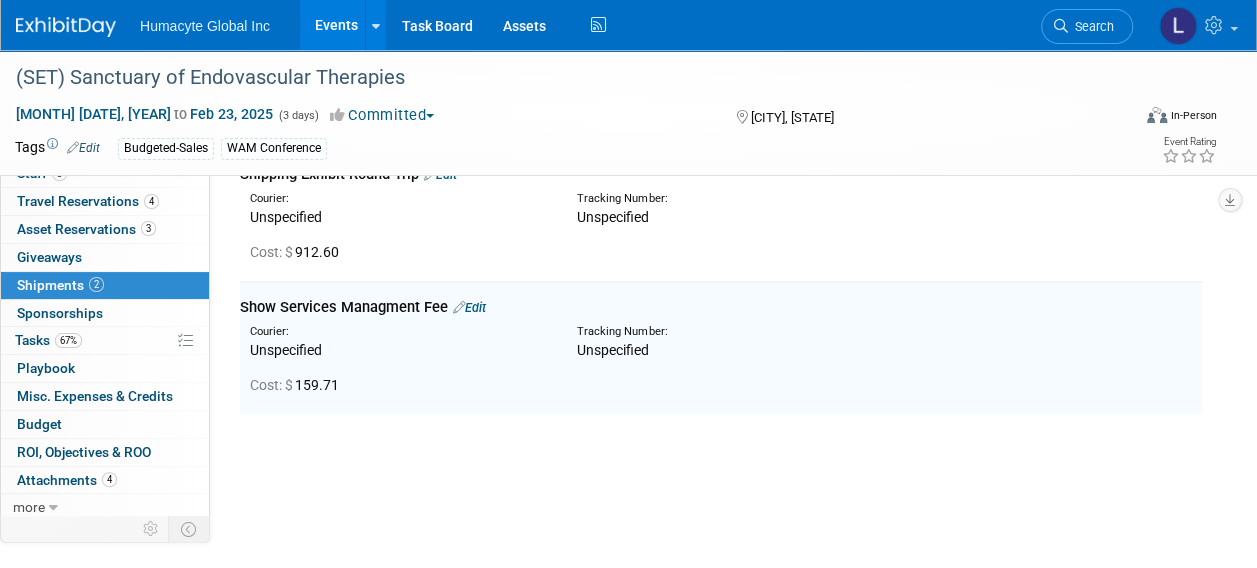 scroll, scrollTop: 0, scrollLeft: 0, axis: both 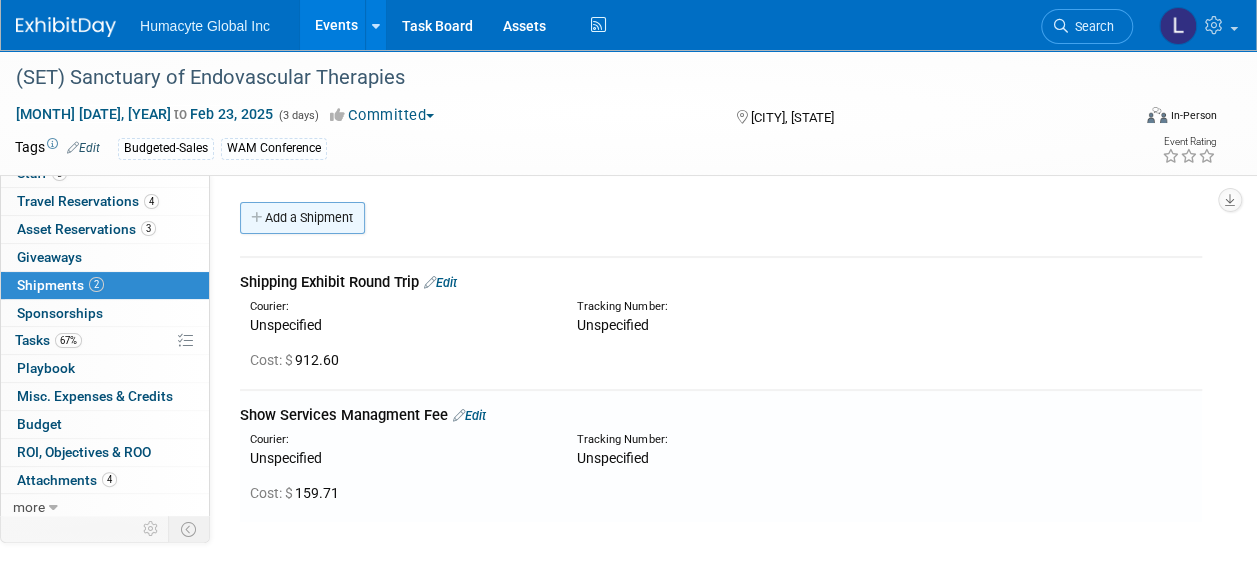 click on "Add a Shipment" at bounding box center [302, 218] 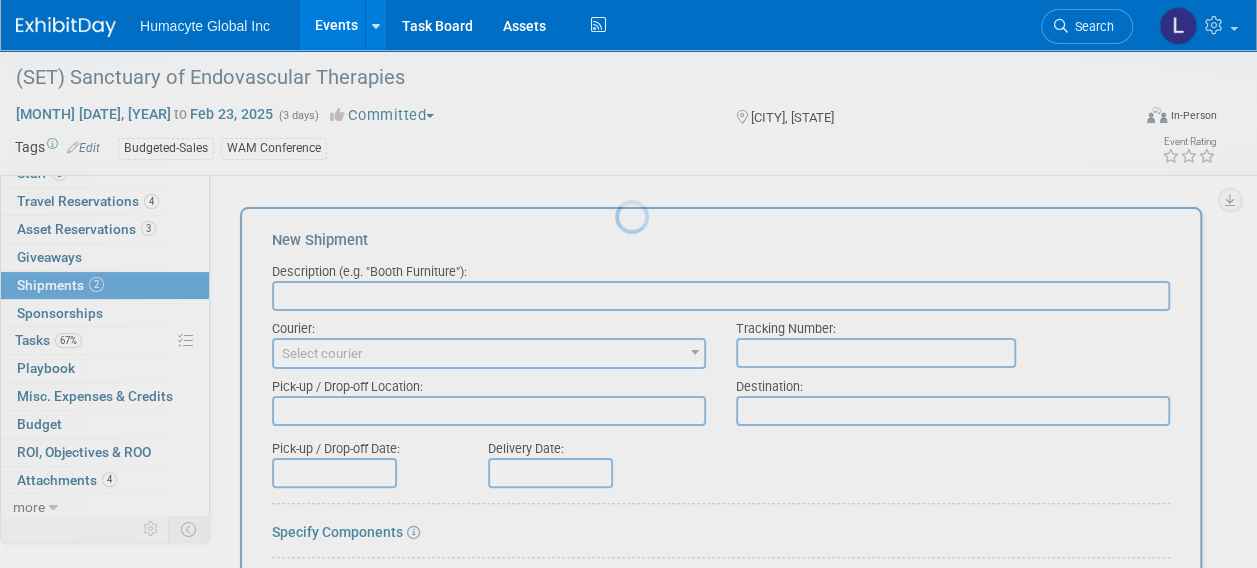 scroll, scrollTop: 0, scrollLeft: 0, axis: both 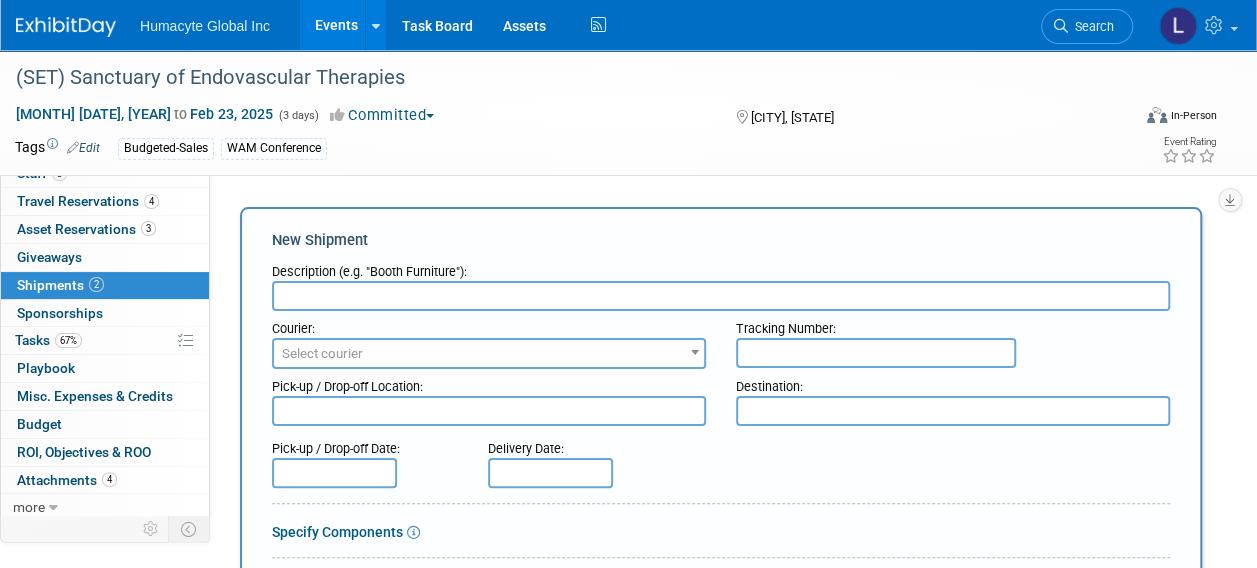click at bounding box center [721, 296] 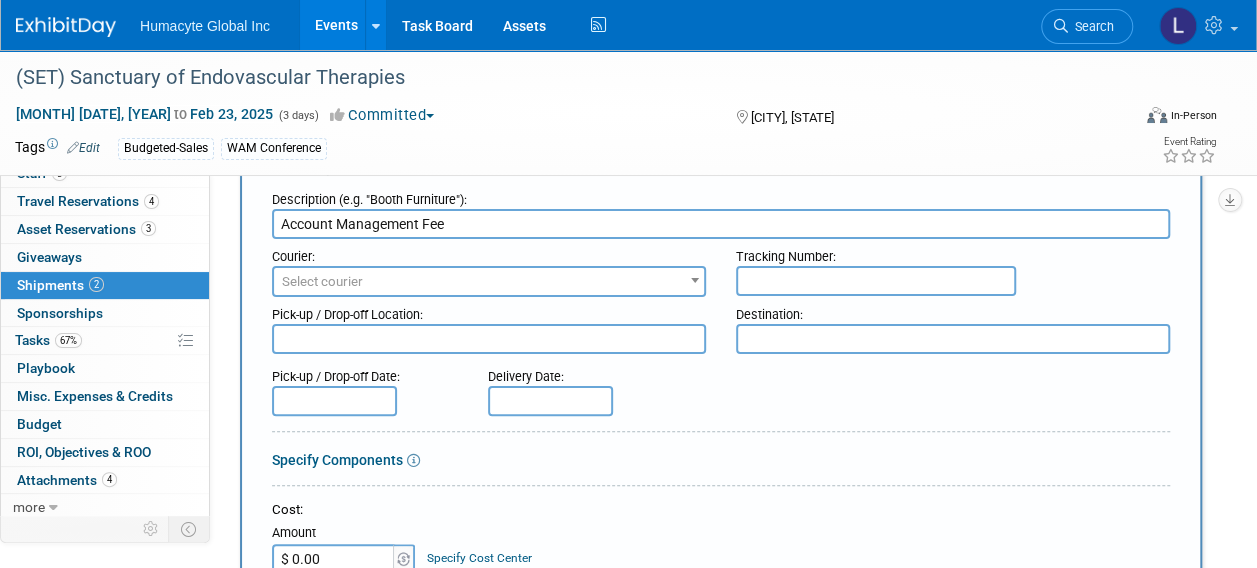 scroll, scrollTop: 200, scrollLeft: 0, axis: vertical 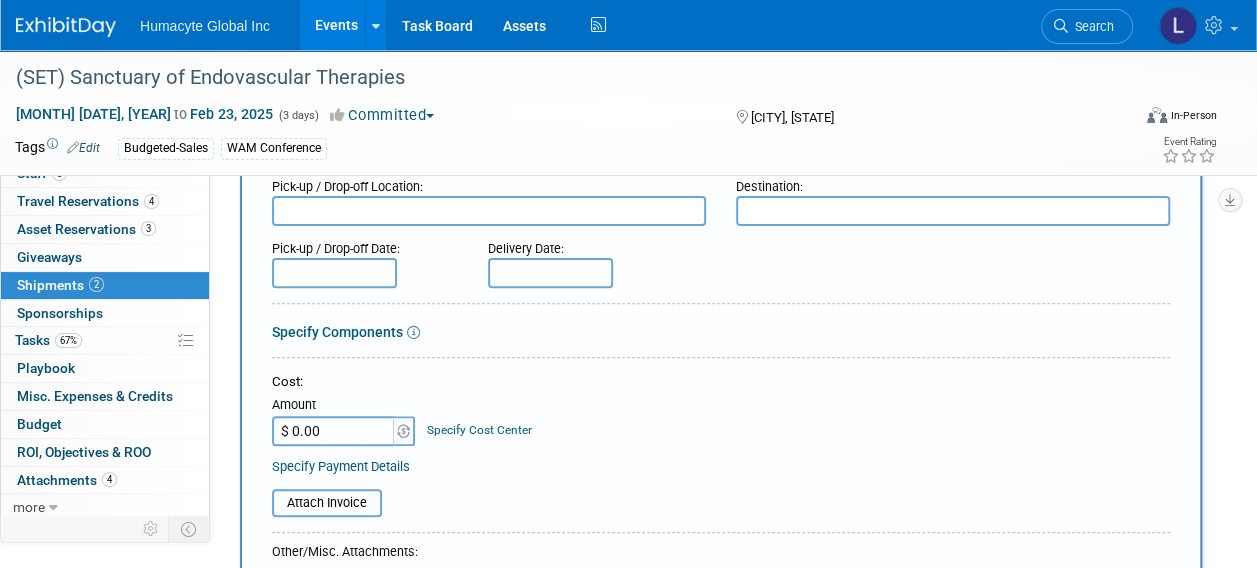 type on "Account Management Fee" 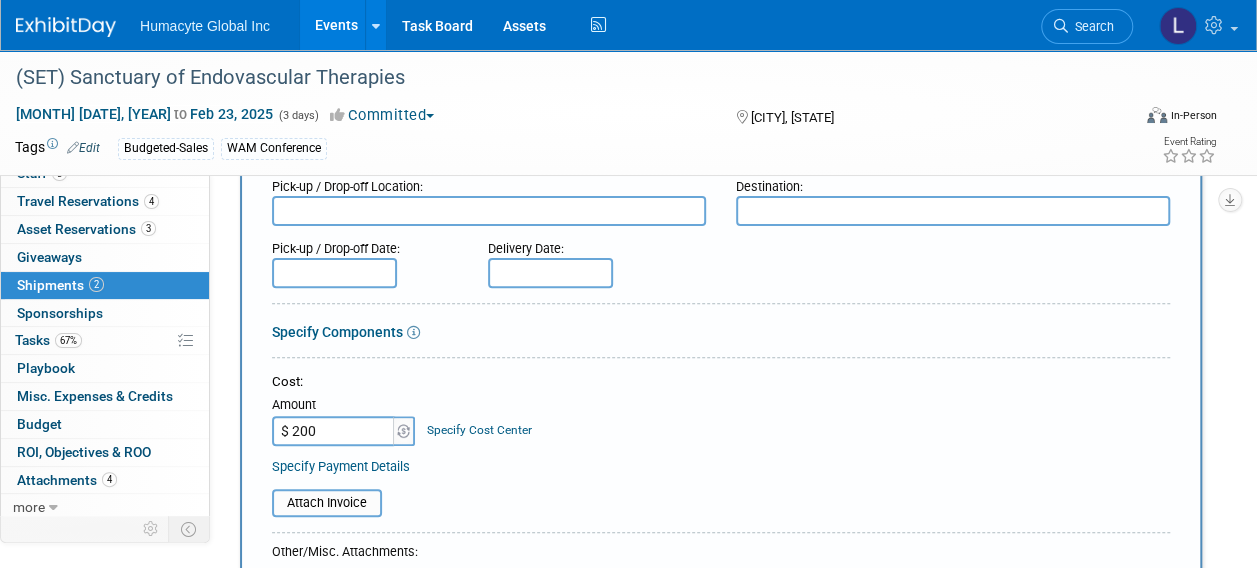 type on "$ 200.00" 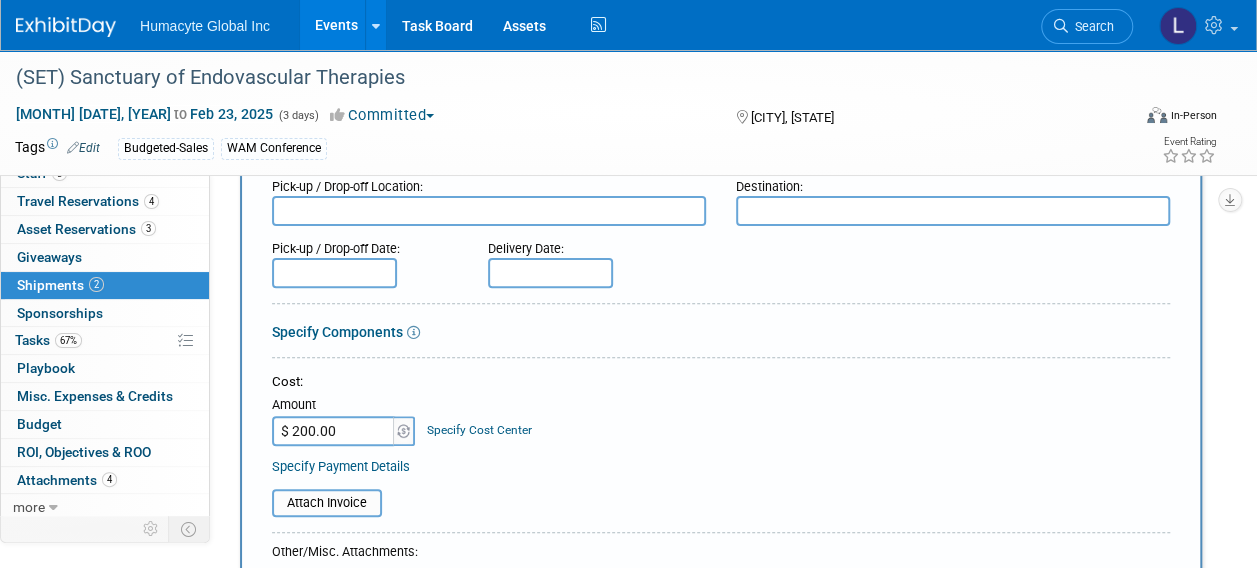 click on "Specify Cost Center" at bounding box center [479, 430] 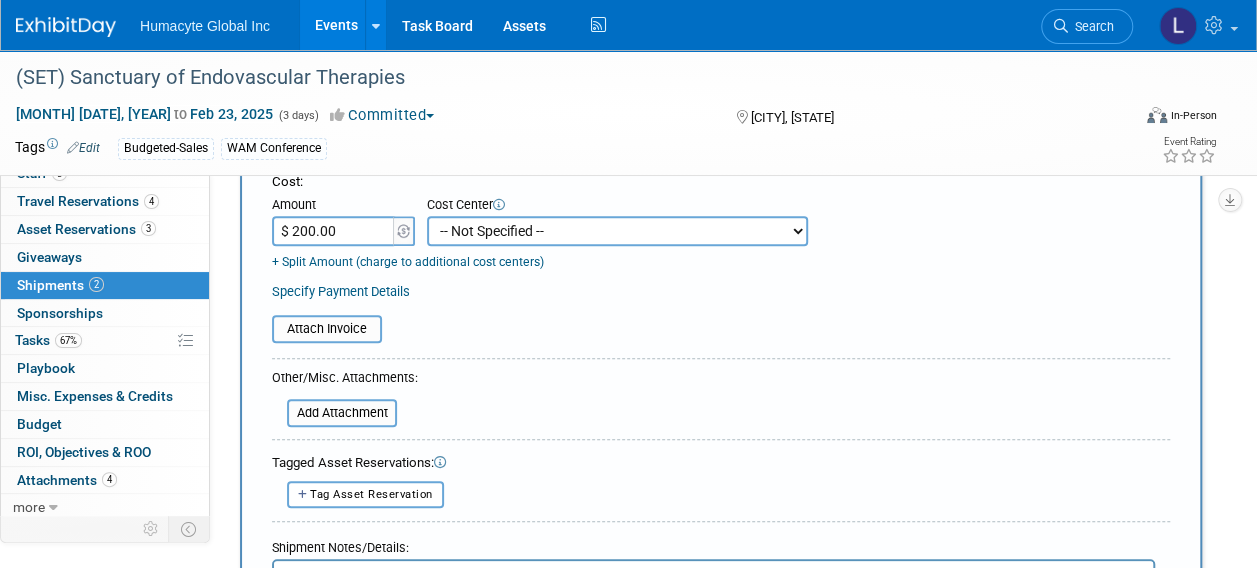 scroll, scrollTop: 400, scrollLeft: 0, axis: vertical 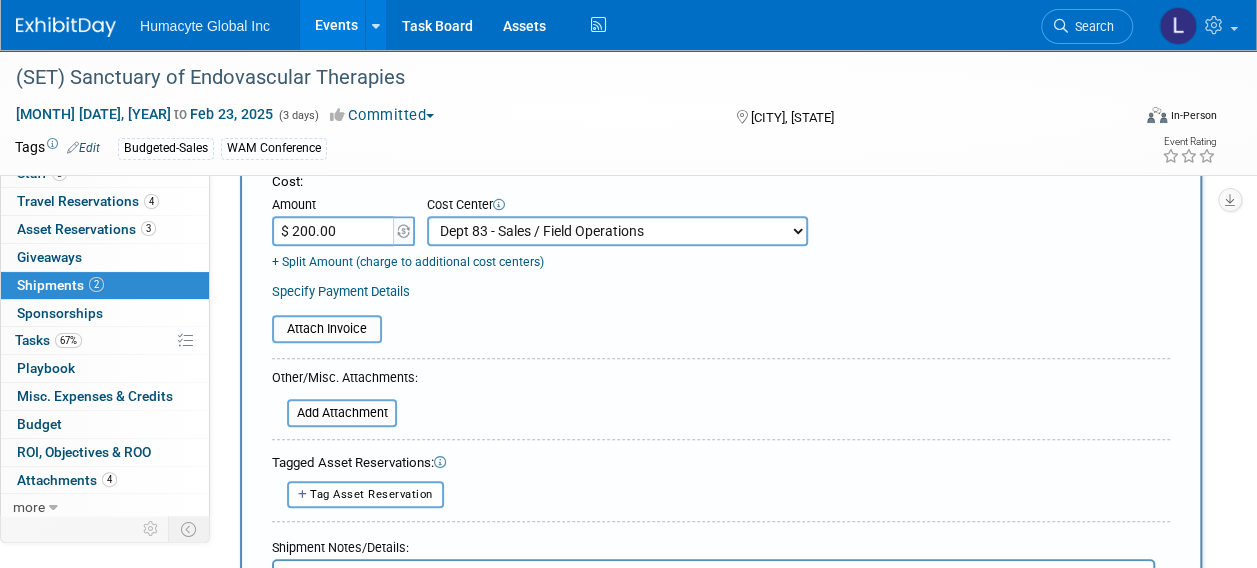 click on "-- Not Specified --
Dept 10 - Clinical
Dept 11 - Clinical Ops
Dept 12 - Medical Affairs
Dept 20 - Product Development
Dept 21 - QC Assay Lab
Dept 22 - Process Development
Dept 23 - New Product Development
Dept 24 - Scientific Program Management
Dept 25 - Discovery
Dept 26 - BioMaterials
Dept 30 - General & Administrative
Dept 31 - Finance
Dept 32 - Human Resources
Dept 40 - Manufacturing
Dept 41 - Bioprocessing
Dept 42 - MSAT
Dept 43 - Logistics
Dept 44 - Automation
Dept 45 - Allosource Dept 46 - Tissue" at bounding box center [617, 231] 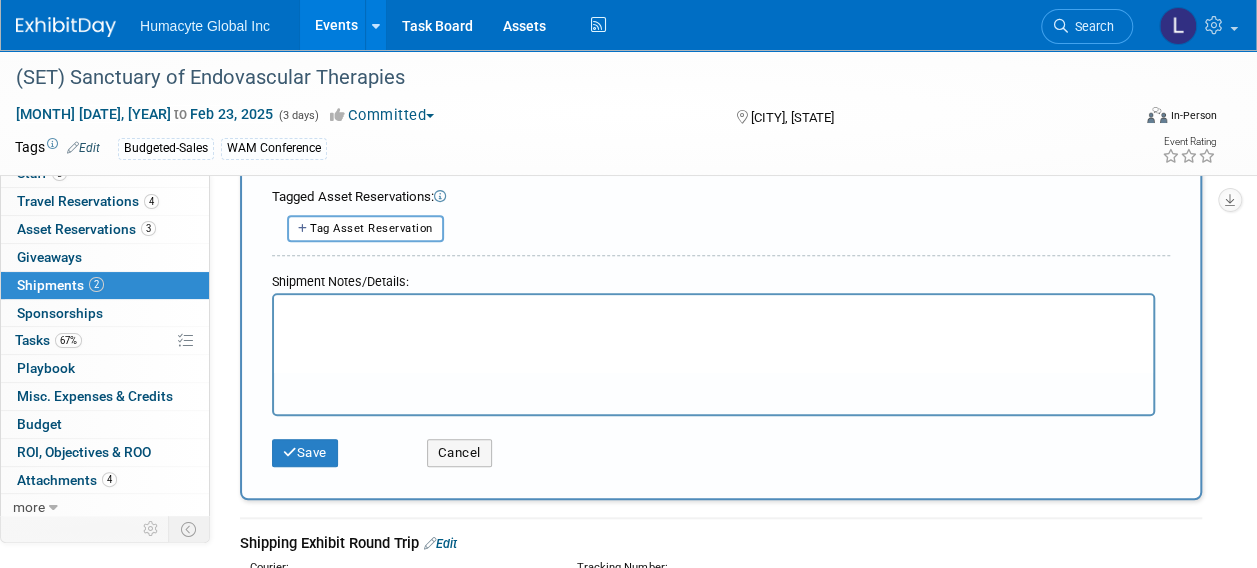 scroll, scrollTop: 800, scrollLeft: 0, axis: vertical 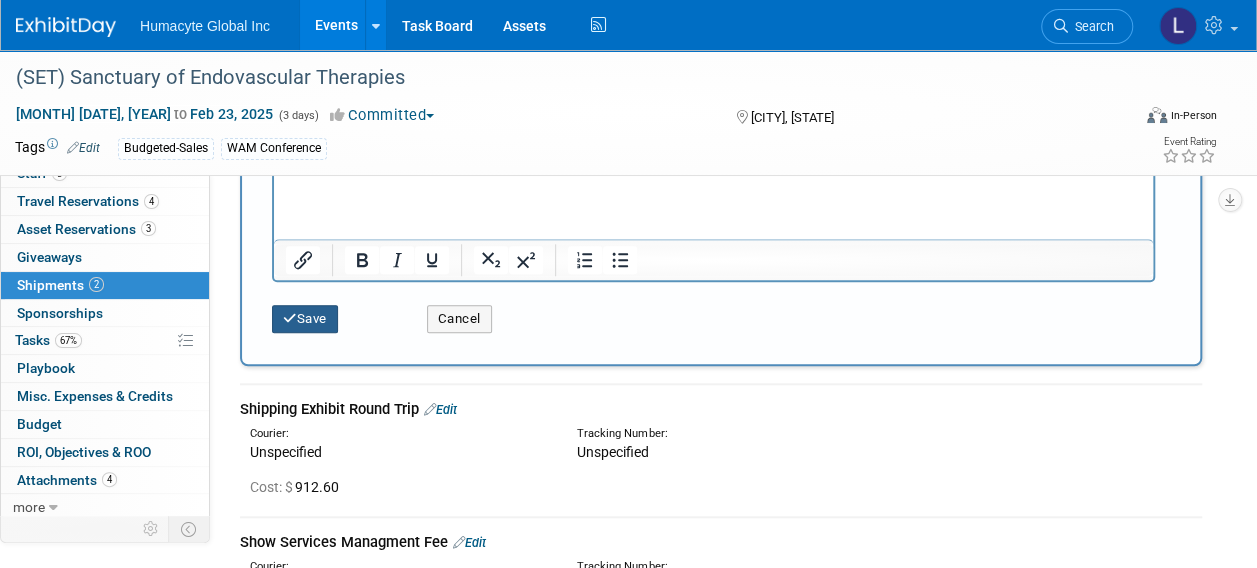 click on "Save" at bounding box center [305, 319] 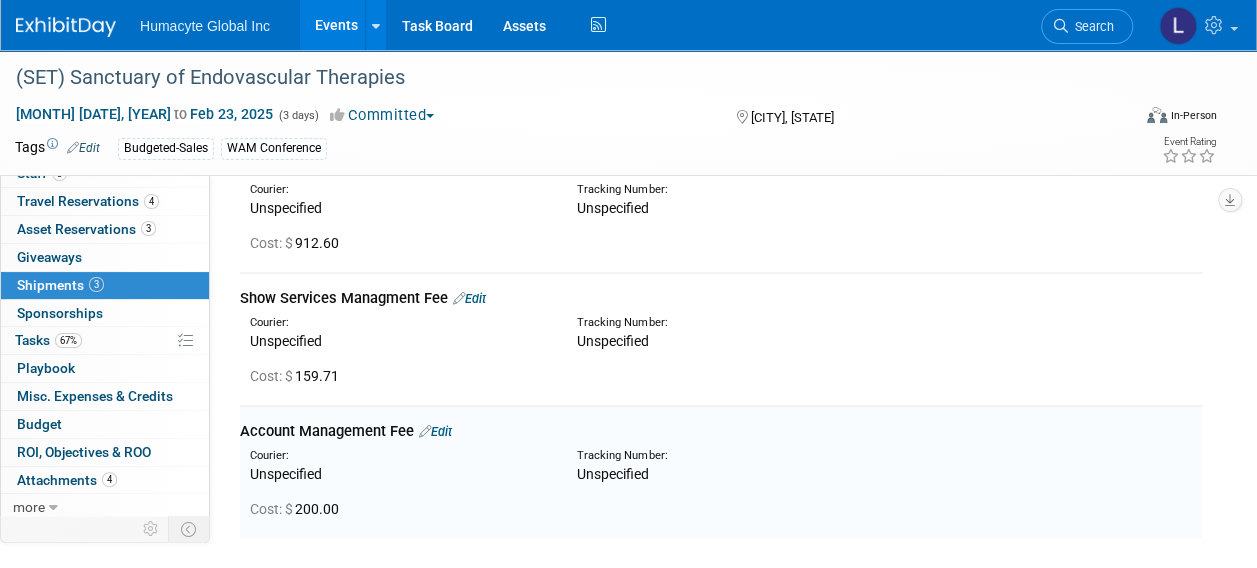 scroll, scrollTop: 0, scrollLeft: 0, axis: both 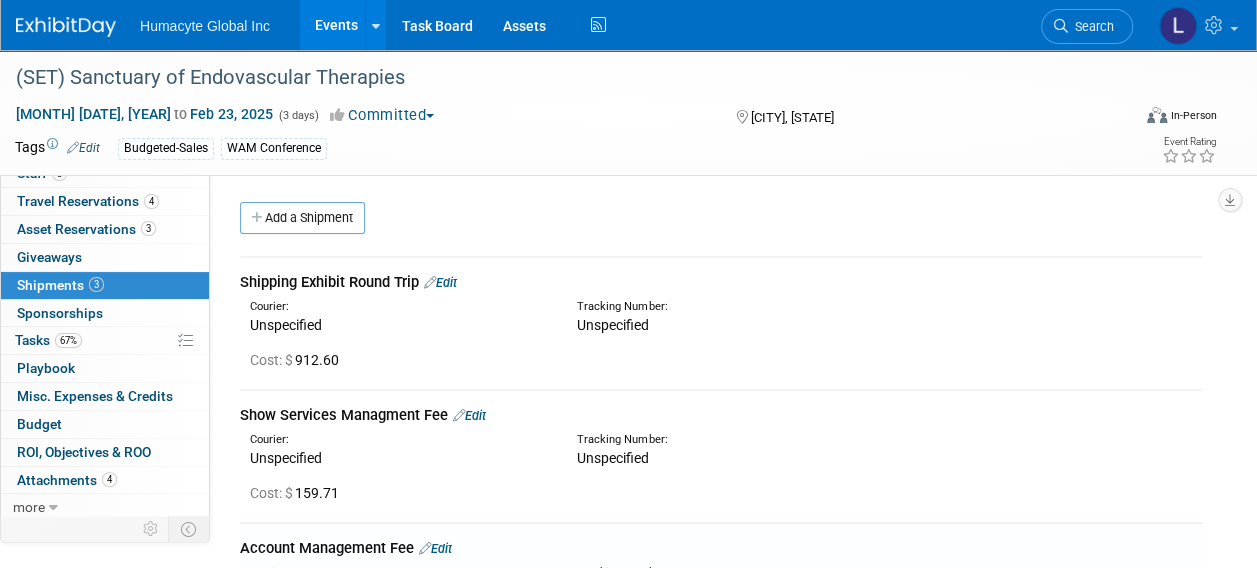 click on "Initiator:
Brian Hardy
Department:
Discovery & Pipeline
Commercial
Managed Care
Market Access
Marketing
Medical Affairs
New Product Development
Human Resources
Sales
Sales Training
Conference Topic:
Trauma
Nephrology/Dialysis
Diabetes
Vascular
Managed Care
Conference Objective:
Edit
X
Event Notes:
Edit
Per Brian Hardy -  February 21-23, 2025,  Kiawah Island, SC -  Kiawah Island Golf Resort -  One Sanctuary Beach Drive -Kiawah Island, South Carolina, 29455 - Phone: (877) 683-1234 Registration - We are still good on the deadline for registration; however the room block has passed. Julie told me that she would make sure we got the SET rate if we booked.  See attached Prospectus Contact is Julie Vissers… She manages the event…  Cell # (503)679-2219 Attendees… 135 Vascular, Cardiothoracic, and Interventional Radiologist" at bounding box center (713, 395) 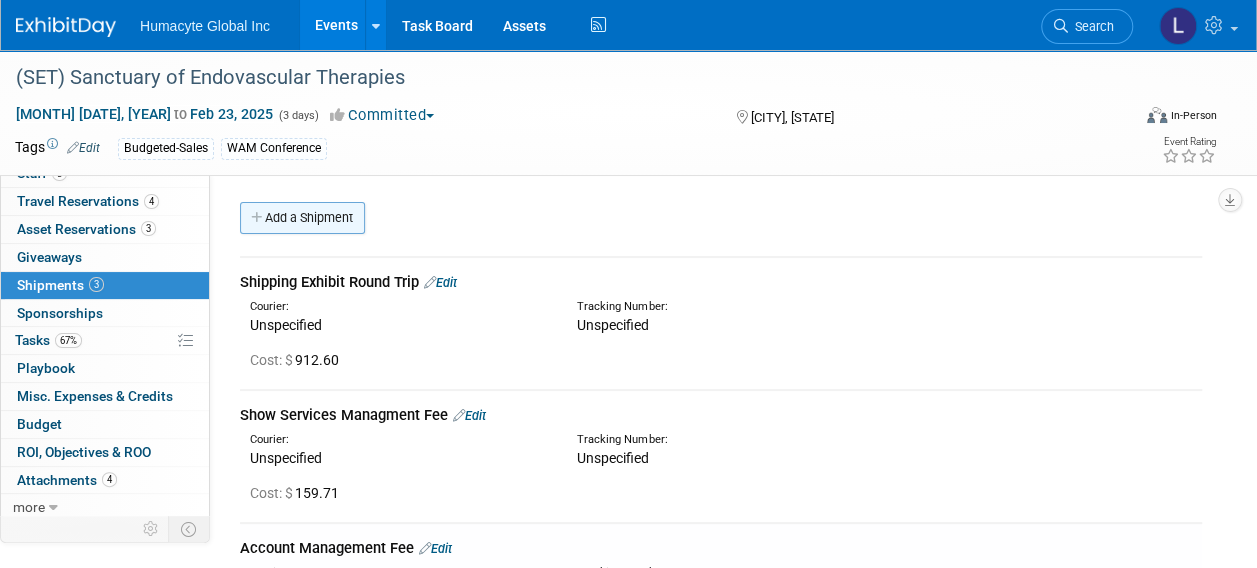 click on "Add a Shipment" at bounding box center [302, 218] 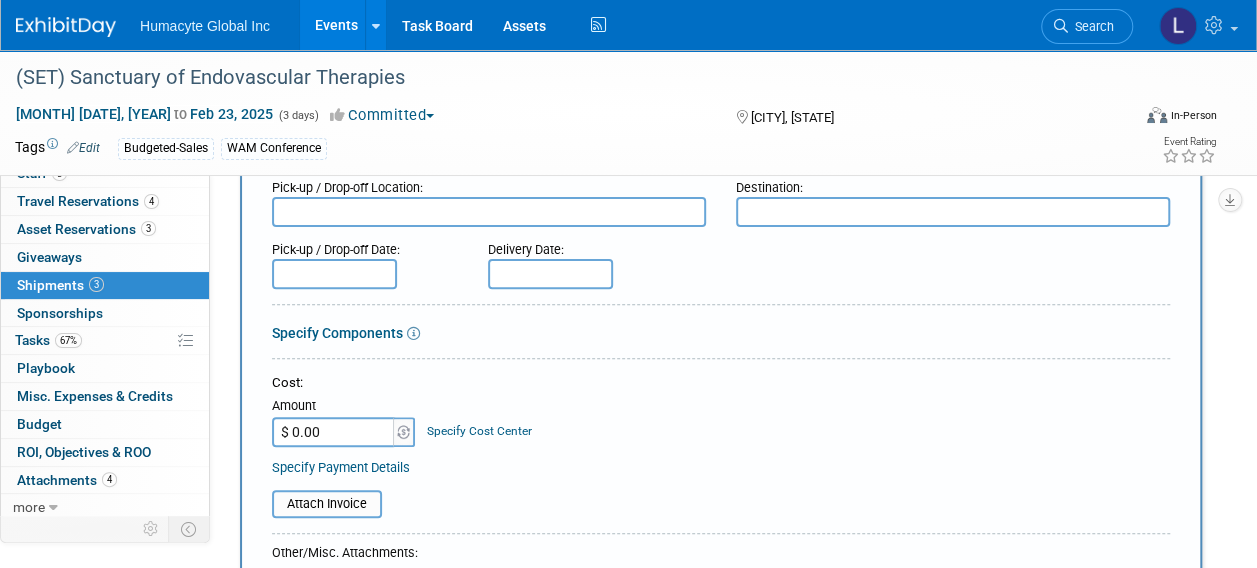 scroll, scrollTop: 200, scrollLeft: 0, axis: vertical 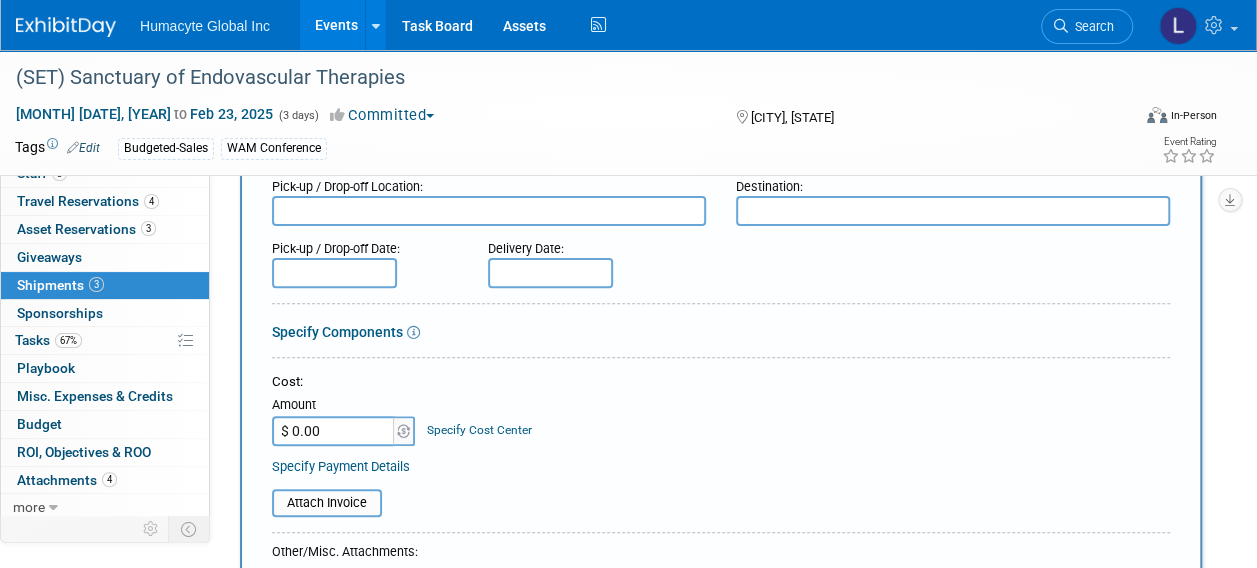 type on "Pull and Prep Handle Out" 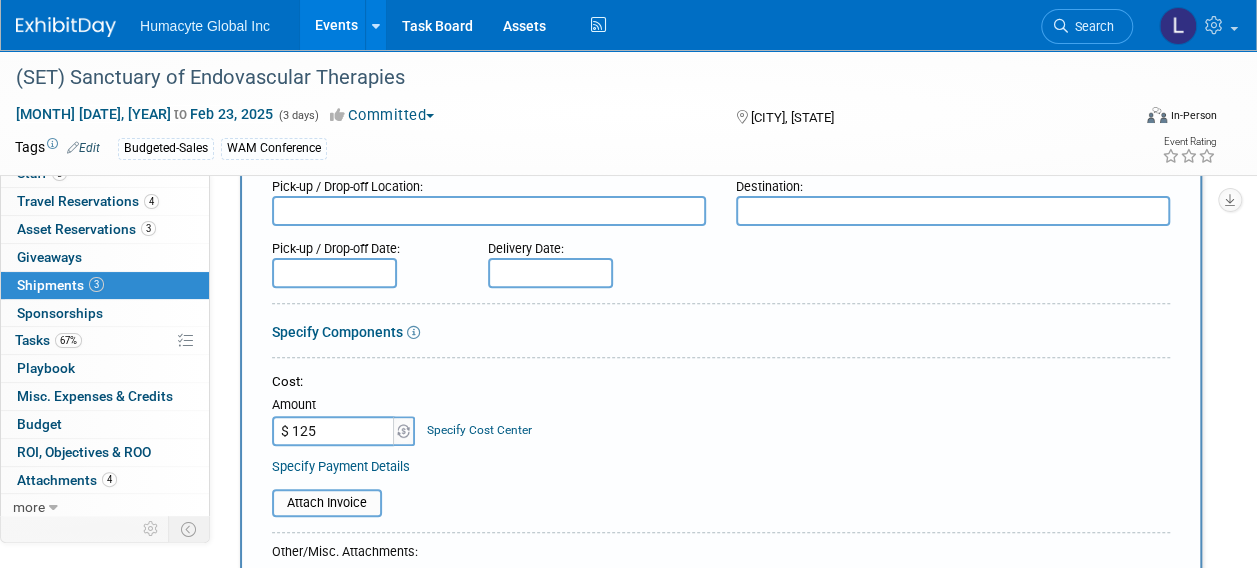 type on "$ 125.00" 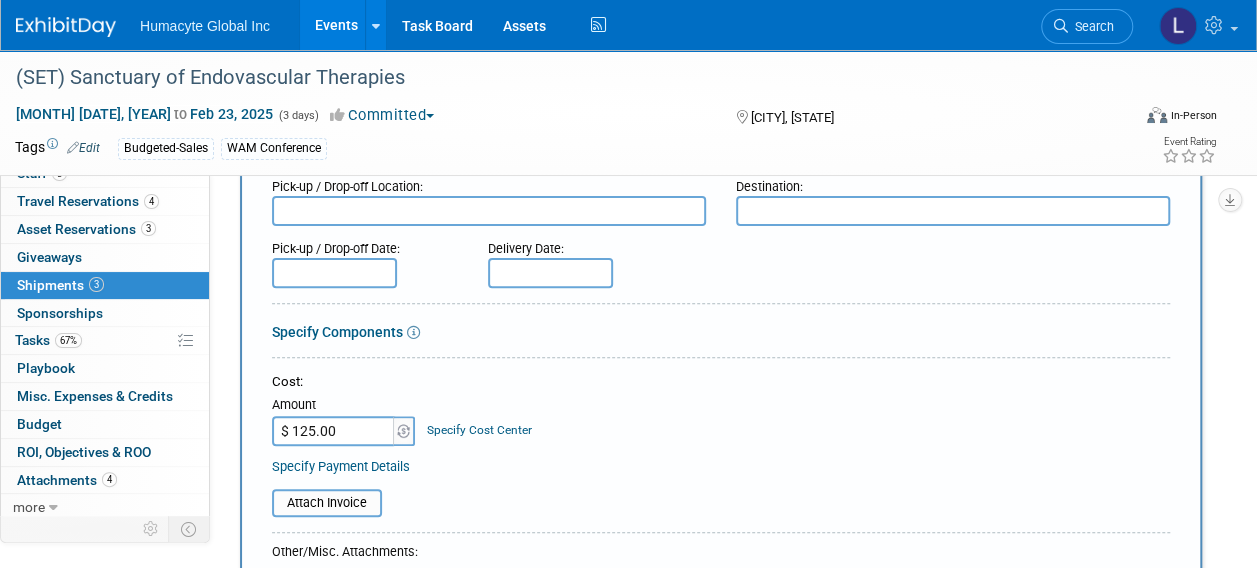 click on "Specify Cost Center" at bounding box center (479, 420) 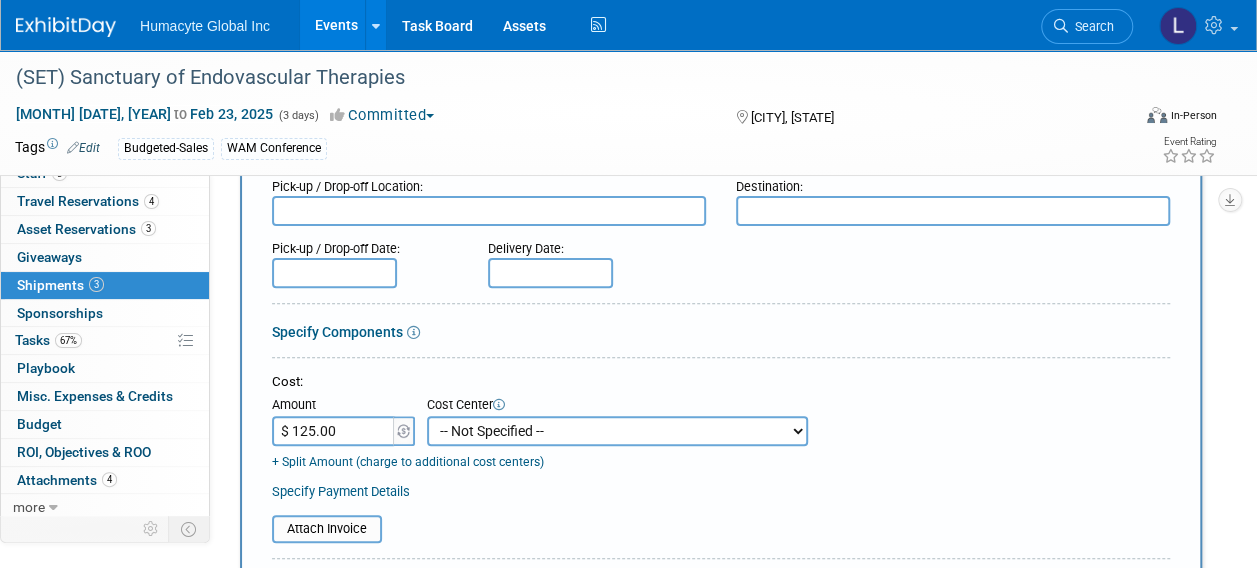 click on "-- Not Specified --
Dept 10 - Clinical
Dept 11 - Clinical Ops
Dept 12 - Medical Affairs
Dept 20 - Product Development
Dept 21 - QC Assay Lab
Dept 22 - Process Development
Dept 23 - New Product Development
Dept 24 - Scientific Program Management
Dept 25 - Discovery
Dept 26 - BioMaterials
Dept 30 - General & Administrative
Dept 31 - Finance
Dept 32 - Human Resources
Dept 40 - Manufacturing
Dept 41 - Bioprocessing
Dept 42 - MSAT
Dept 43 - Logistics
Dept 44 - Automation
Dept 45 - Allosource Dept 46 - Tissue" at bounding box center (617, 431) 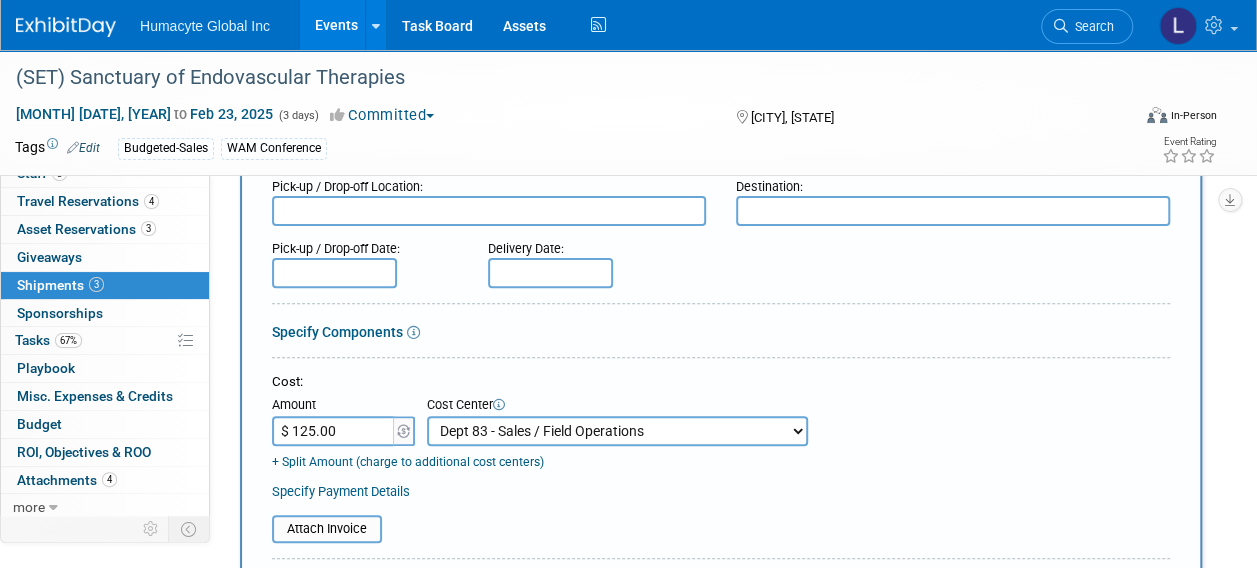 click on "-- Not Specified --
Dept 10 - Clinical
Dept 11 - Clinical Ops
Dept 12 - Medical Affairs
Dept 20 - Product Development
Dept 21 - QC Assay Lab
Dept 22 - Process Development
Dept 23 - New Product Development
Dept 24 - Scientific Program Management
Dept 25 - Discovery
Dept 26 - BioMaterials
Dept 30 - General & Administrative
Dept 31 - Finance
Dept 32 - Human Resources
Dept 40 - Manufacturing
Dept 41 - Bioprocessing
Dept 42 - MSAT
Dept 43 - Logistics
Dept 44 - Automation
Dept 45 - Allosource Dept 46 - Tissue" at bounding box center (617, 431) 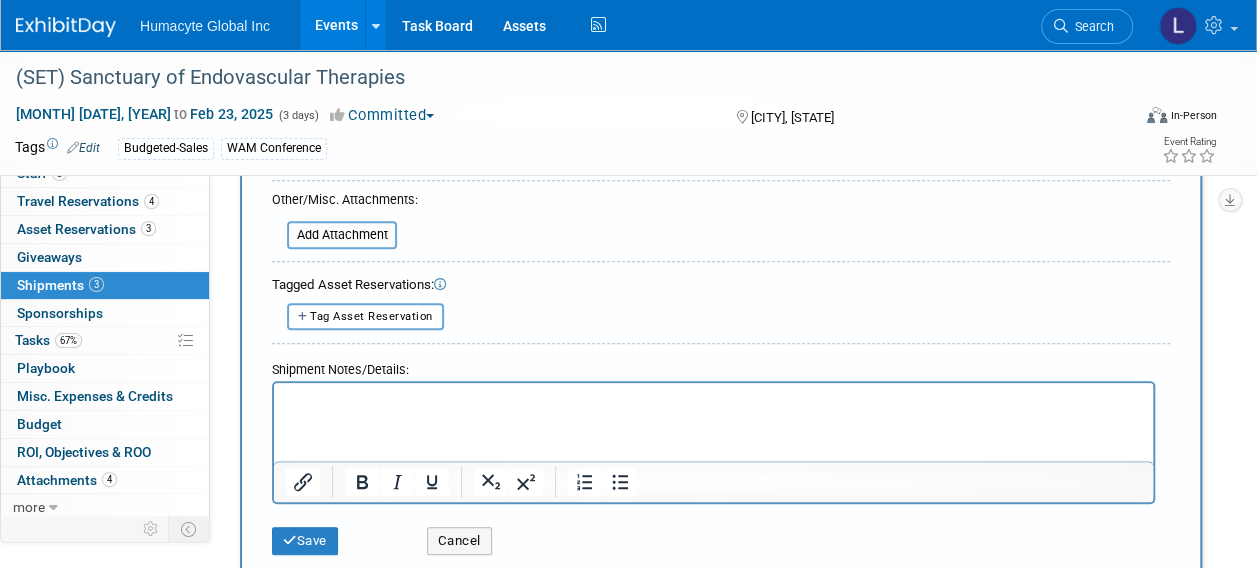 scroll, scrollTop: 700, scrollLeft: 0, axis: vertical 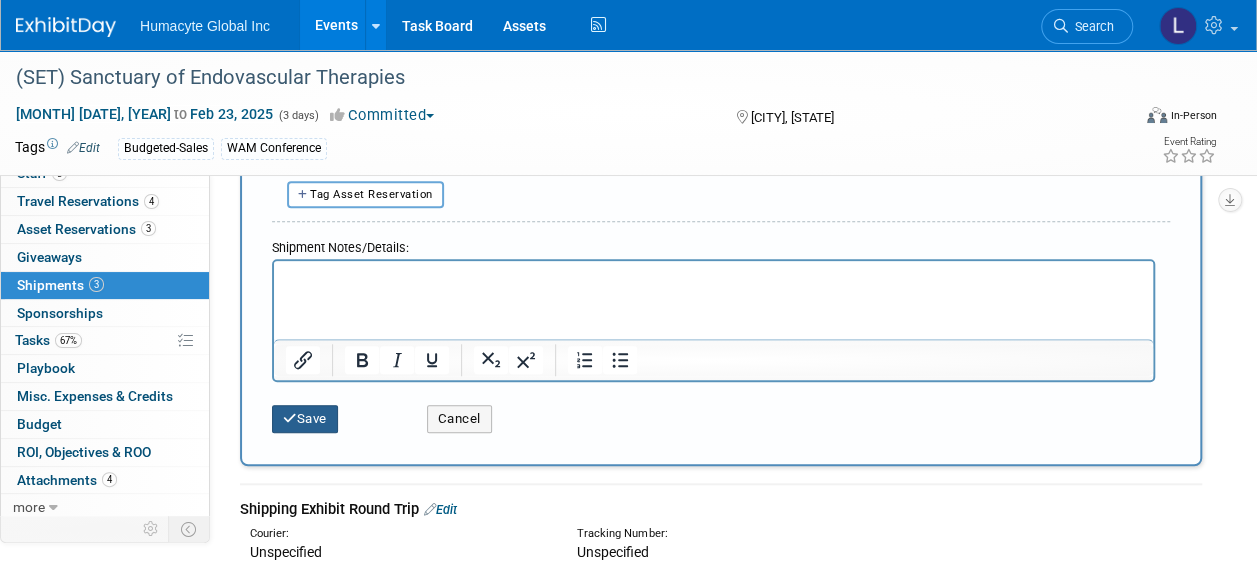click at bounding box center (290, 418) 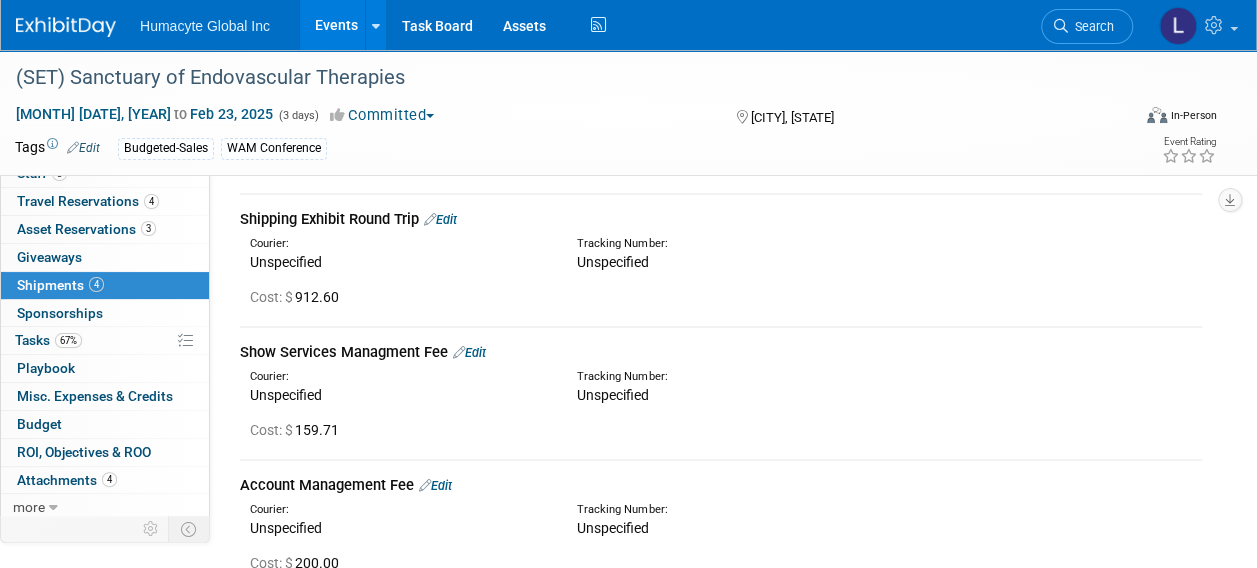 scroll, scrollTop: 0, scrollLeft: 0, axis: both 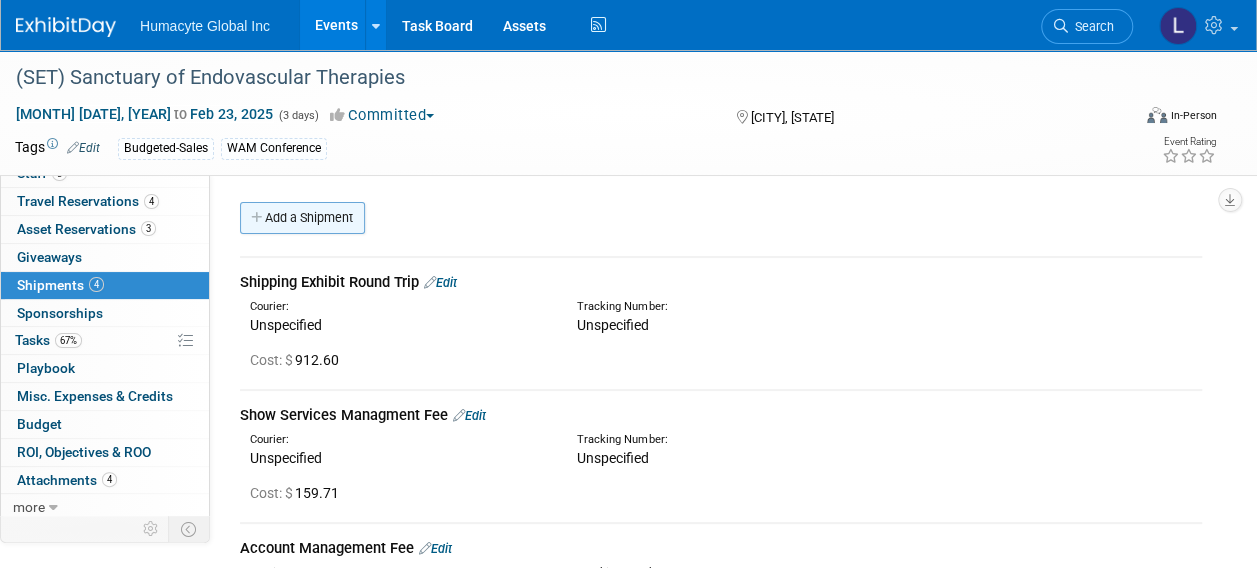 click on "Add a Shipment" at bounding box center (302, 218) 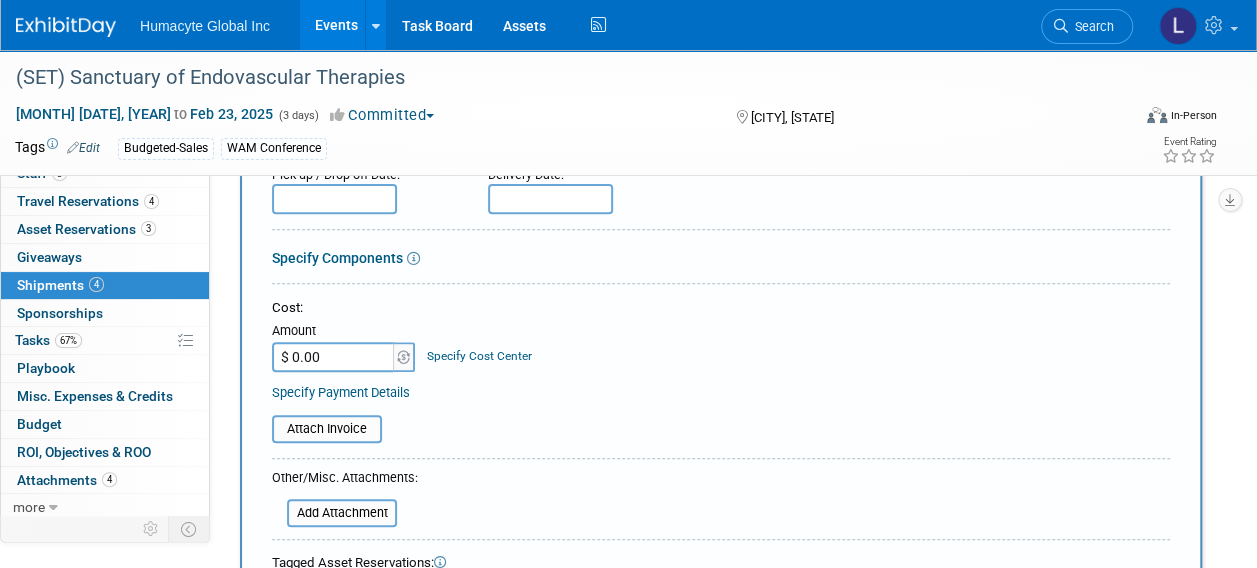scroll, scrollTop: 300, scrollLeft: 0, axis: vertical 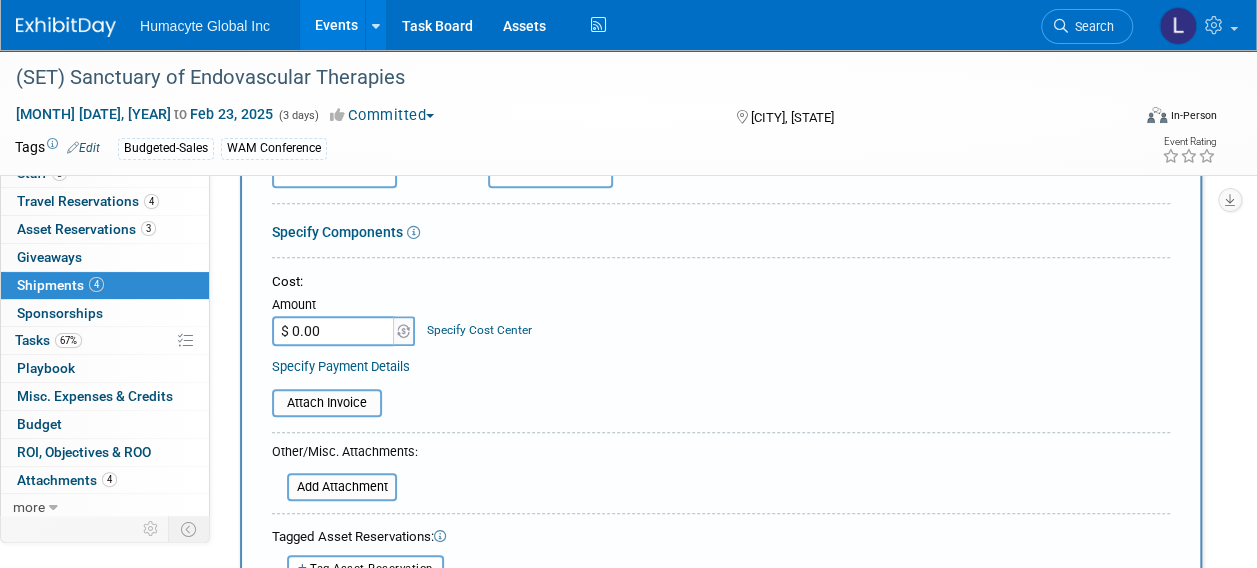 type on "Handle In Inspection" 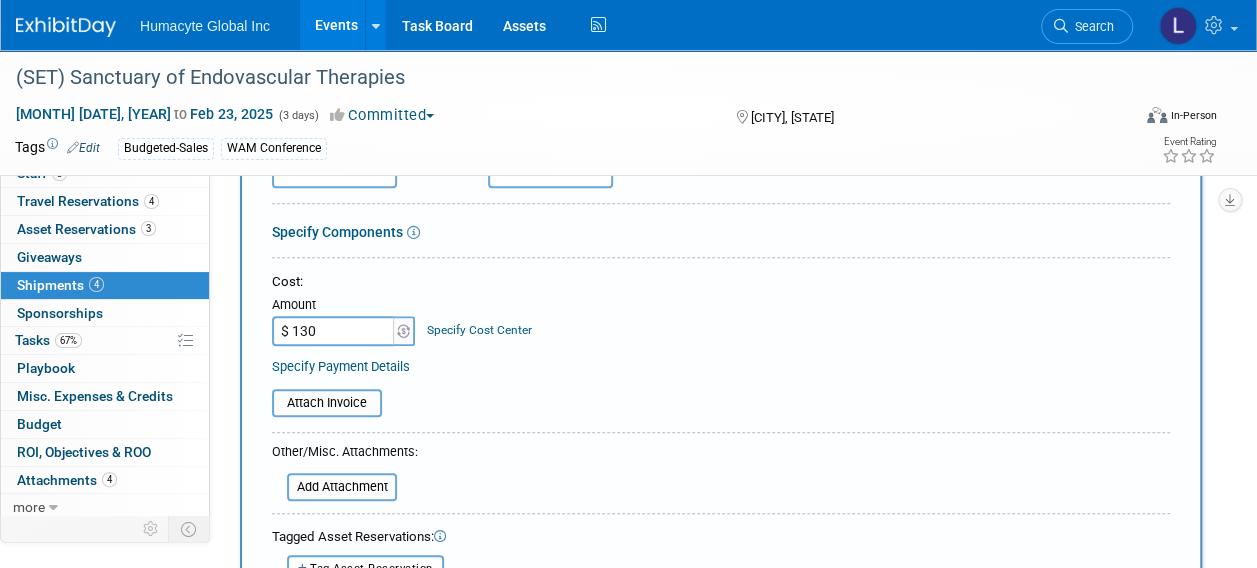 type on "$ 130.00" 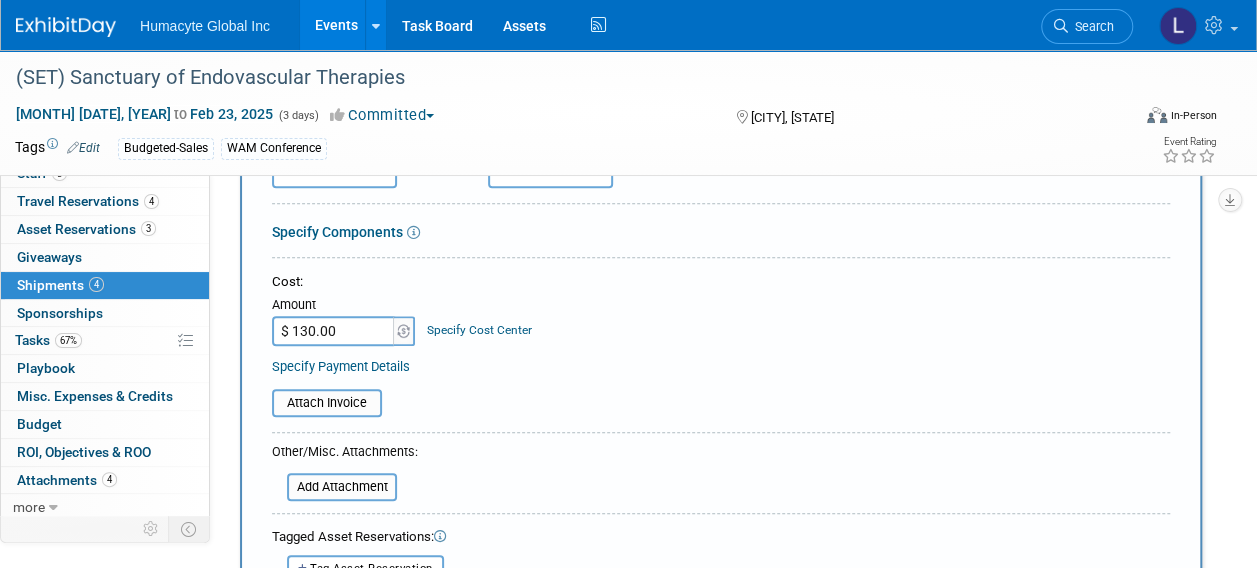 click on "Specify Cost Center" at bounding box center [479, 330] 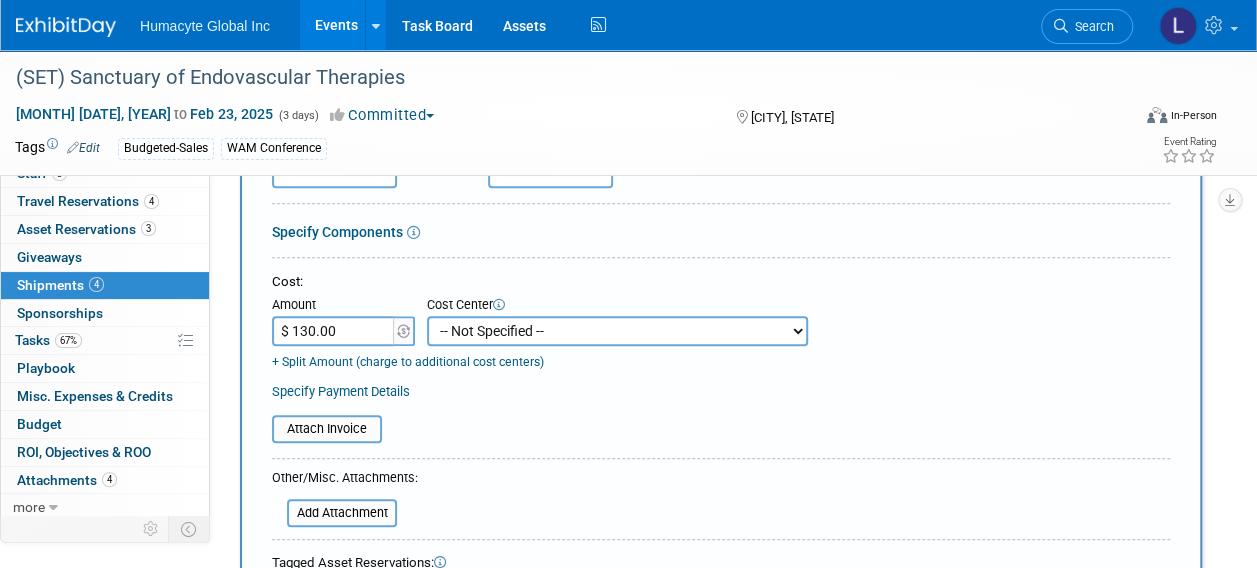 click on "-- Not Specified --
Dept 10 - Clinical
Dept 11 - Clinical Ops
Dept 12 - Medical Affairs
Dept 20 - Product Development
Dept 21 - QC Assay Lab
Dept 22 - Process Development
Dept 23 - New Product Development
Dept 24 - Scientific Program Management
Dept 25 - Discovery
Dept 26 - BioMaterials
Dept 30 - General & Administrative
Dept 31 - Finance
Dept 32 - Human Resources
Dept 40 - Manufacturing
Dept 41 - Bioprocessing
Dept 42 - MSAT
Dept 43 - Logistics
Dept 44 - Automation
Dept 45 - Allosource Dept 46 - Tissue" at bounding box center (617, 331) 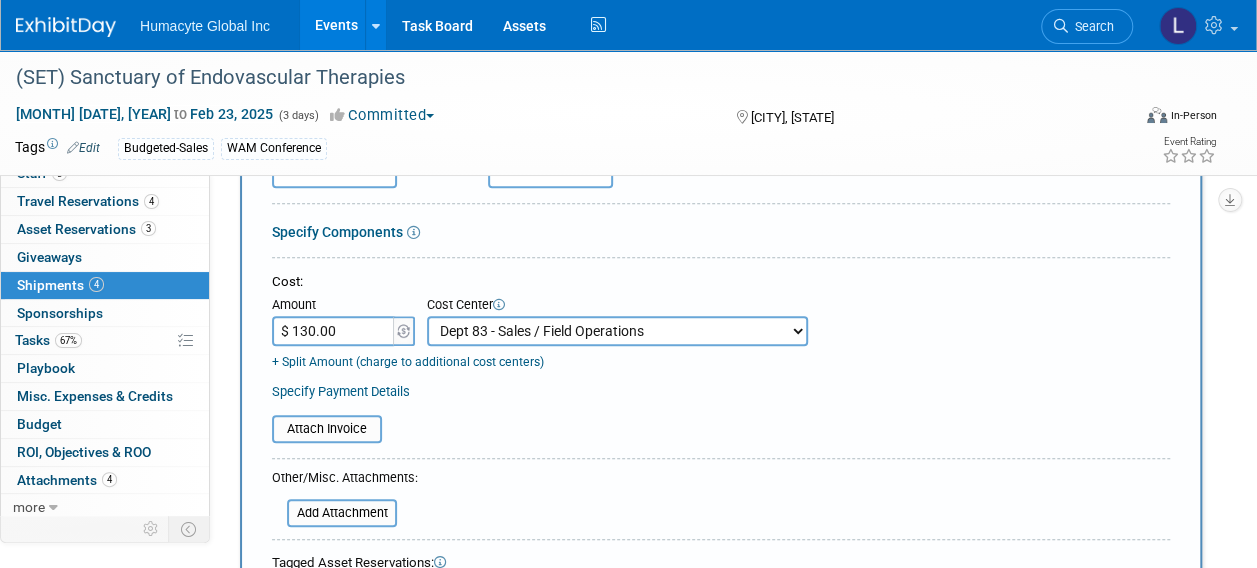click on "-- Not Specified --
Dept 10 - Clinical
Dept 11 - Clinical Ops
Dept 12 - Medical Affairs
Dept 20 - Product Development
Dept 21 - QC Assay Lab
Dept 22 - Process Development
Dept 23 - New Product Development
Dept 24 - Scientific Program Management
Dept 25 - Discovery
Dept 26 - BioMaterials
Dept 30 - General & Administrative
Dept 31 - Finance
Dept 32 - Human Resources
Dept 40 - Manufacturing
Dept 41 - Bioprocessing
Dept 42 - MSAT
Dept 43 - Logistics
Dept 44 - Automation
Dept 45 - Allosource Dept 46 - Tissue" at bounding box center (617, 331) 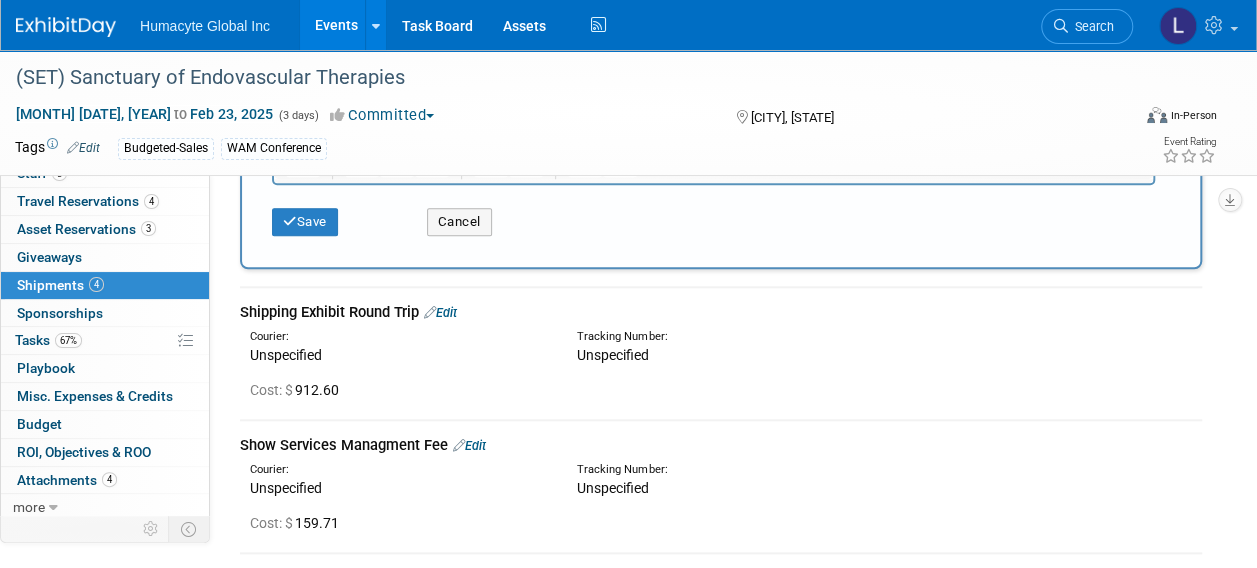 scroll, scrollTop: 800, scrollLeft: 0, axis: vertical 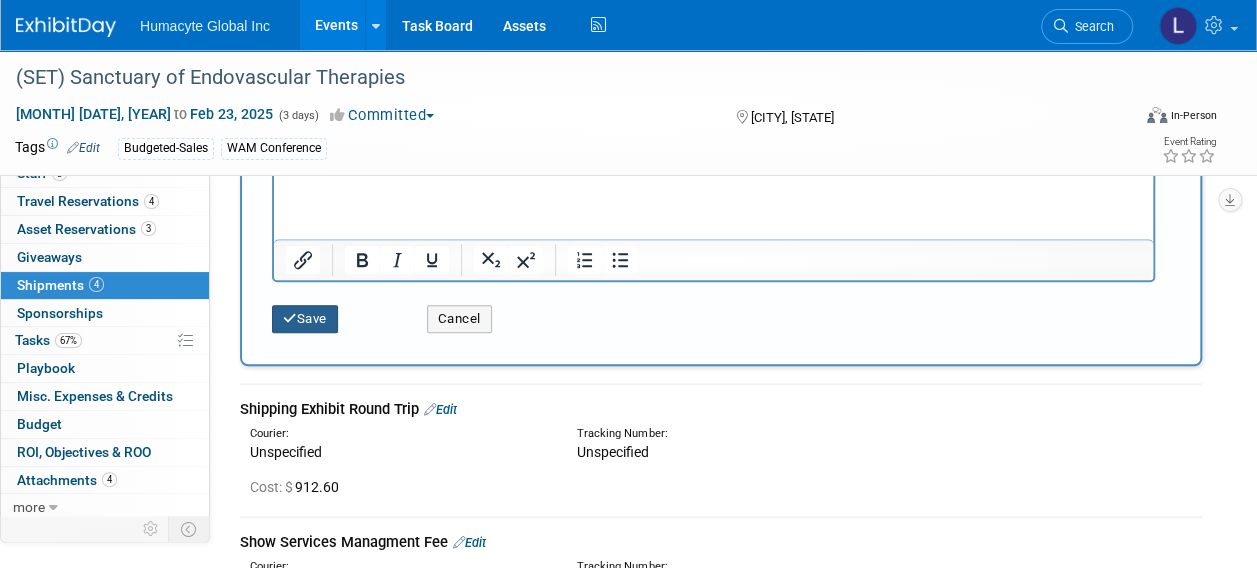 click on "Save" at bounding box center [305, 319] 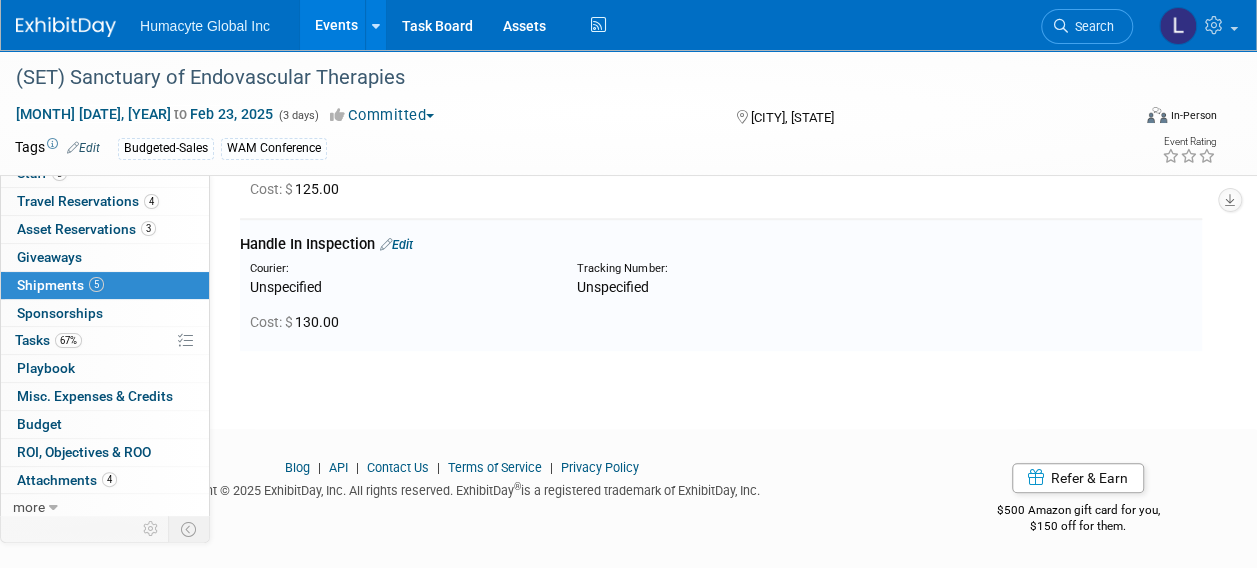 scroll, scrollTop: 470, scrollLeft: 0, axis: vertical 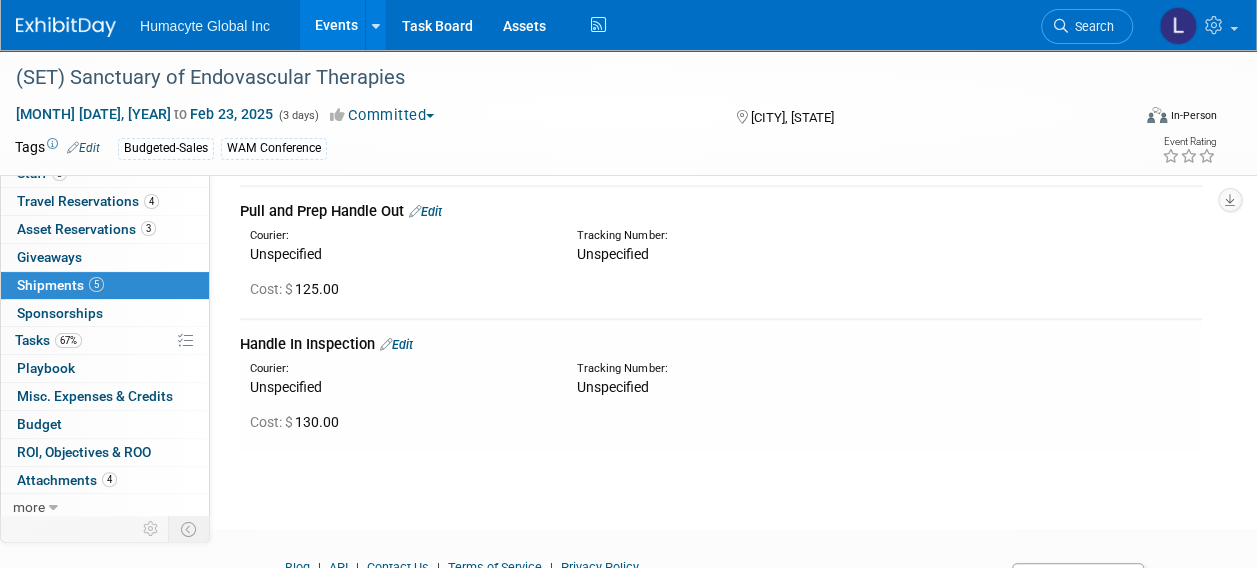 click on "Shipments 5" at bounding box center [60, 285] 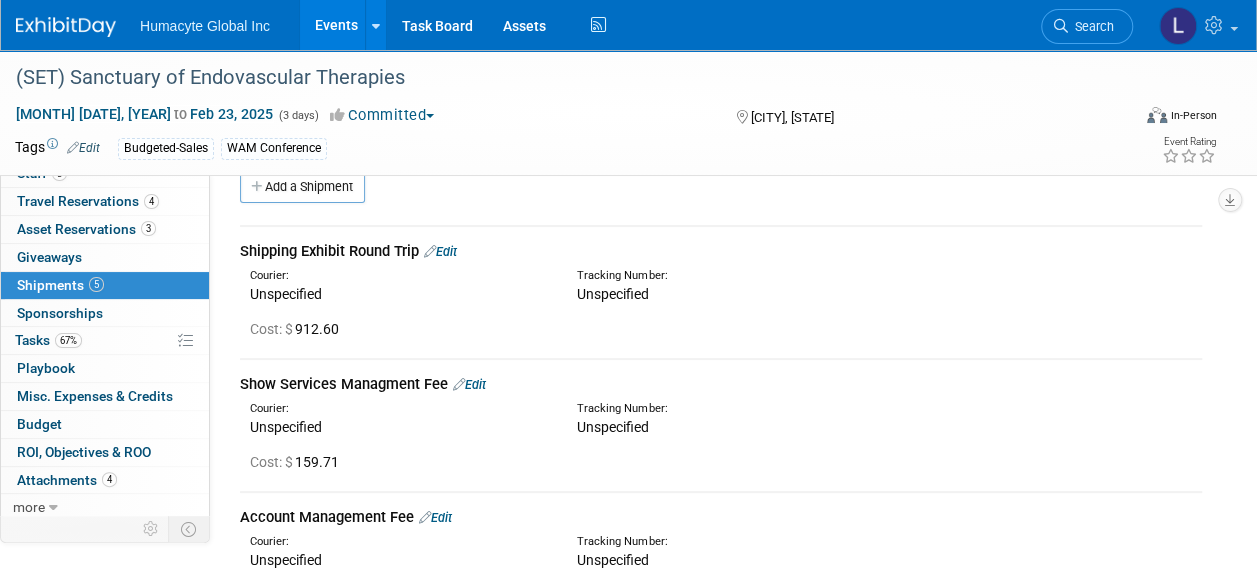 scroll, scrollTop: 0, scrollLeft: 0, axis: both 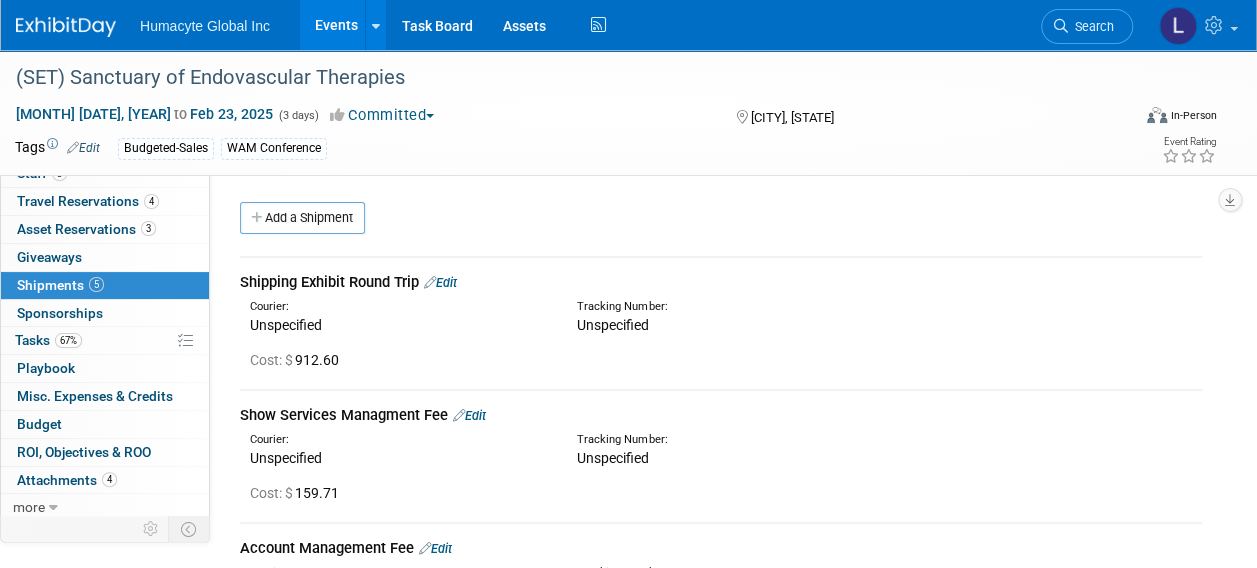 click on "Edit" at bounding box center [440, 282] 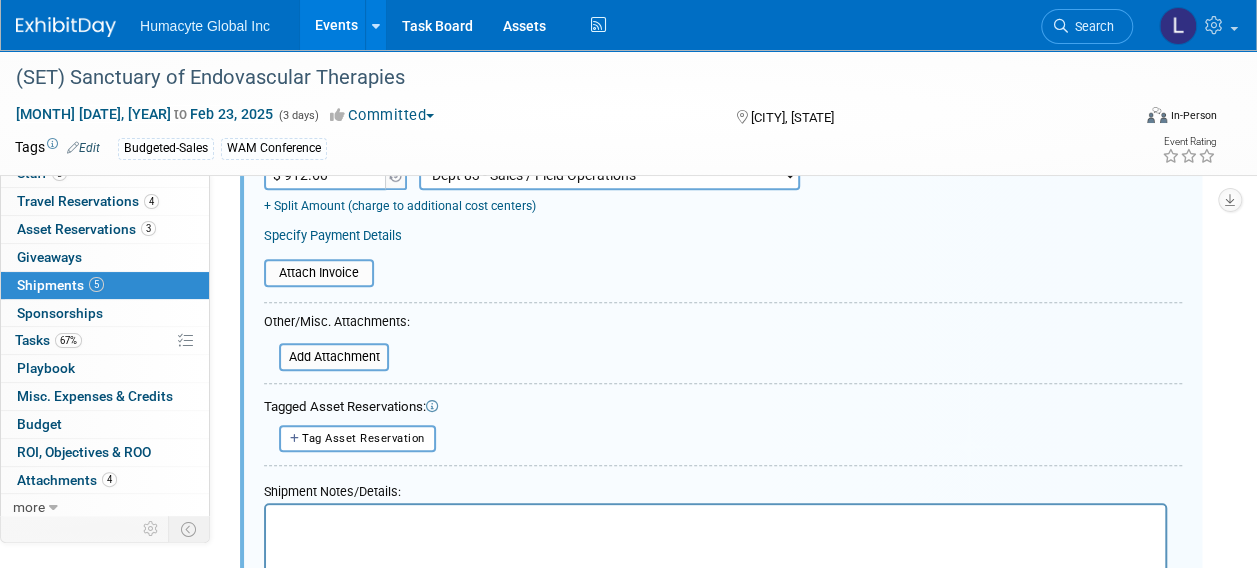 scroll, scrollTop: 529, scrollLeft: 0, axis: vertical 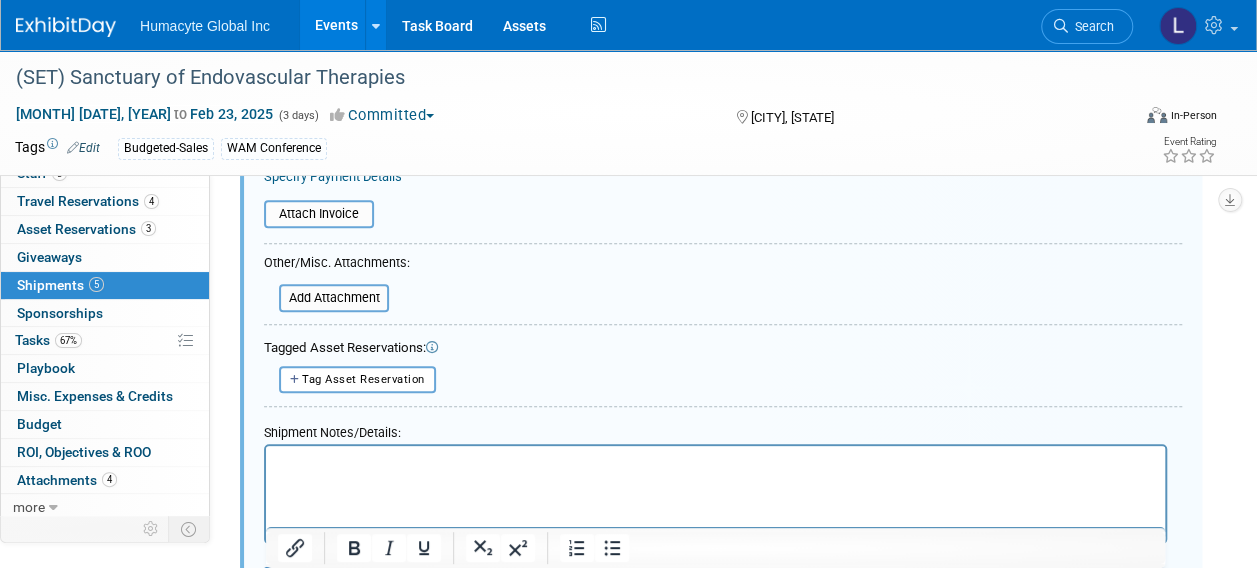 click at bounding box center [715, 460] 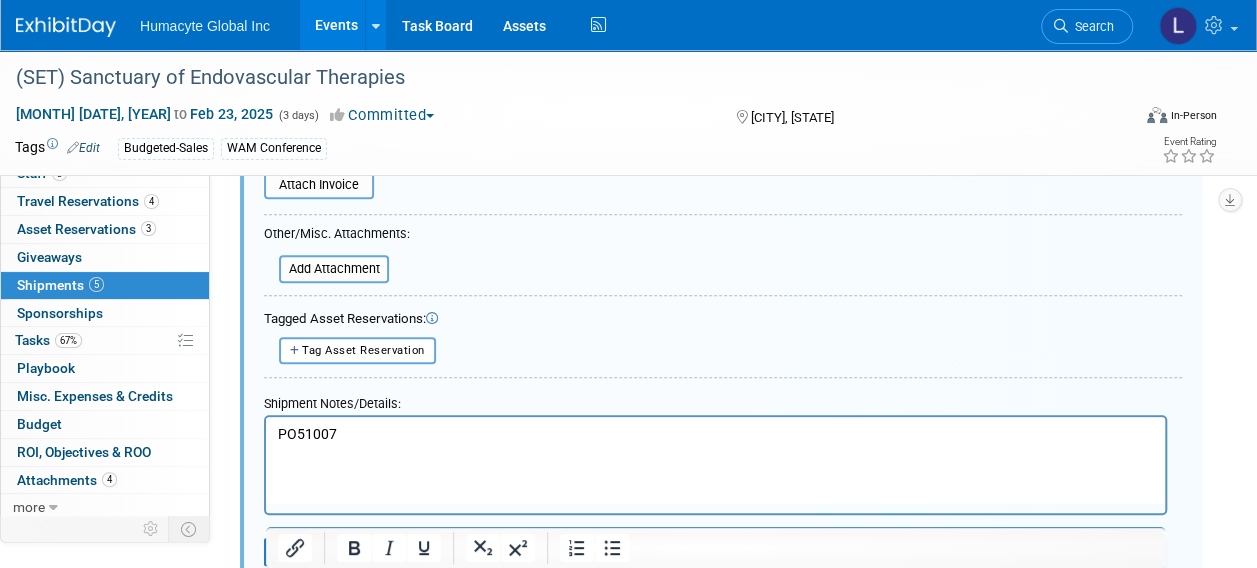 scroll, scrollTop: 729, scrollLeft: 0, axis: vertical 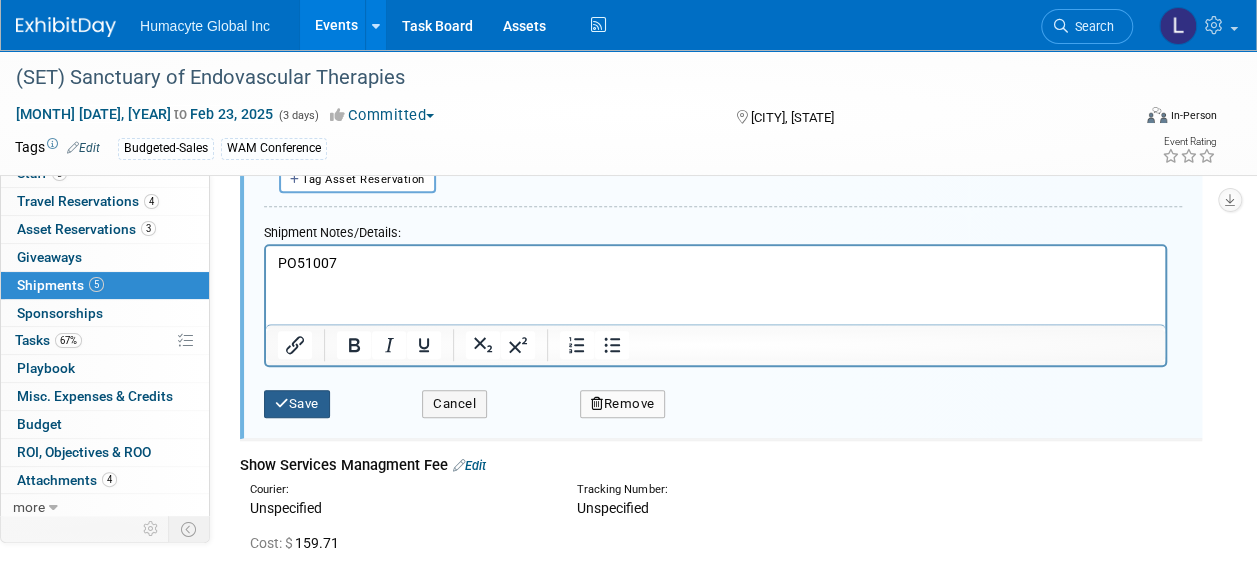 click on "Save" at bounding box center [297, 404] 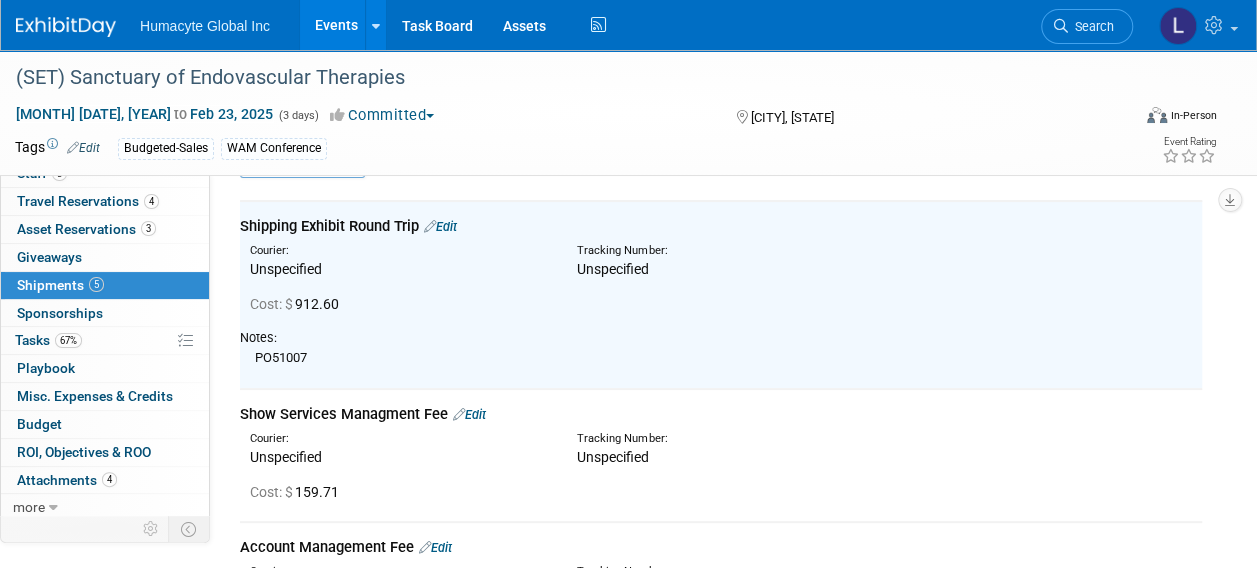 scroll, scrollTop: 129, scrollLeft: 0, axis: vertical 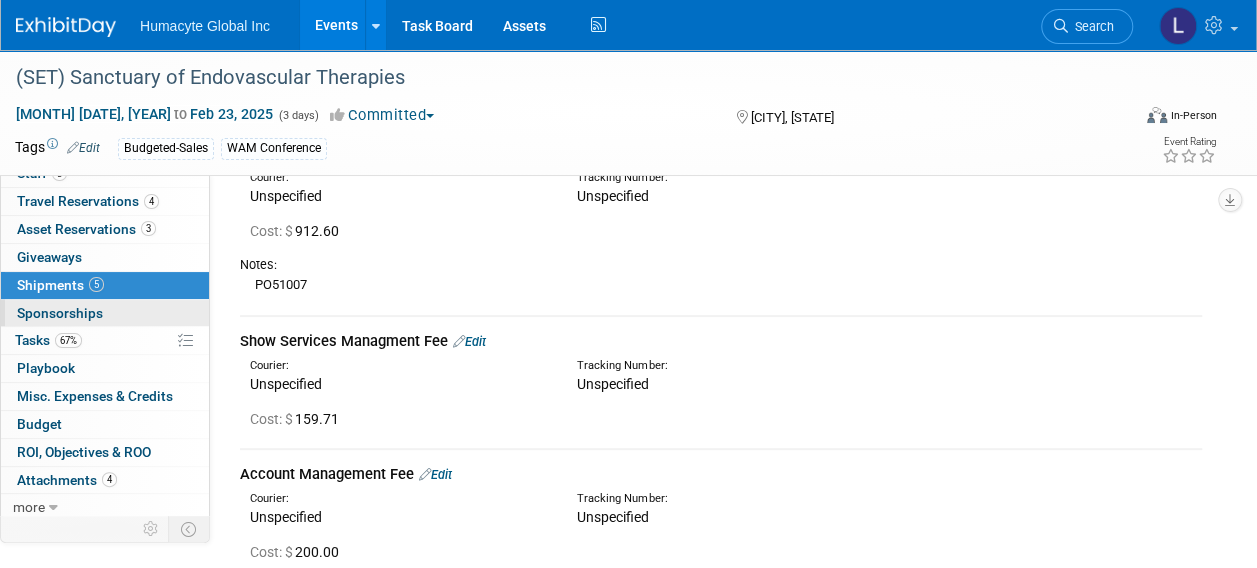 click on "Sponsorships 0" at bounding box center (60, 313) 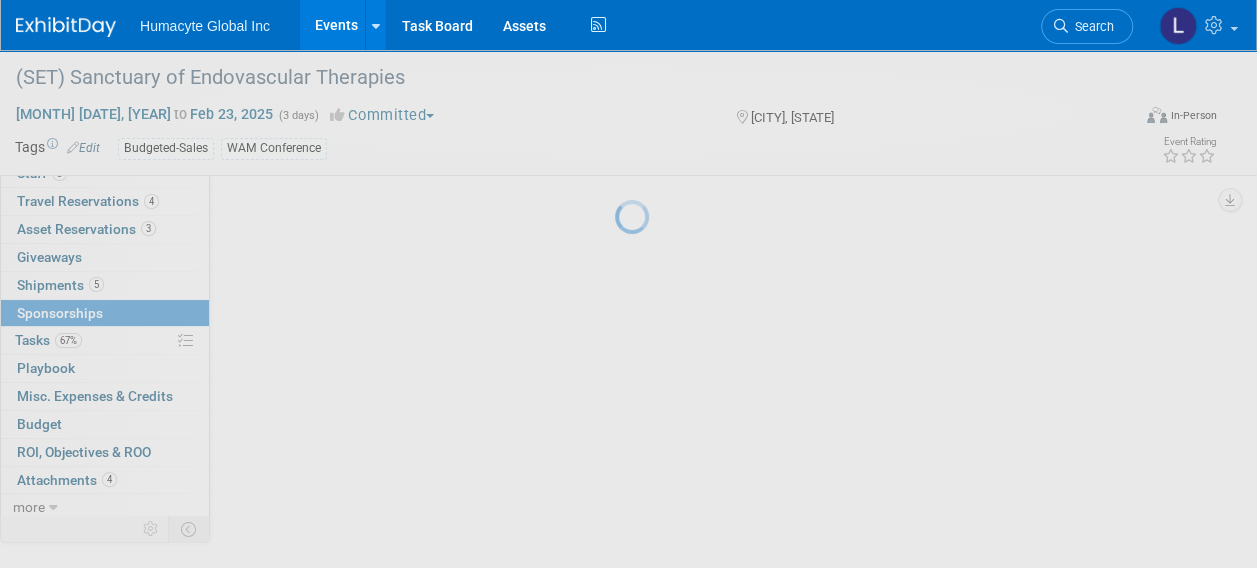 scroll, scrollTop: 0, scrollLeft: 0, axis: both 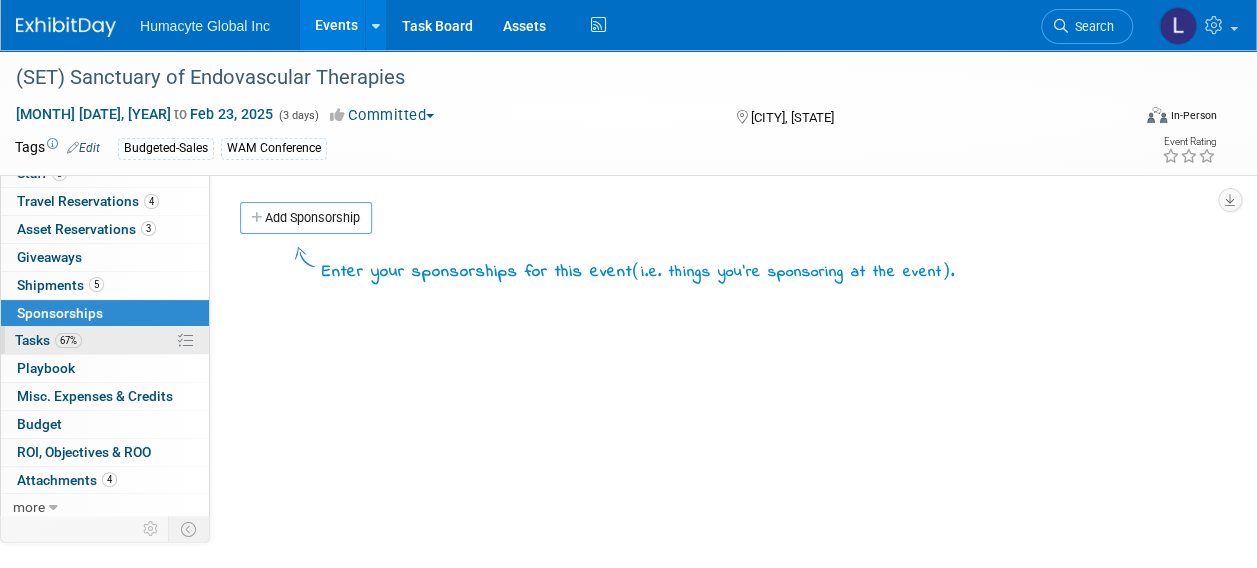 click on "Tasks 67%" at bounding box center [48, 340] 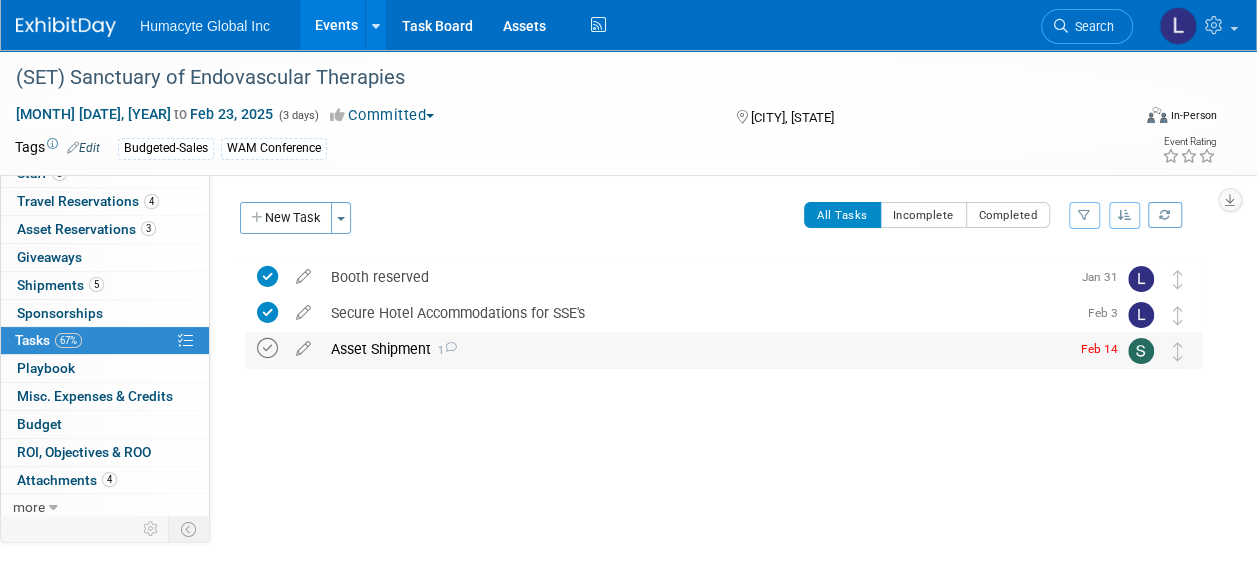 click at bounding box center [267, 348] 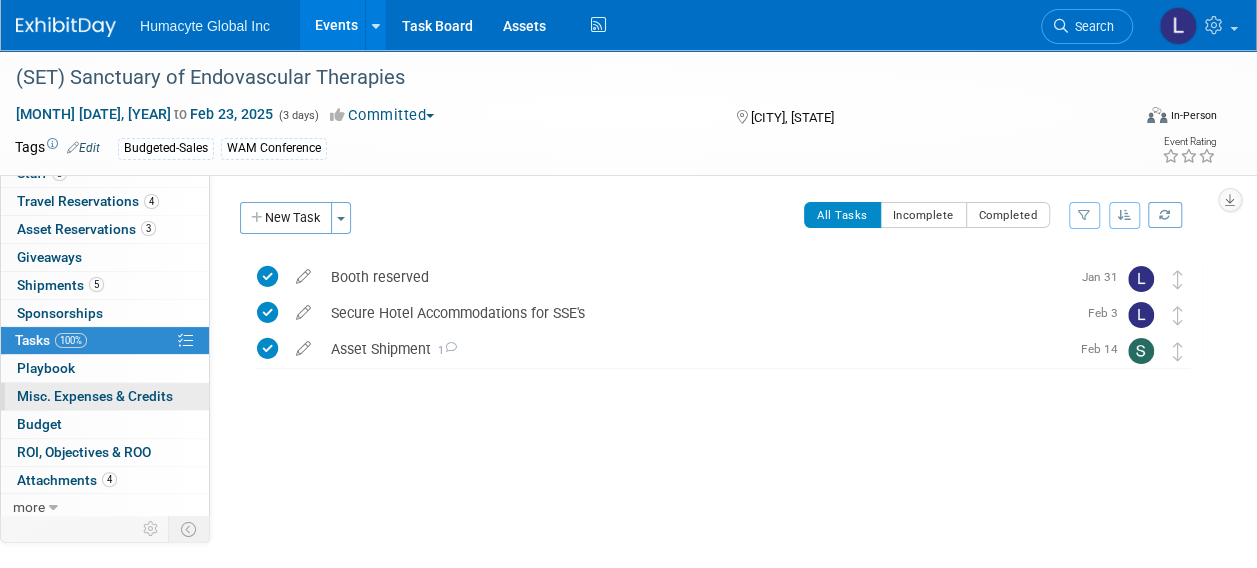 click on "Misc. Expenses & Credits 0" at bounding box center [95, 396] 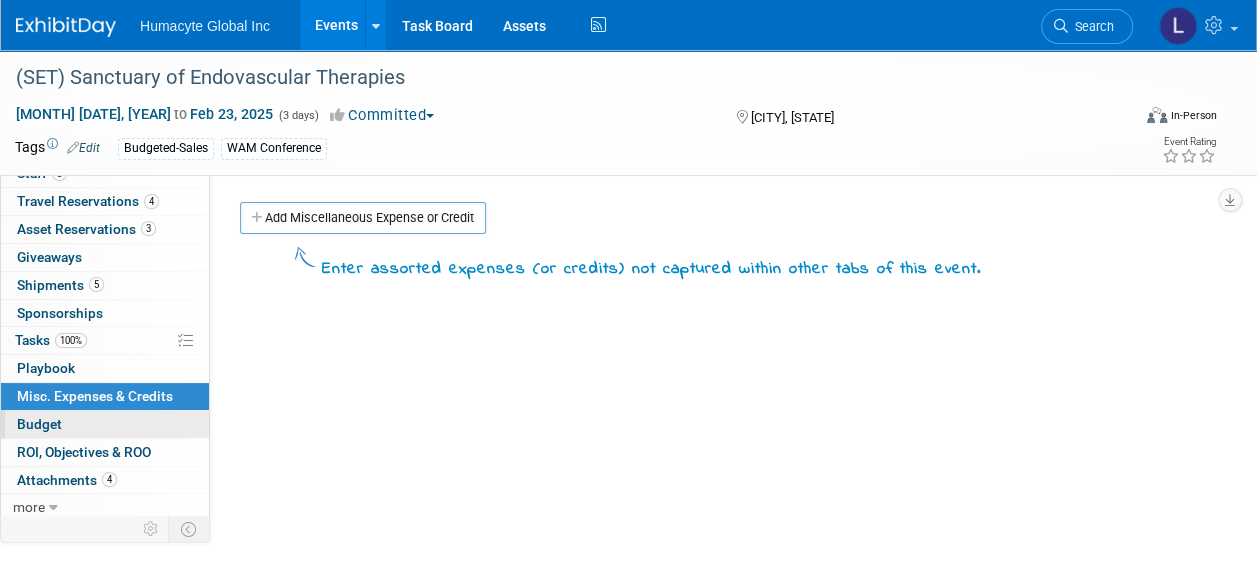 click on "Budget" at bounding box center (39, 424) 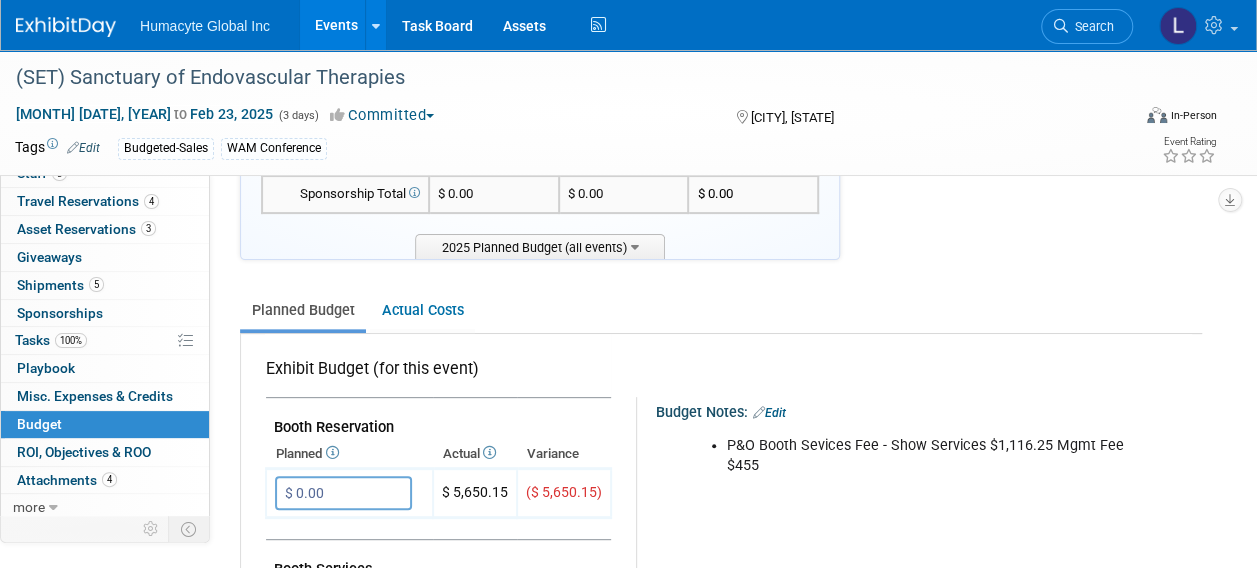 scroll, scrollTop: 200, scrollLeft: 0, axis: vertical 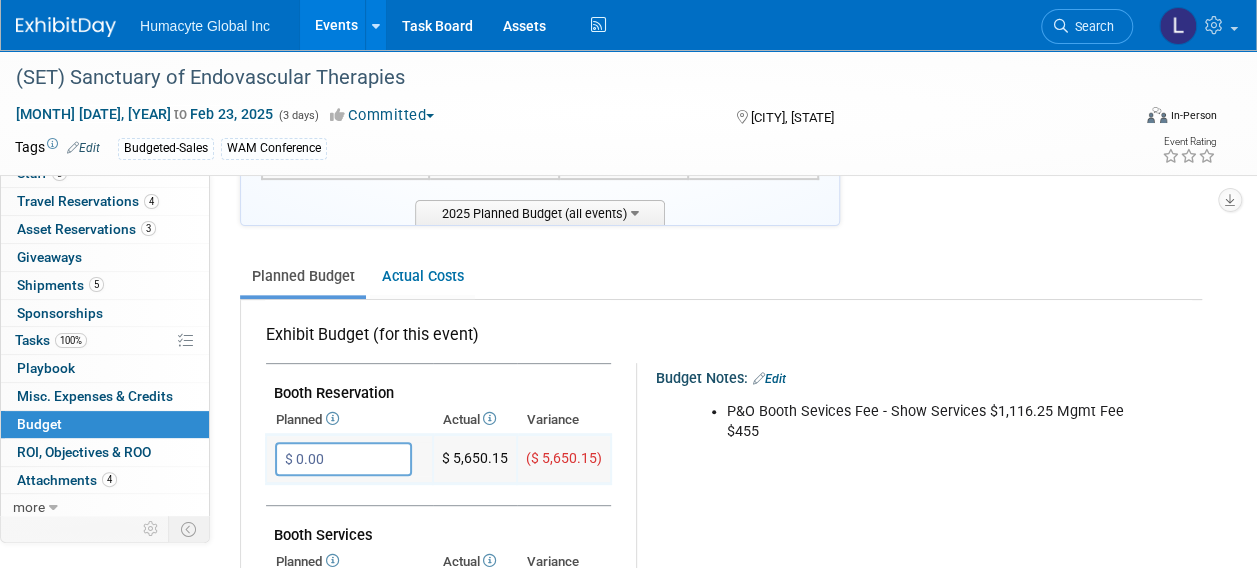 click on "$ 0.00" at bounding box center [343, 459] 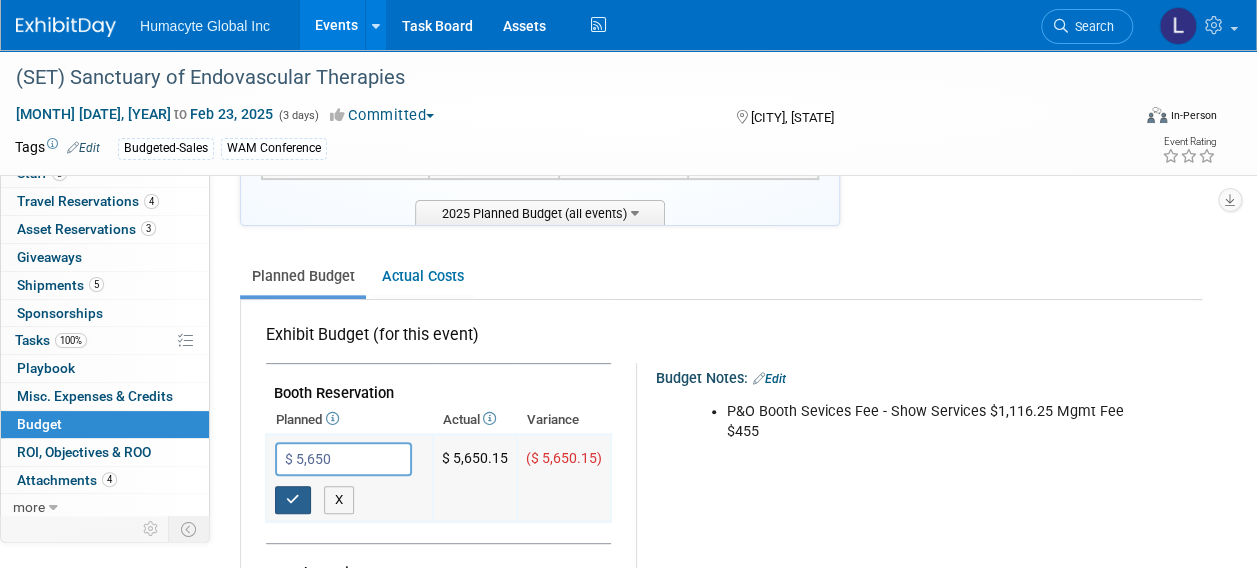 type on "$ 5,650.00" 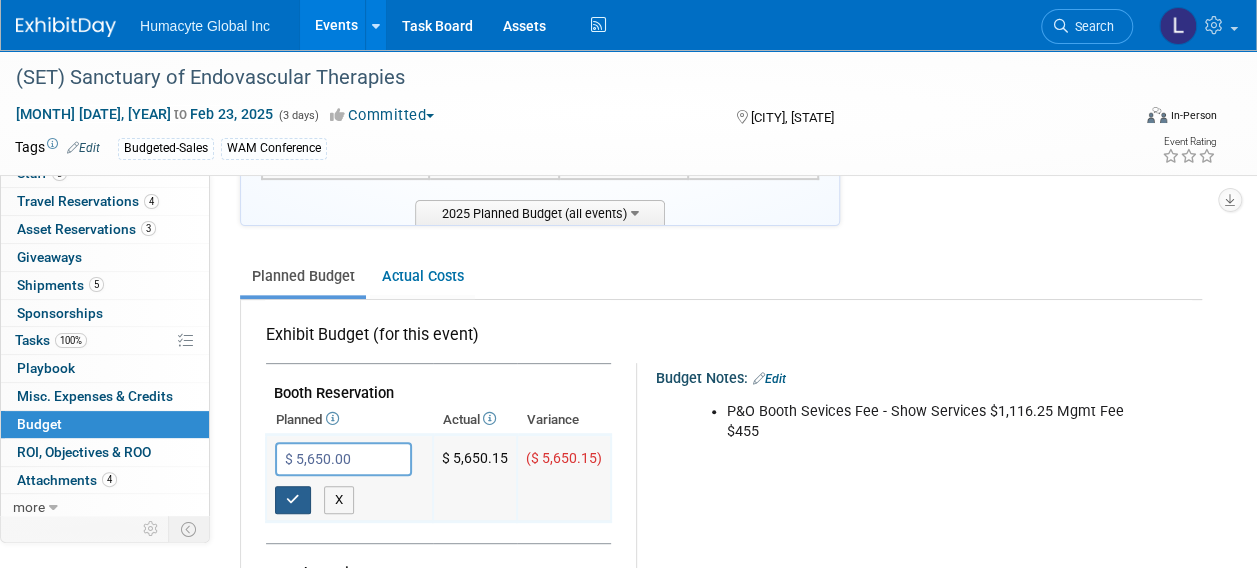 click at bounding box center (293, 499) 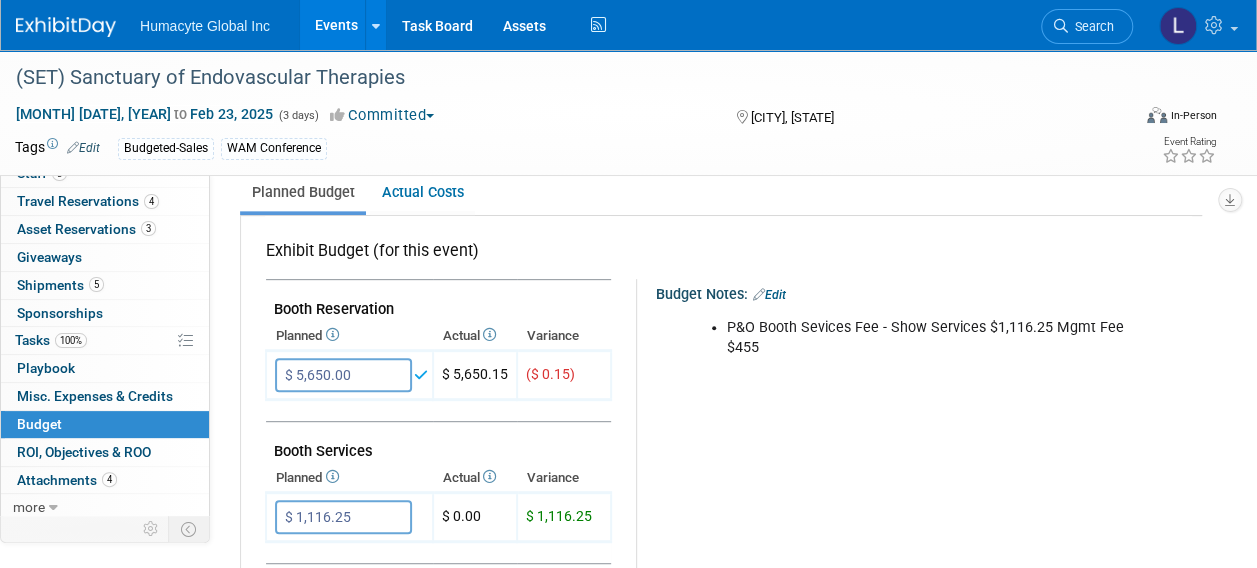 scroll, scrollTop: 400, scrollLeft: 0, axis: vertical 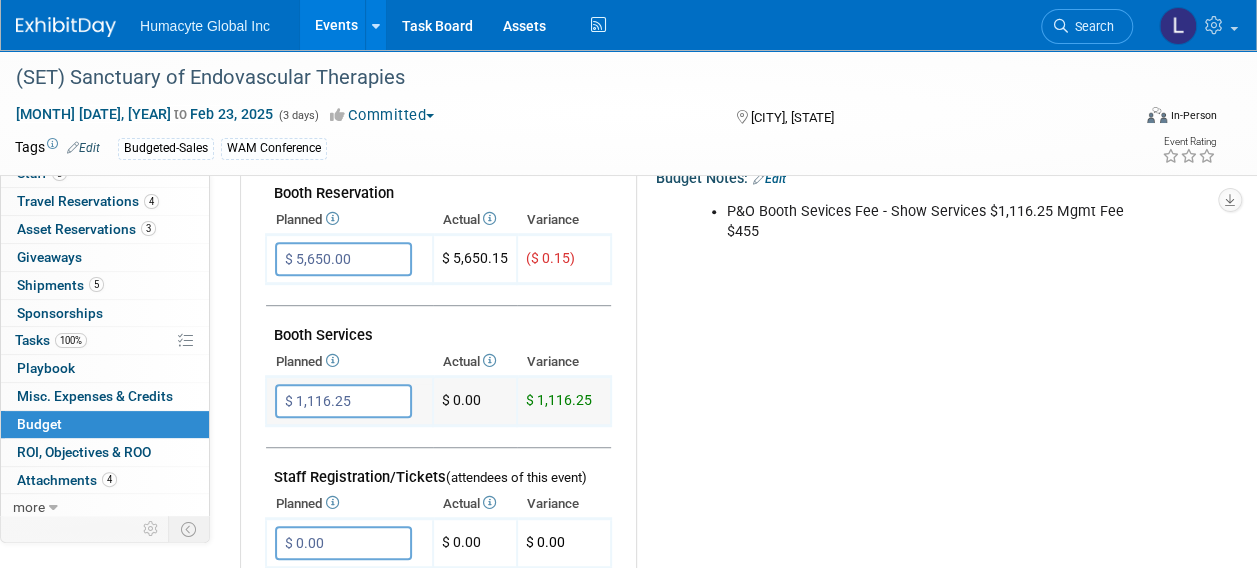 click on "$ 1,116.25" at bounding box center [343, 401] 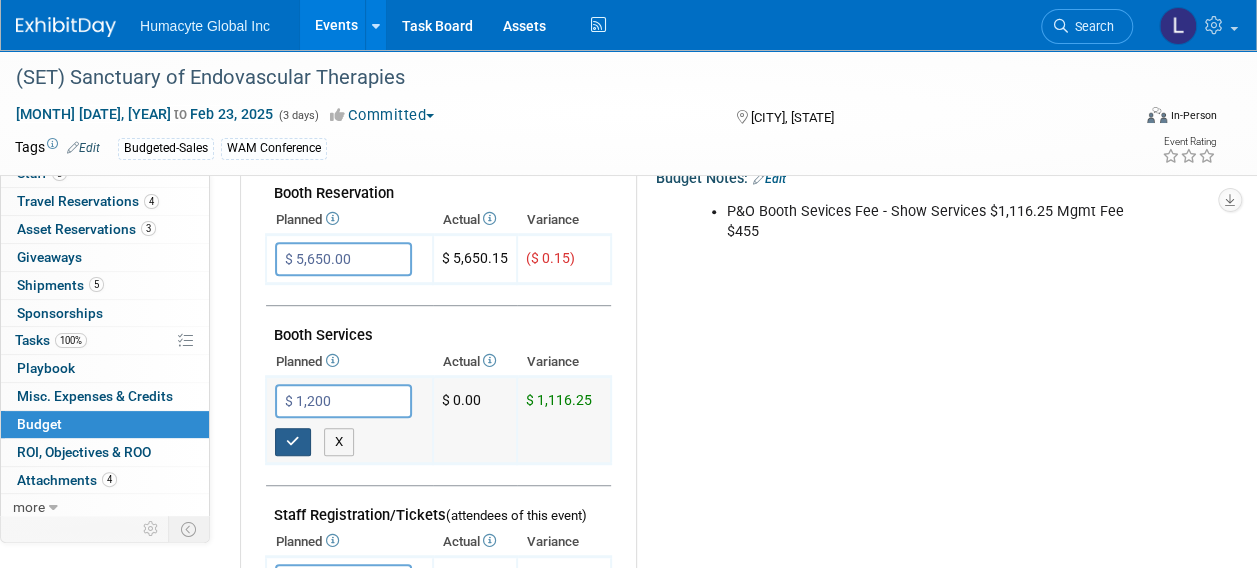 type on "$ 1,200.00" 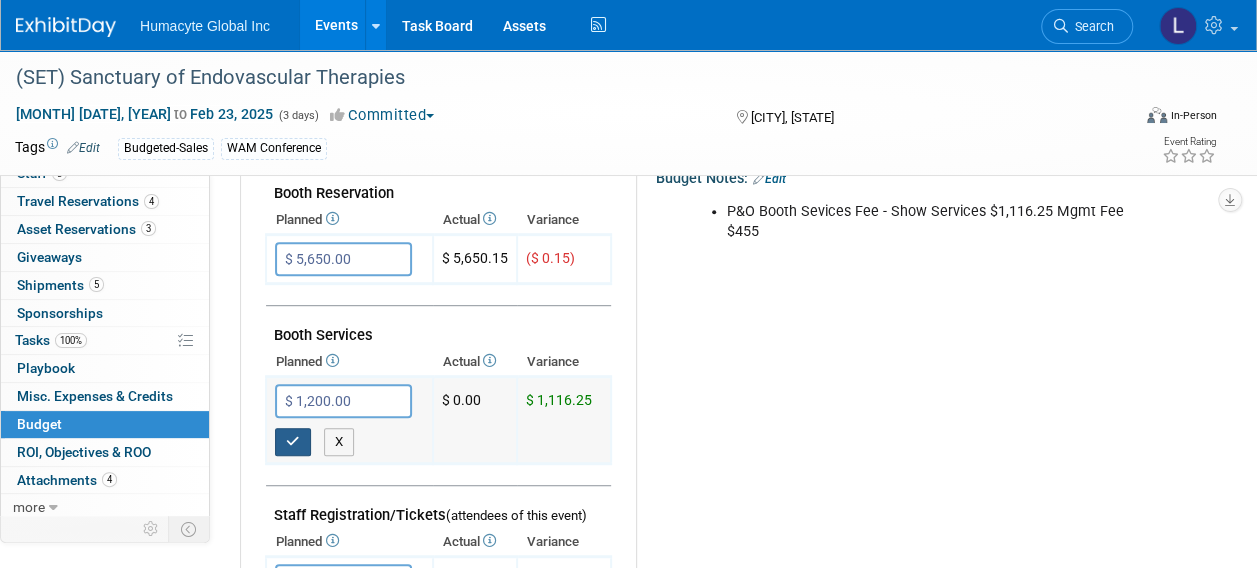 click at bounding box center [293, 442] 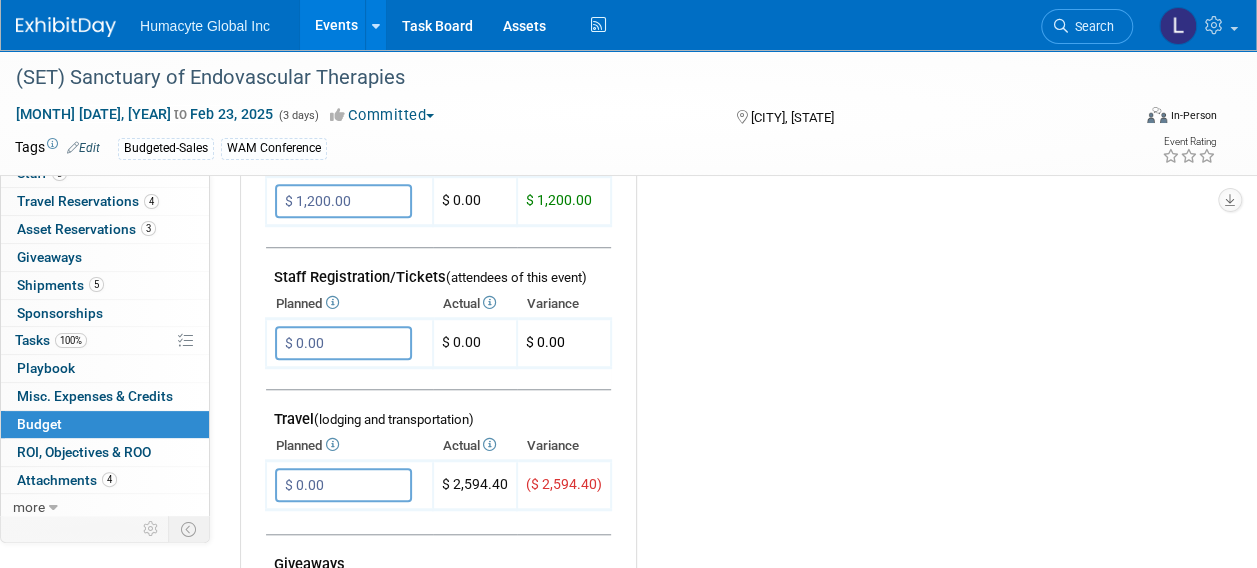 scroll, scrollTop: 700, scrollLeft: 0, axis: vertical 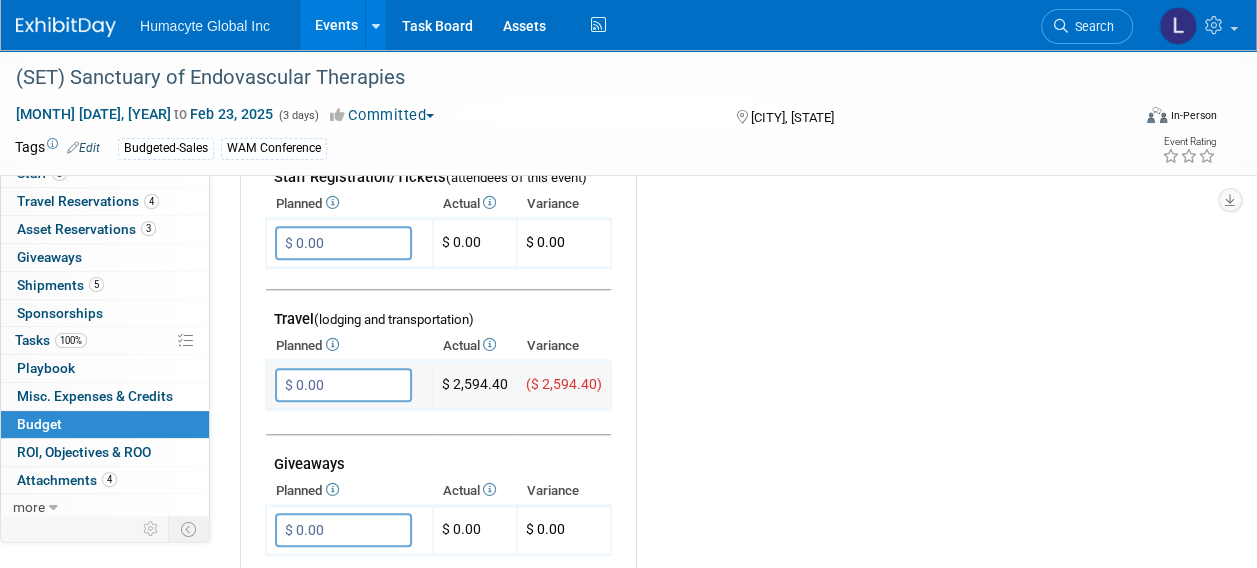 click on "$ 0.00" at bounding box center [343, 385] 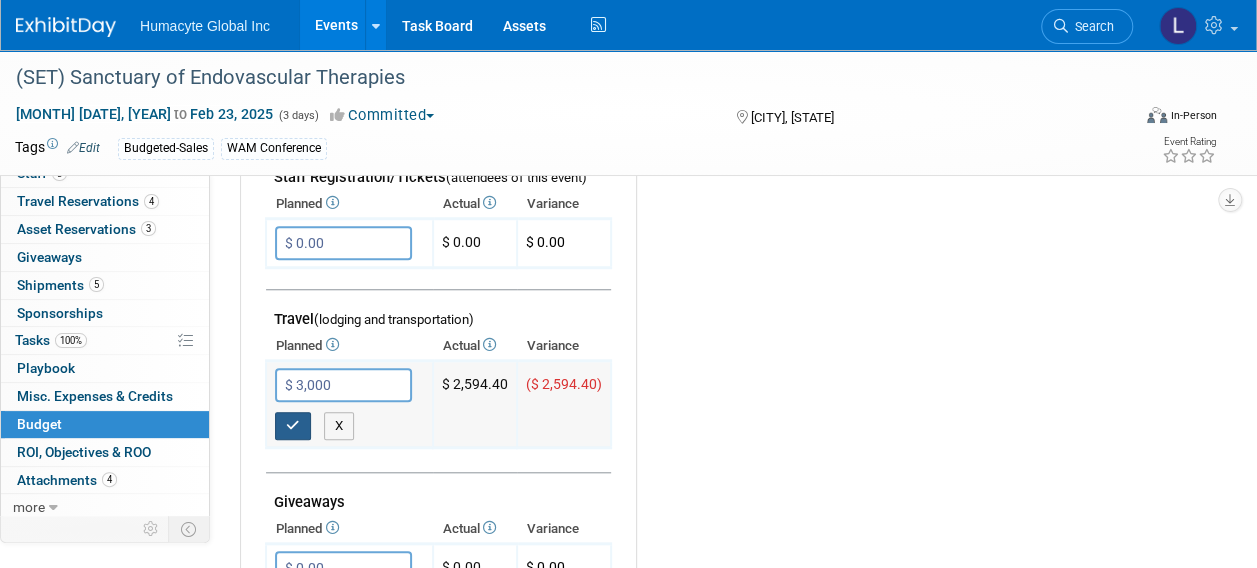type on "$ 3,000.00" 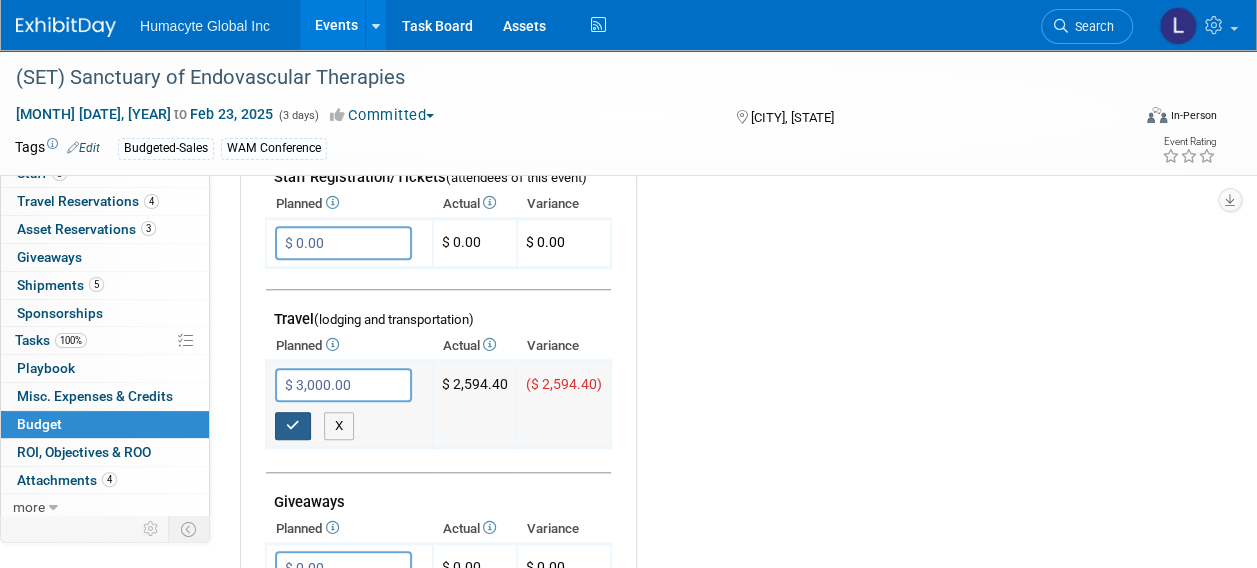 click at bounding box center (293, 426) 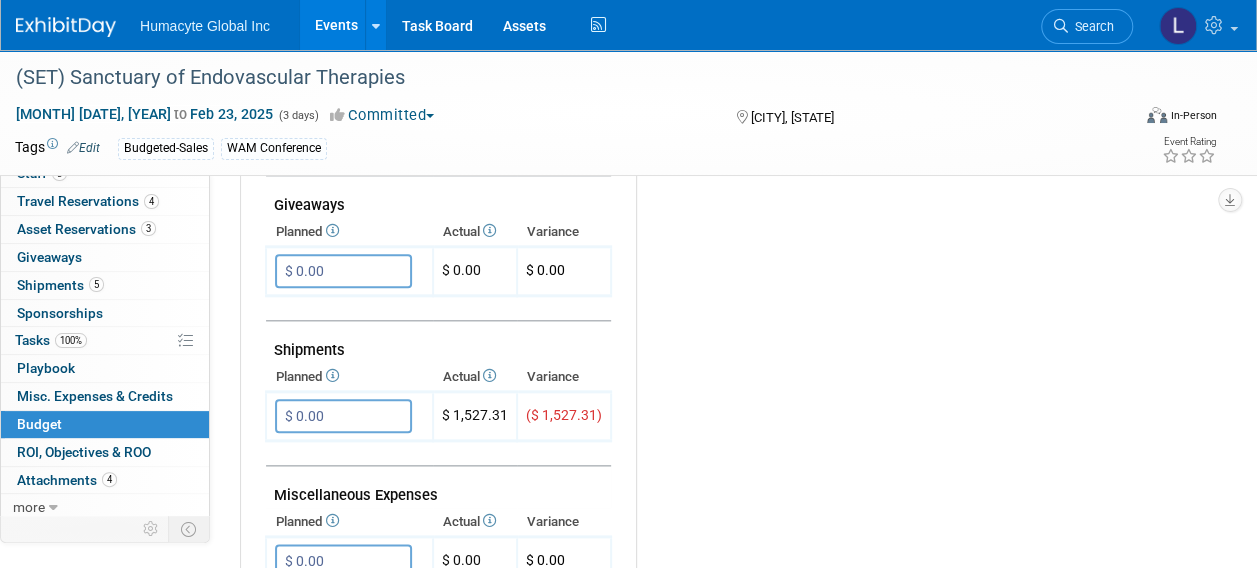 scroll, scrollTop: 1000, scrollLeft: 0, axis: vertical 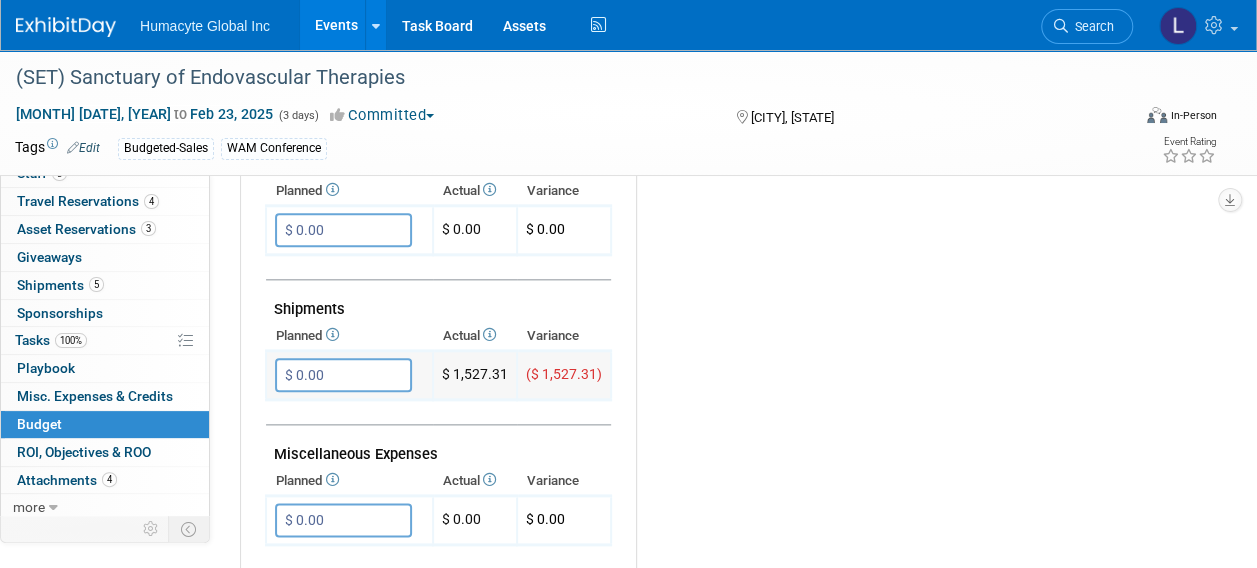 click on "$ 0.00" at bounding box center [343, 375] 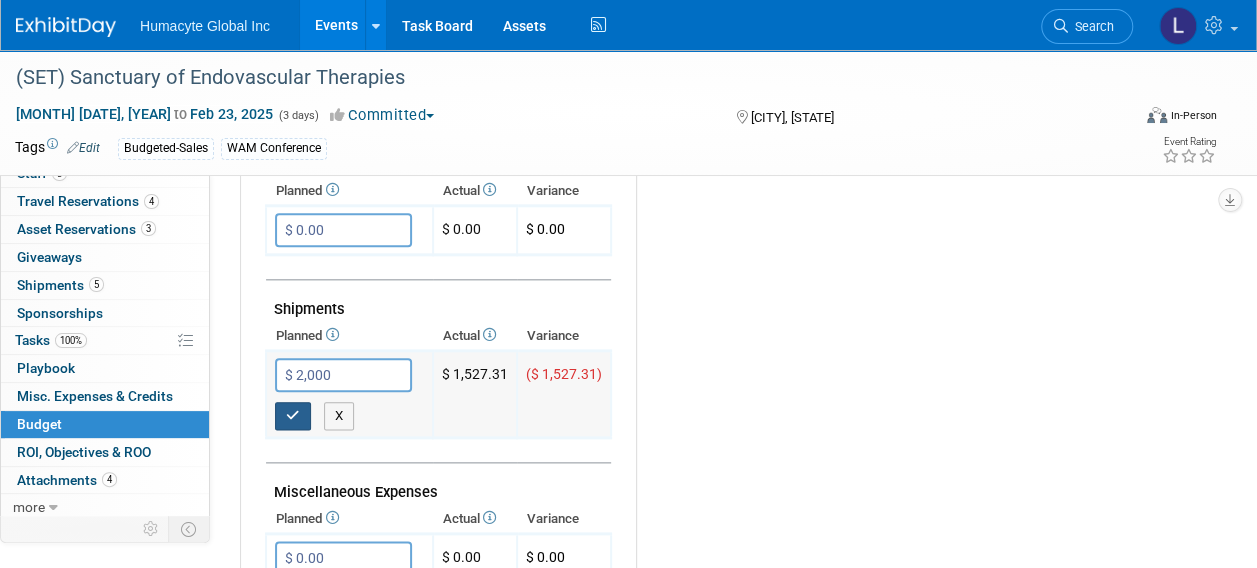 type on "$ 2,000.00" 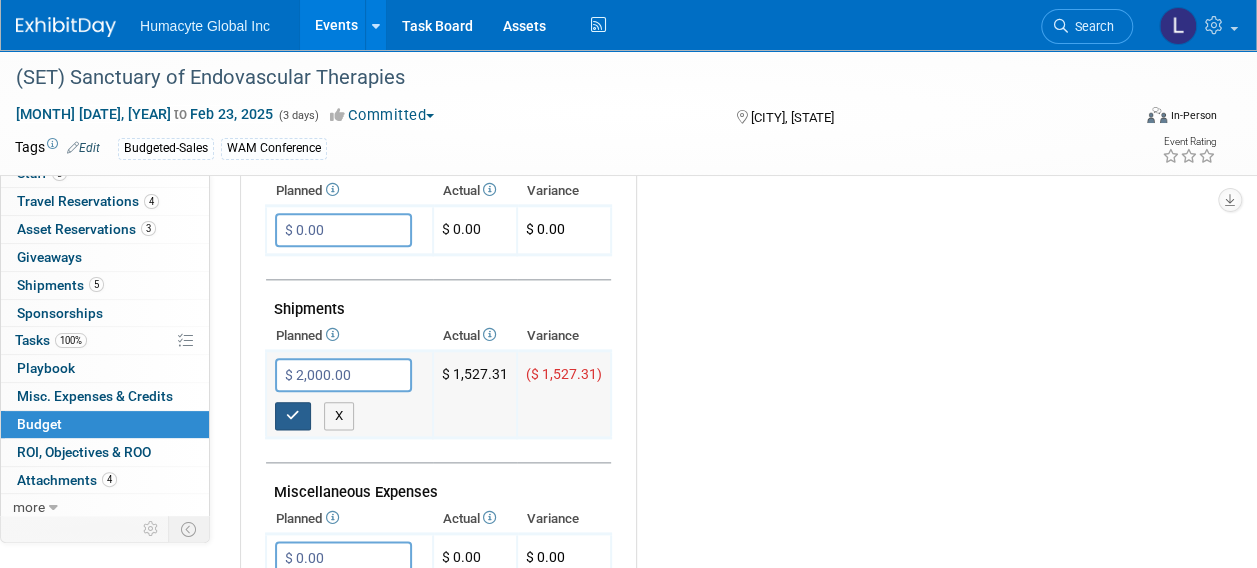 click at bounding box center (293, 415) 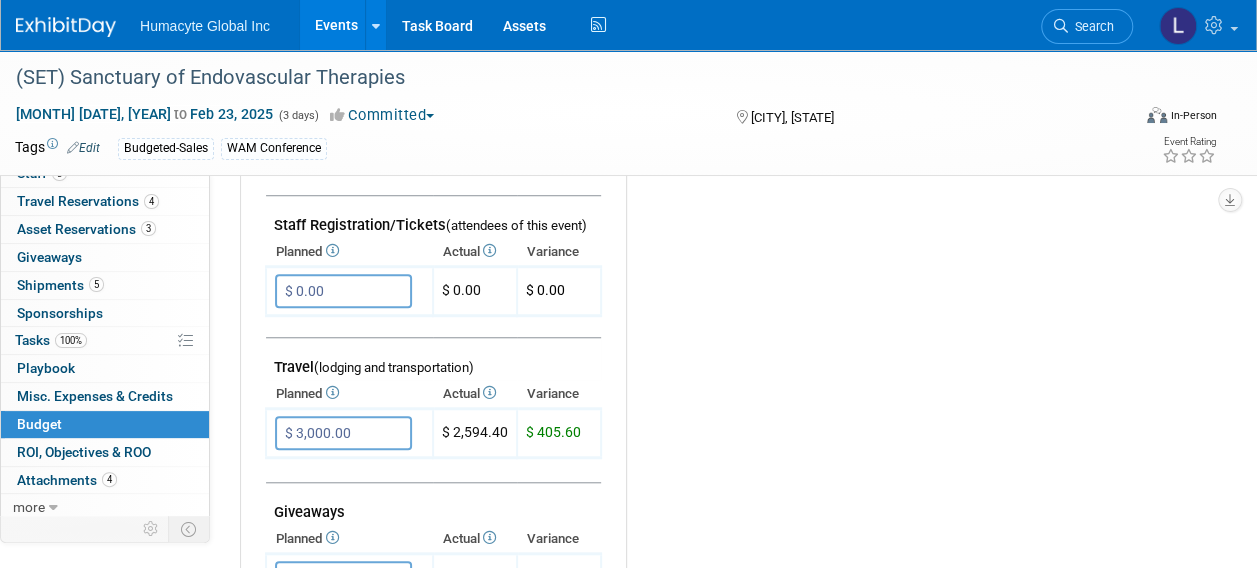 scroll, scrollTop: 700, scrollLeft: 0, axis: vertical 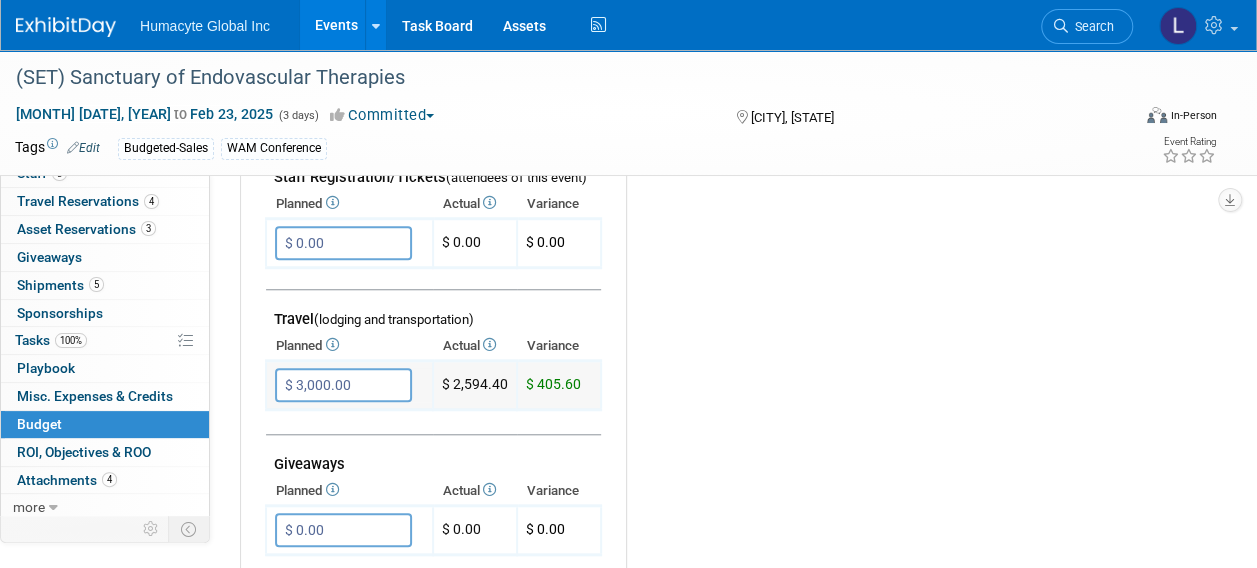 click on "$ 3,000.00" at bounding box center (343, 385) 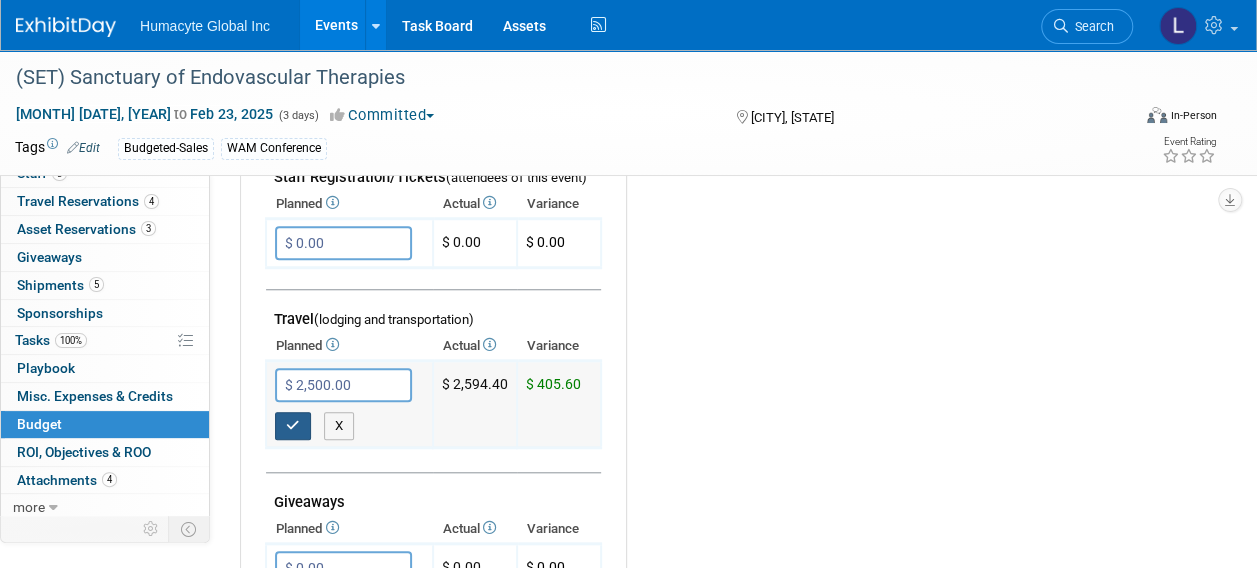 click at bounding box center (293, 426) 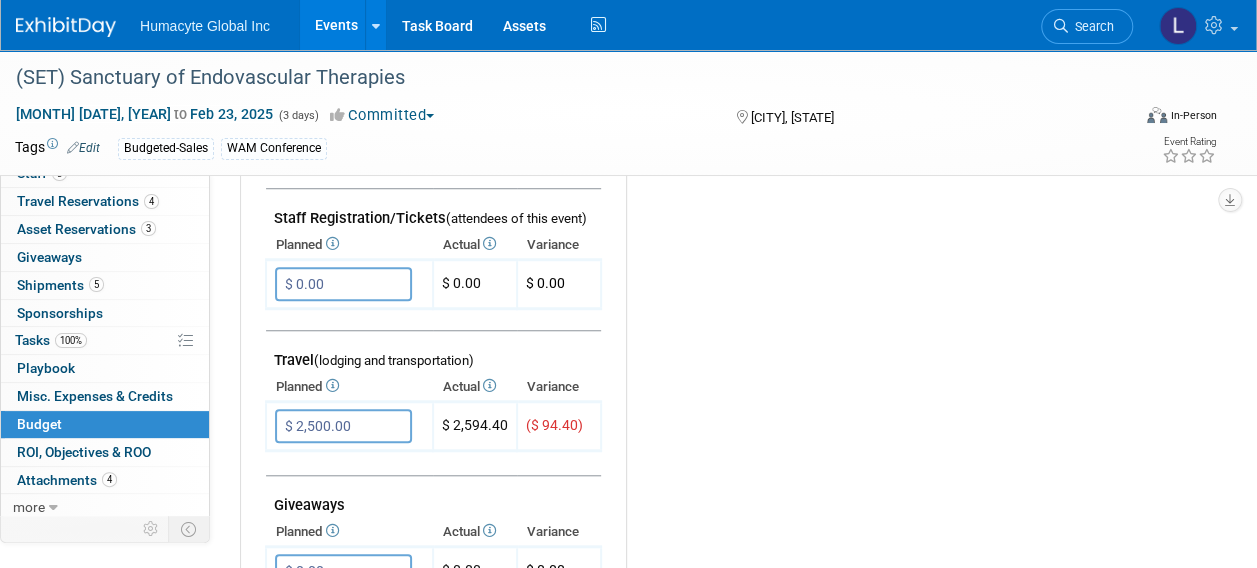 scroll, scrollTop: 700, scrollLeft: 0, axis: vertical 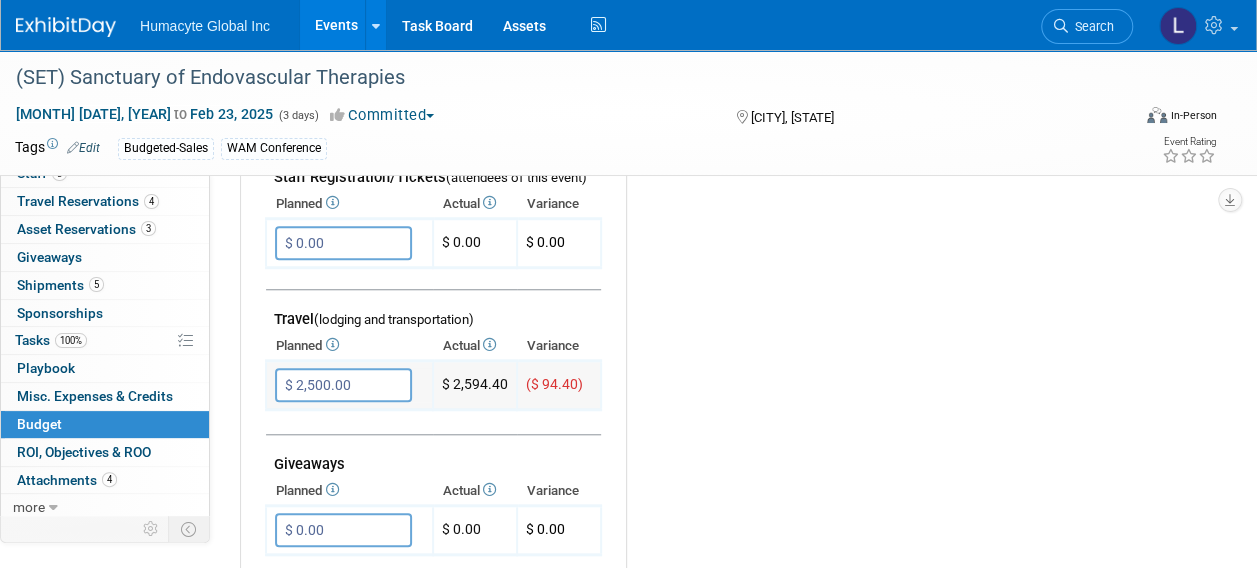 click on "$ 2,500.00" at bounding box center (343, 385) 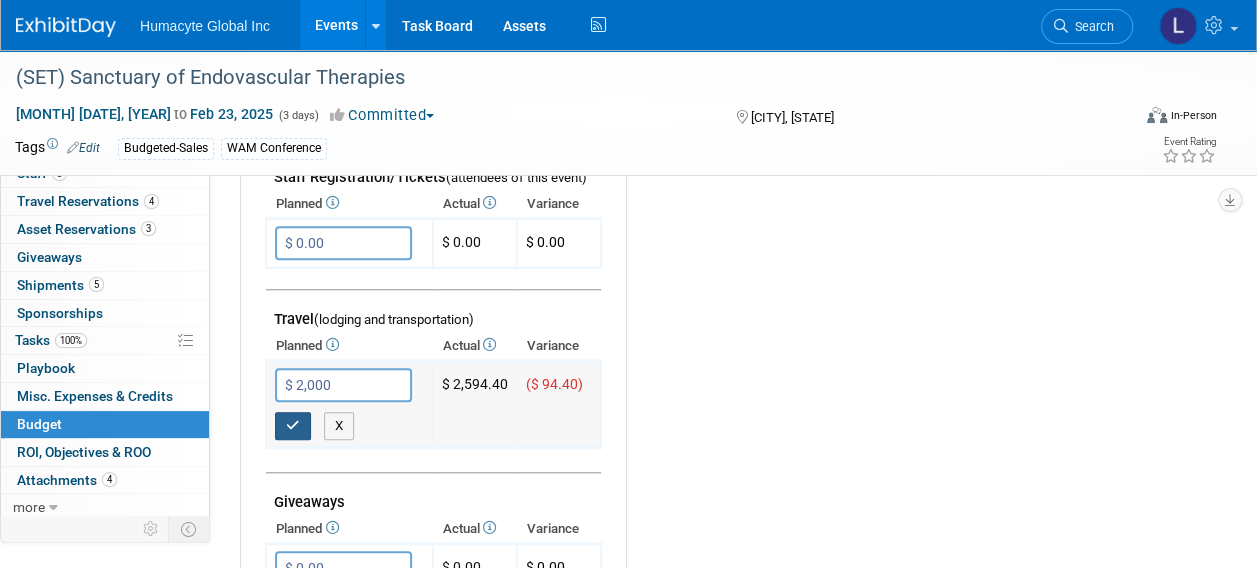 type on "$ 2,000.00" 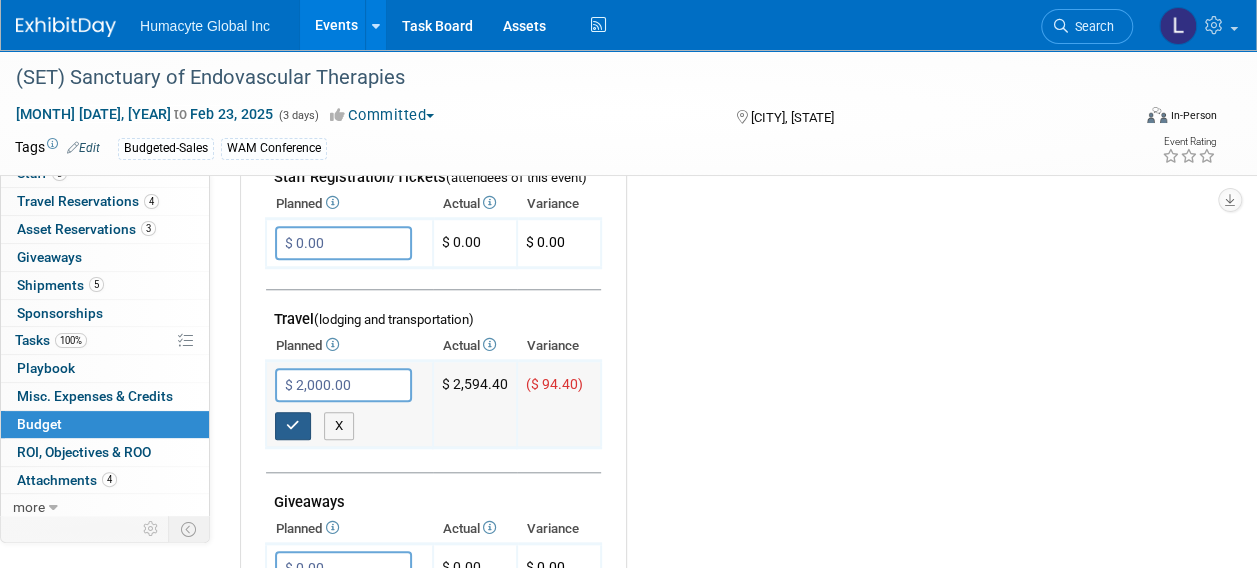 click at bounding box center (293, 425) 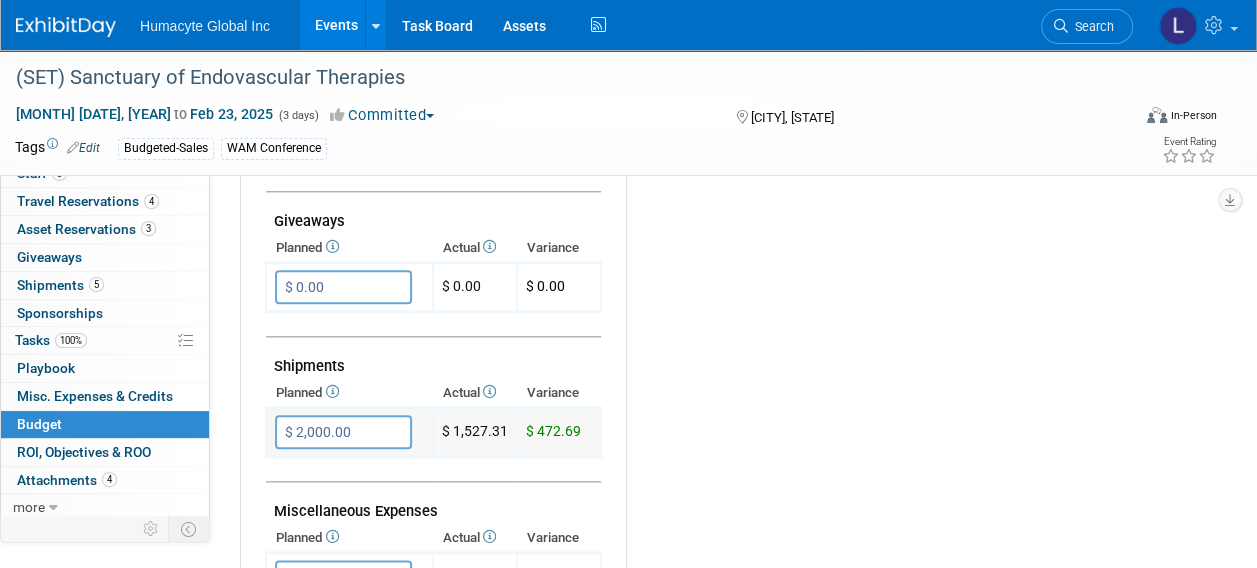 scroll, scrollTop: 1000, scrollLeft: 0, axis: vertical 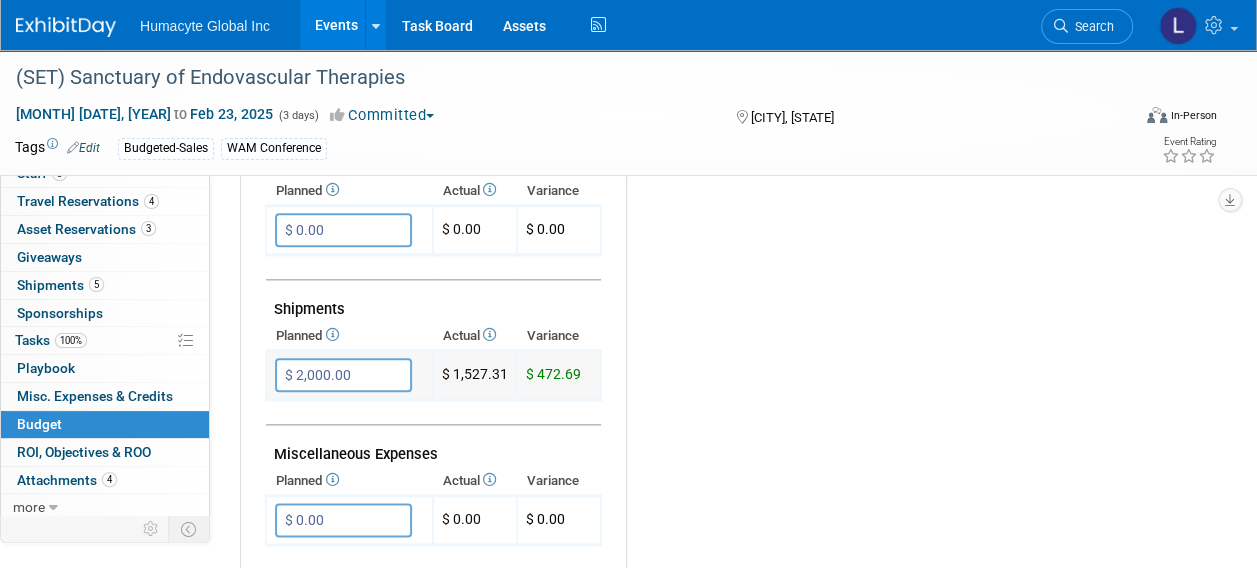 click on "$ 2,000.00" at bounding box center (343, 375) 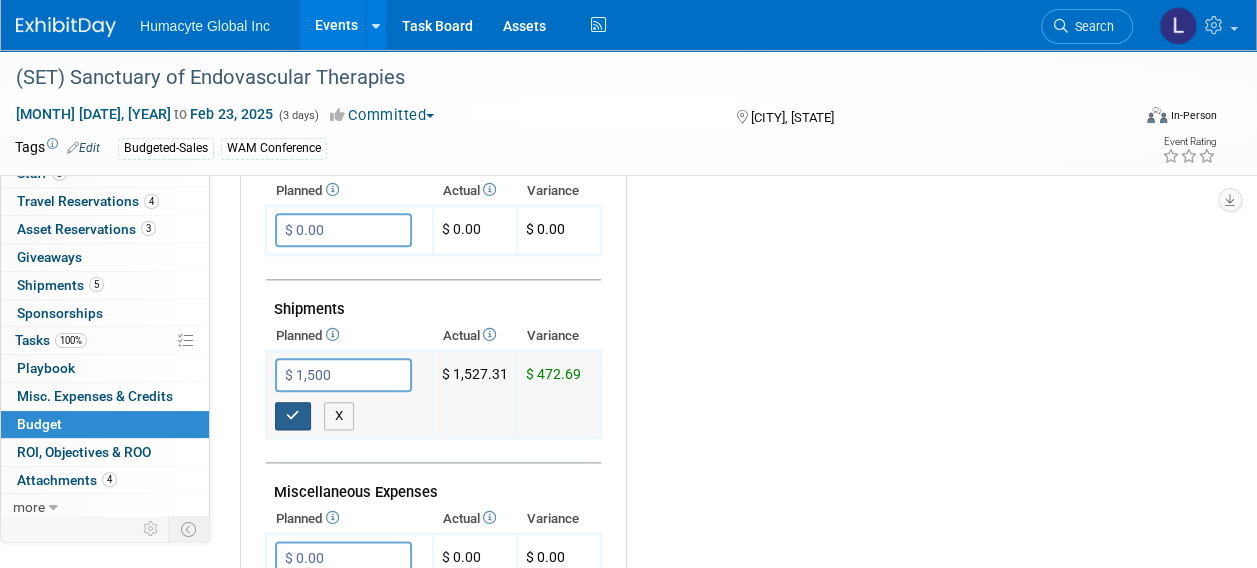 type on "$ 1,500.00" 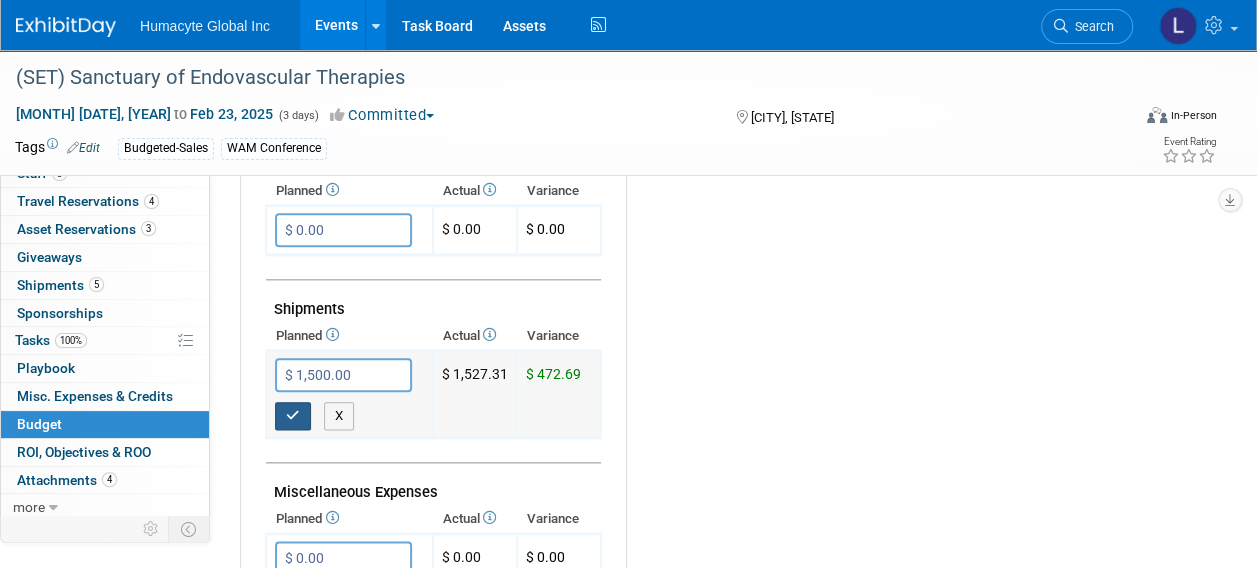 click at bounding box center [293, 415] 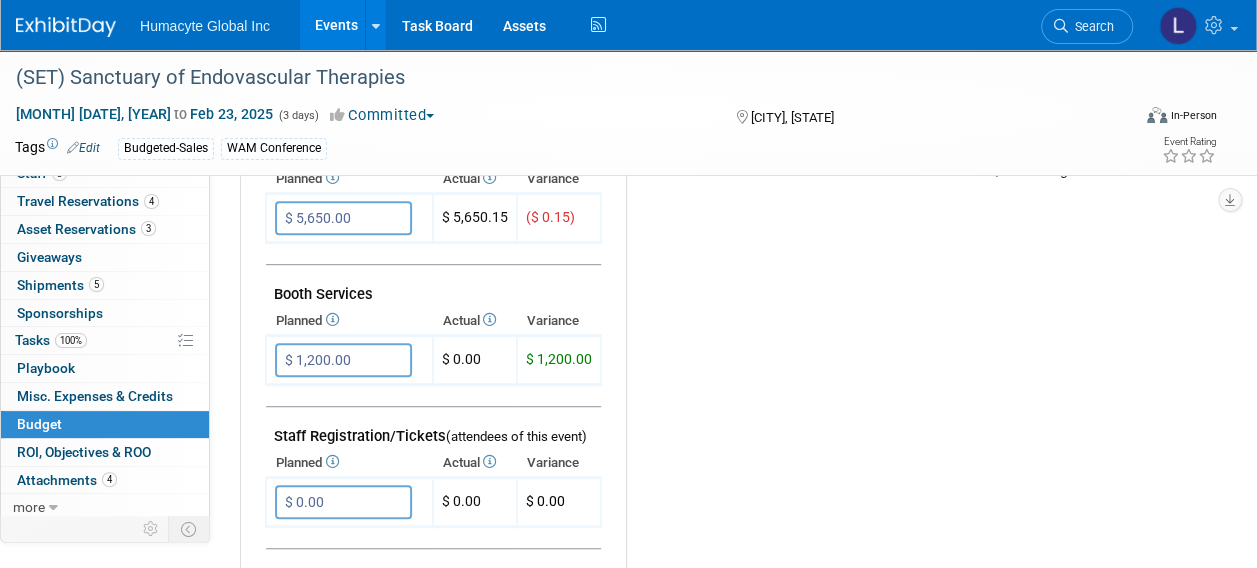 scroll, scrollTop: 400, scrollLeft: 0, axis: vertical 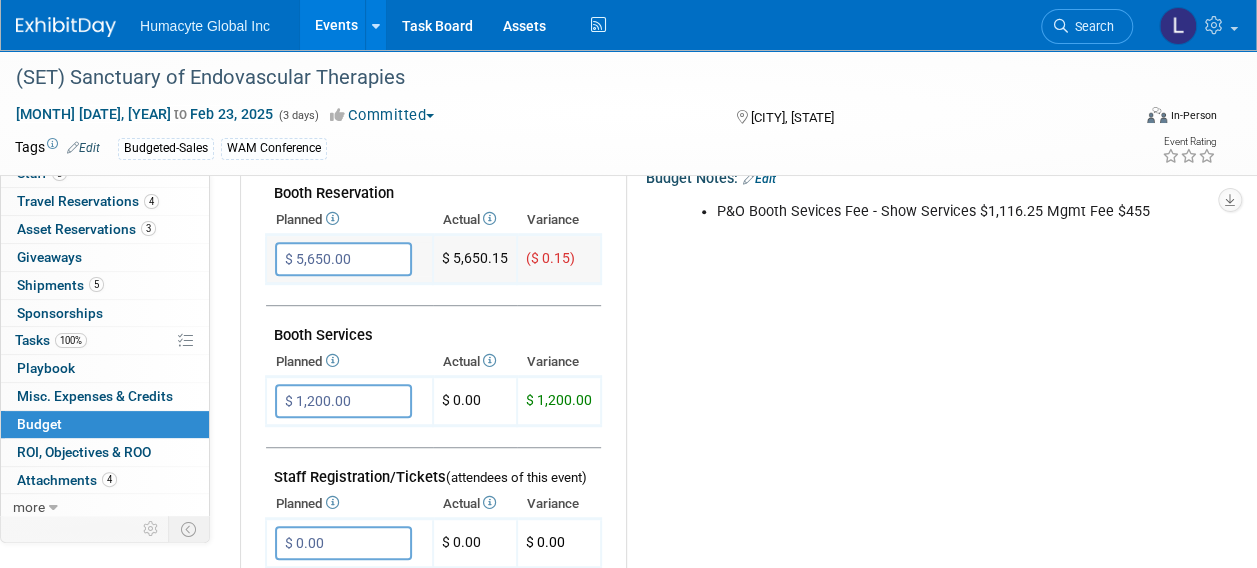 click on "$ 5,650.00" at bounding box center (343, 259) 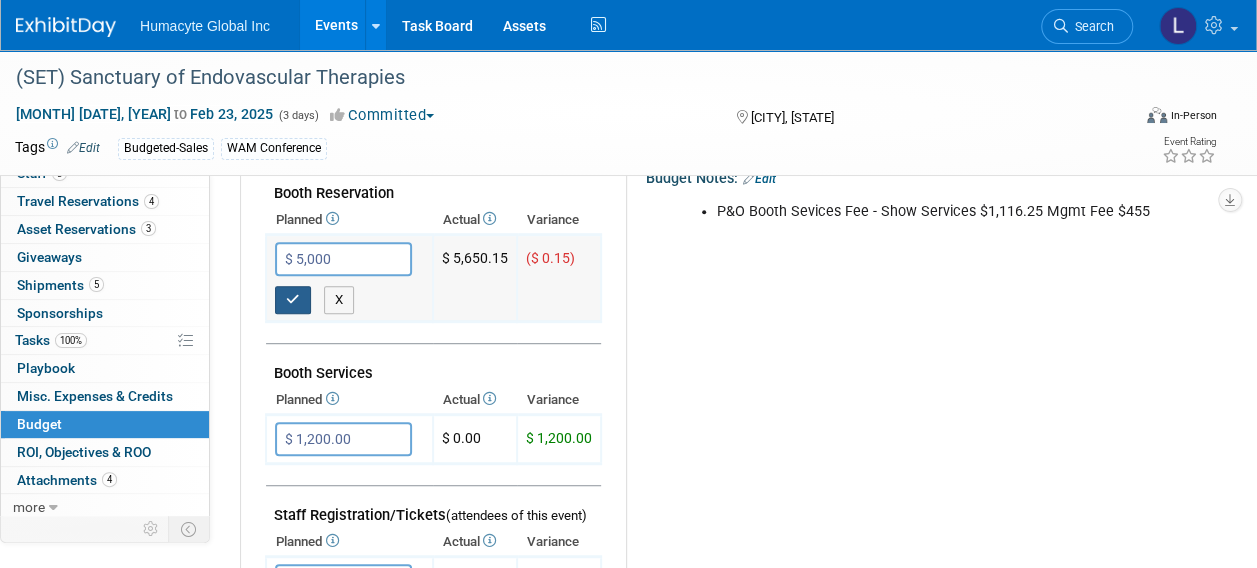 type on "$ 5,000.00" 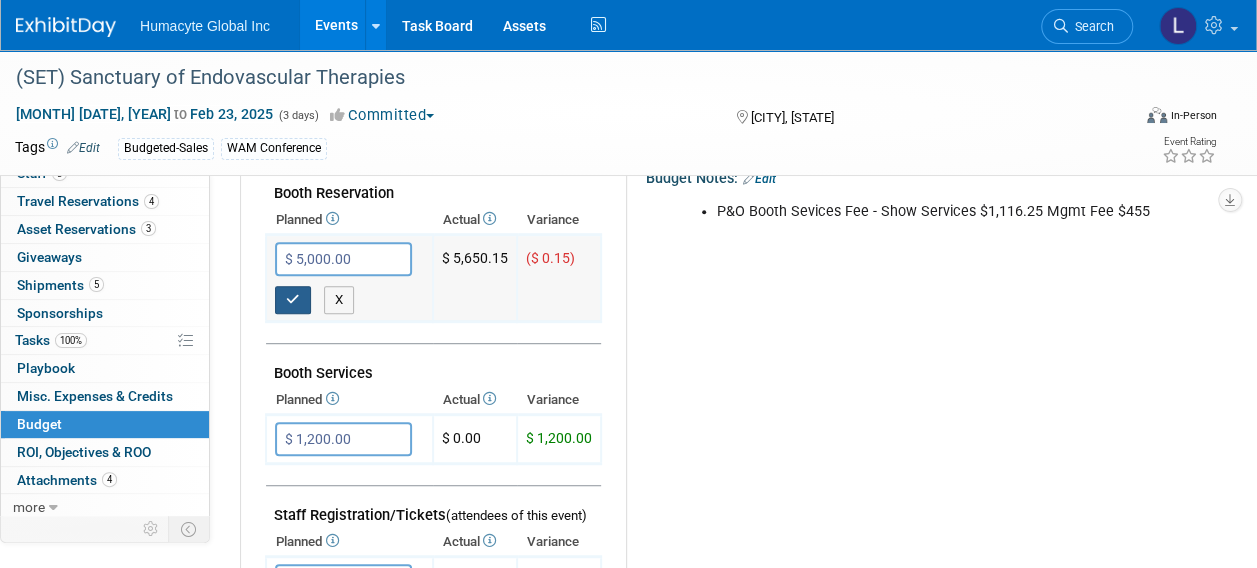 click at bounding box center [293, 299] 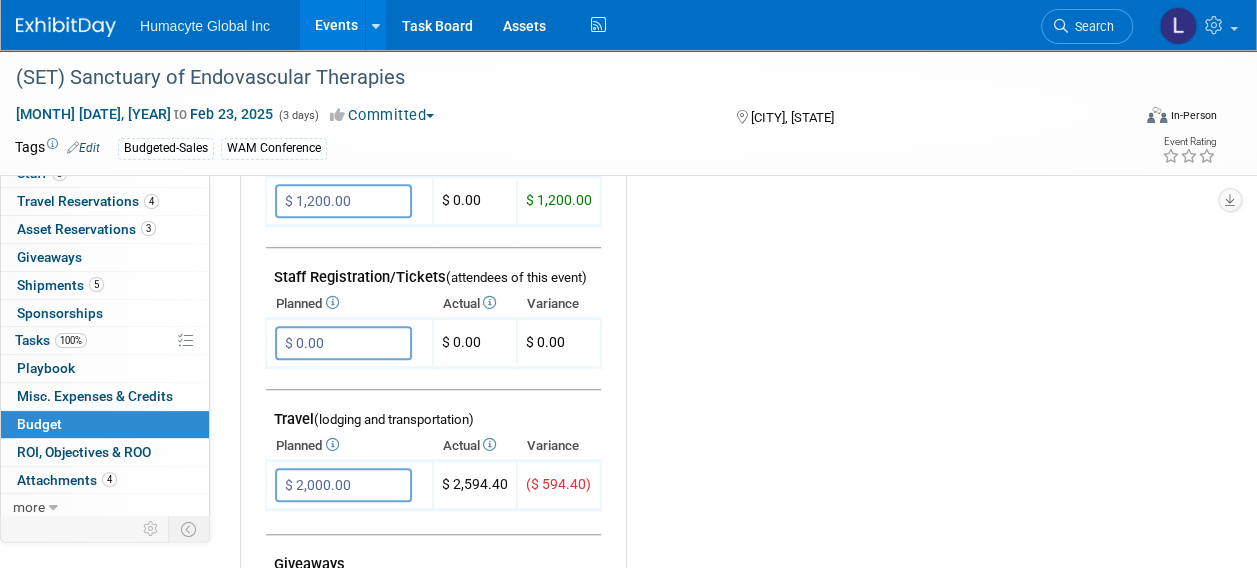 scroll, scrollTop: 700, scrollLeft: 0, axis: vertical 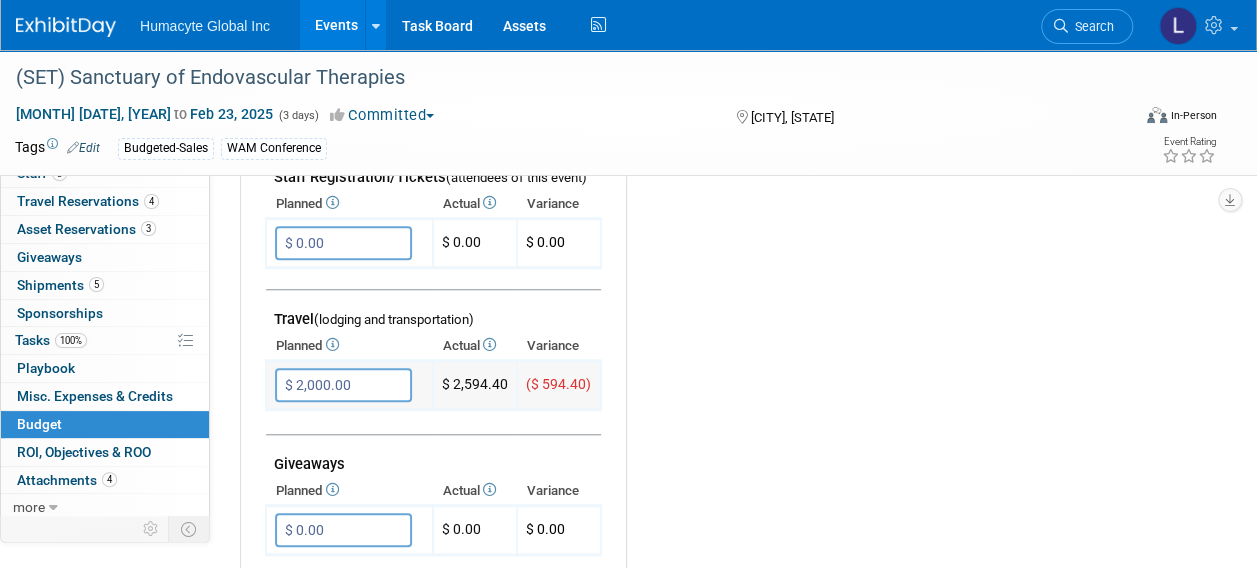 click on "$ 2,000.00" at bounding box center [343, 385] 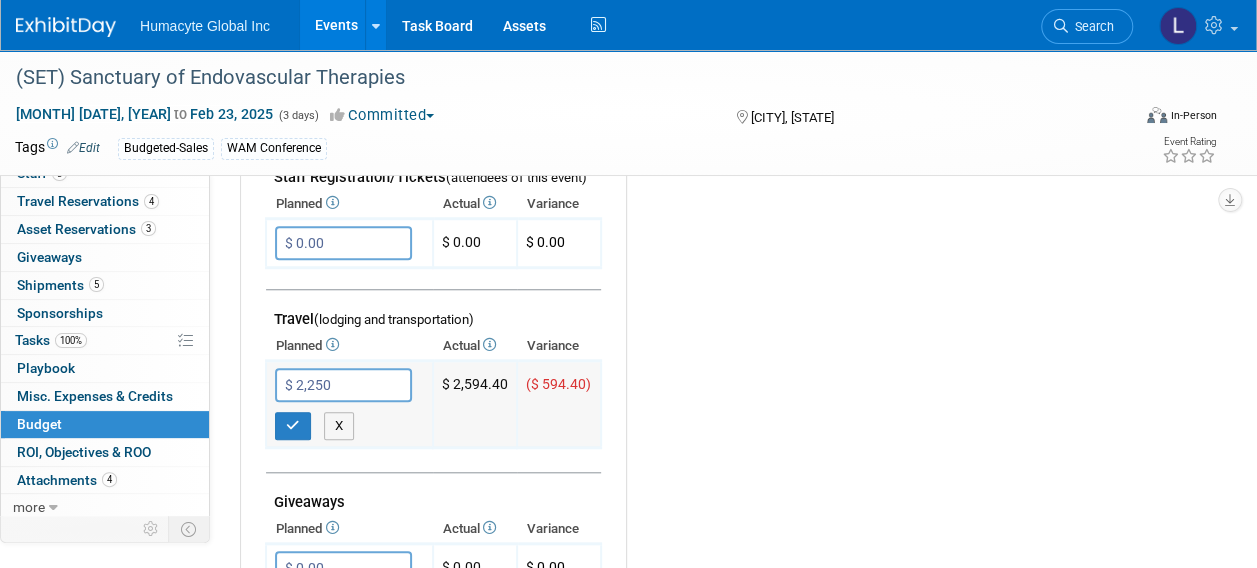 type on "$ 2,250.00" 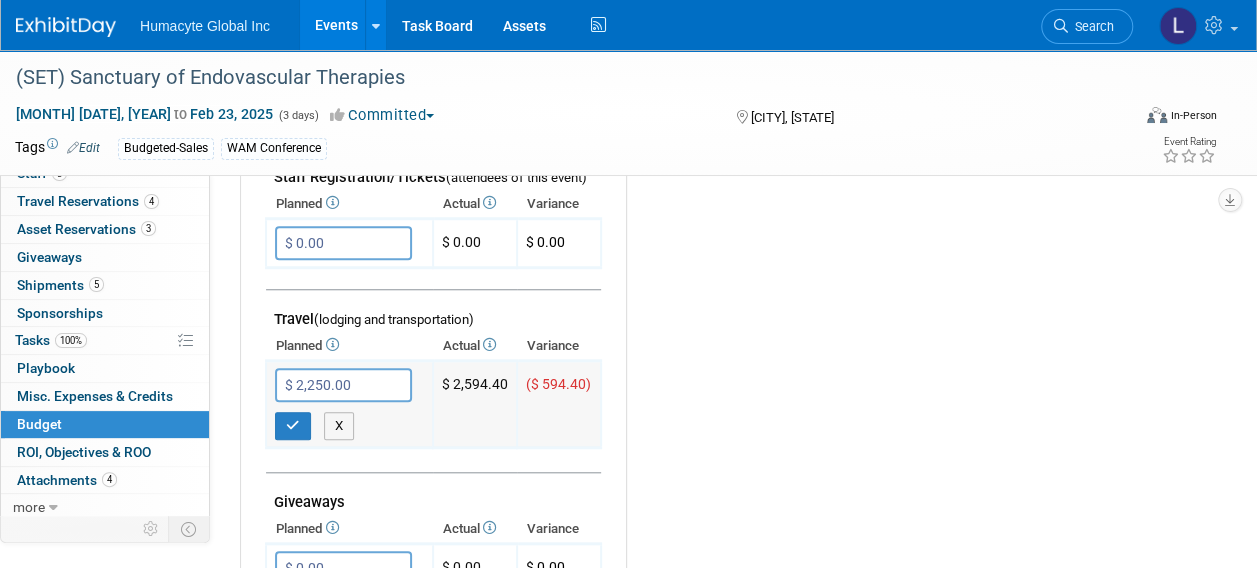 click on "$ 2,250.00
X" at bounding box center [349, 404] 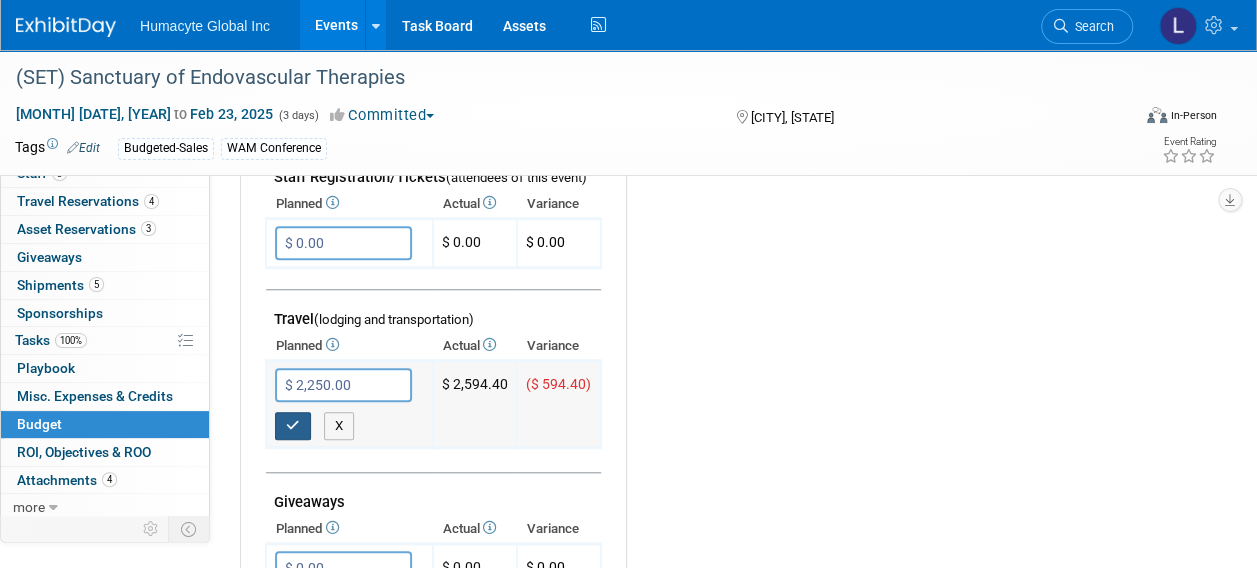 click at bounding box center [293, 426] 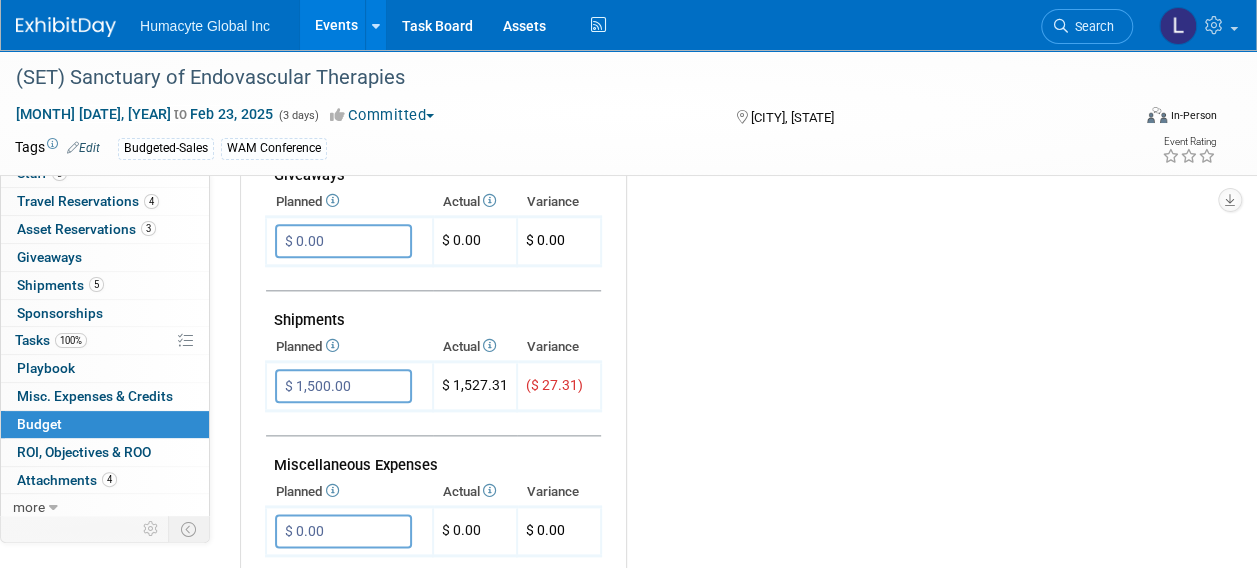 scroll, scrollTop: 1000, scrollLeft: 0, axis: vertical 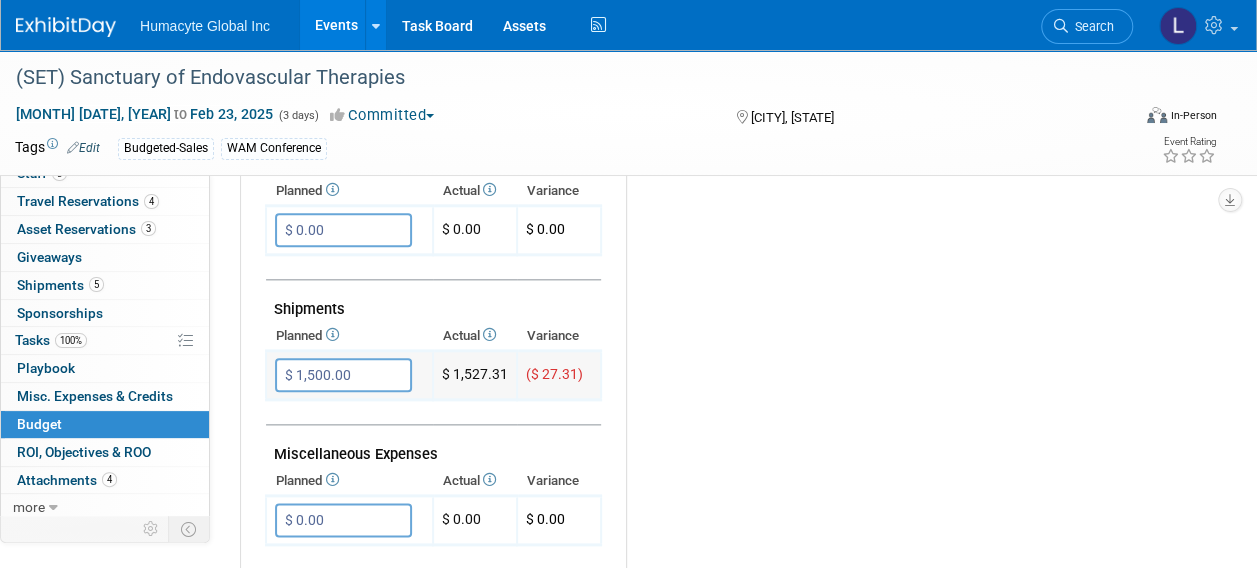 click on "$ 1,500.00" at bounding box center (343, 375) 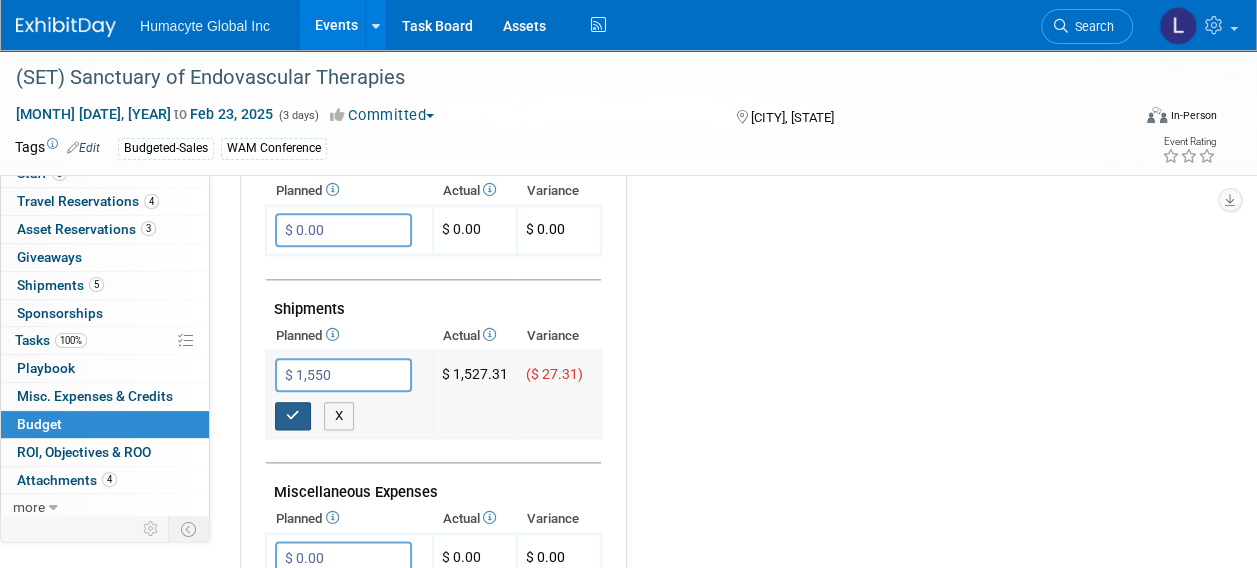 type on "$ 1,550.00" 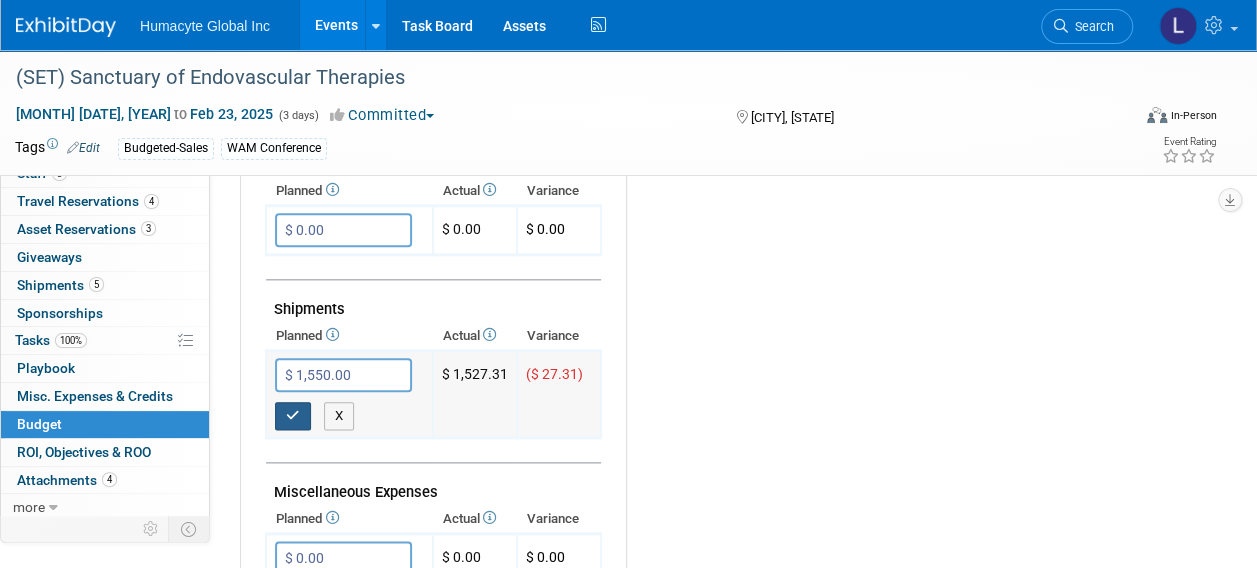 click at bounding box center [293, 416] 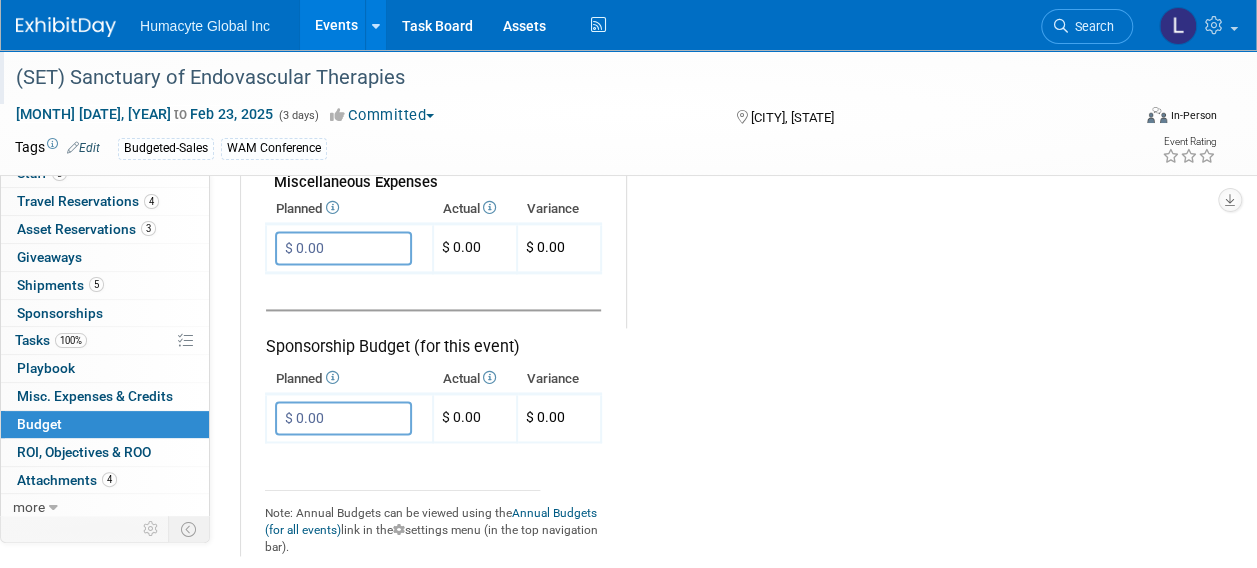 scroll, scrollTop: 1200, scrollLeft: 0, axis: vertical 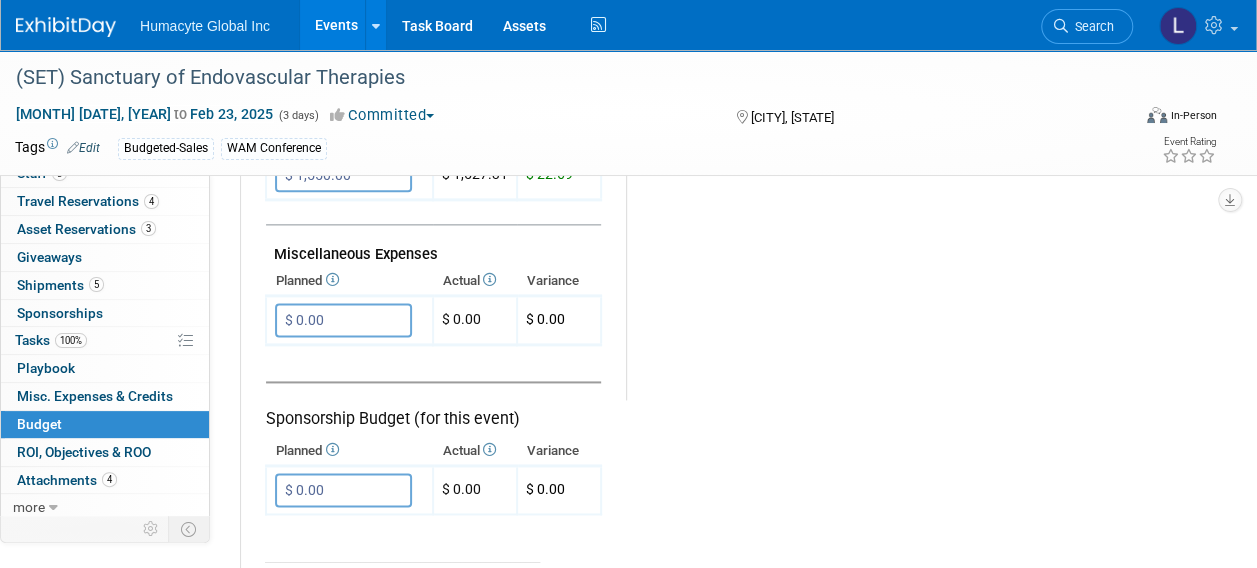 click on "Events" at bounding box center (336, 25) 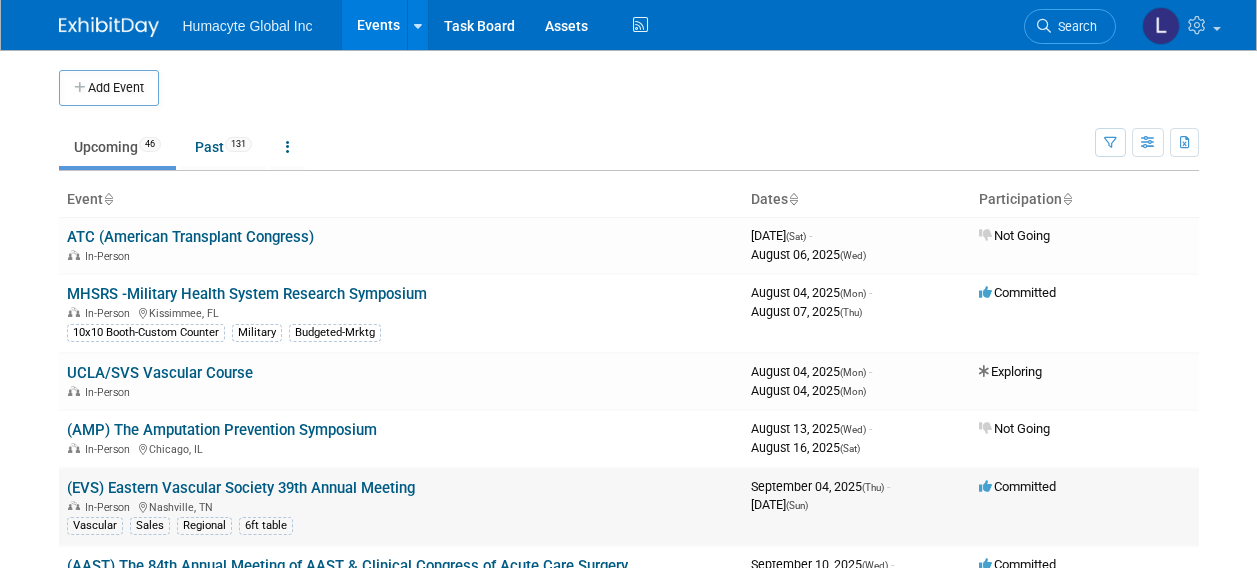 scroll, scrollTop: 0, scrollLeft: 0, axis: both 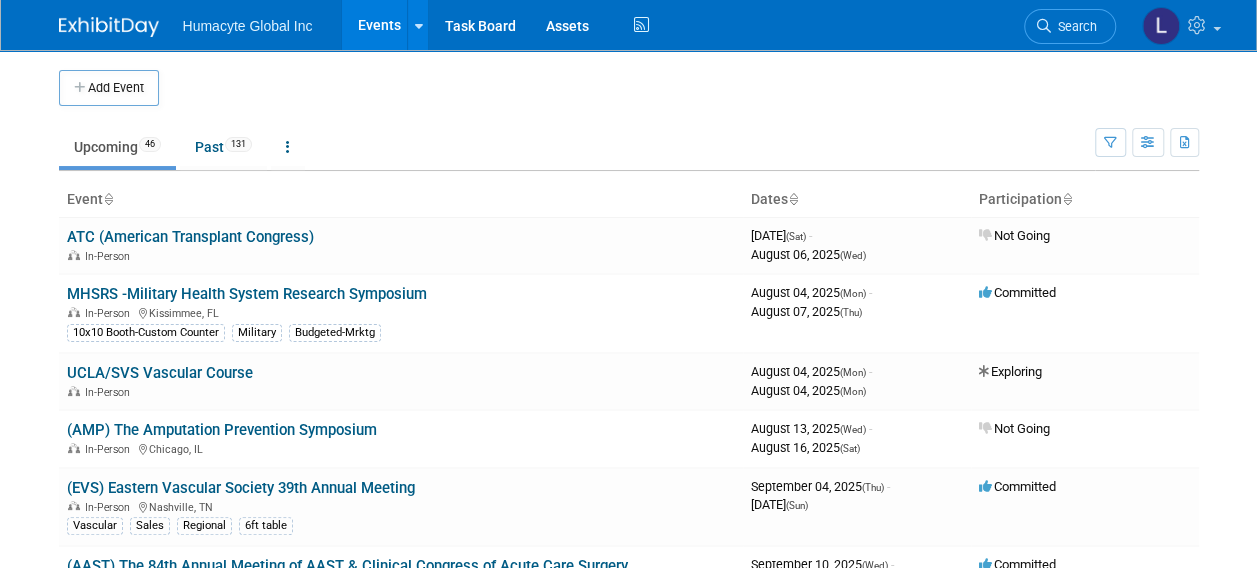 click on "Search" at bounding box center [1070, 24] 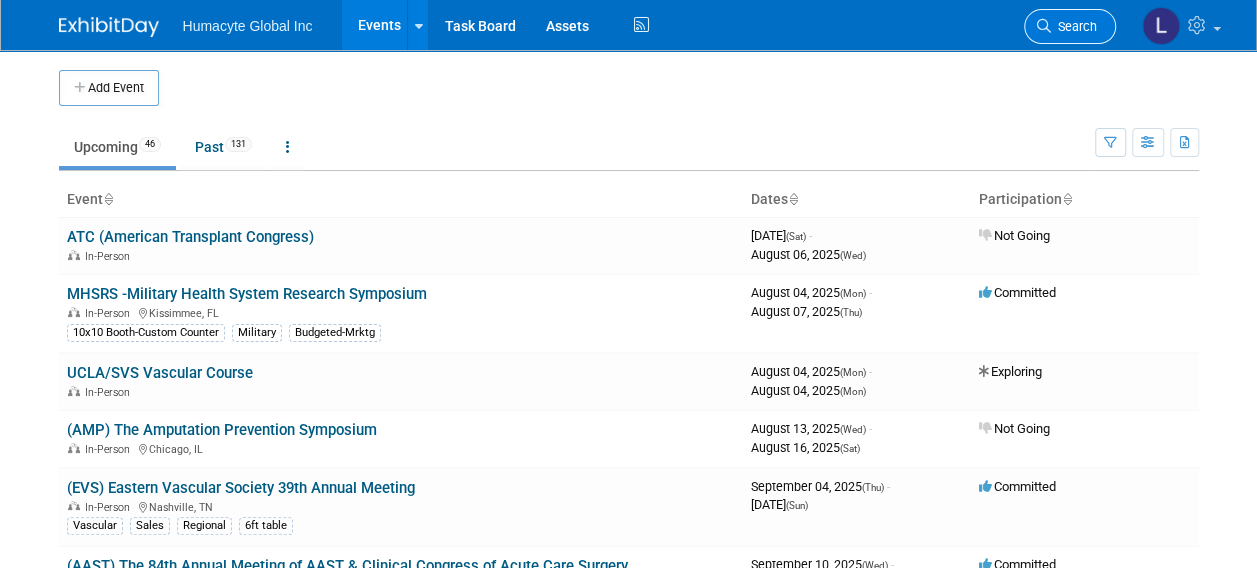 click on "Search" at bounding box center (1074, 26) 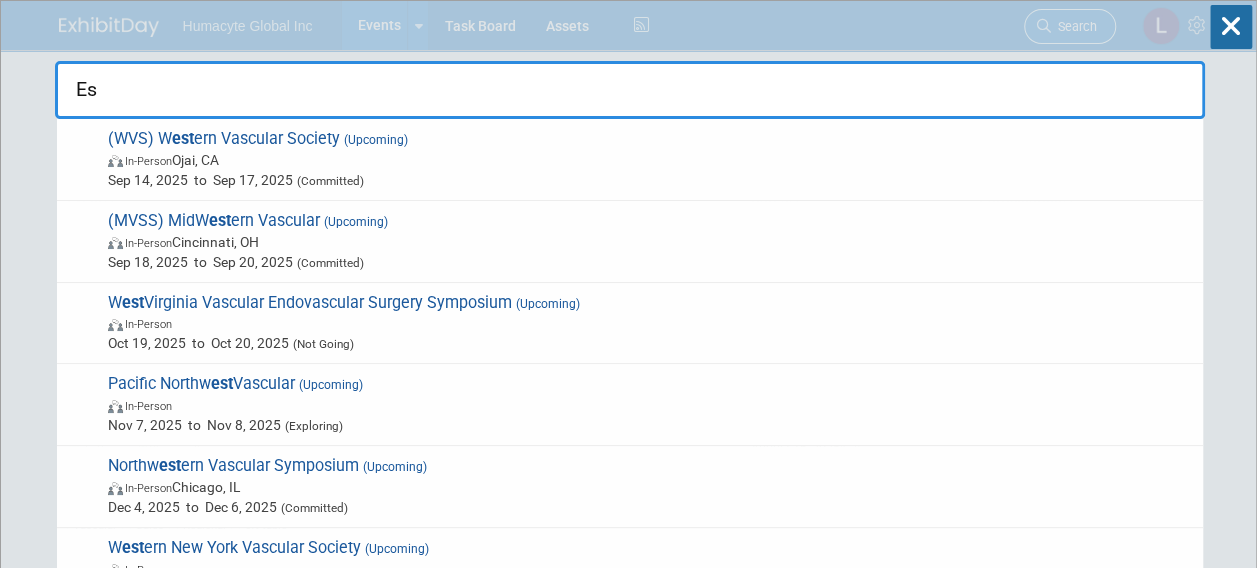 type on "E" 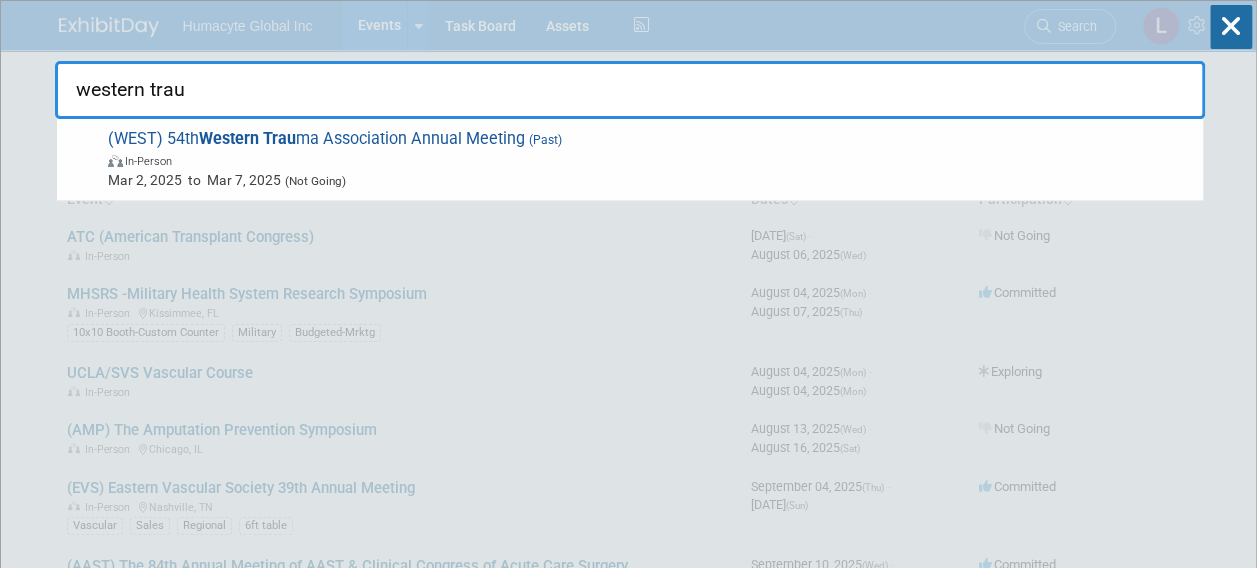 type on "western trau" 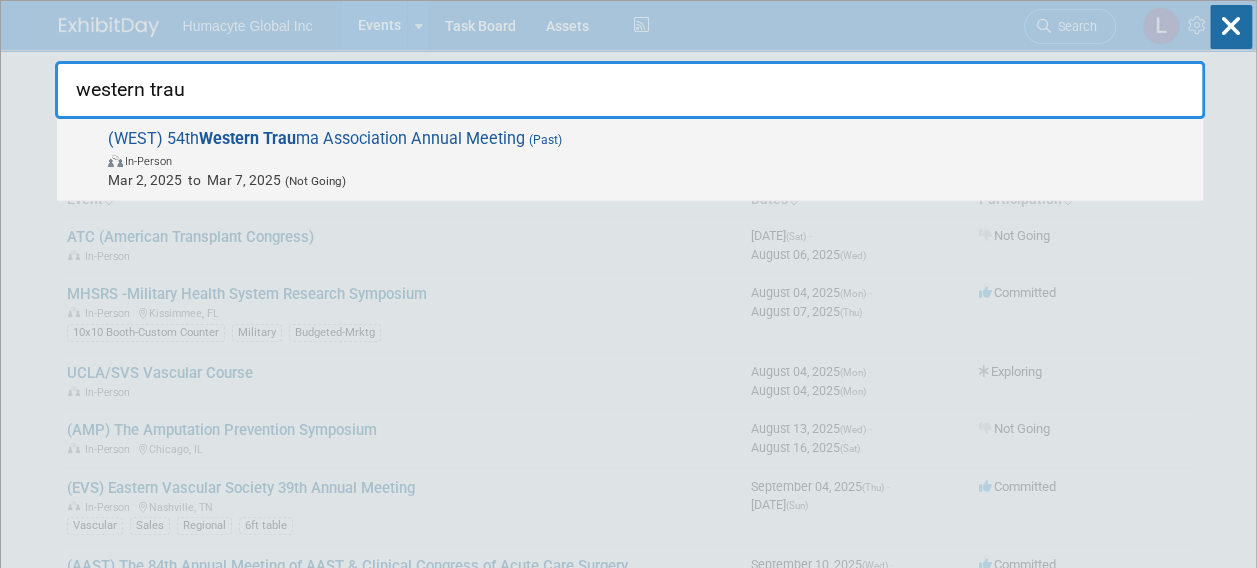 click on "(Not Going)" at bounding box center [313, 181] 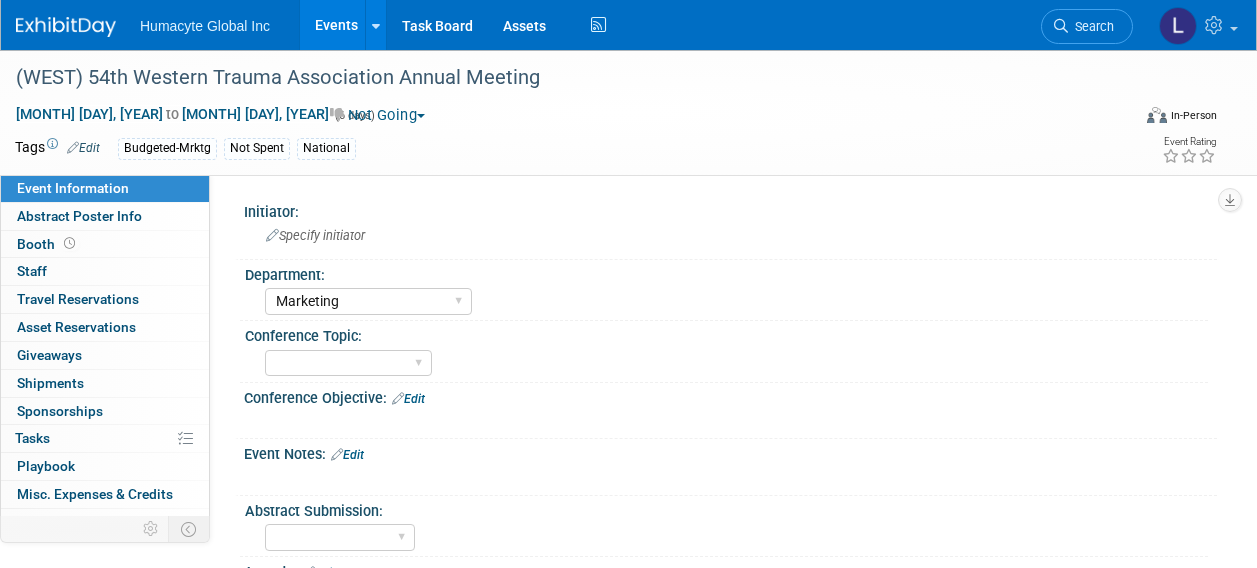 scroll, scrollTop: 0, scrollLeft: 0, axis: both 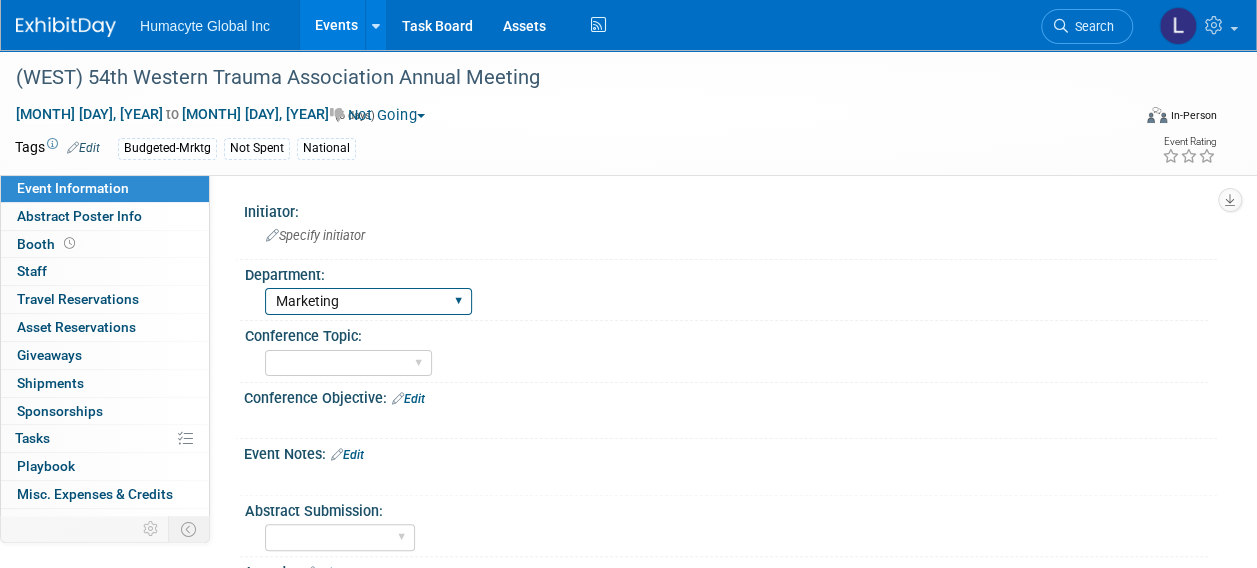 click on "Discovery & Pipeline
Commercial
Managed Care
Market Access
Marketing
Medical Affairs
New Product Development
Human Resources
Sales
Sales Training" at bounding box center (368, 301) 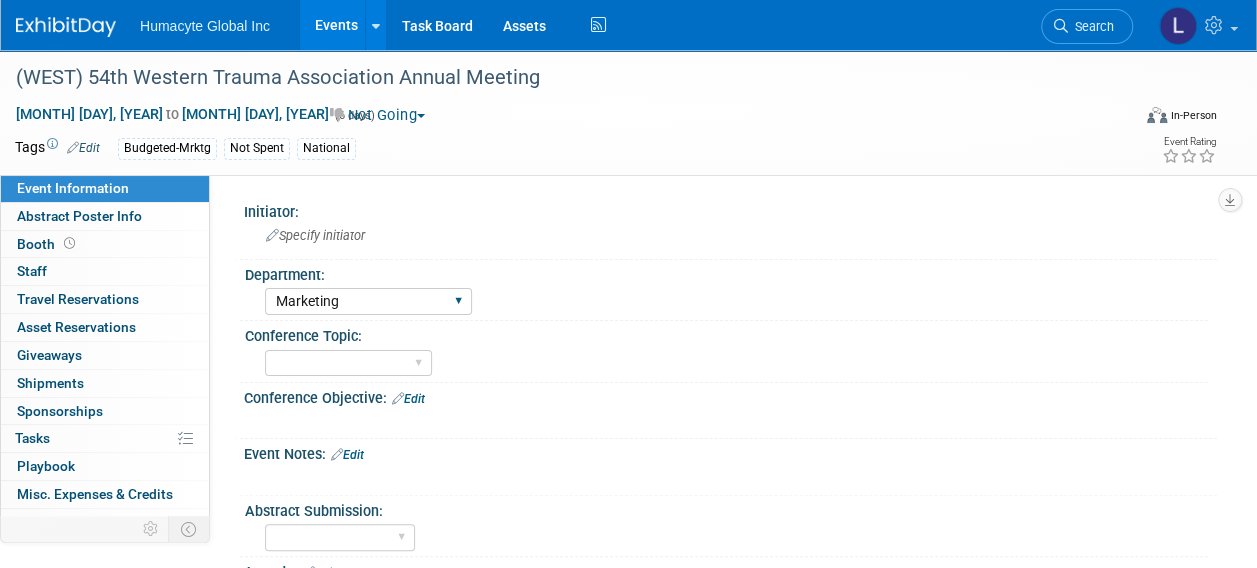 select on "Sales" 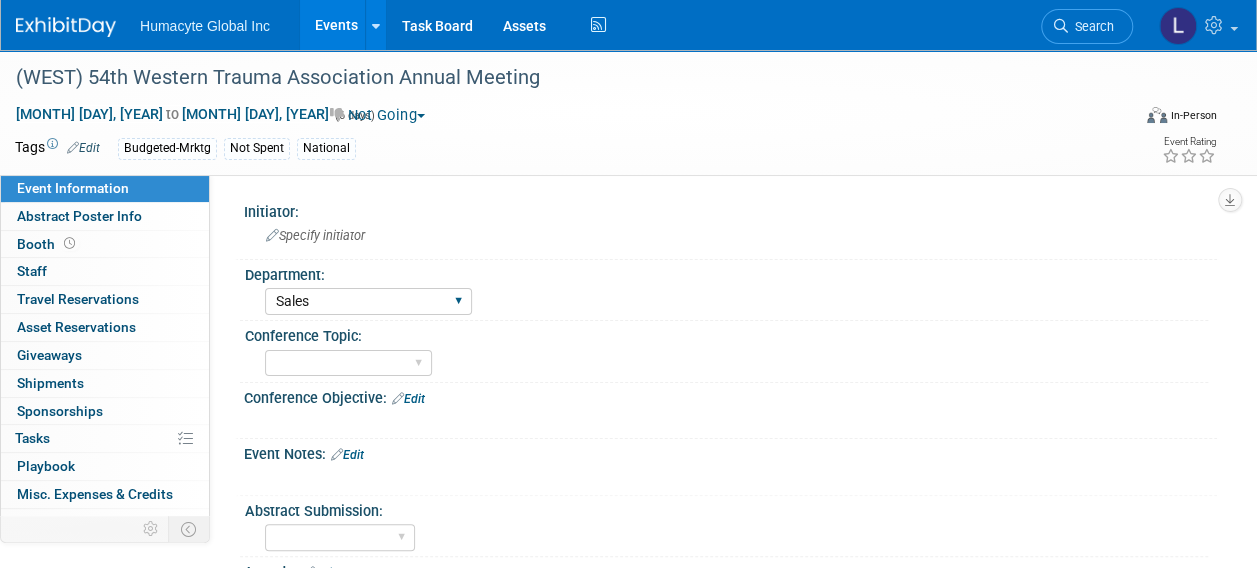 click on "Discovery & Pipeline
Commercial
Managed Care
Market Access
Marketing
Medical Affairs
New Product Development
Human Resources
Sales
Sales Training" at bounding box center [368, 301] 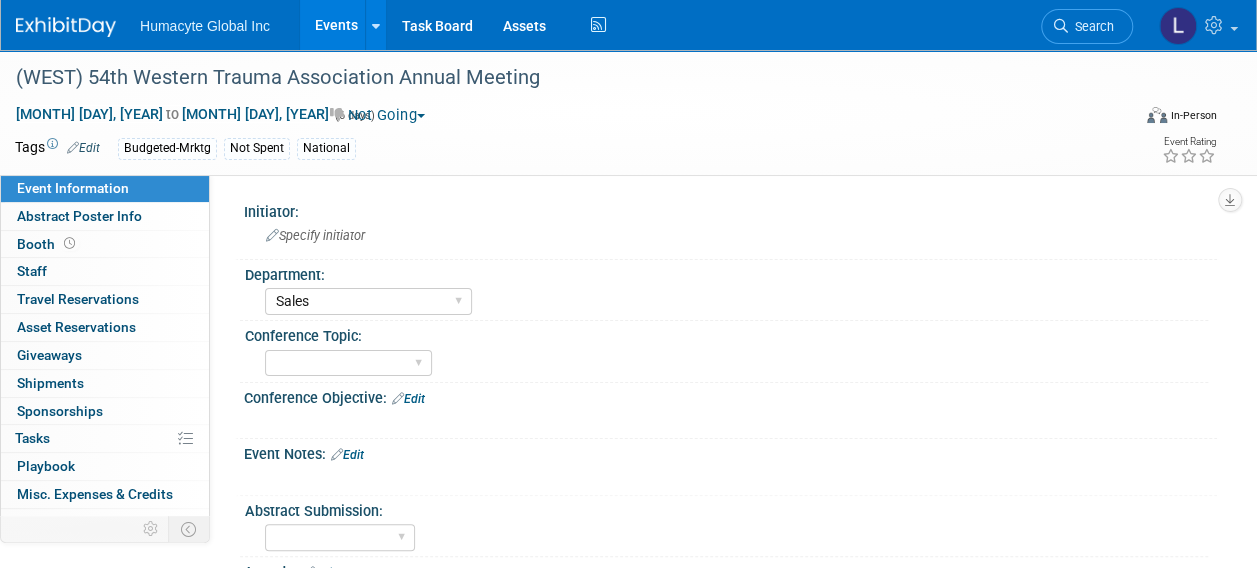 click on "Events" at bounding box center [336, 25] 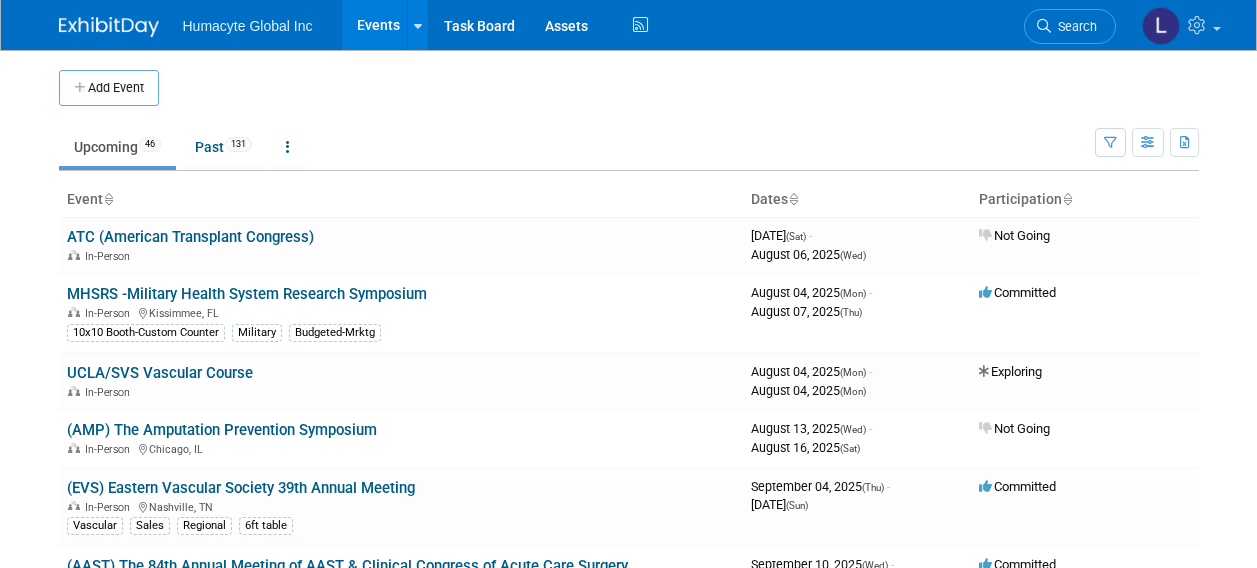 scroll, scrollTop: 0, scrollLeft: 0, axis: both 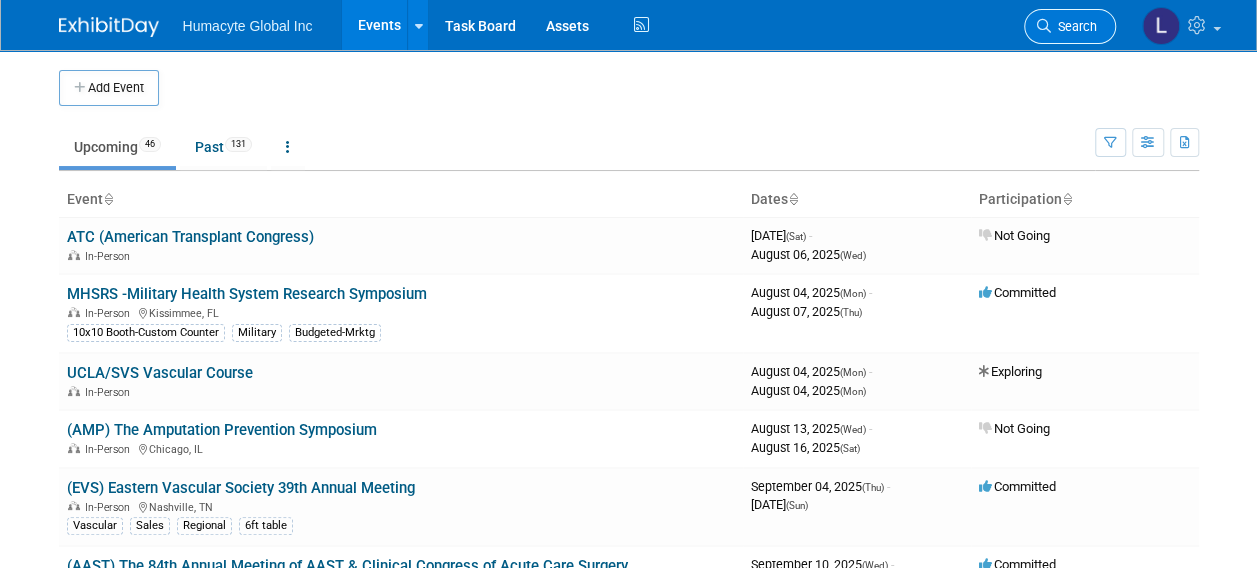 click on "Search" at bounding box center (1074, 26) 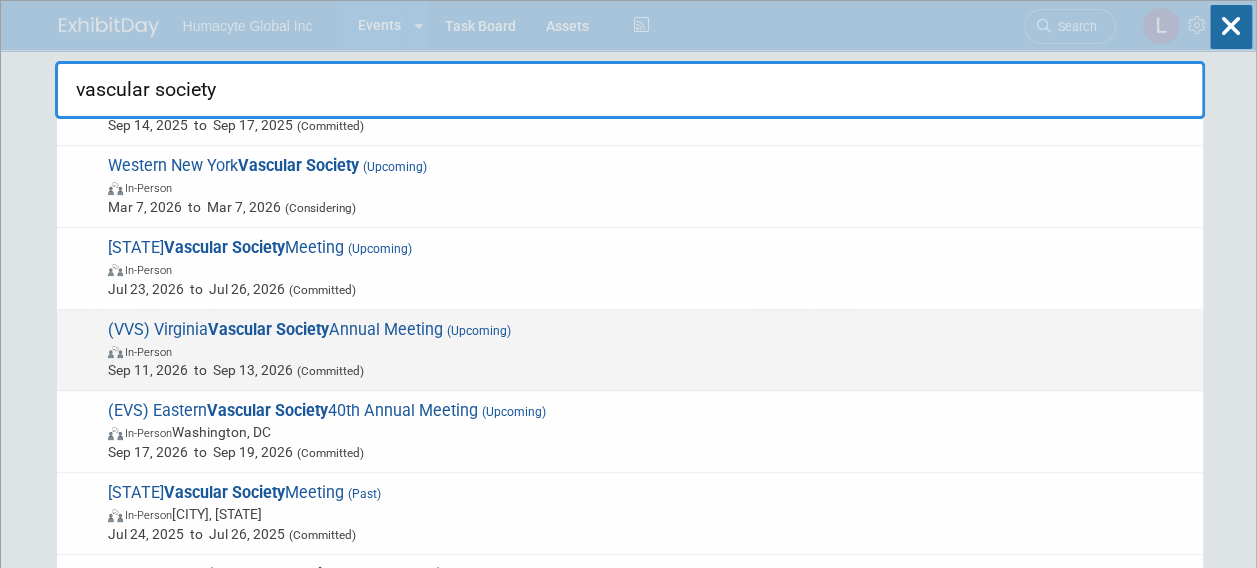scroll, scrollTop: 100, scrollLeft: 0, axis: vertical 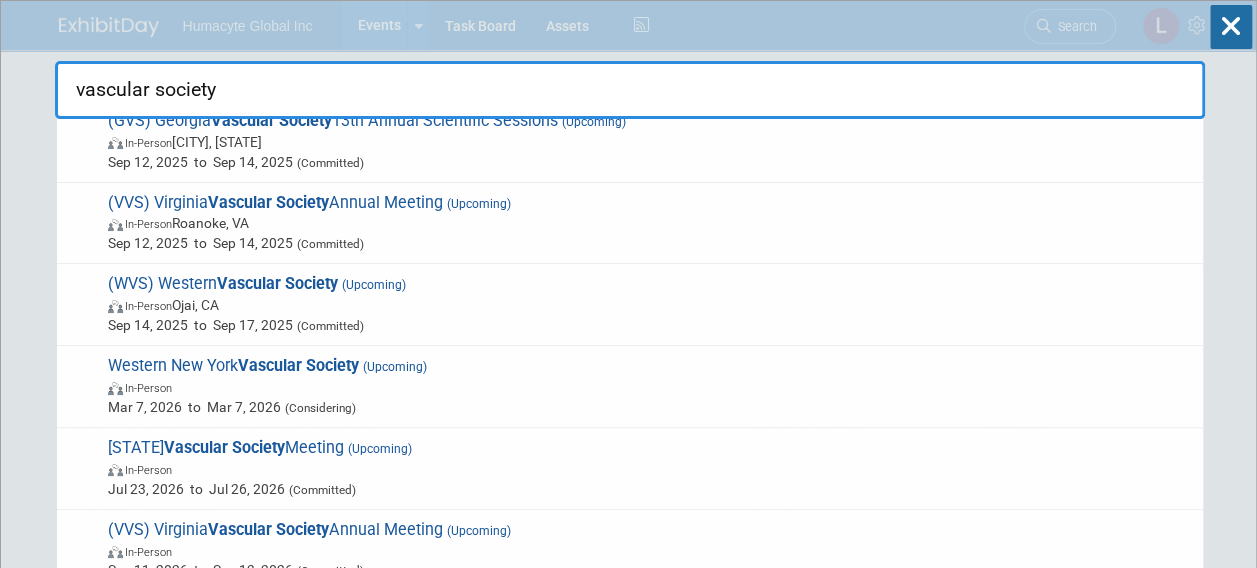 type on "vascular society" 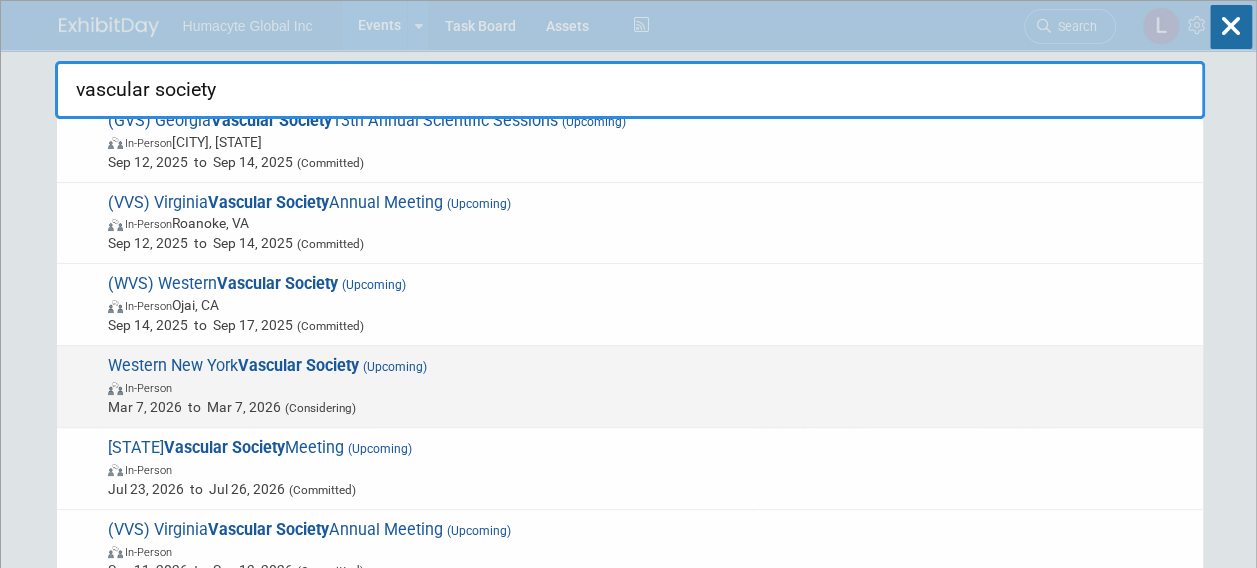 click on "Vascular Society" at bounding box center (298, 365) 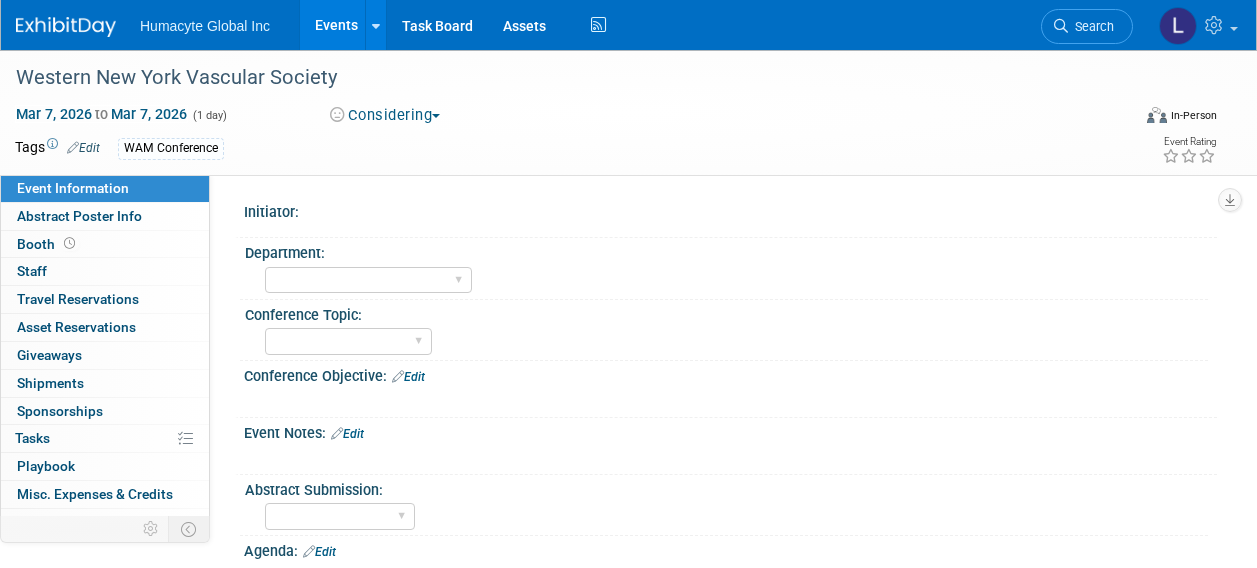 scroll, scrollTop: 0, scrollLeft: 0, axis: both 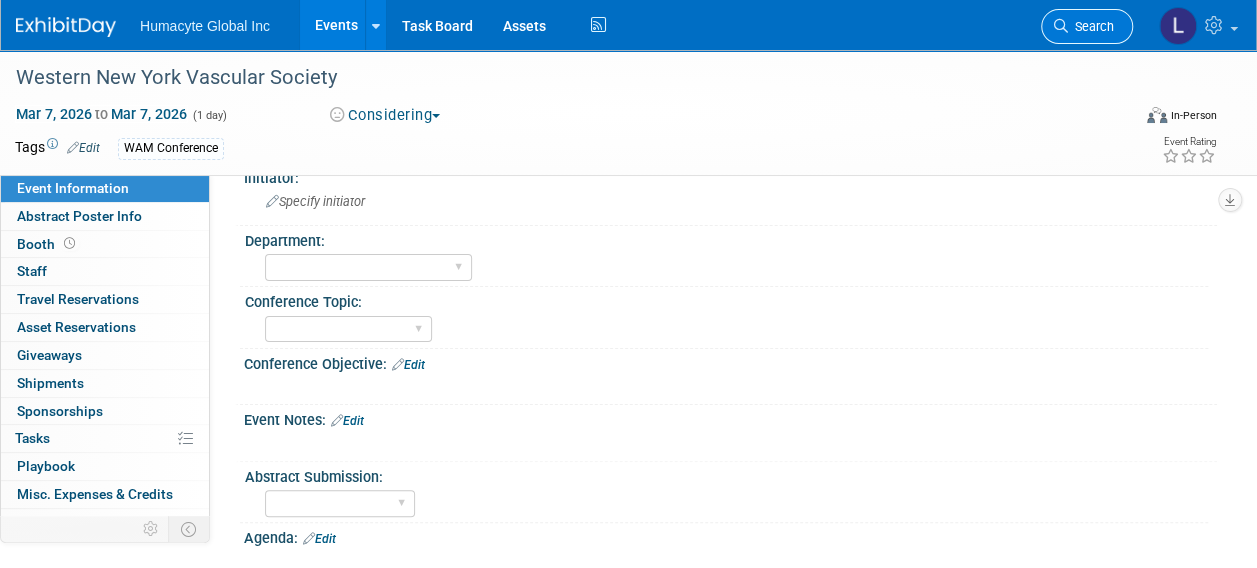 click on "Search" at bounding box center [1091, 26] 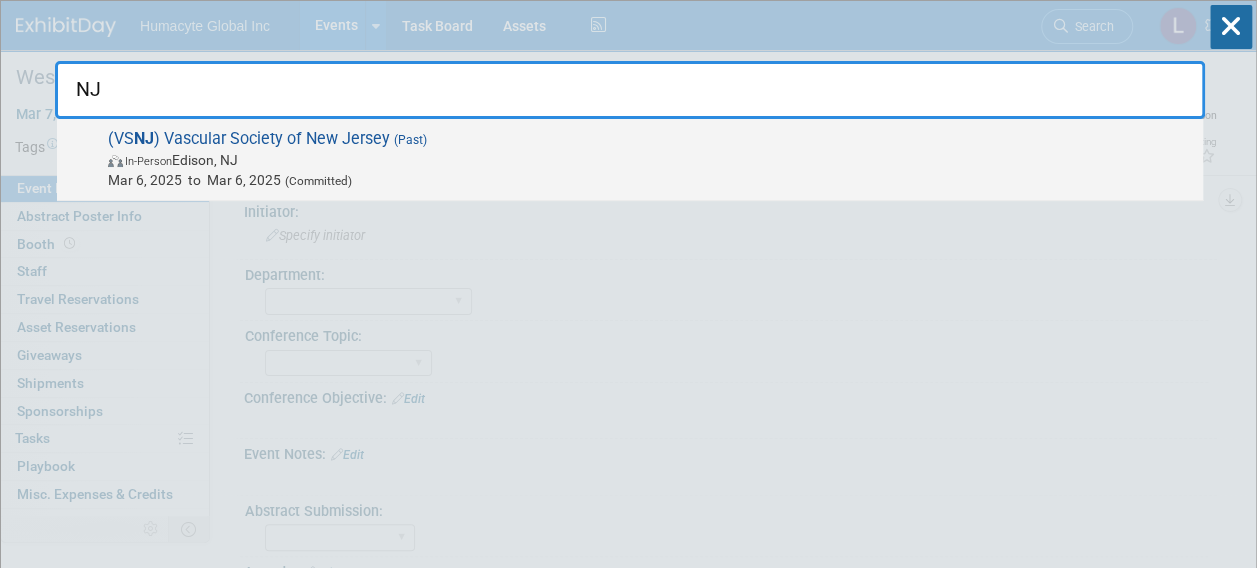 type on "NJ" 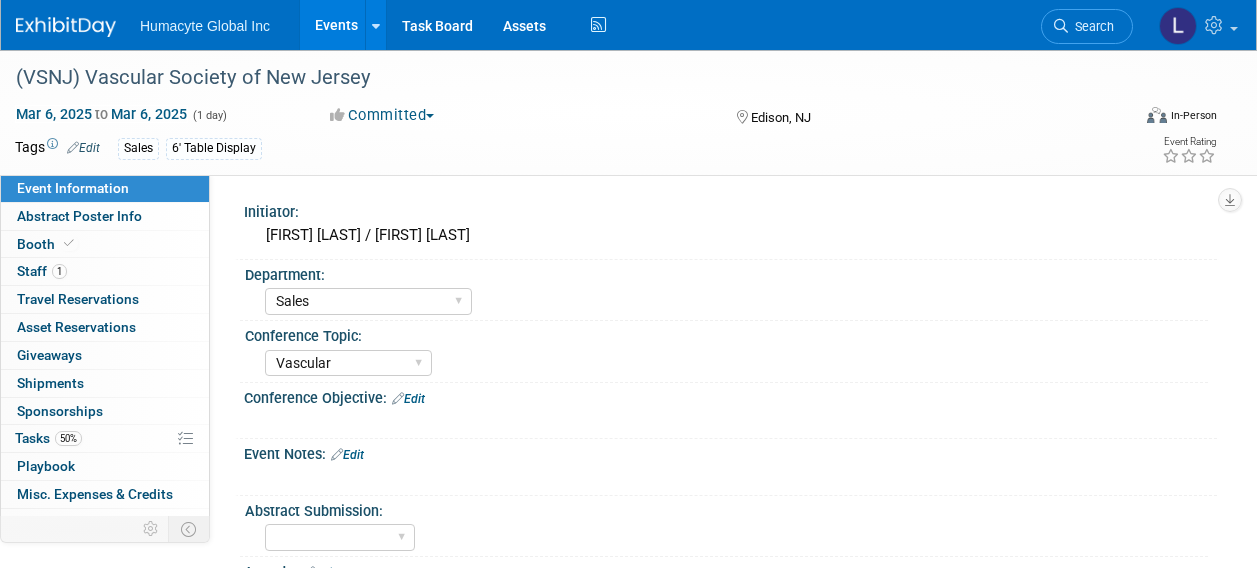 select on "Sales" 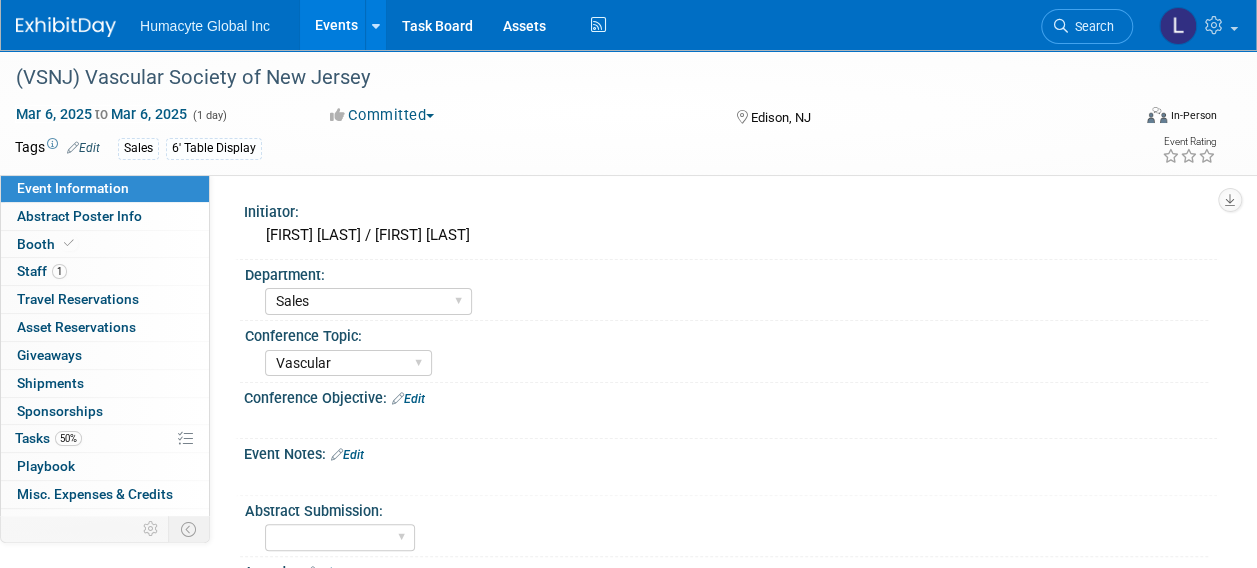 scroll, scrollTop: 0, scrollLeft: 0, axis: both 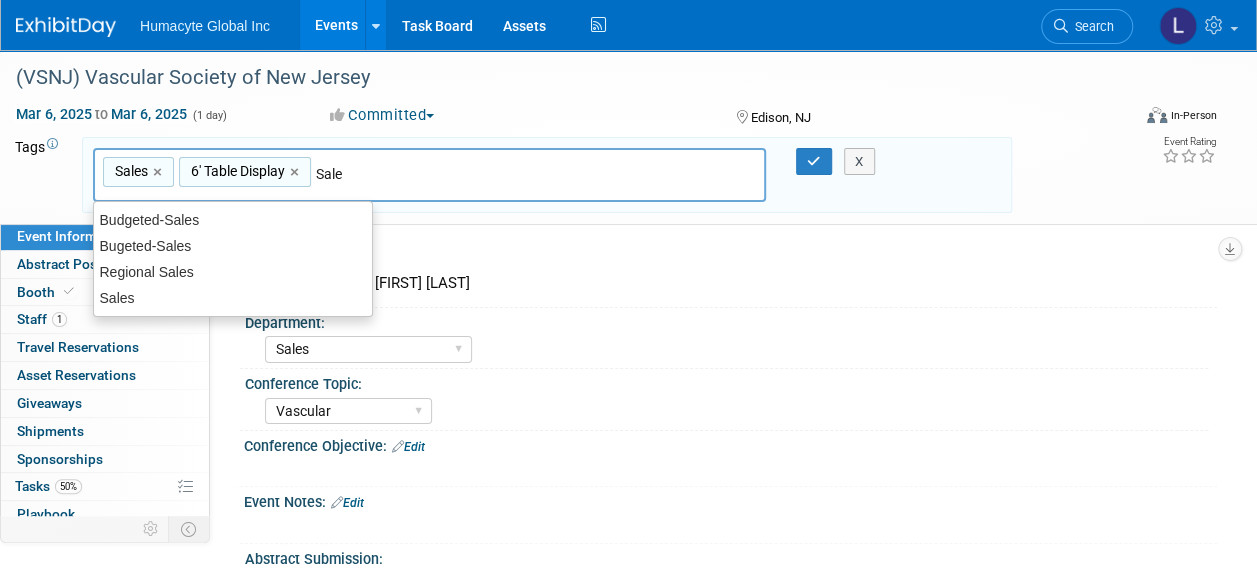 type on "Sales" 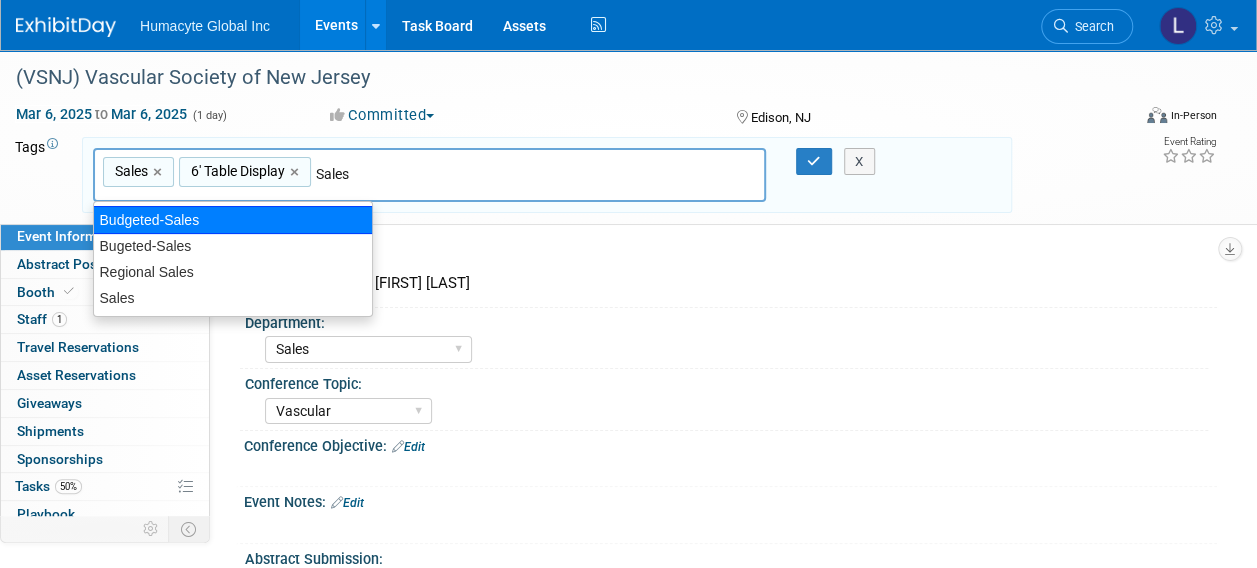 click on "Budgeted-Sales" at bounding box center (233, 220) 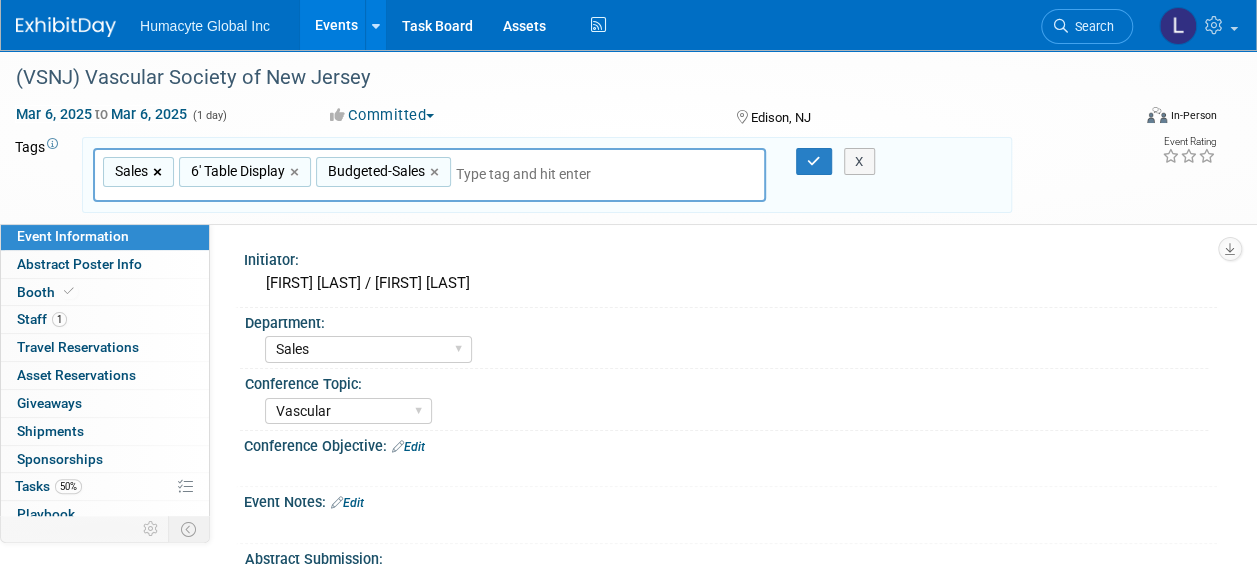 click on "×" at bounding box center (159, 172) 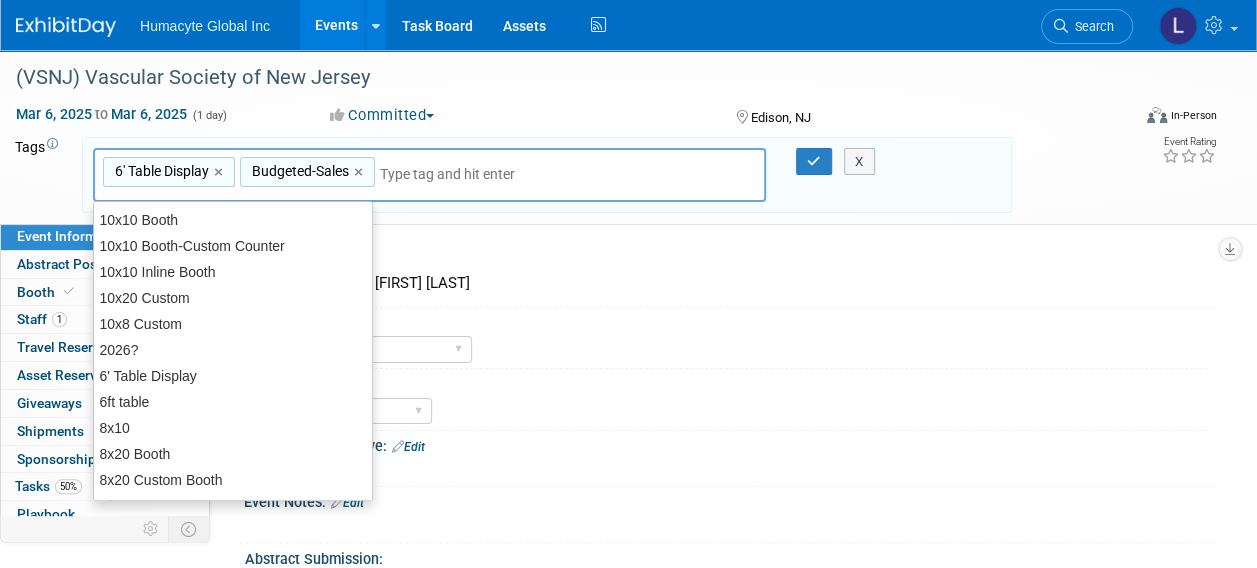 click on "6' Table Display, Budgeted-Sales 6' Table Display × Budgeted-Sales ×" at bounding box center [429, 175] 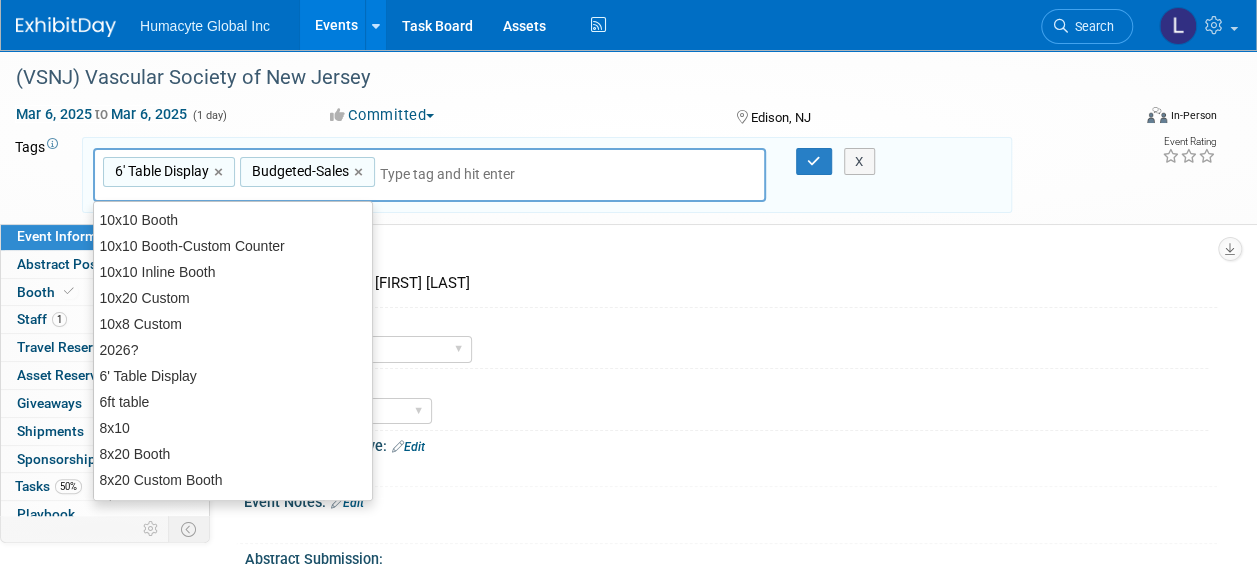 click on "[FIRST] [LAST] / [FIRST] [LAST]" at bounding box center [730, 283] 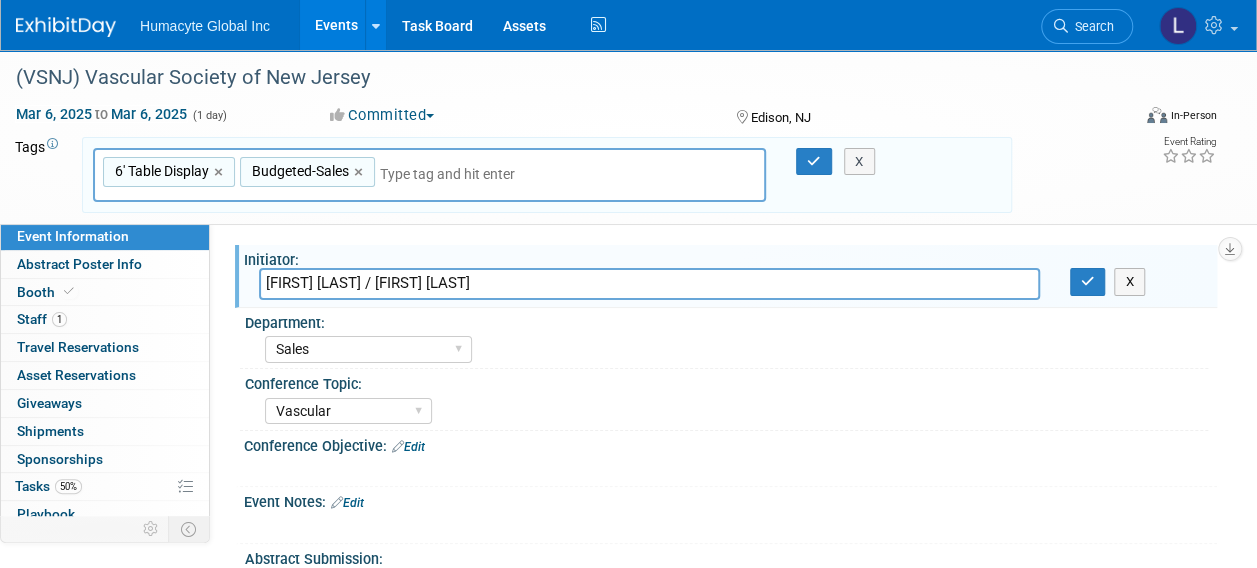 click on "6' Table Display, Budgeted-Sales 6' Table Display × Budgeted-Sales ×
X" at bounding box center [547, 175] 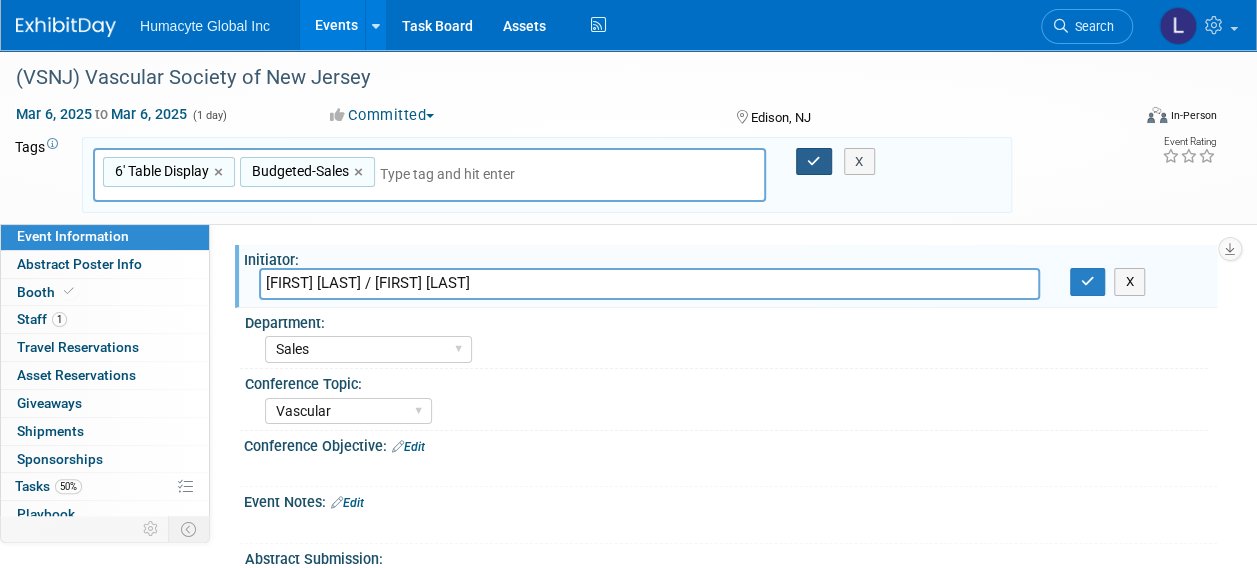 click at bounding box center (814, 162) 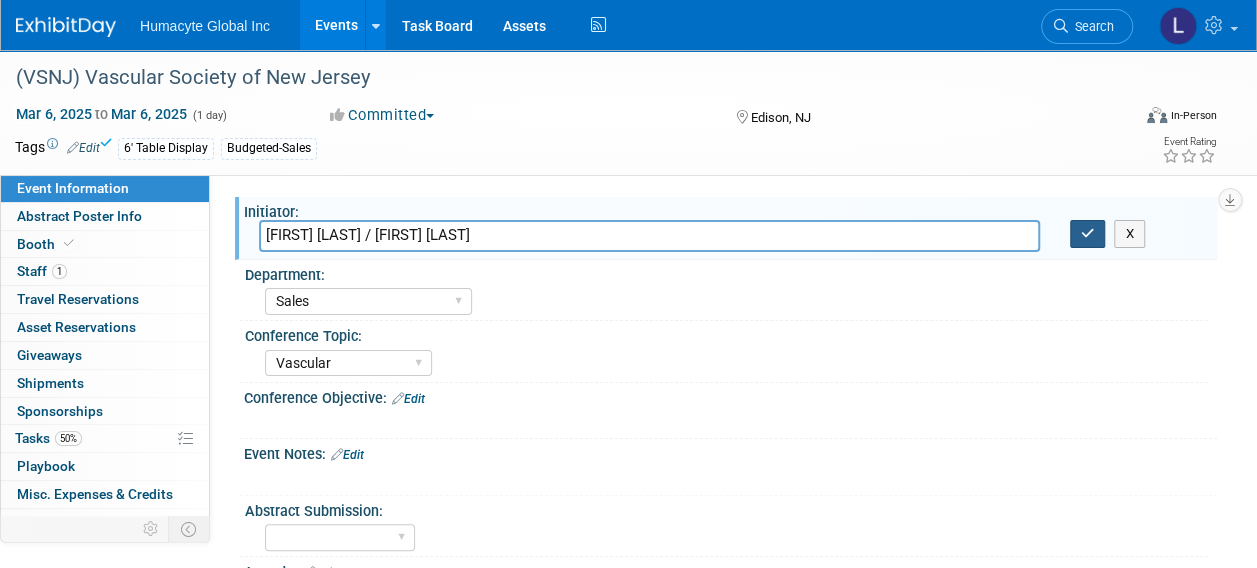click at bounding box center [1088, 234] 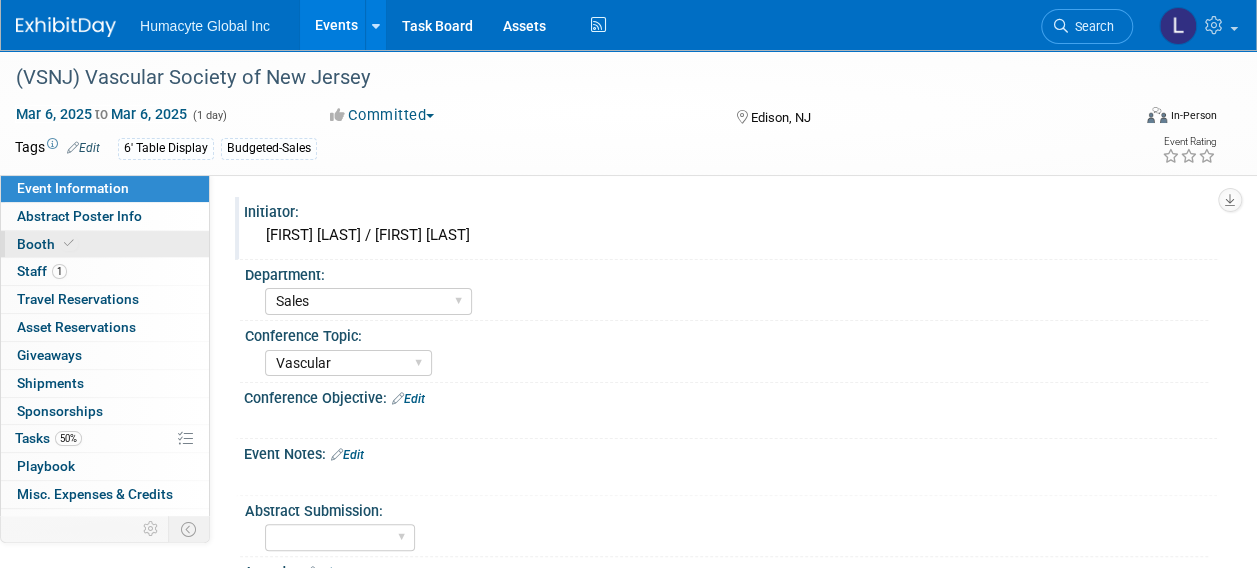 click on "Booth" at bounding box center (47, 244) 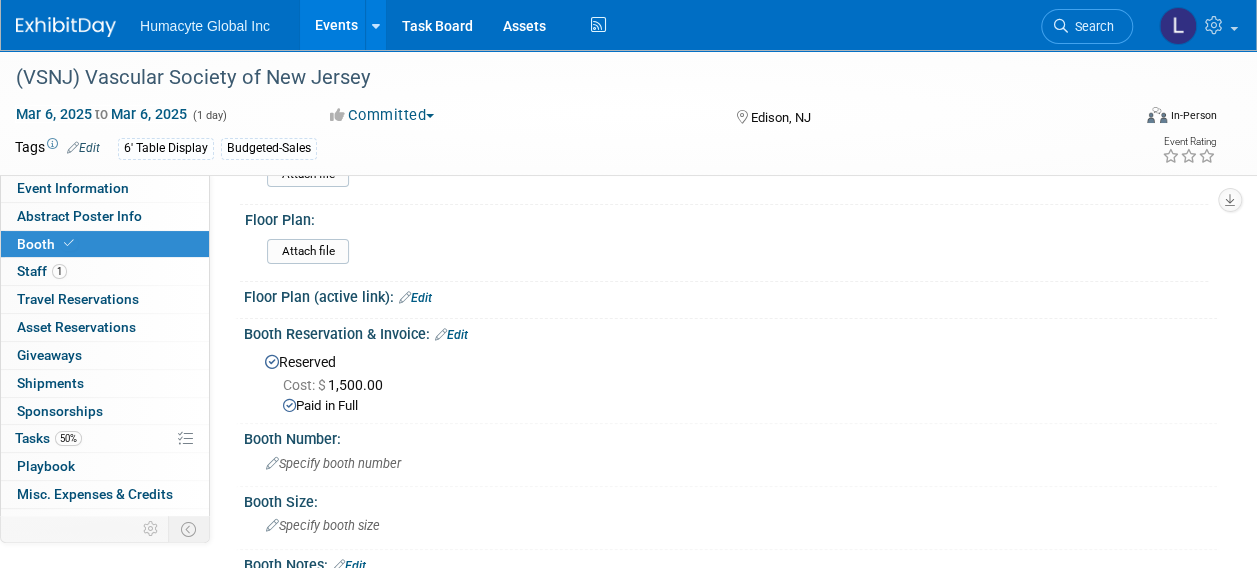 scroll, scrollTop: 100, scrollLeft: 0, axis: vertical 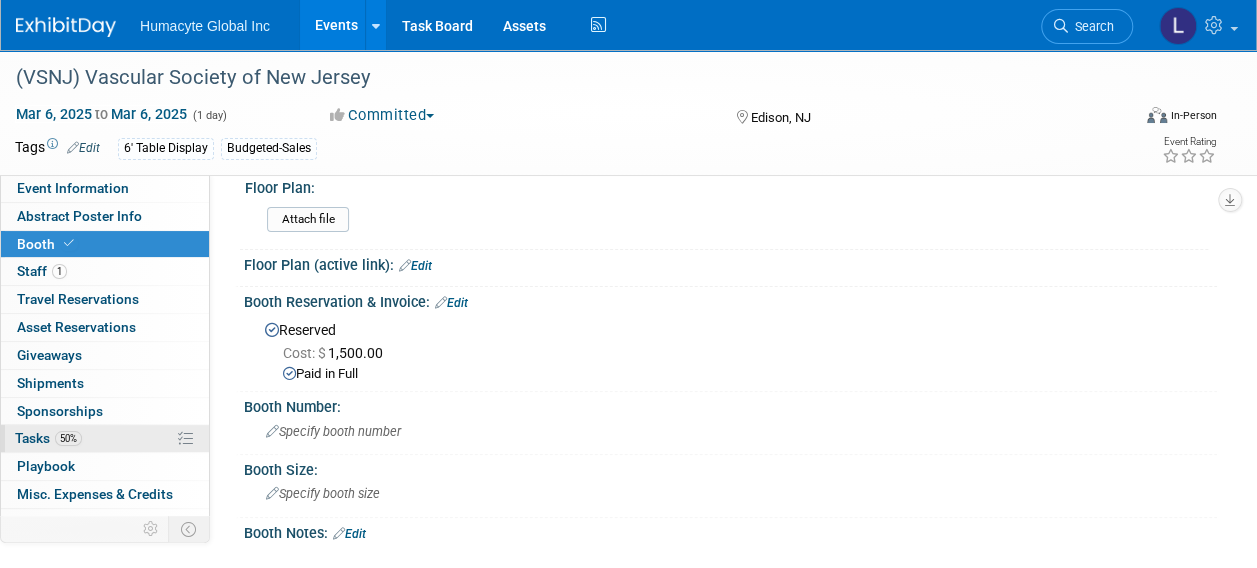 click on "50%" at bounding box center (68, 438) 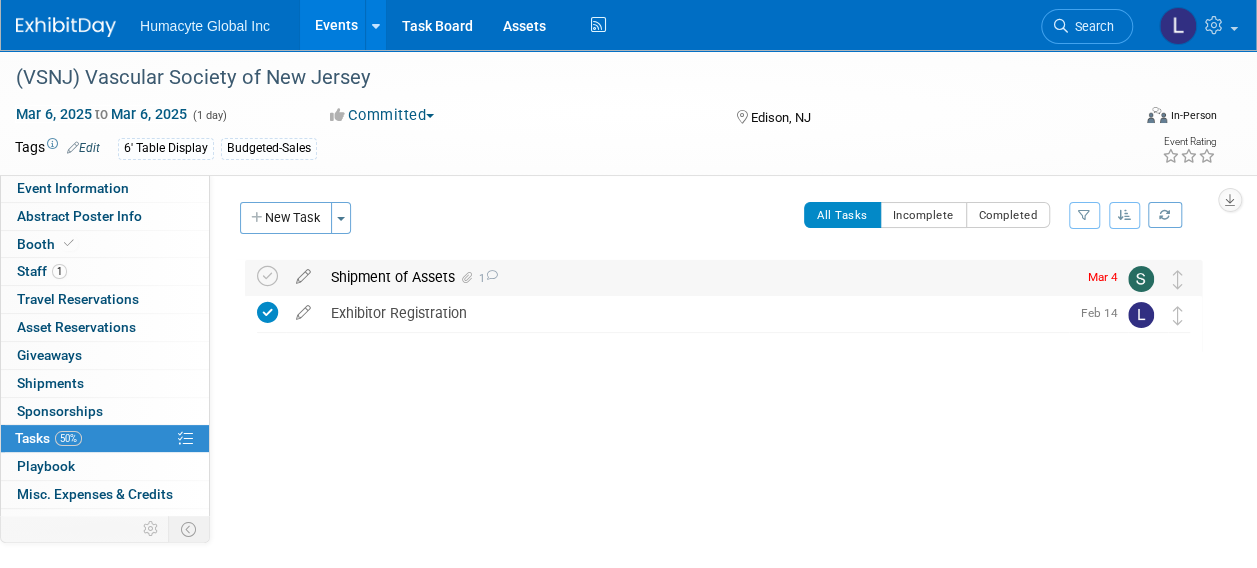 click at bounding box center (267, 276) 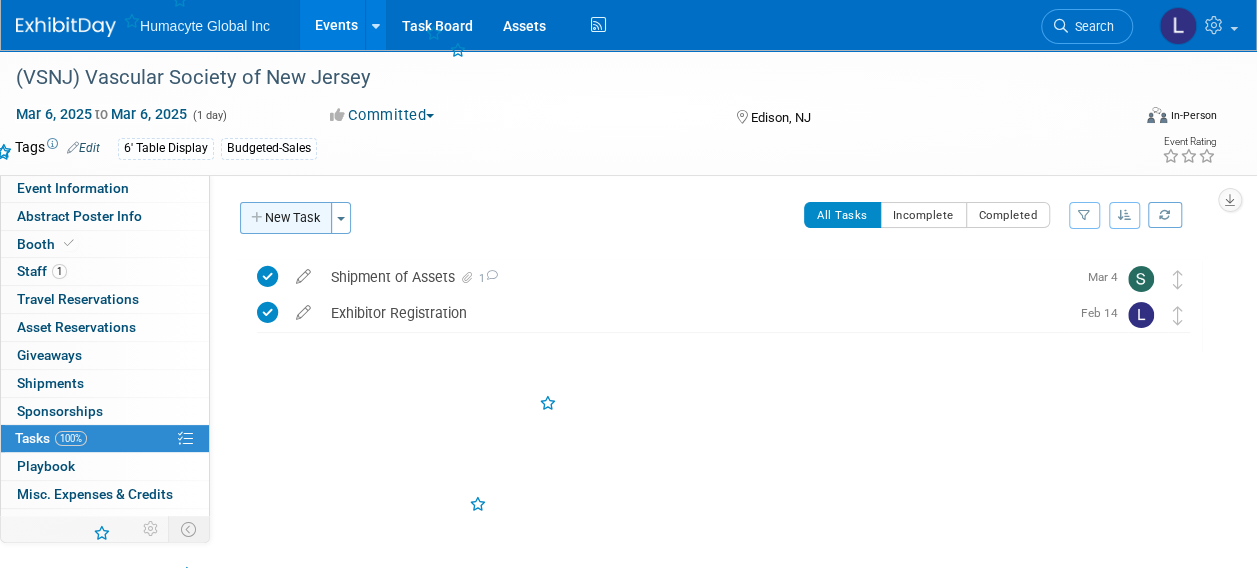 click on "New Task" at bounding box center [286, 218] 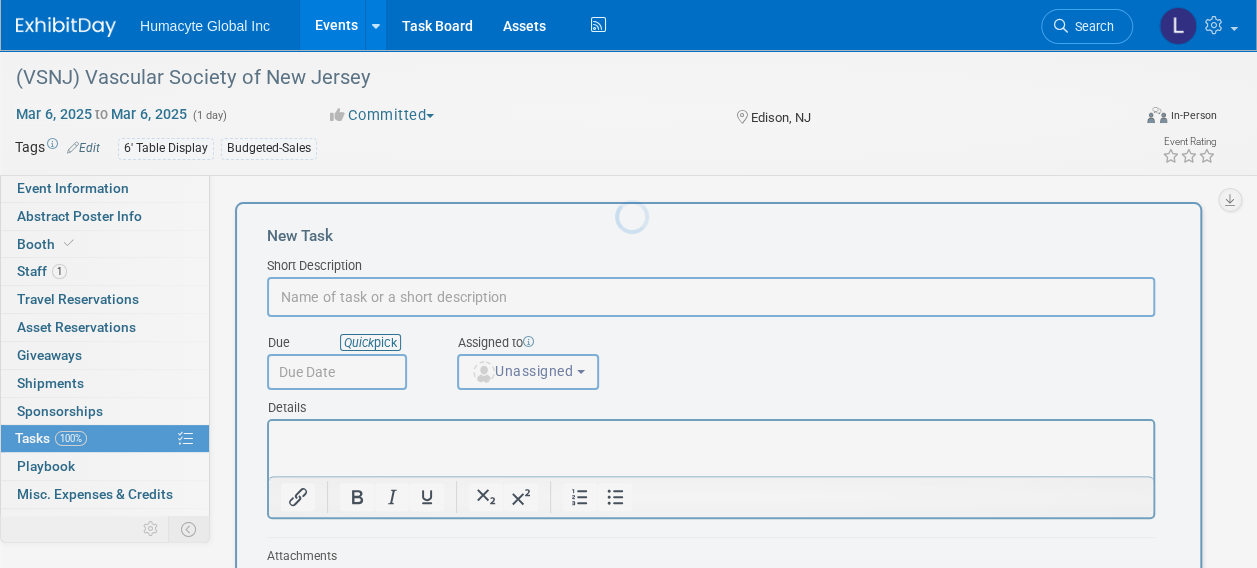 scroll, scrollTop: 0, scrollLeft: 0, axis: both 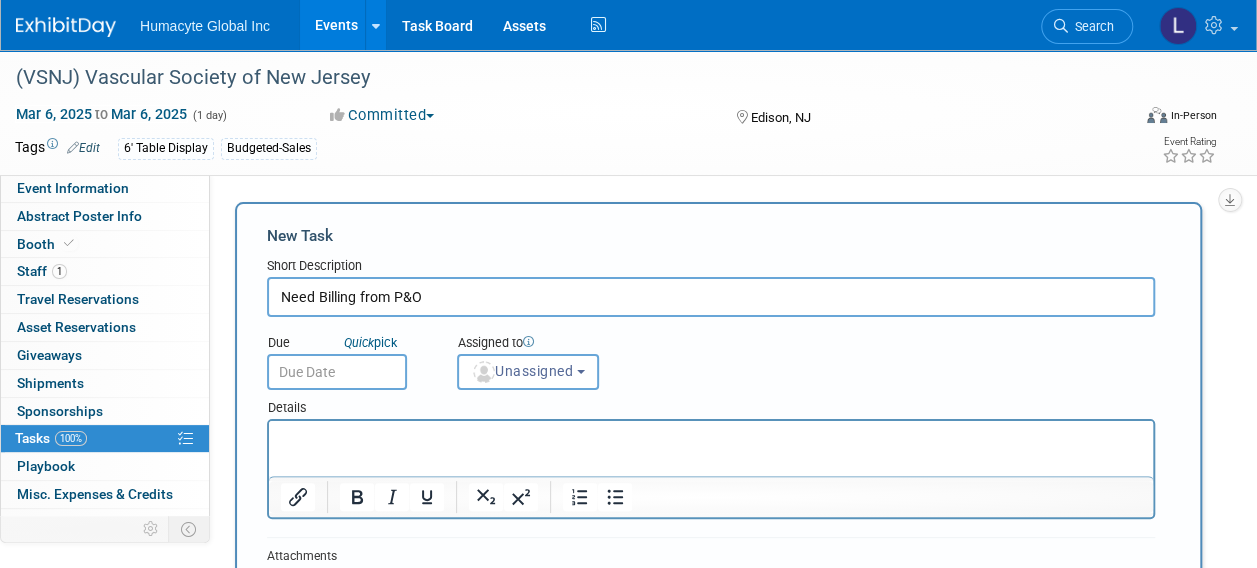type on "Need Billing from P&O" 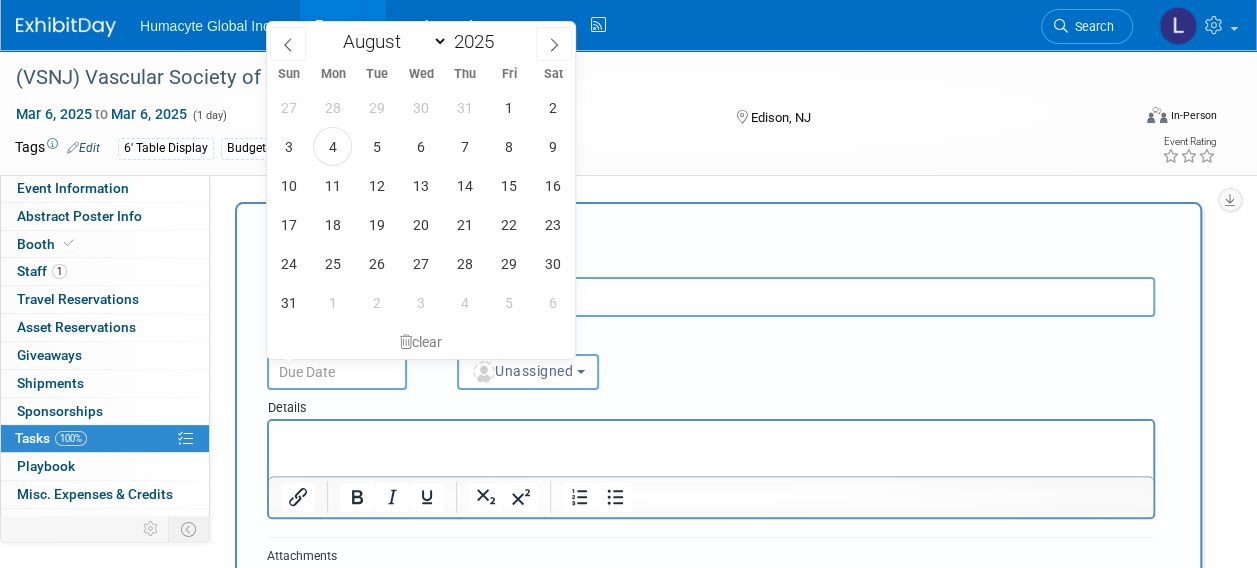 click at bounding box center [337, 372] 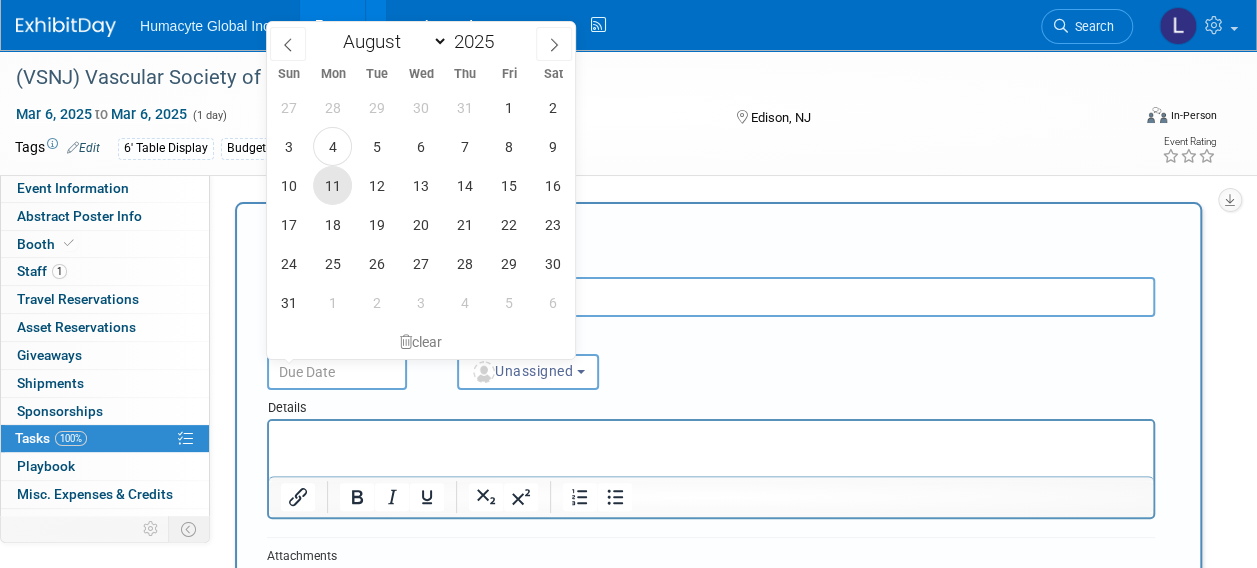 click on "11" at bounding box center (332, 185) 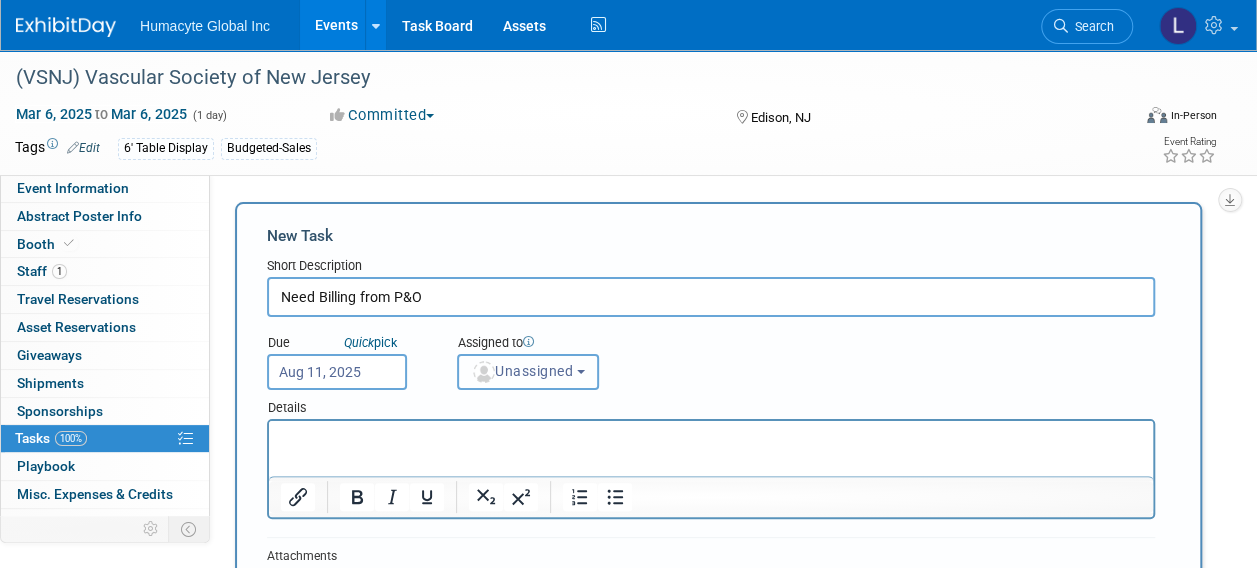 click on "Unassigned" at bounding box center [522, 371] 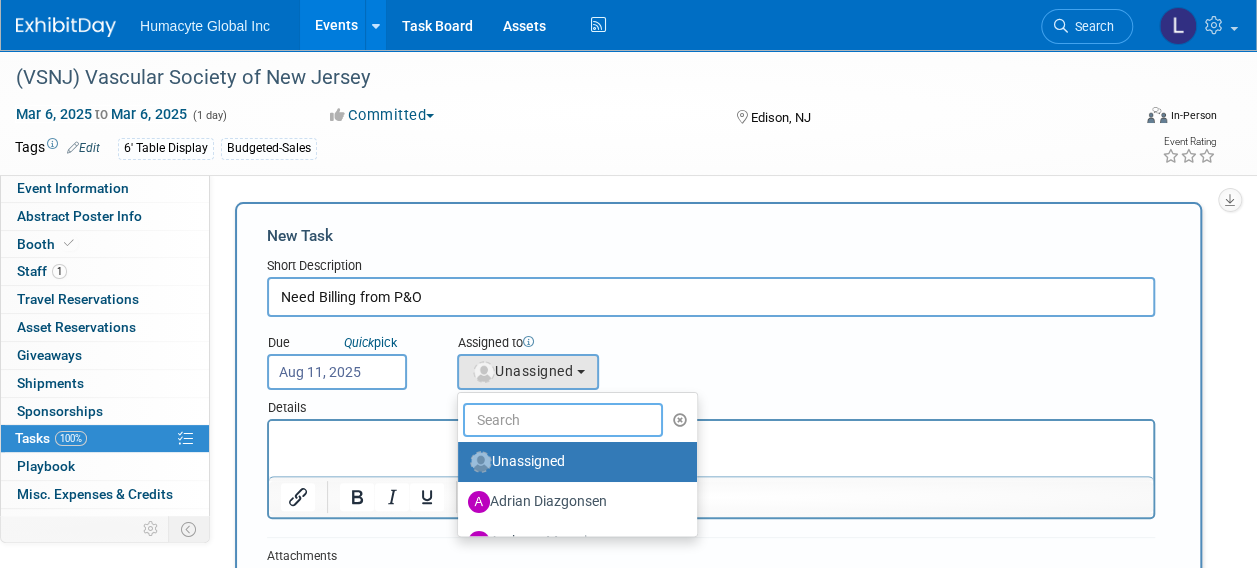 click at bounding box center (563, 420) 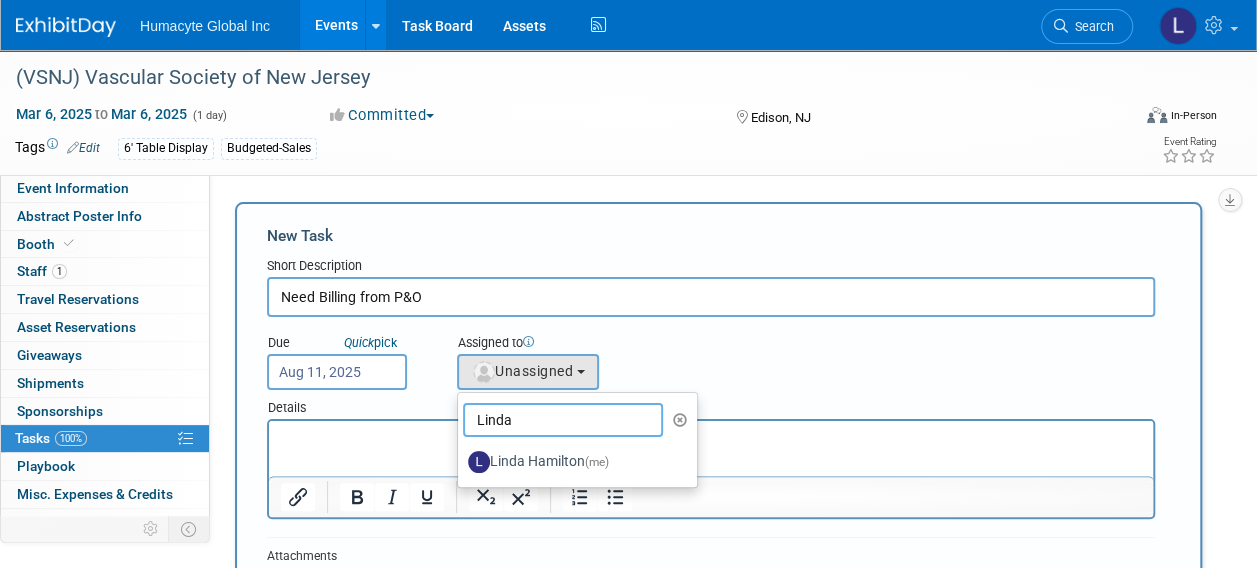 type on "Linda" 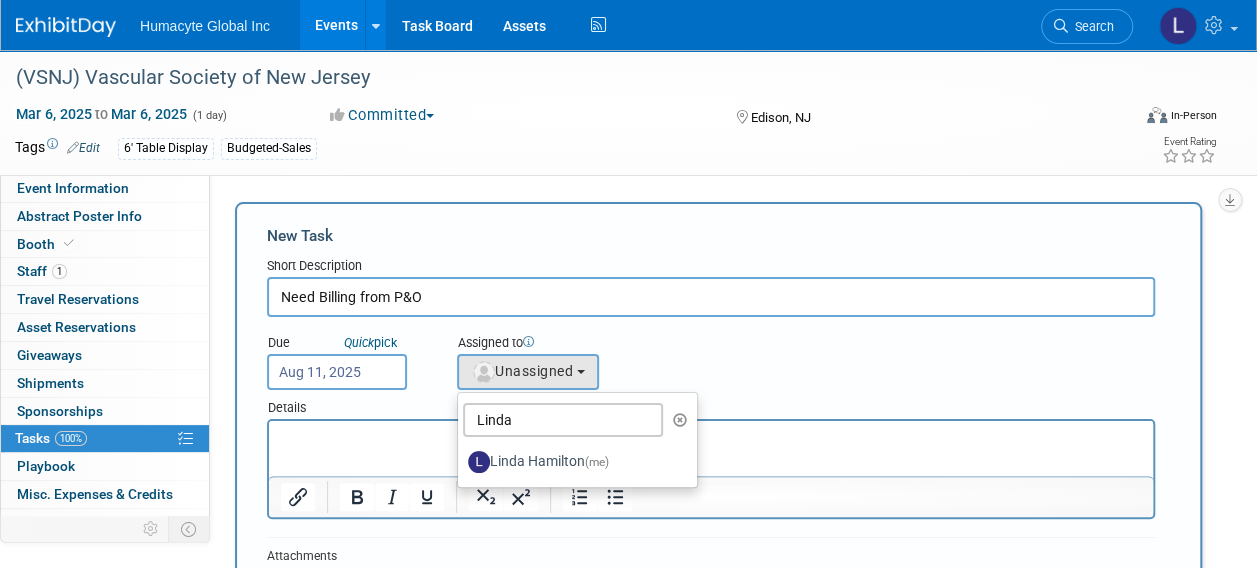 click at bounding box center (504, 497) 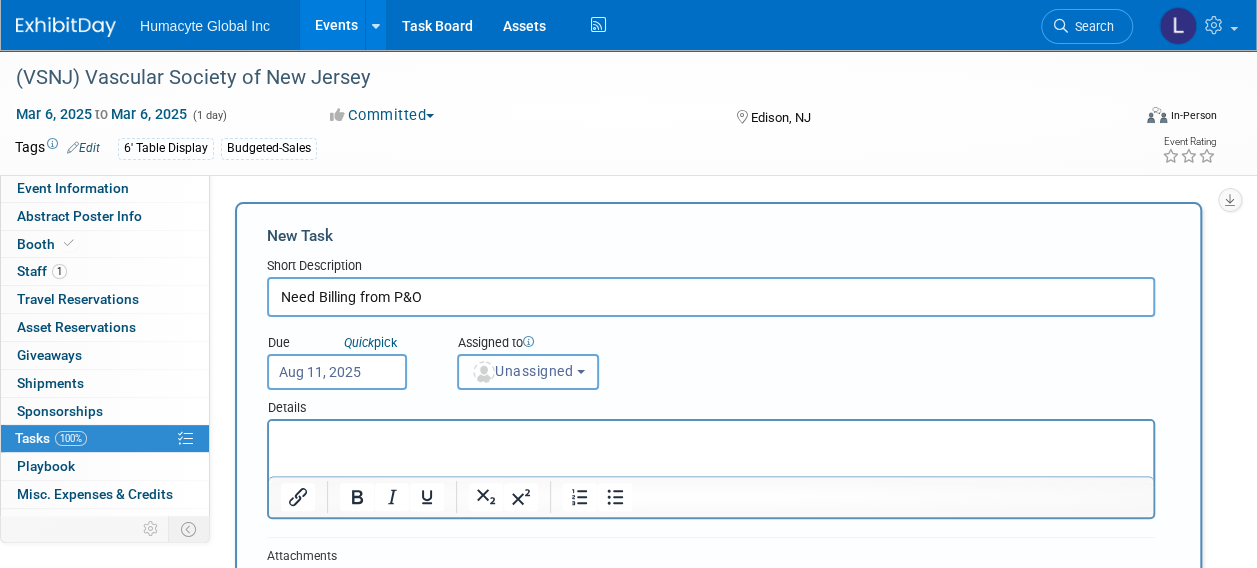 click on "Unassigned" at bounding box center (528, 372) 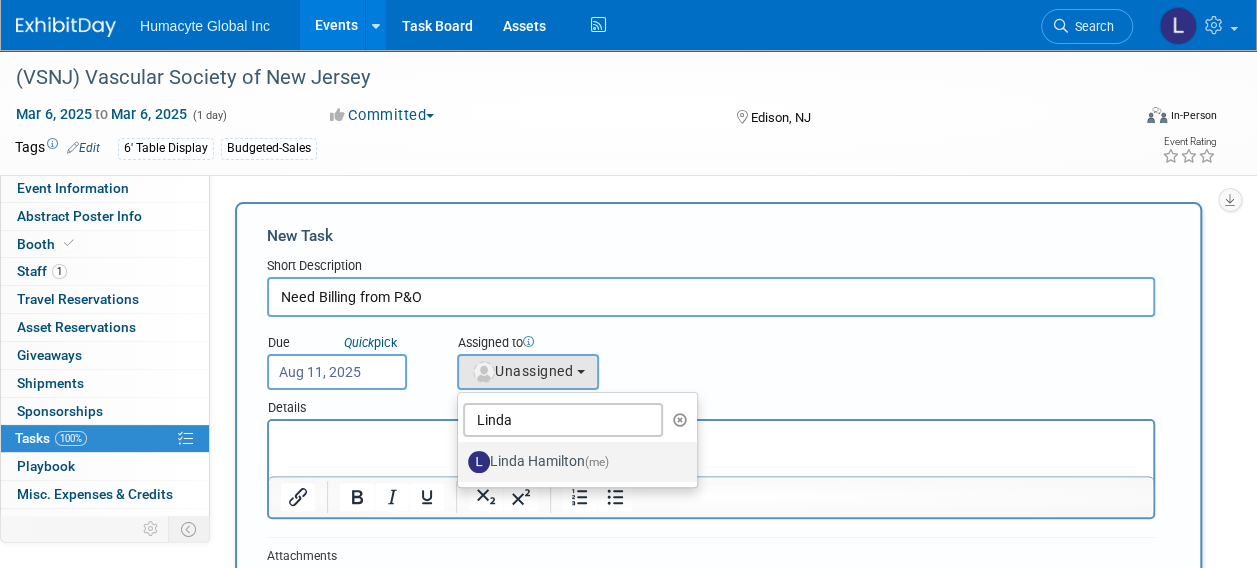 drag, startPoint x: 514, startPoint y: 464, endPoint x: 244, endPoint y: 42, distance: 500.98303 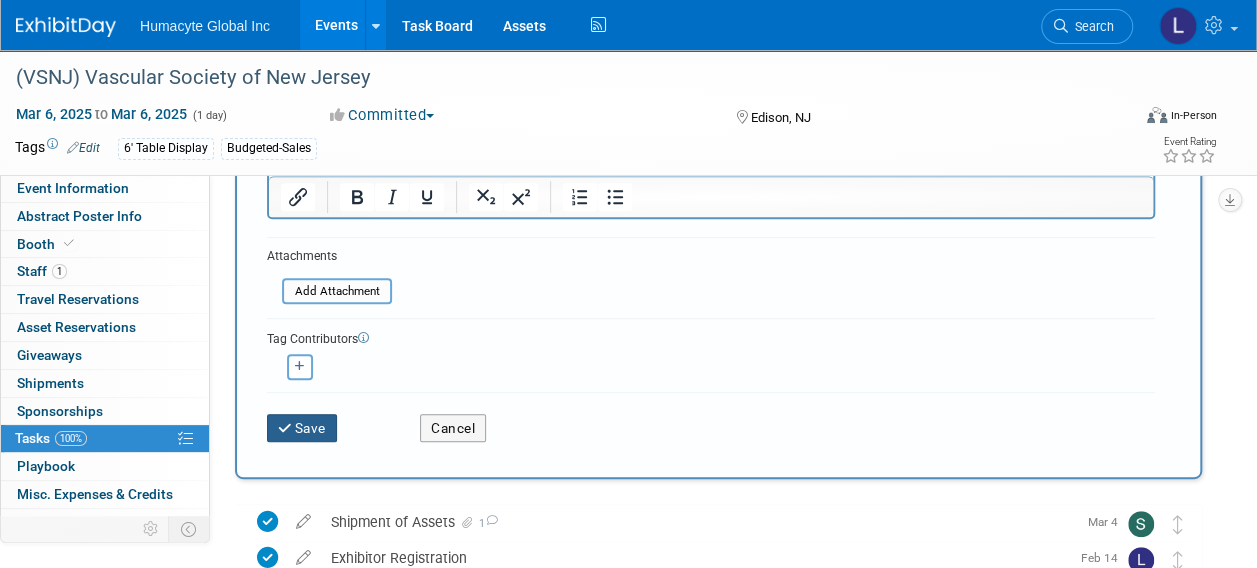 click on "Save" at bounding box center (302, 428) 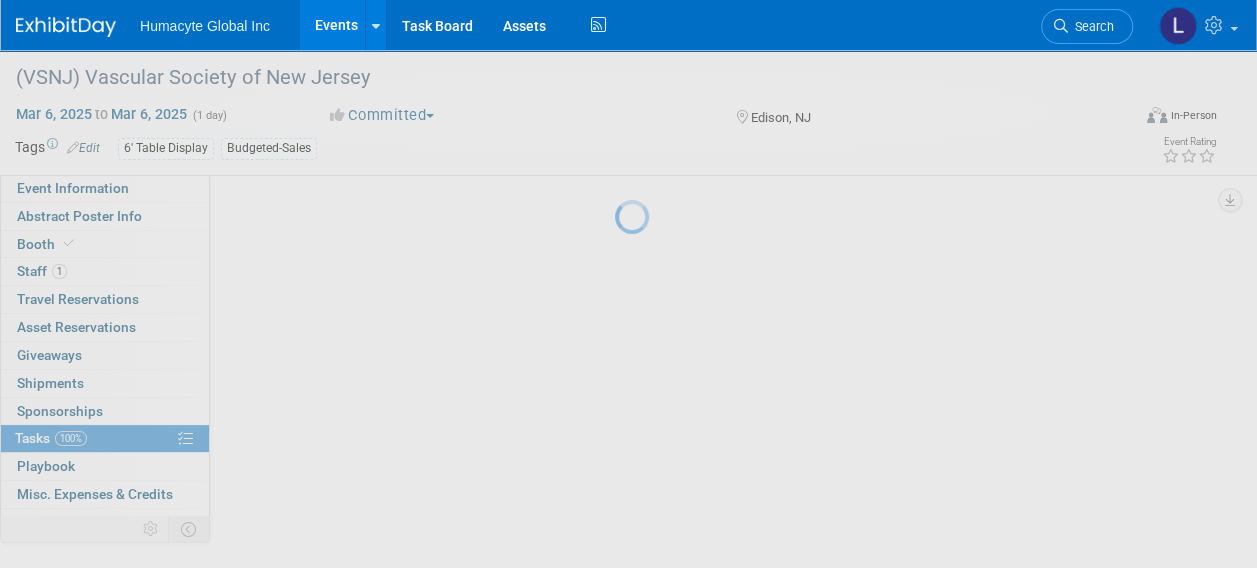 scroll, scrollTop: 87, scrollLeft: 0, axis: vertical 